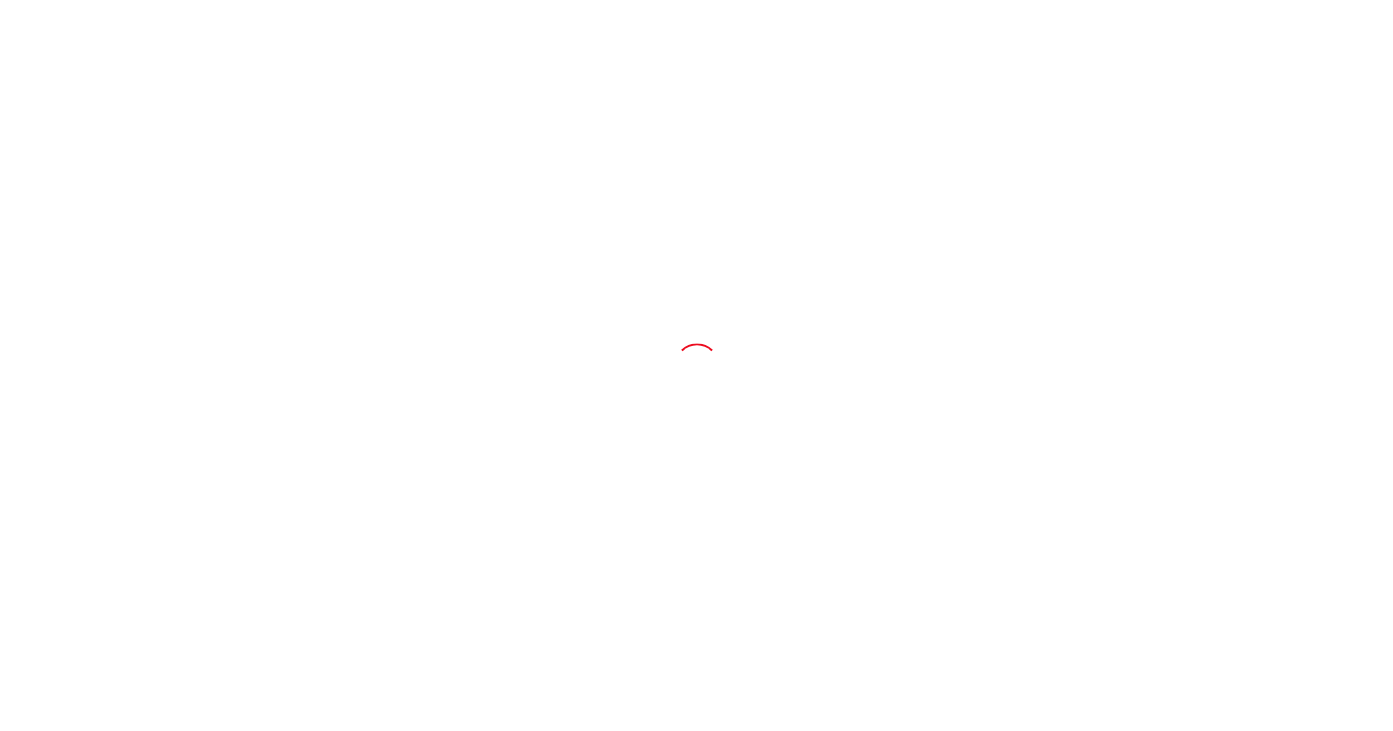 scroll, scrollTop: 0, scrollLeft: 0, axis: both 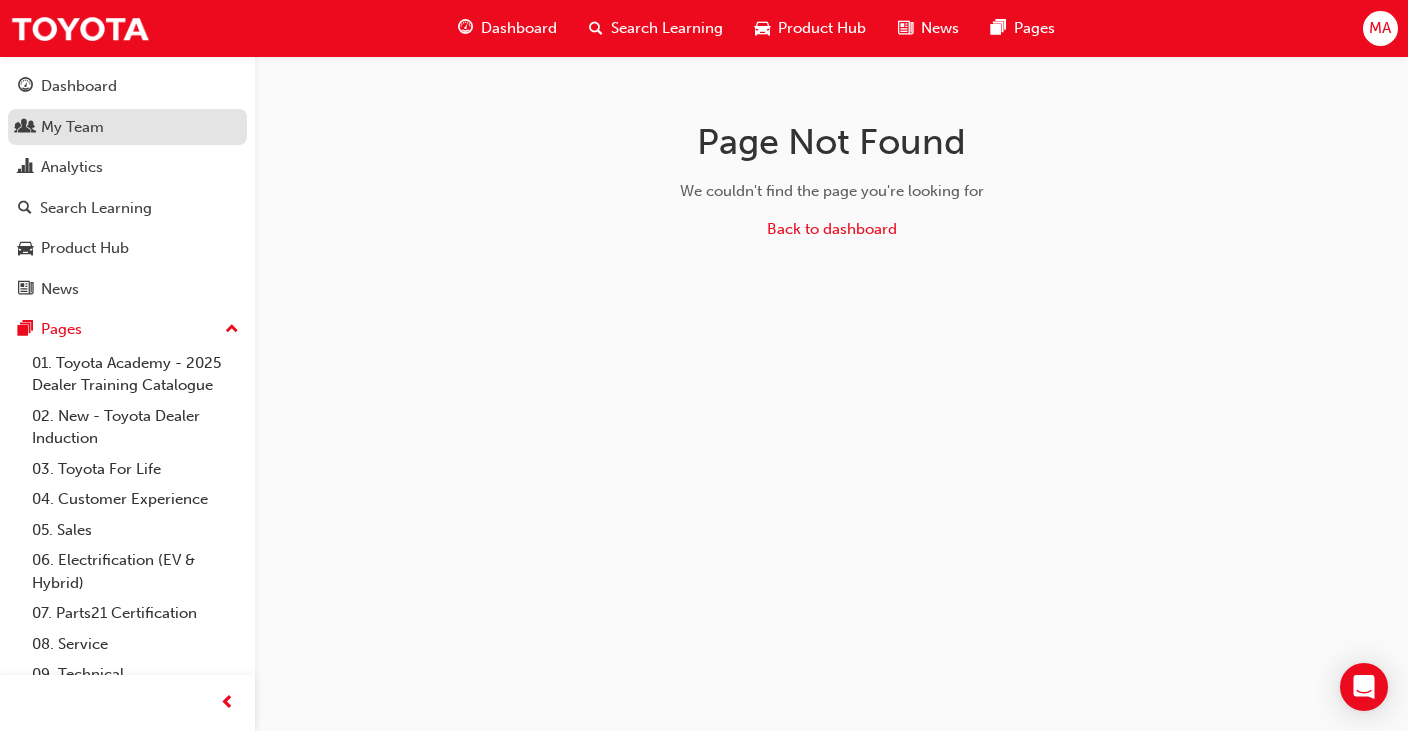 click on "My Team" at bounding box center [72, 127] 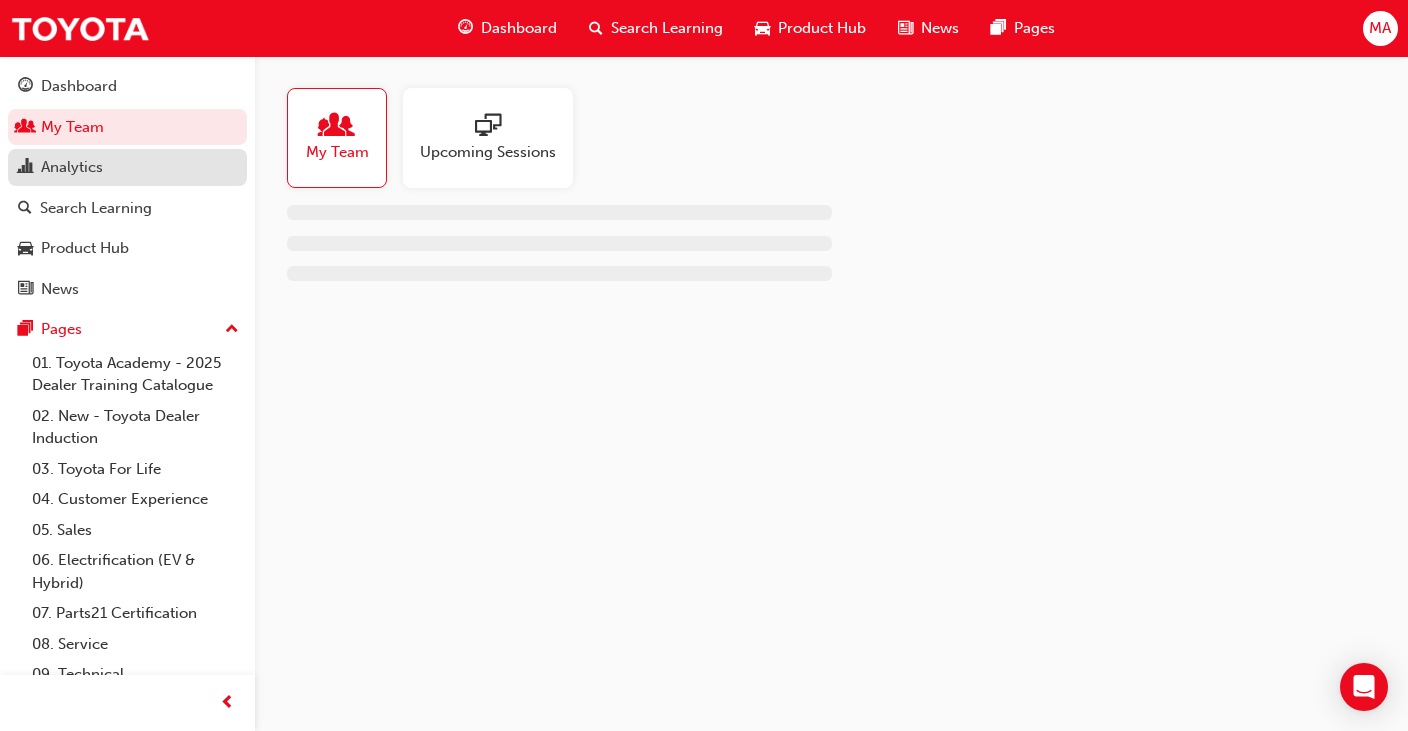 click on "Analytics" at bounding box center [72, 167] 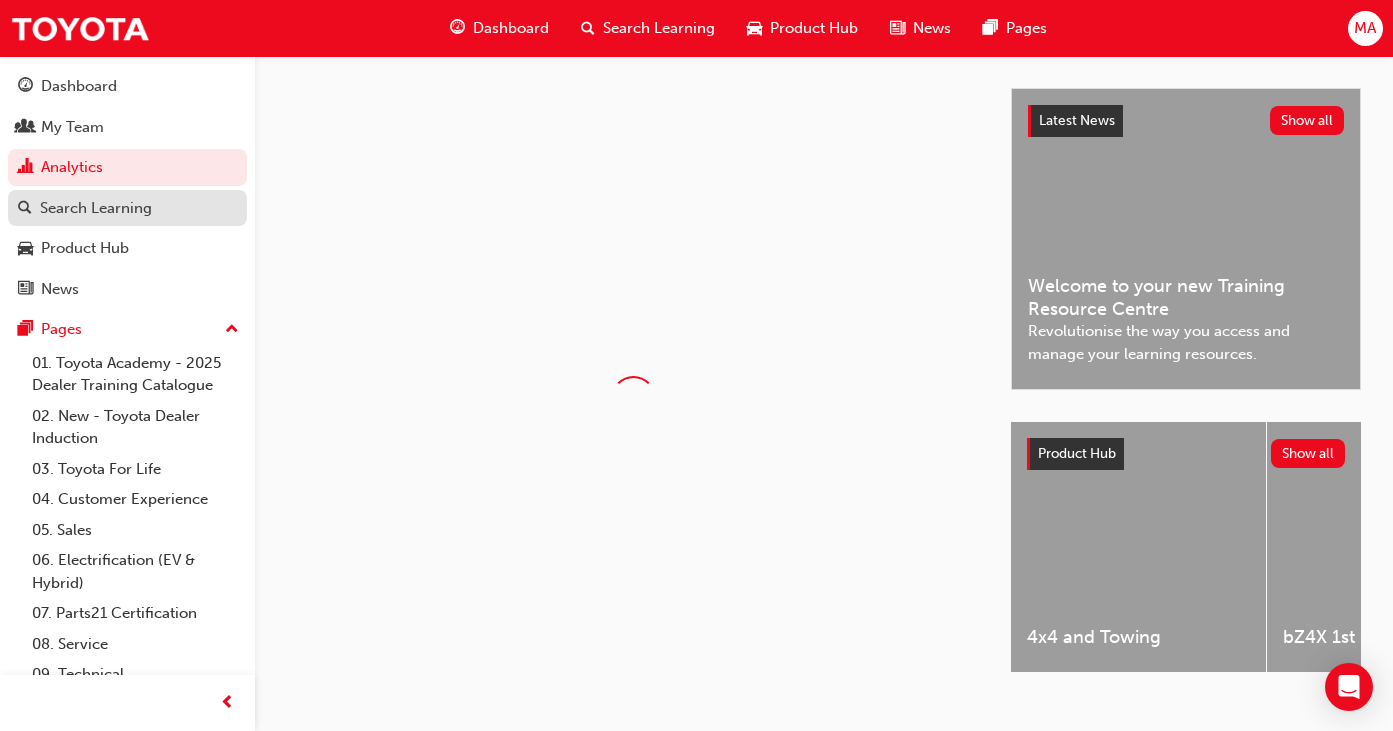 click on "Search Learning" at bounding box center [96, 208] 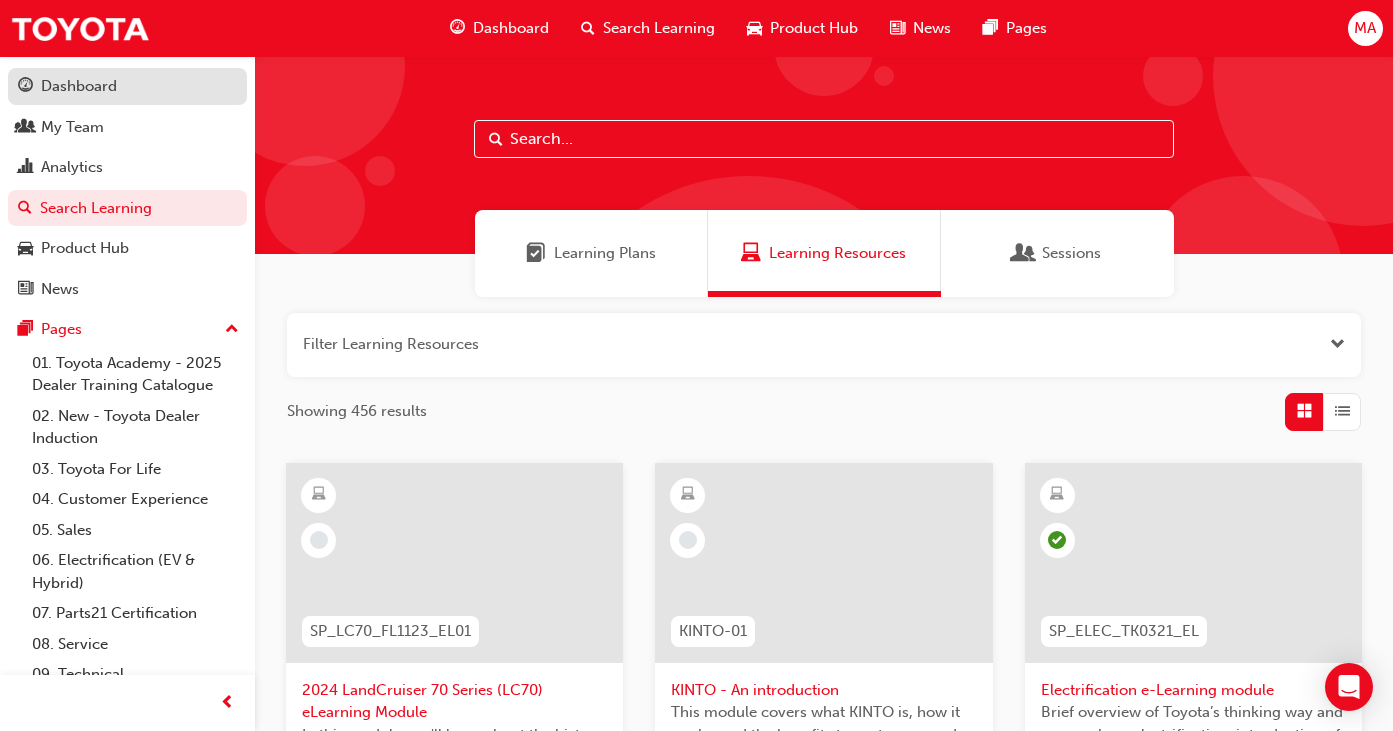 click on "Dashboard" at bounding box center [79, 86] 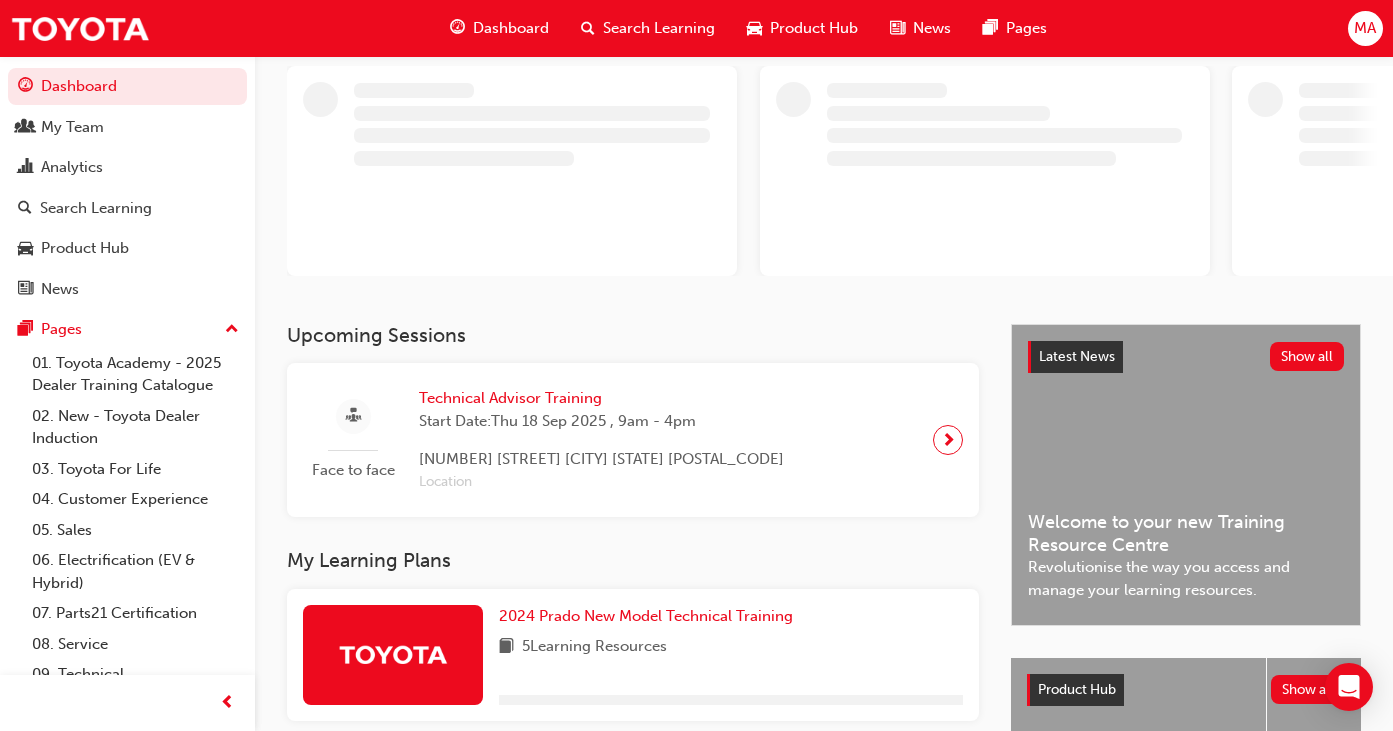 scroll, scrollTop: 200, scrollLeft: 0, axis: vertical 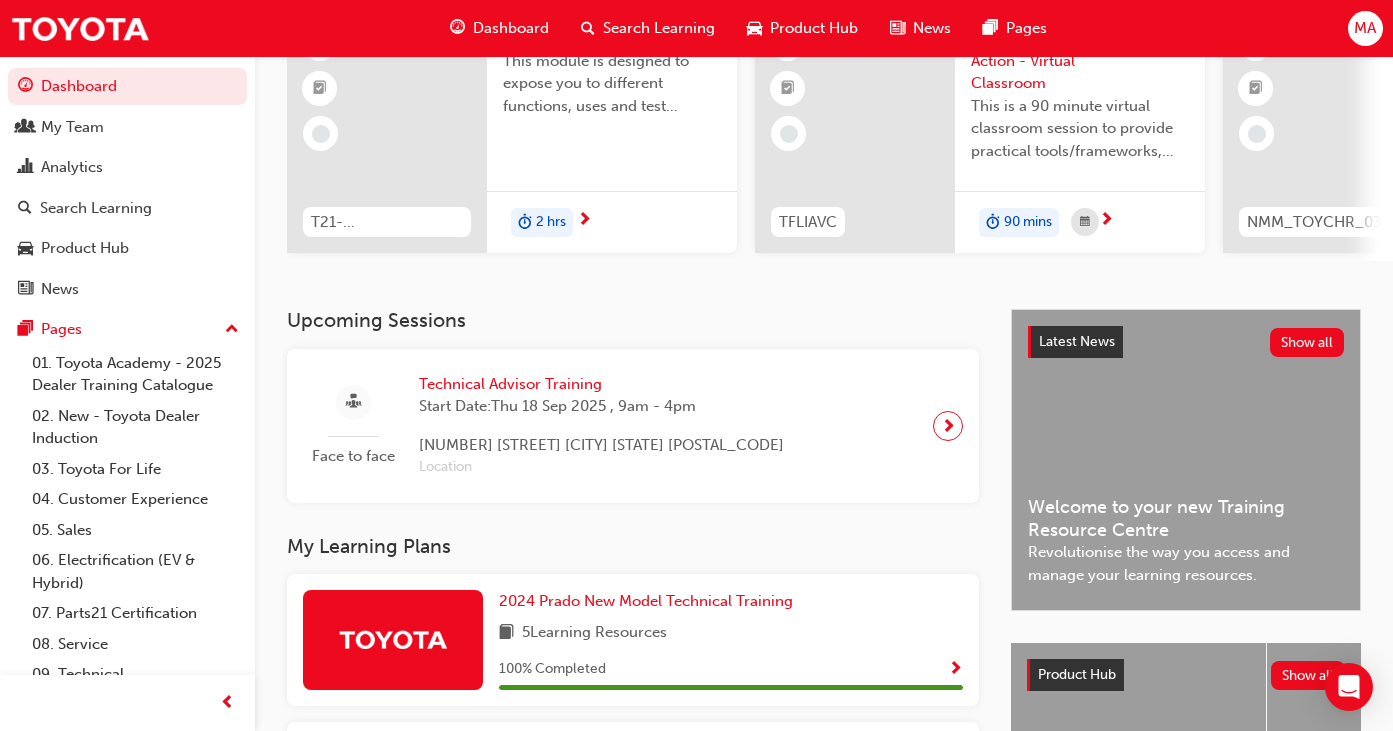 click on "Technical Advisor Training" at bounding box center (601, 384) 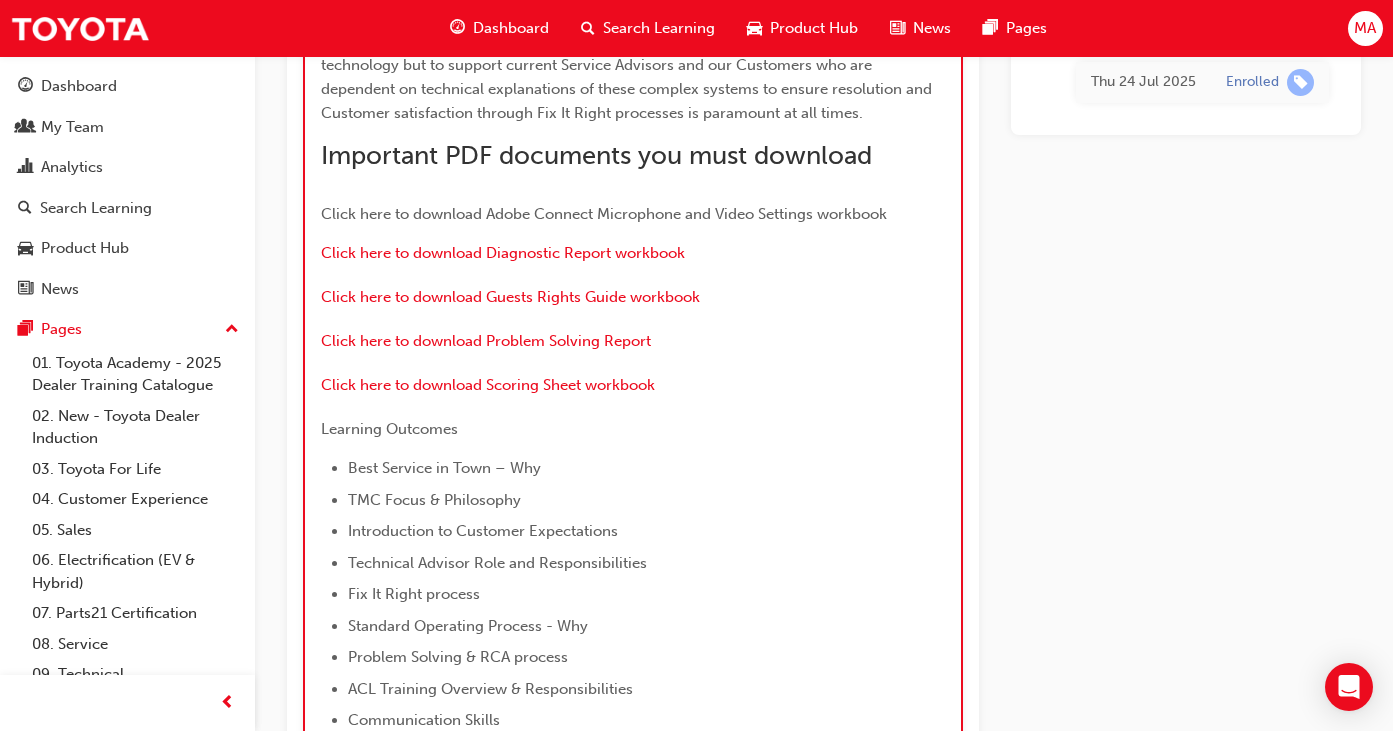 scroll, scrollTop: 2238, scrollLeft: 0, axis: vertical 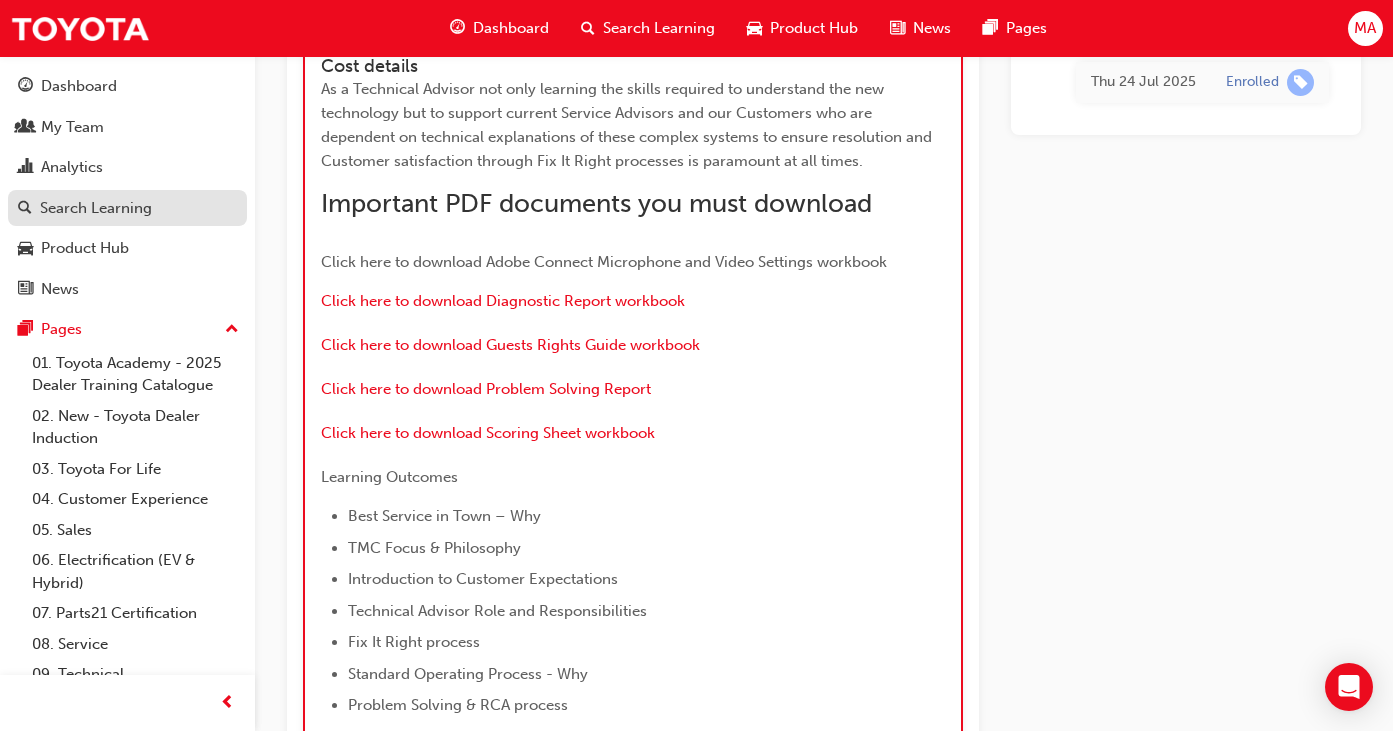click on "Search Learning" at bounding box center (96, 208) 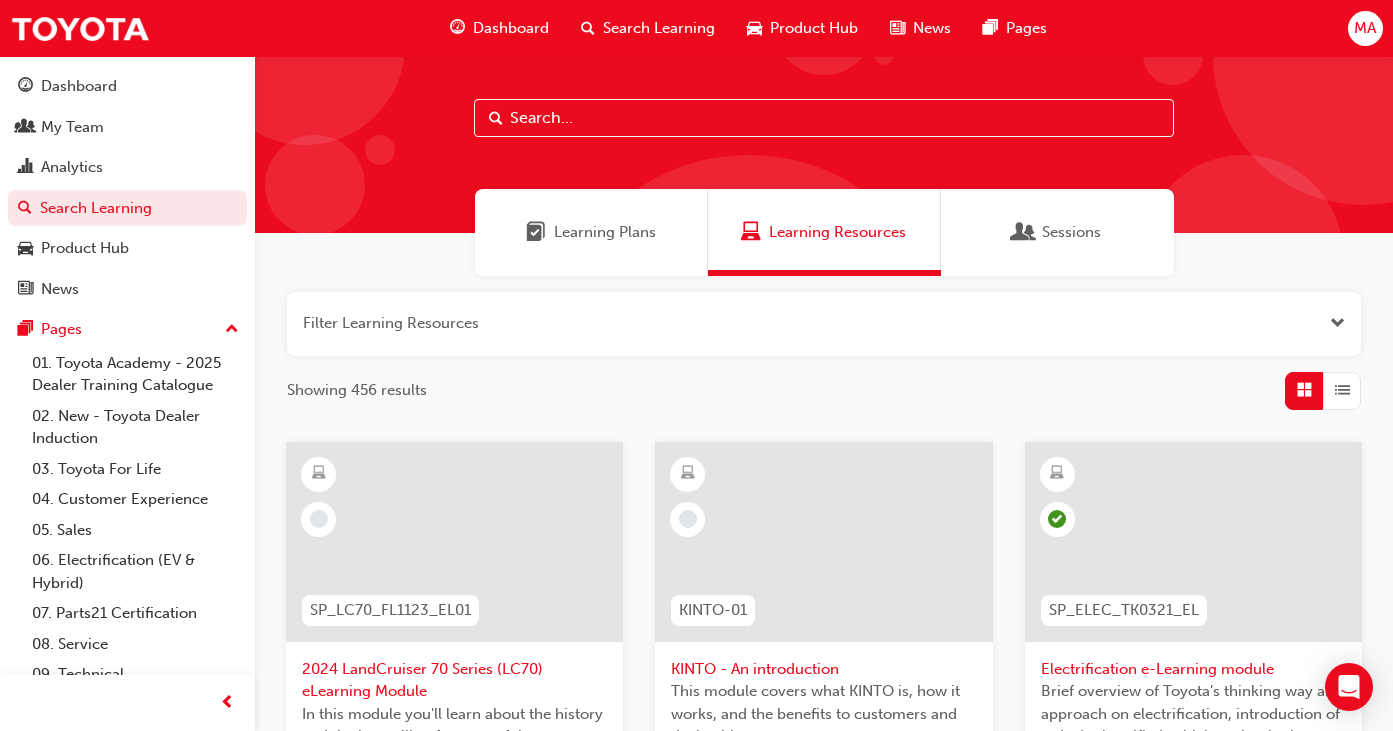 scroll, scrollTop: 0, scrollLeft: 0, axis: both 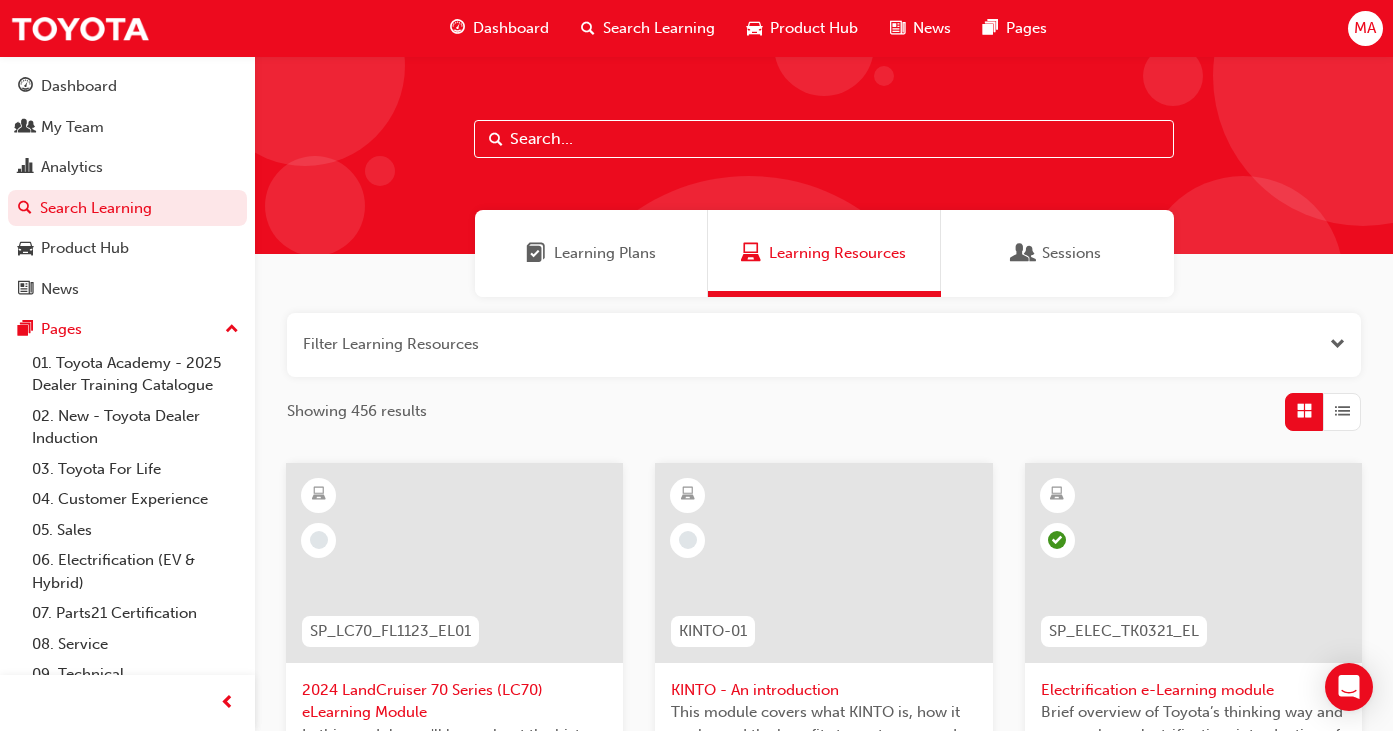 click on "Learning Plans" at bounding box center [605, 253] 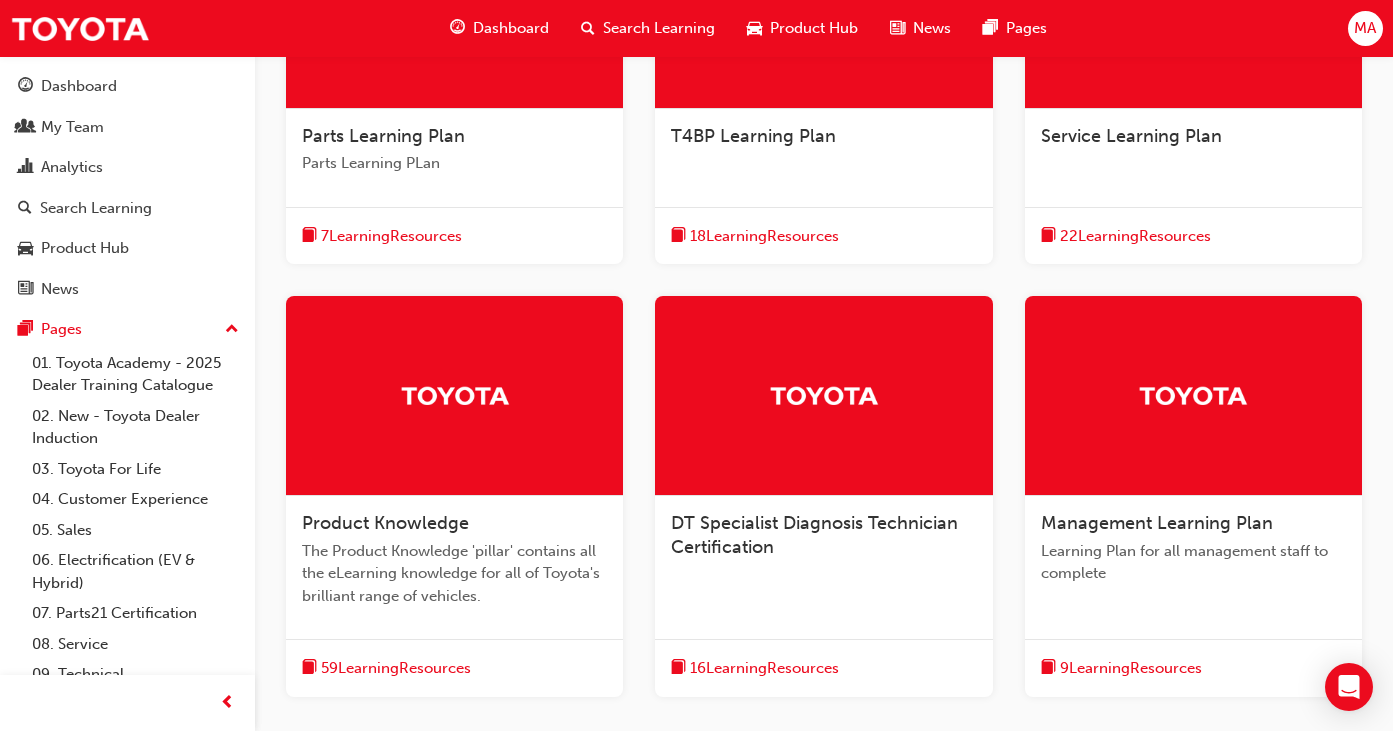 scroll, scrollTop: 600, scrollLeft: 0, axis: vertical 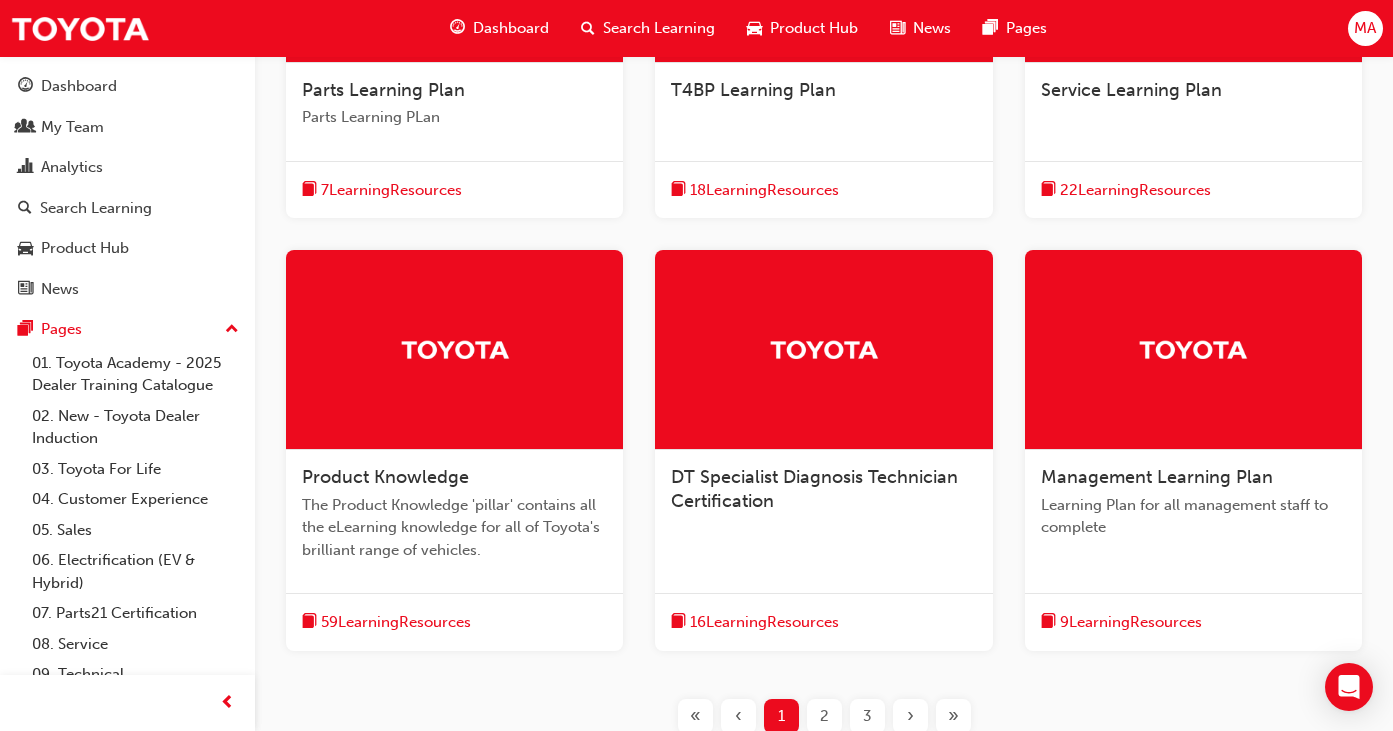 click at bounding box center (823, 350) 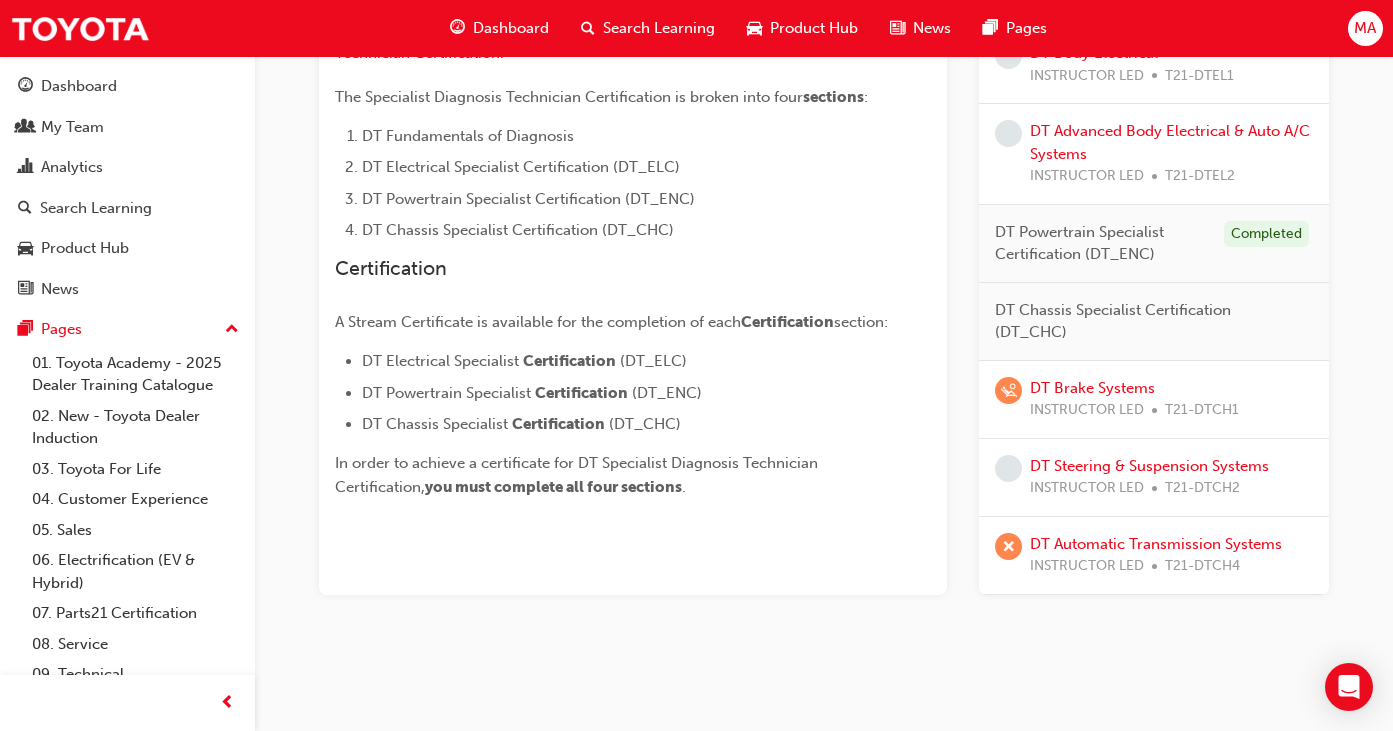 scroll, scrollTop: 563, scrollLeft: 0, axis: vertical 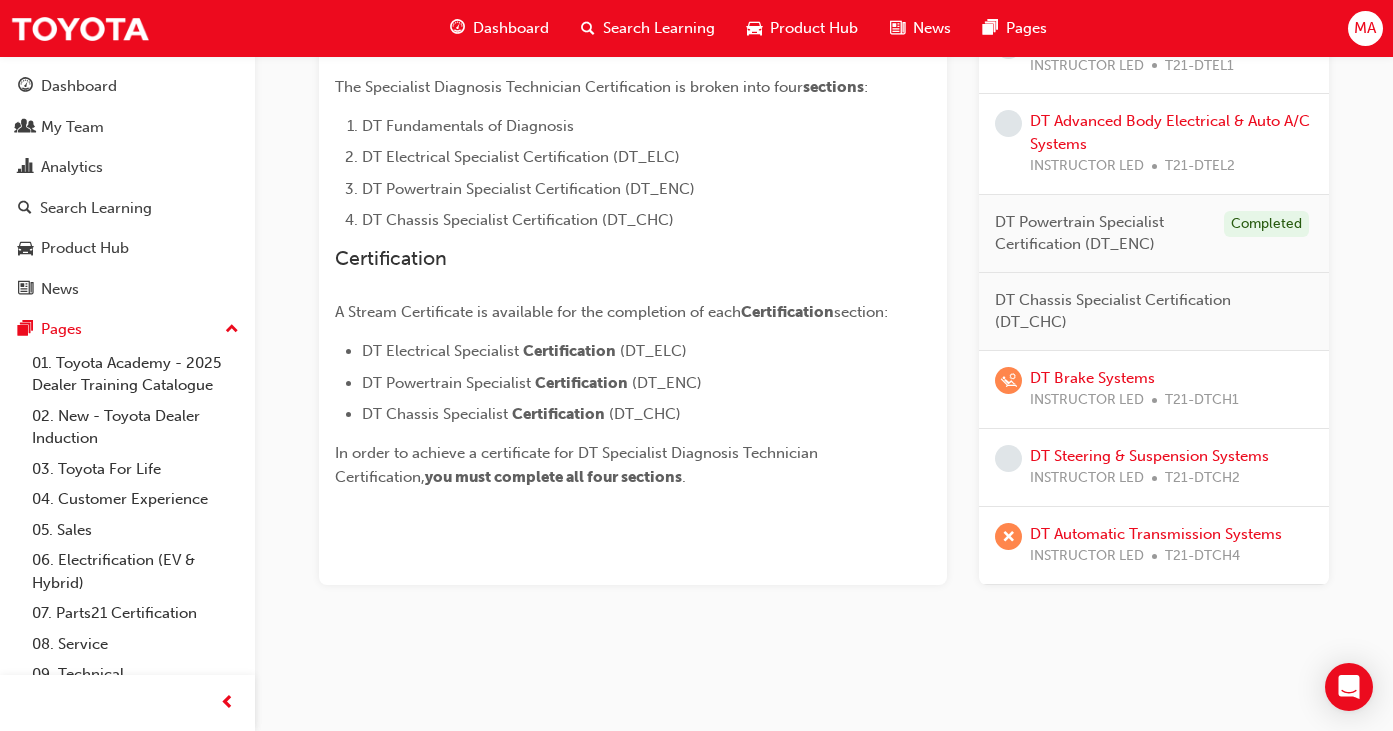 click at bounding box center [1008, 536] 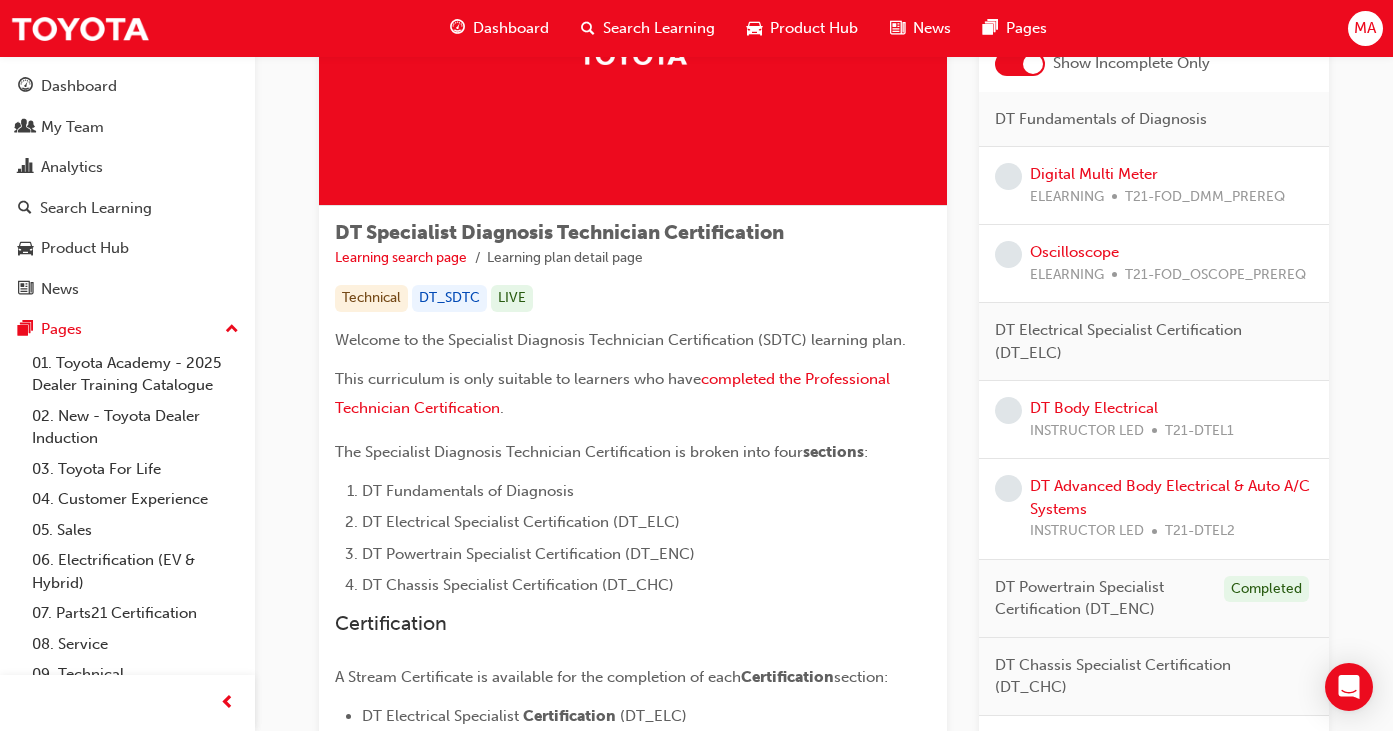 scroll, scrollTop: 163, scrollLeft: 0, axis: vertical 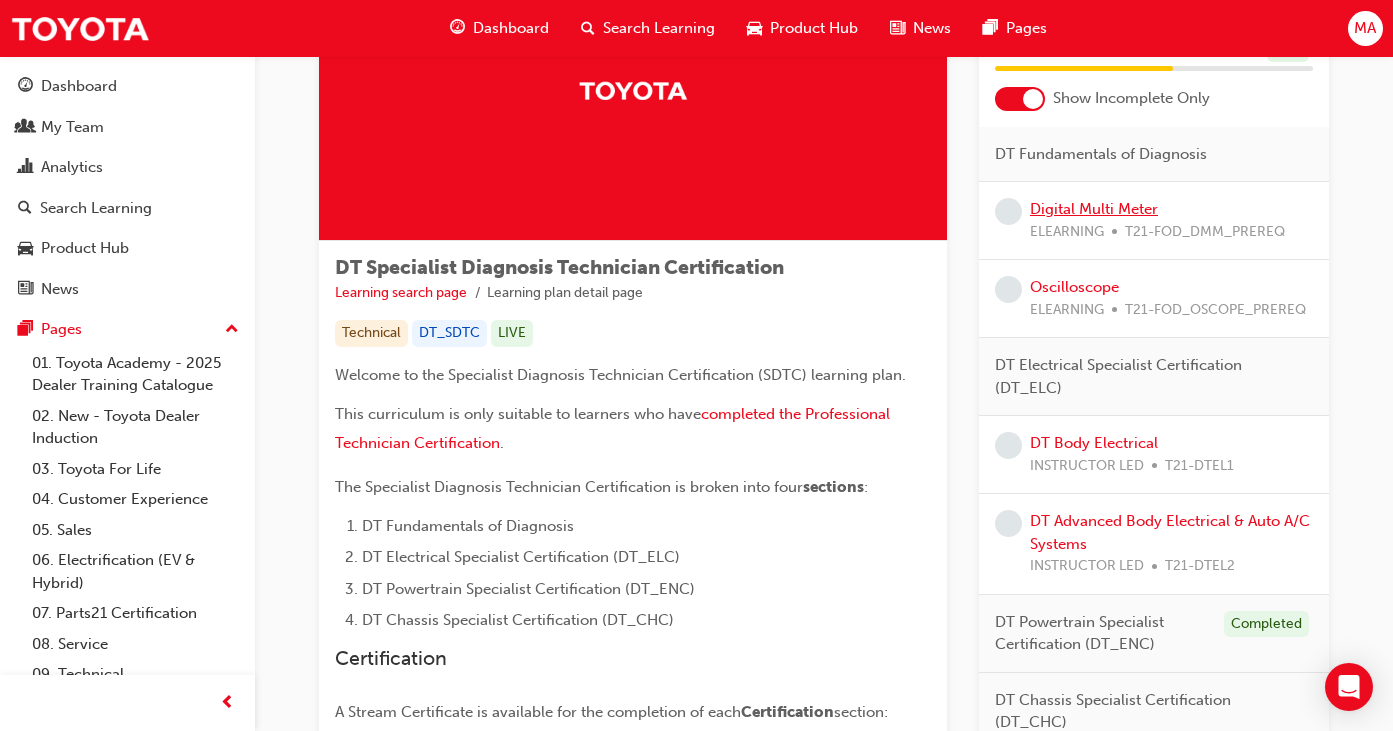click on "Digital Multi Meter" at bounding box center (1094, 209) 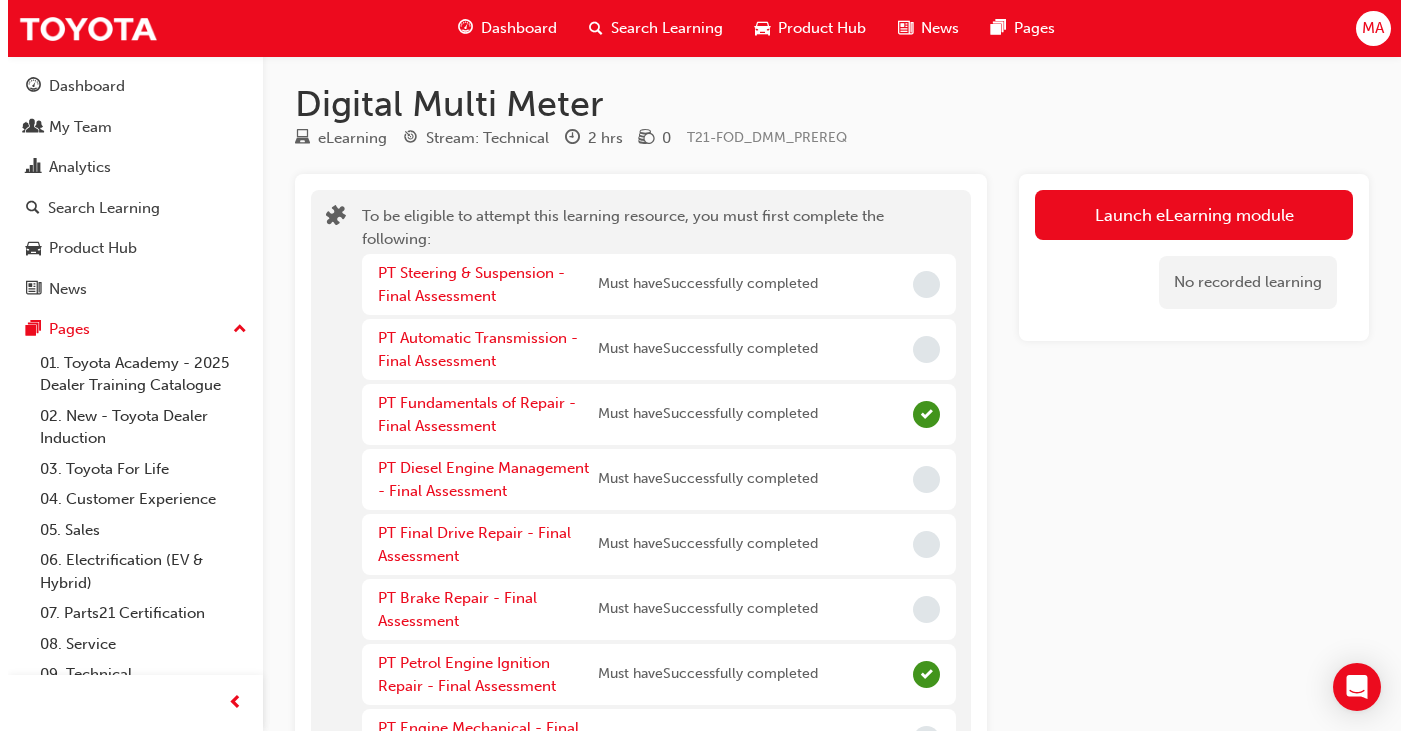 scroll, scrollTop: 0, scrollLeft: 0, axis: both 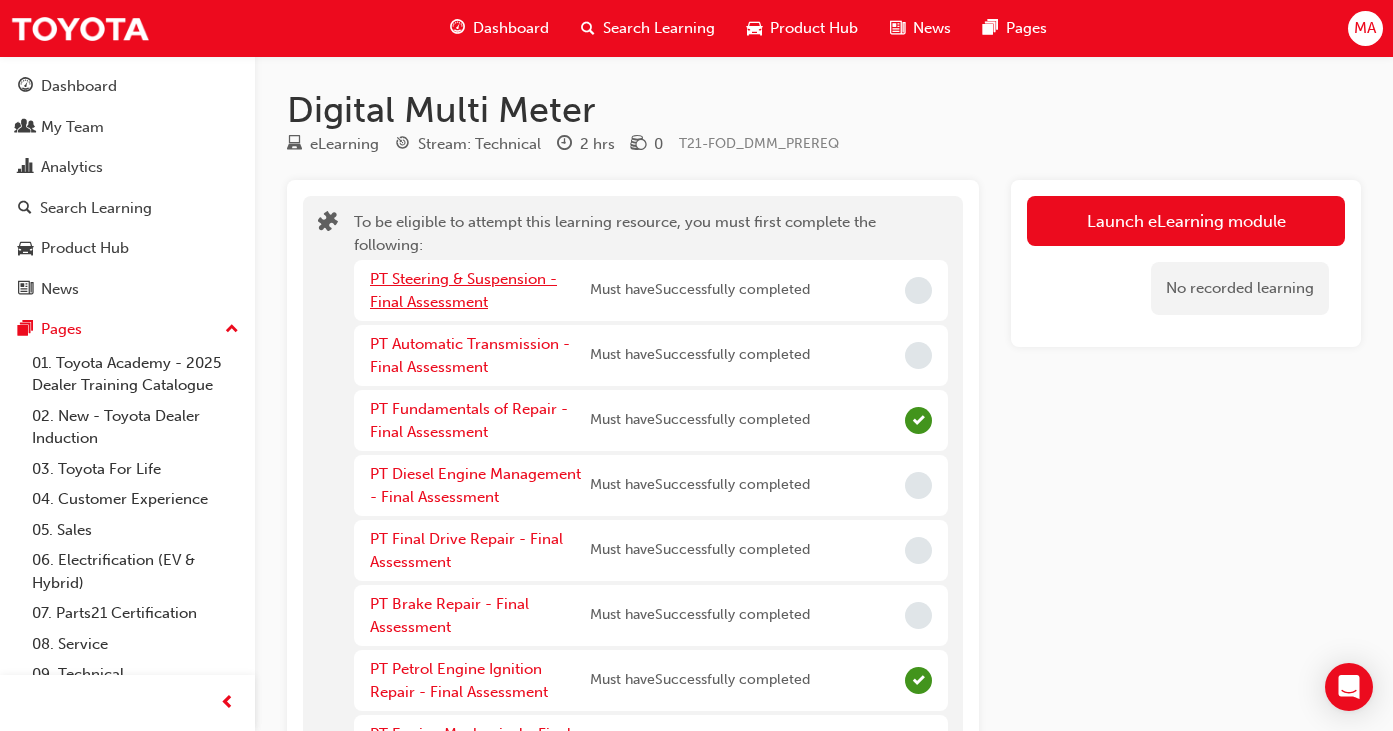 click on "PT Steering & Suspension - Final Assessment" at bounding box center [463, 290] 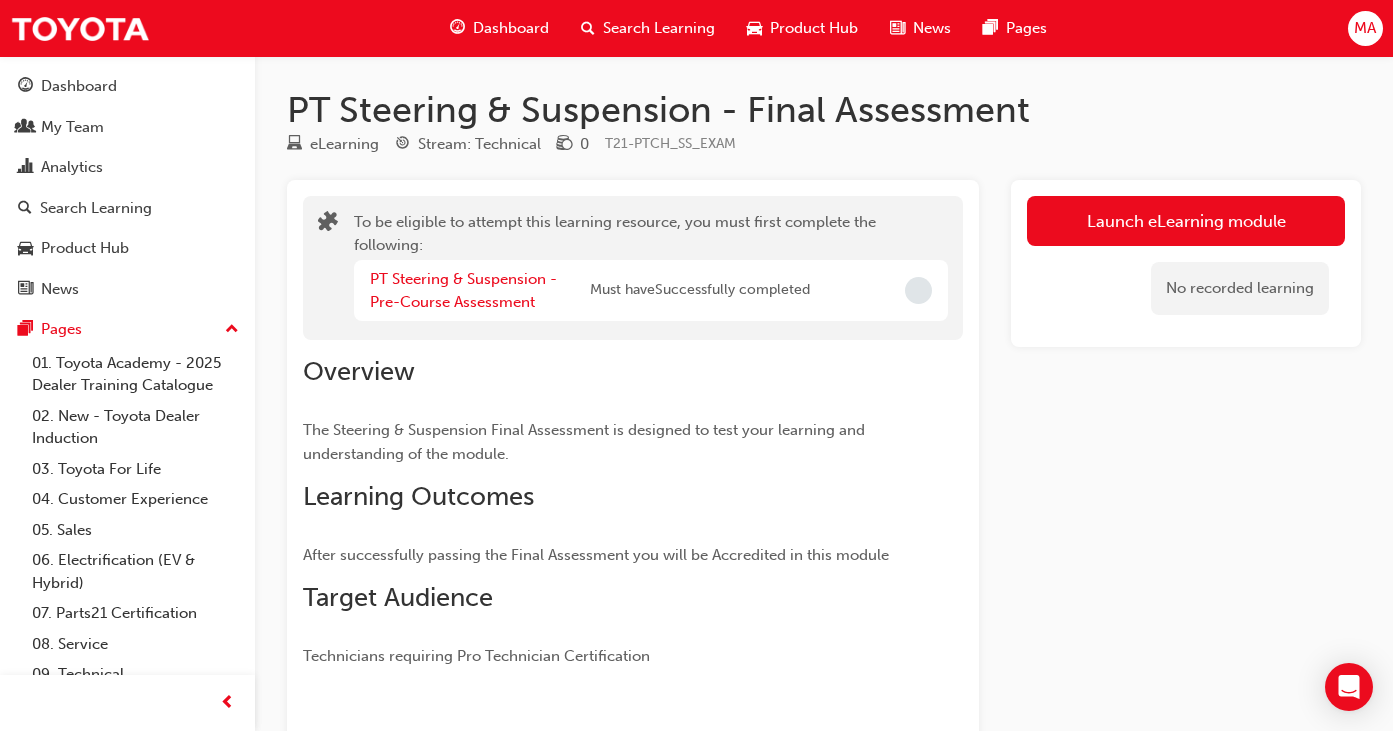 click on "PT Steering & Suspension - Pre-Course Assessment" at bounding box center [480, 290] 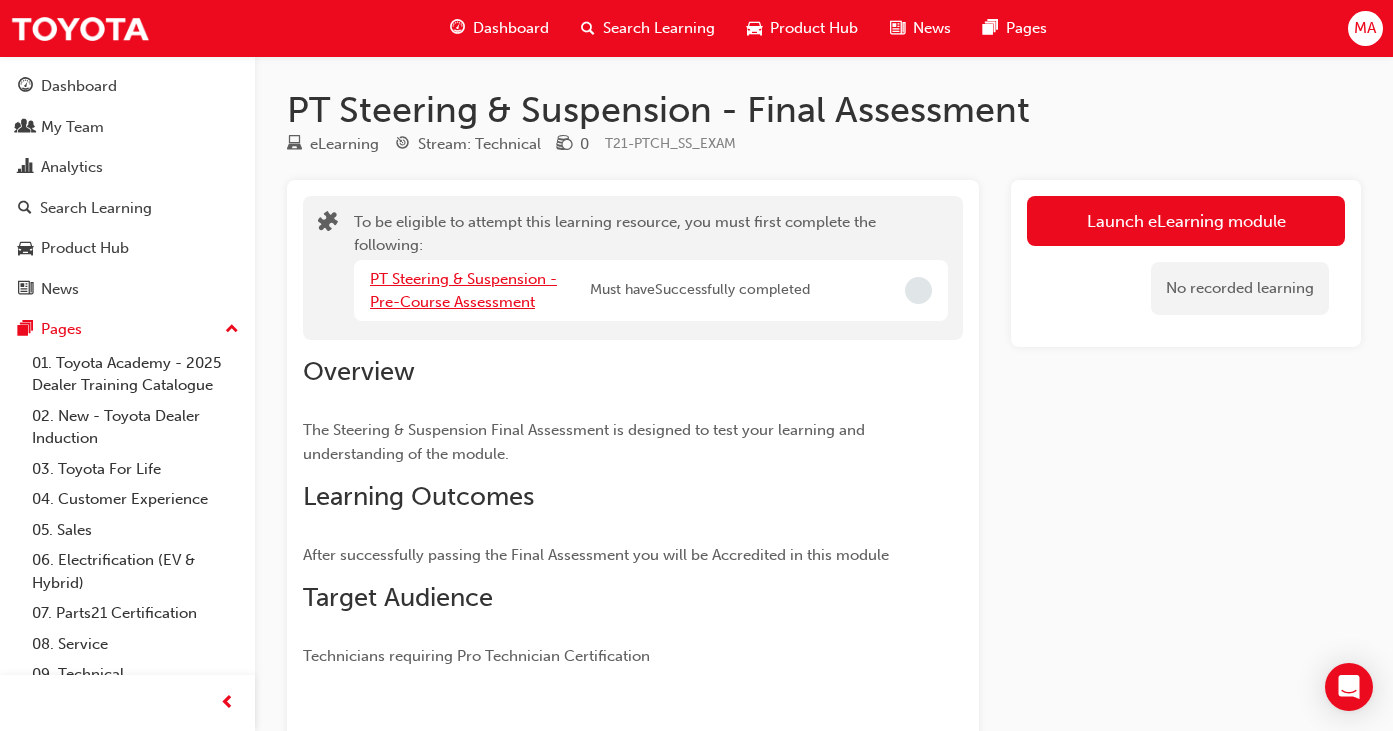 click on "PT Steering & Suspension - Pre-Course Assessment" at bounding box center [463, 290] 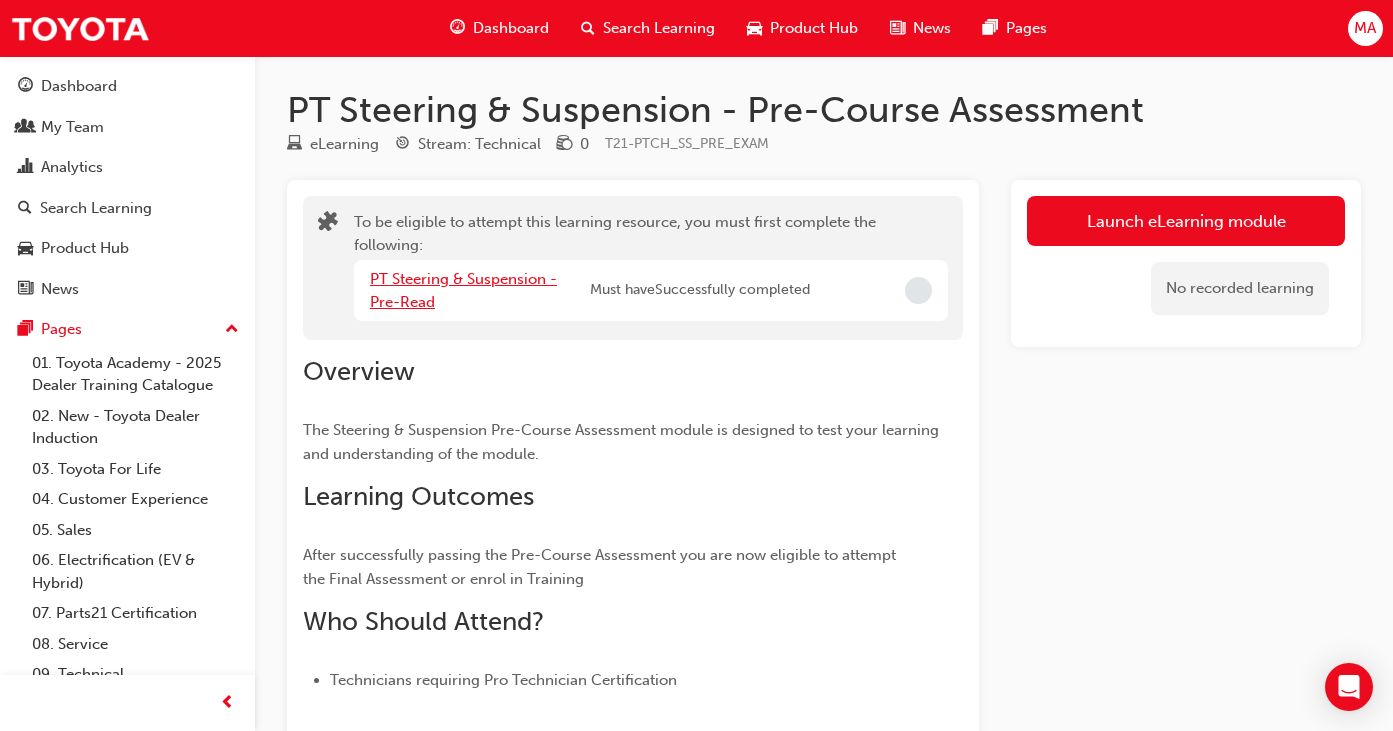 click on "PT Steering & Suspension - Pre-Read" at bounding box center [463, 290] 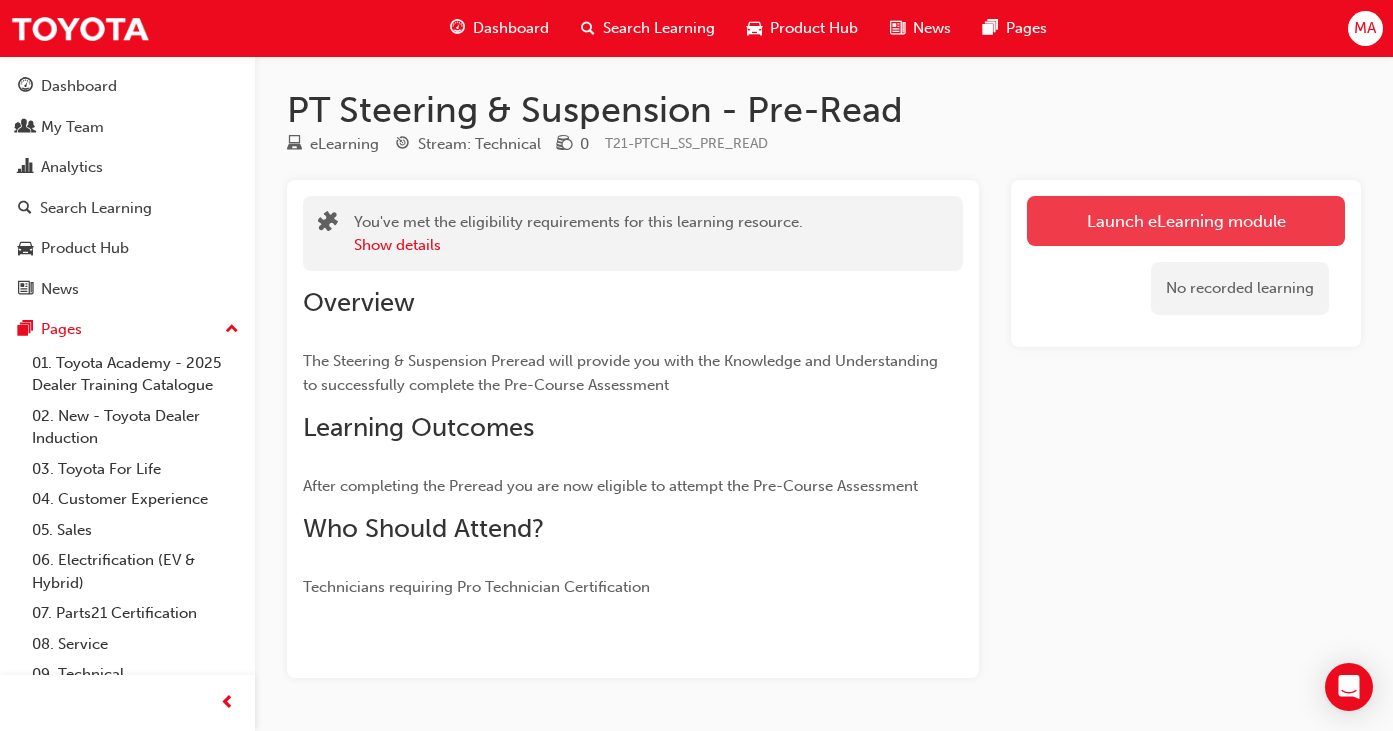 click on "Launch eLearning module" at bounding box center [1186, 221] 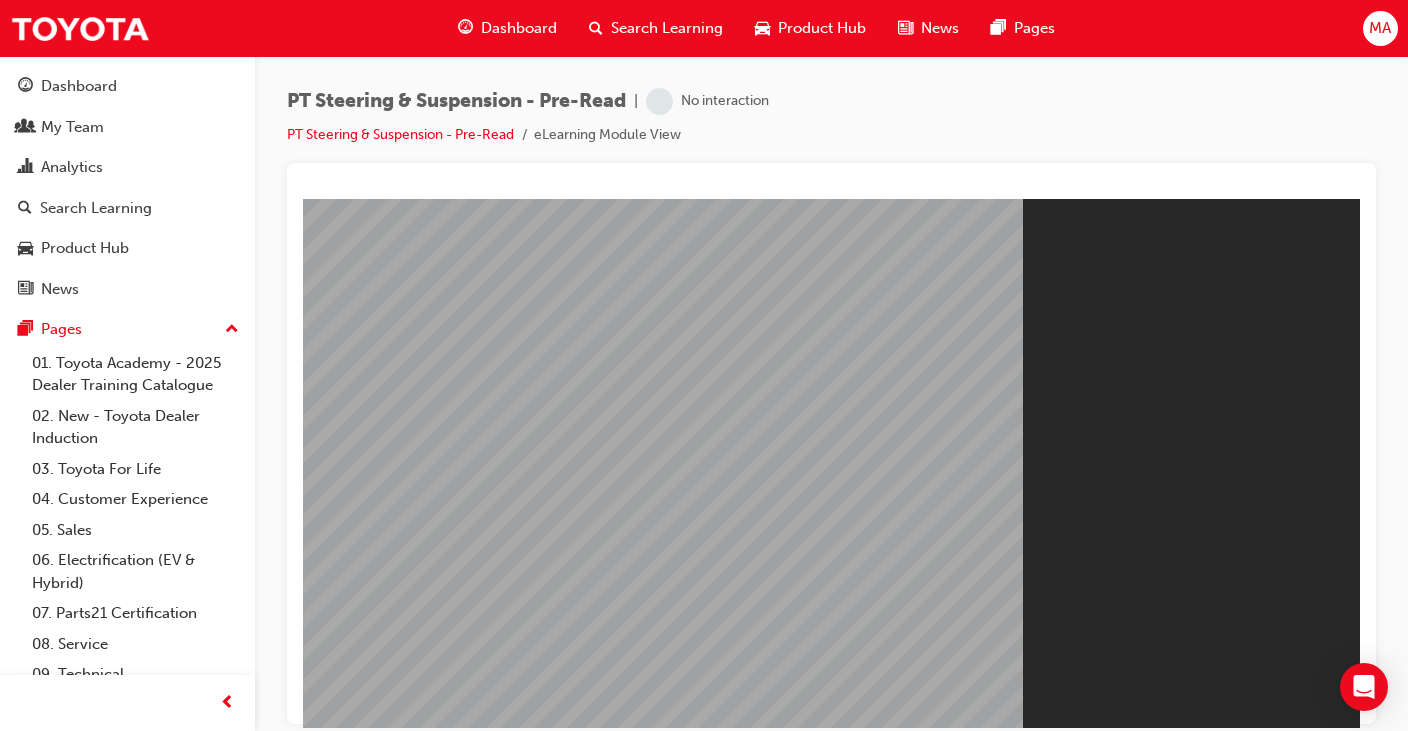 scroll, scrollTop: 0, scrollLeft: 0, axis: both 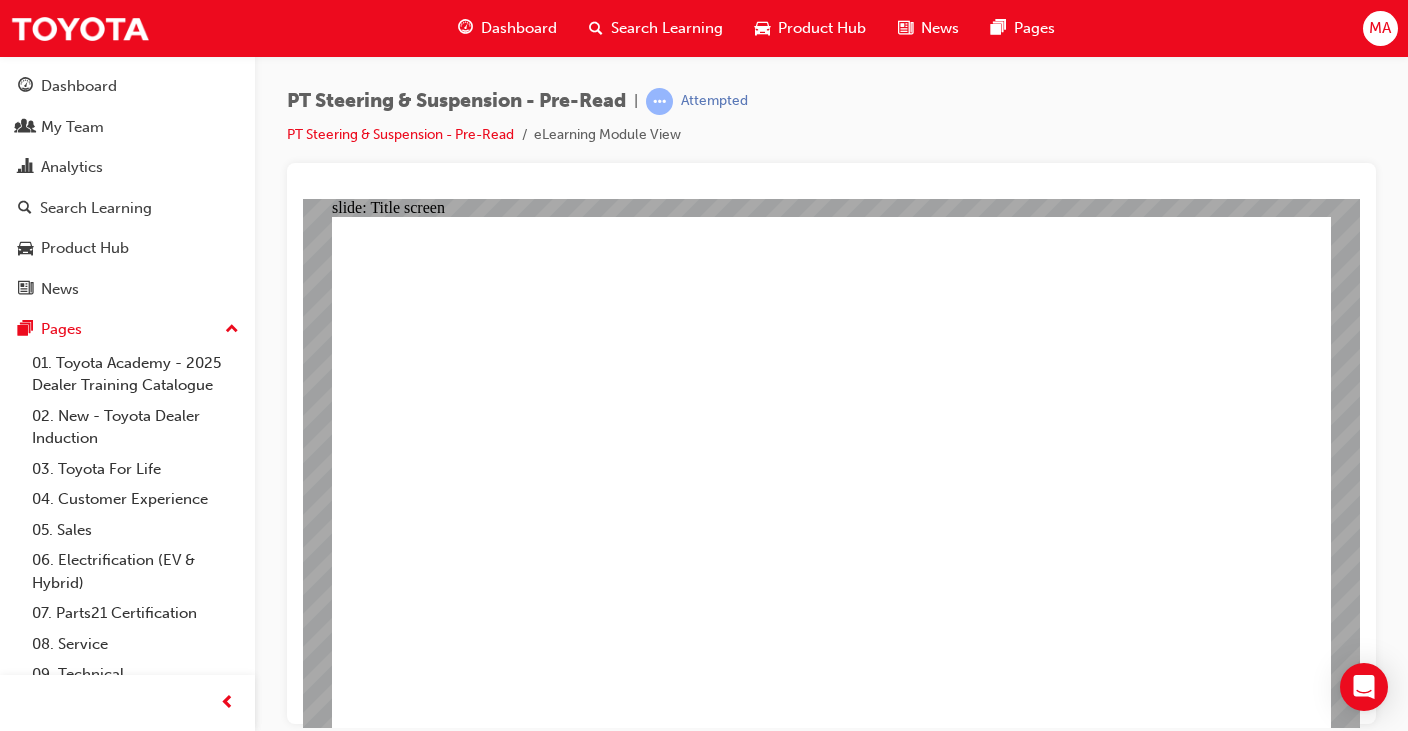 click 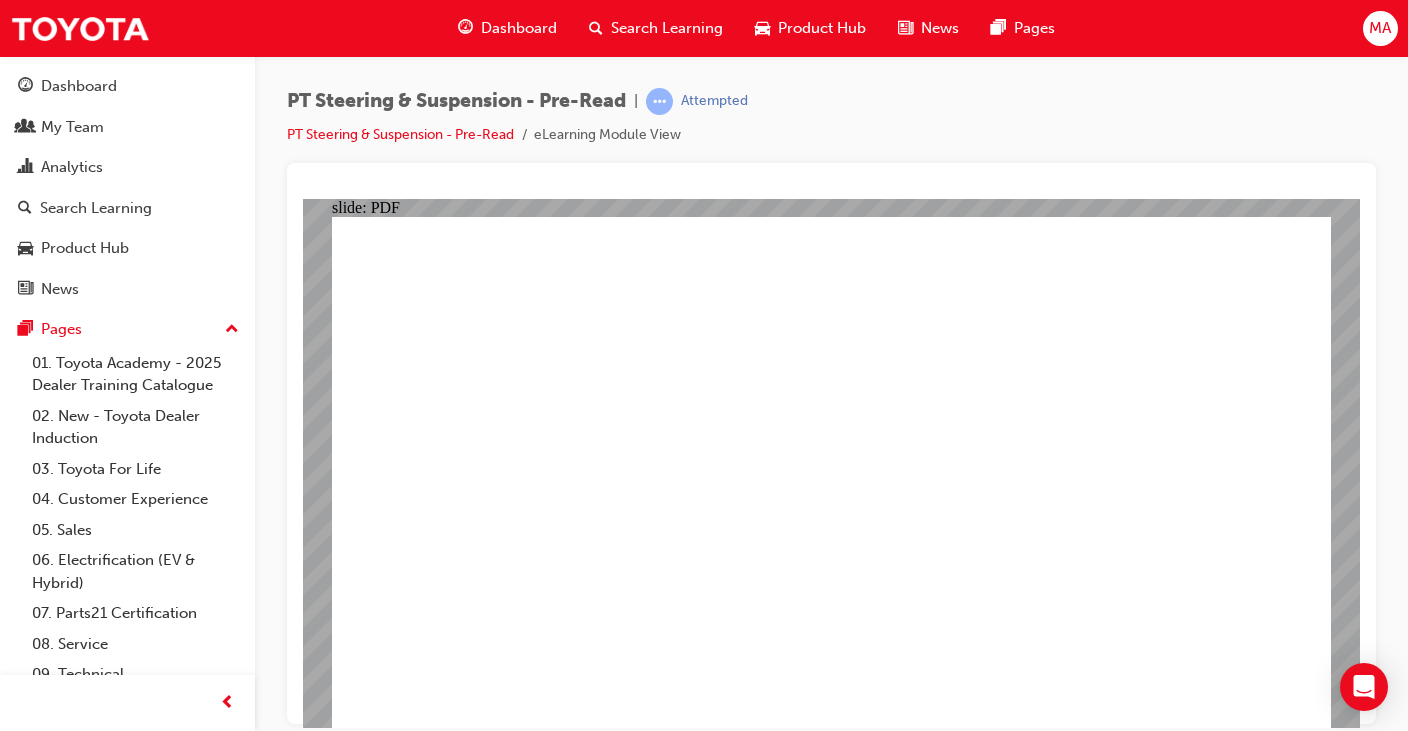 click 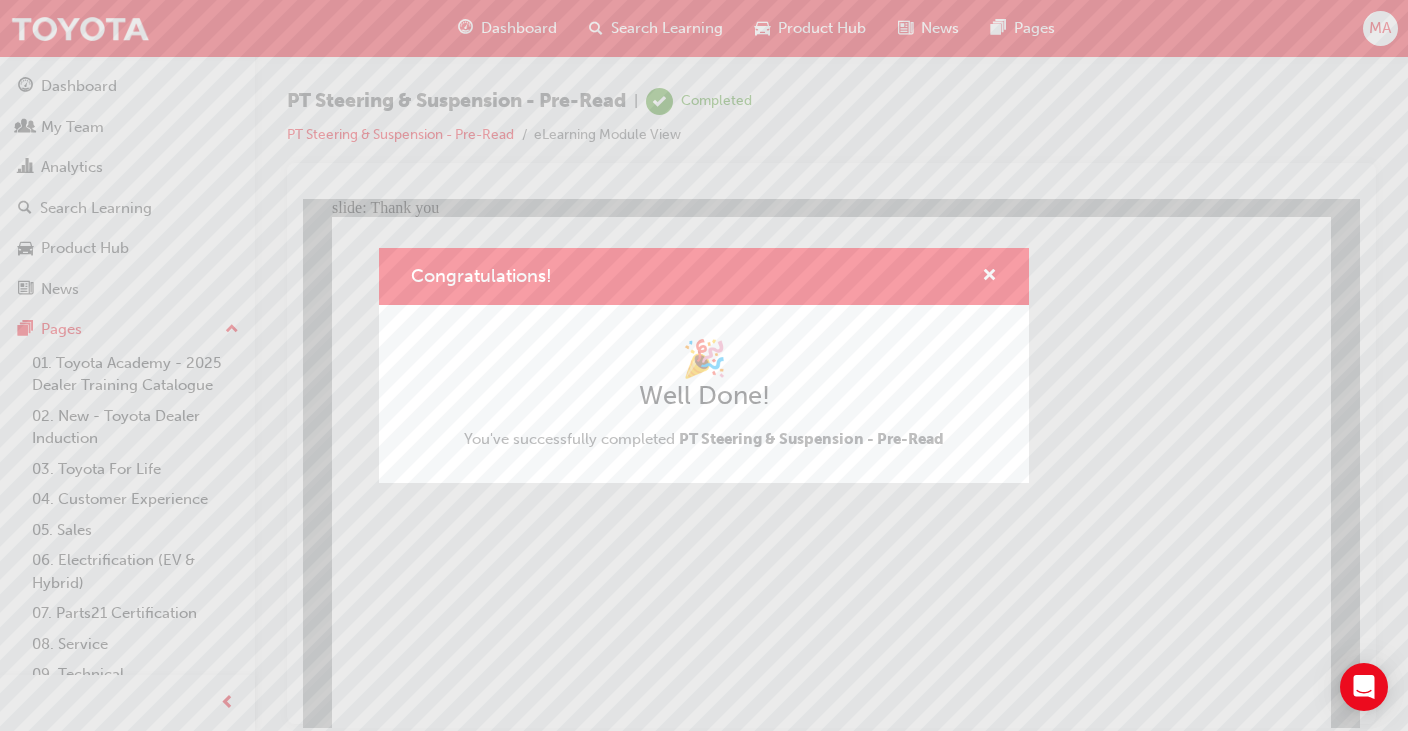 click on "Congratulations! 🎉 Well Done! You've successfully completed   PT Steering & Suspension - Pre-Read" at bounding box center [704, 365] 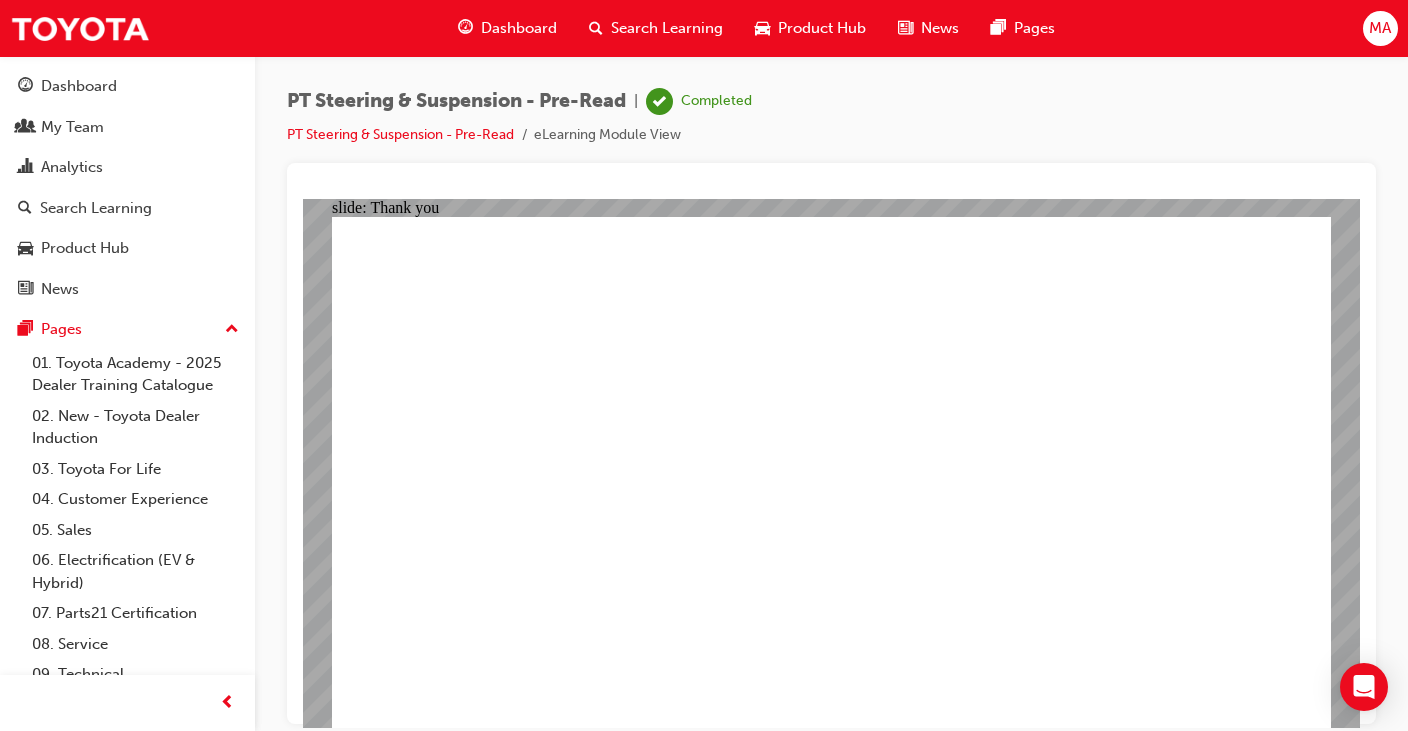 click 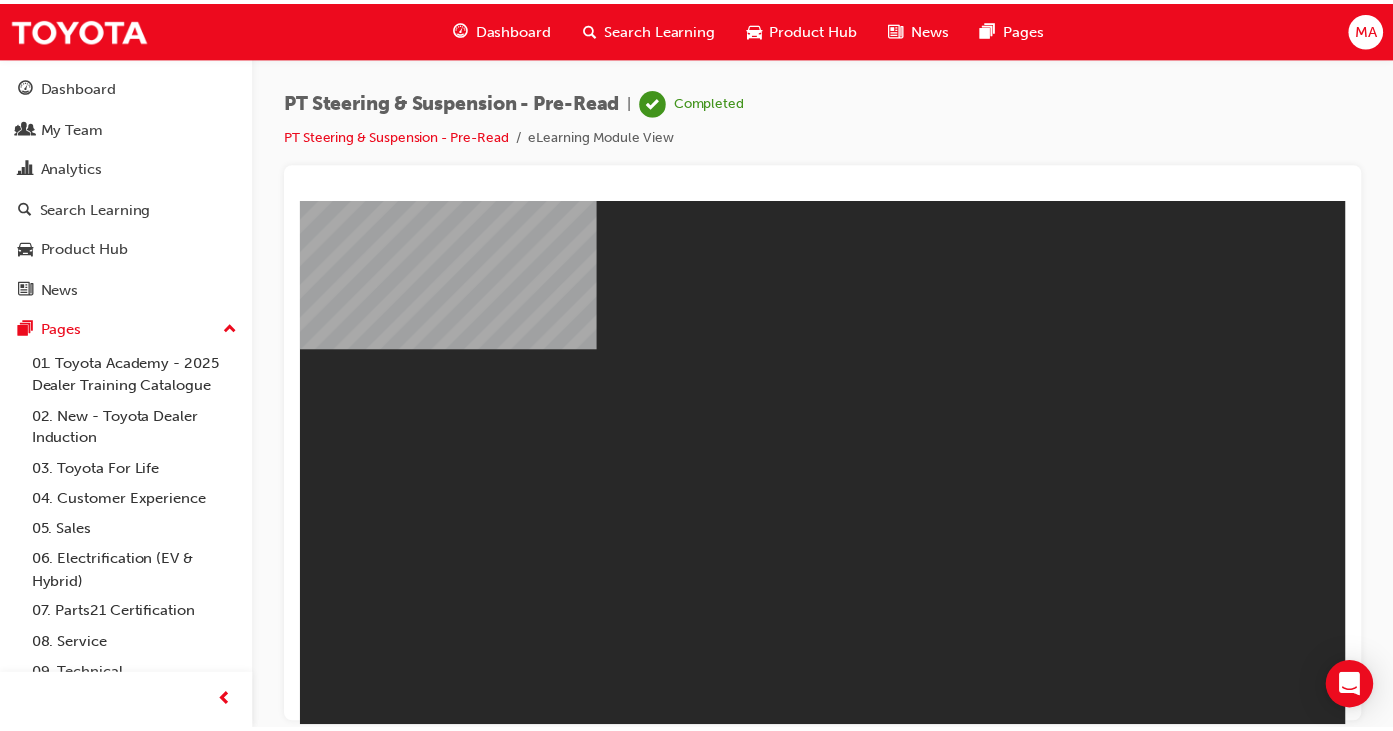 scroll, scrollTop: 0, scrollLeft: 0, axis: both 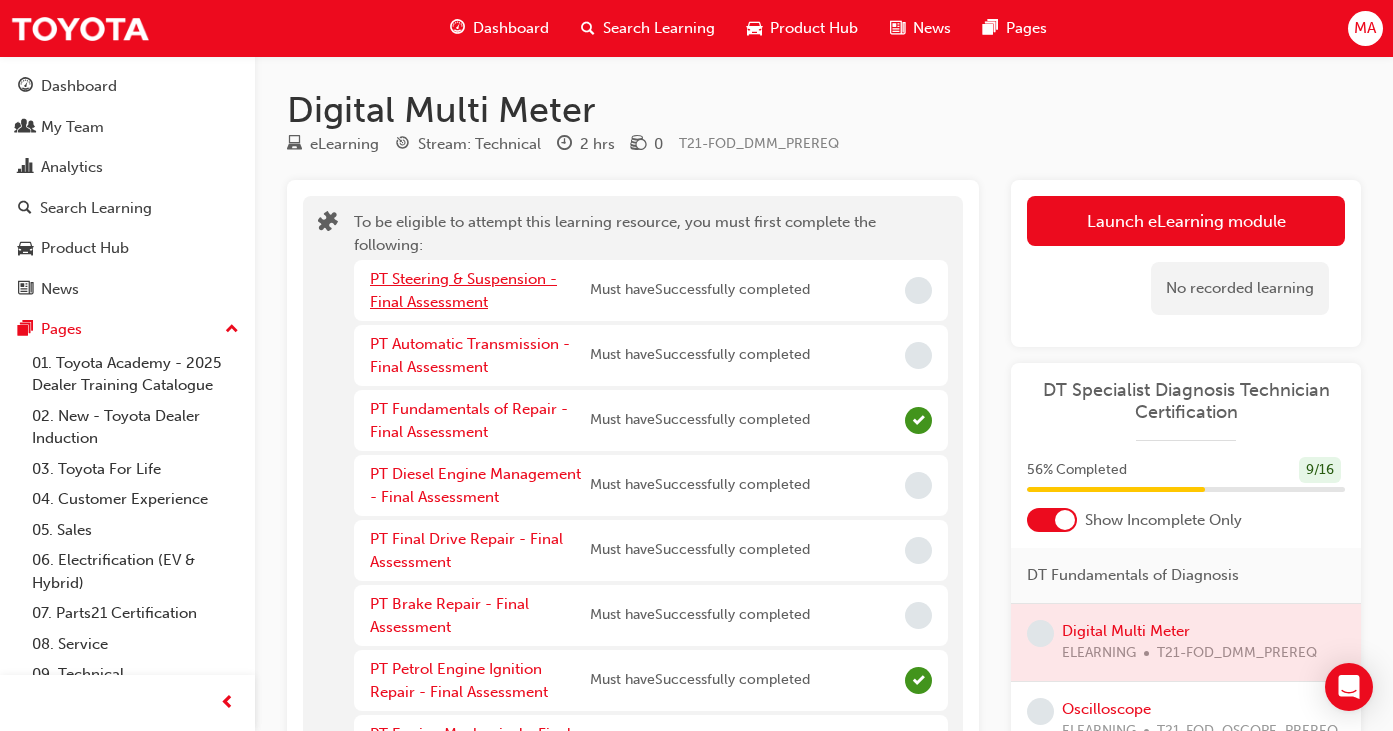 click on "PT Steering & Suspension - Final Assessment" at bounding box center (463, 290) 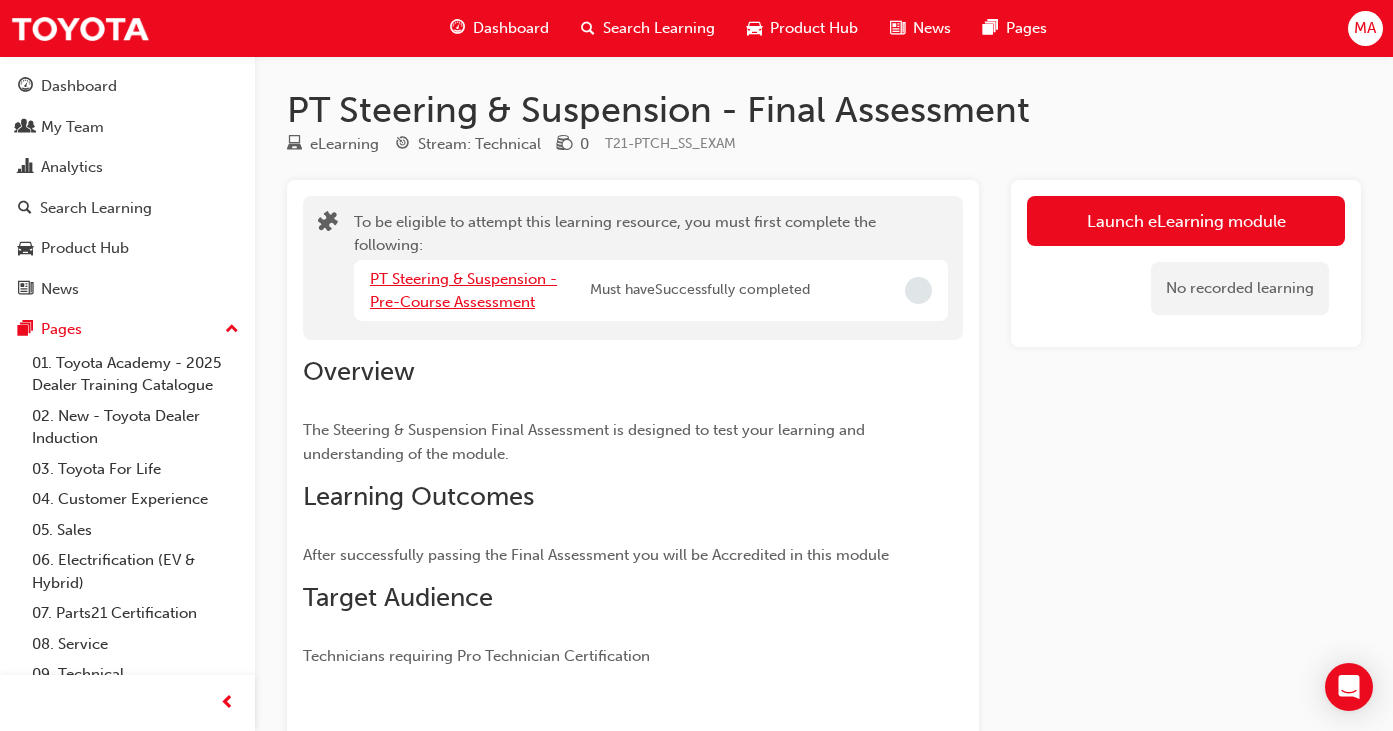 click on "PT Steering & Suspension - Pre-Course Assessment" at bounding box center (463, 290) 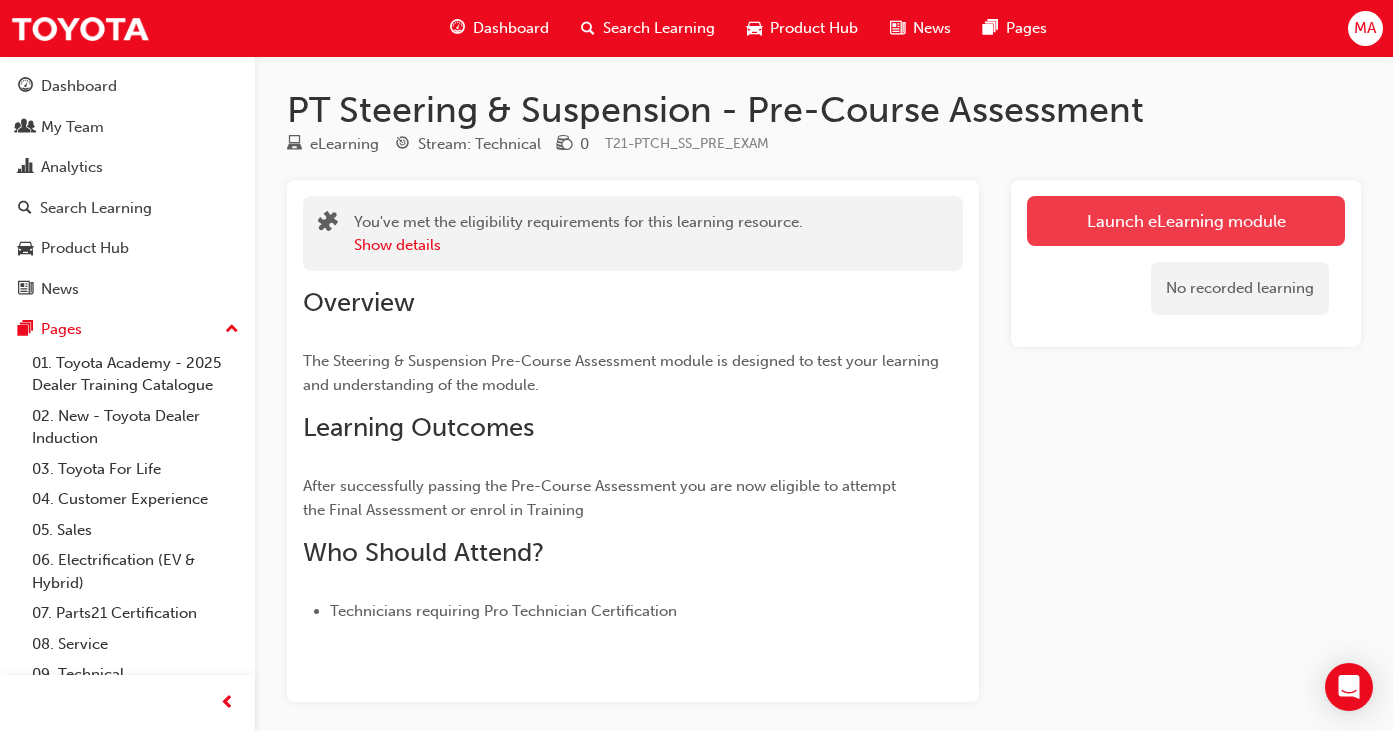 click on "Launch eLearning module" at bounding box center [1186, 221] 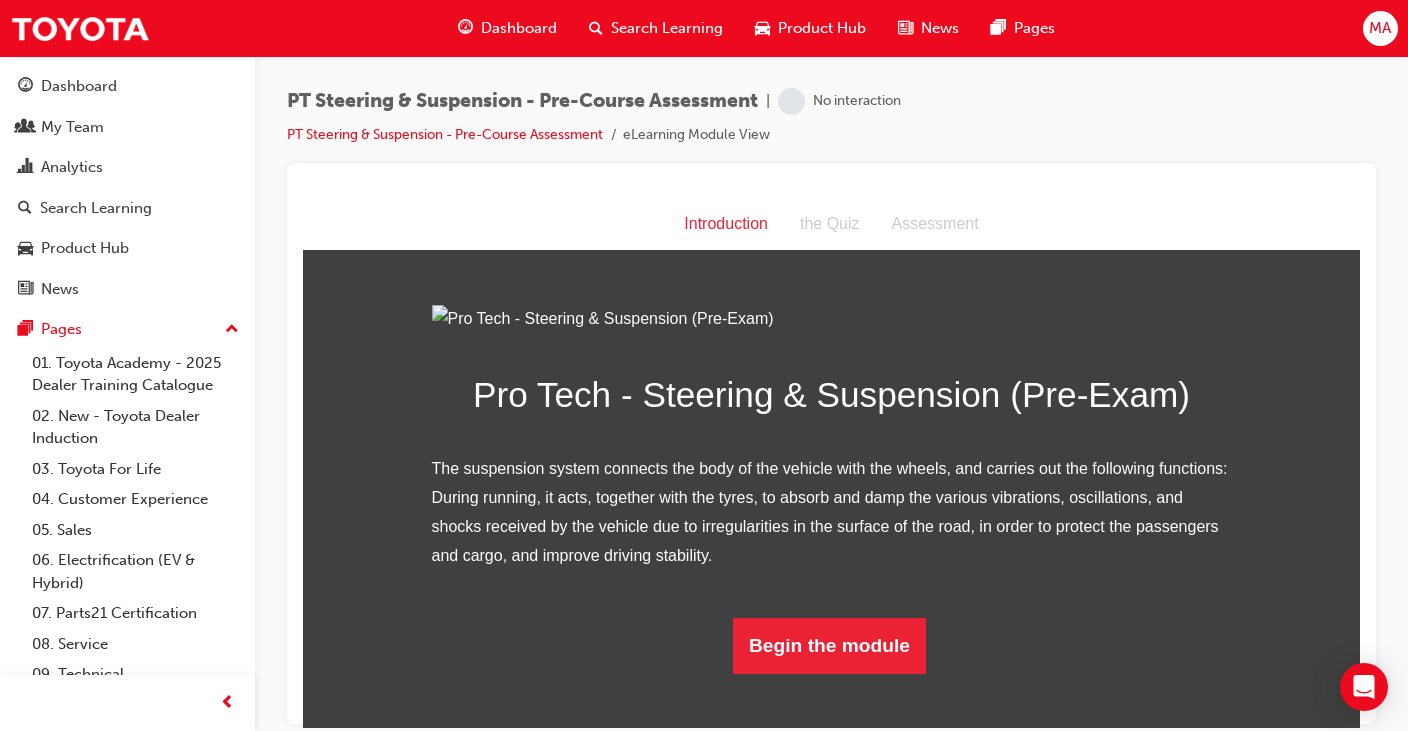scroll, scrollTop: 167, scrollLeft: 0, axis: vertical 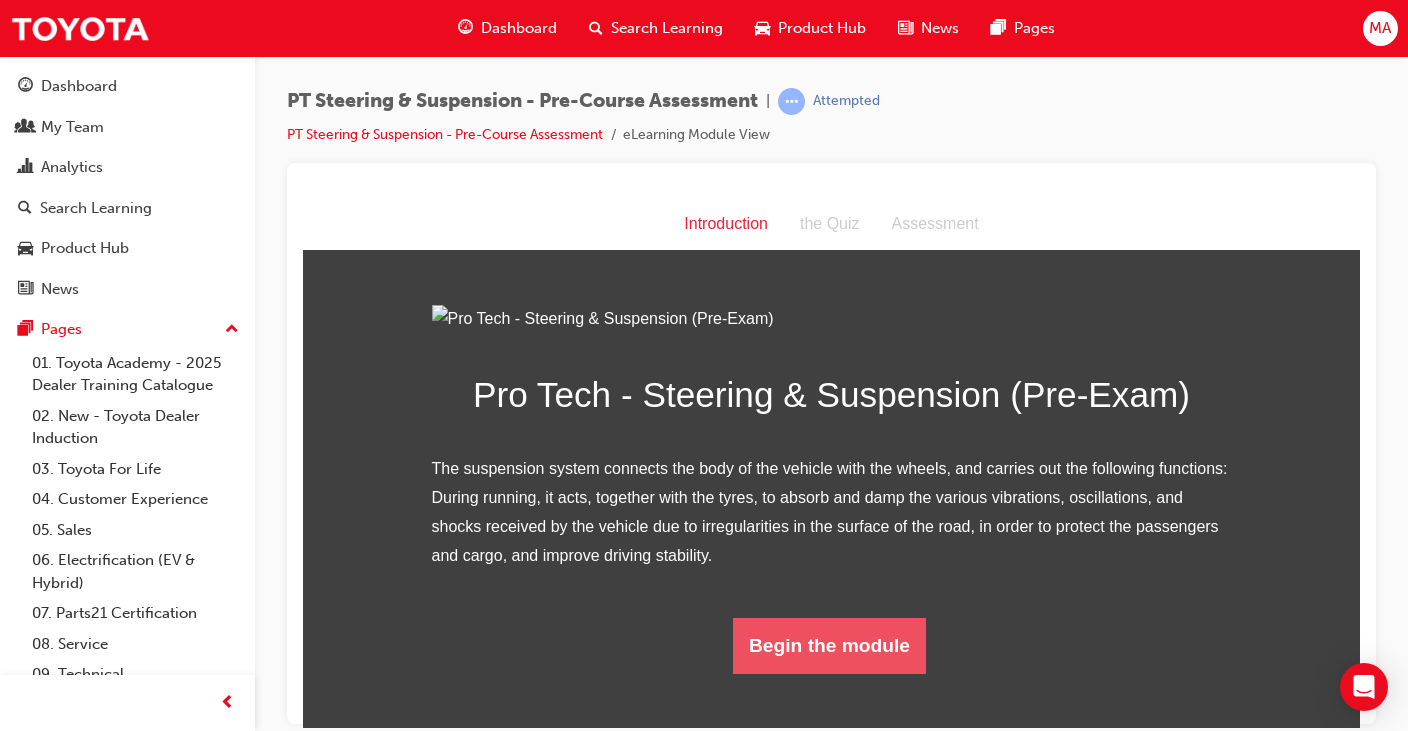 click on "Begin the module" at bounding box center [829, 645] 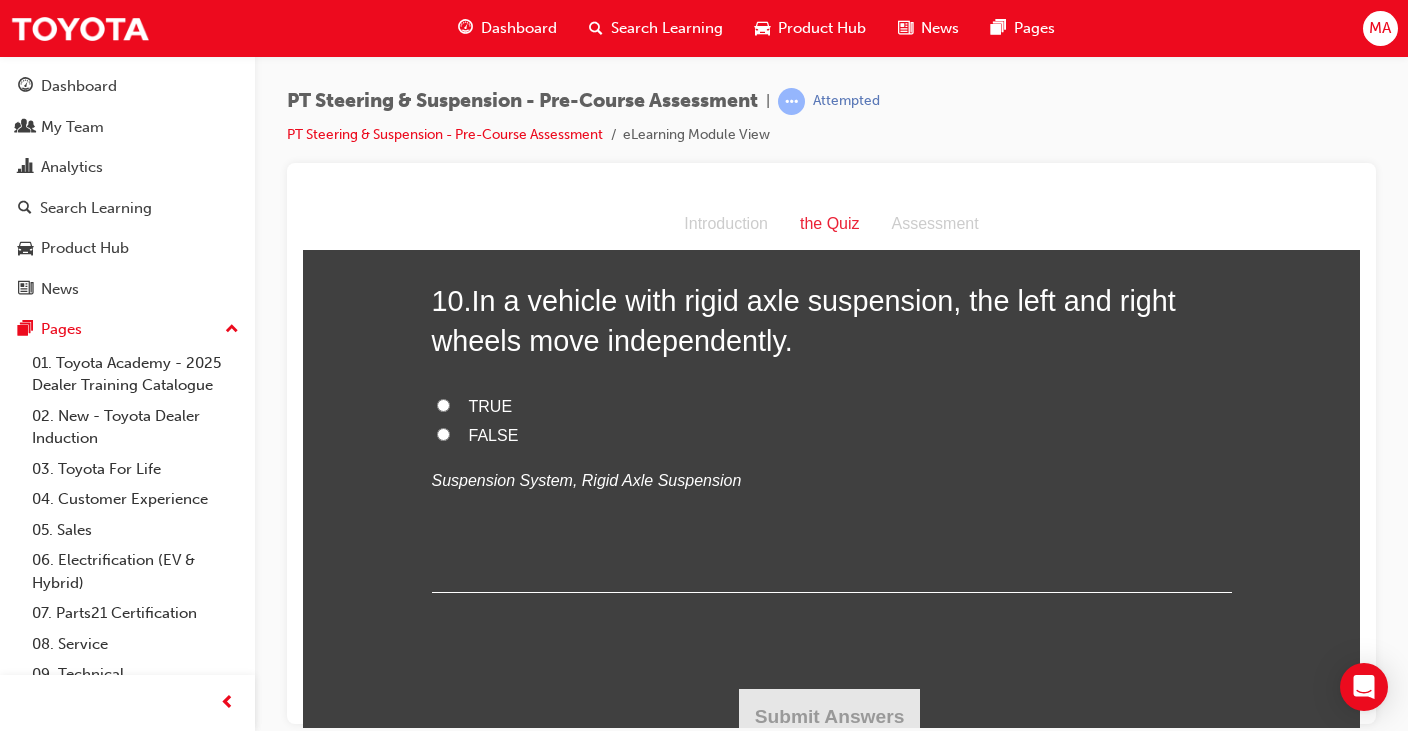 scroll, scrollTop: 3849, scrollLeft: 0, axis: vertical 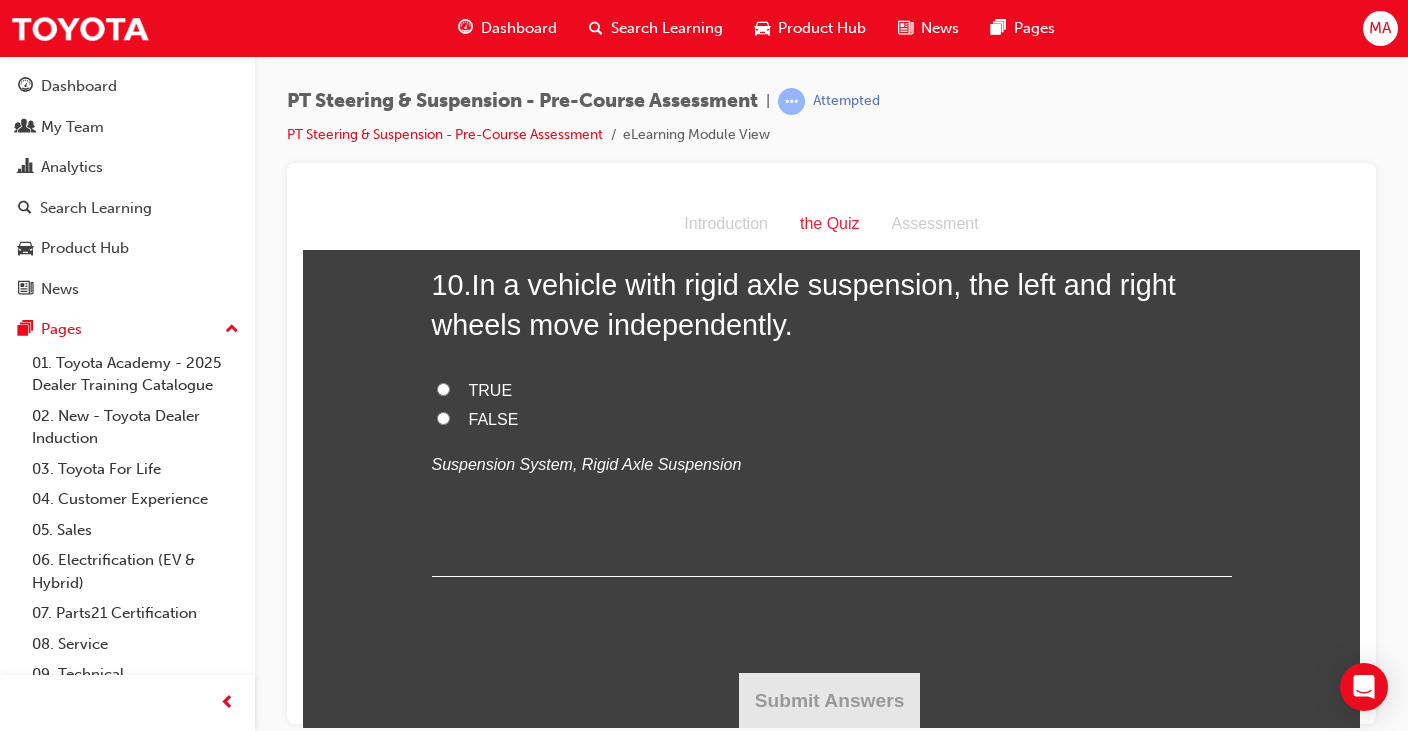 click on "FALSE" at bounding box center (443, 417) 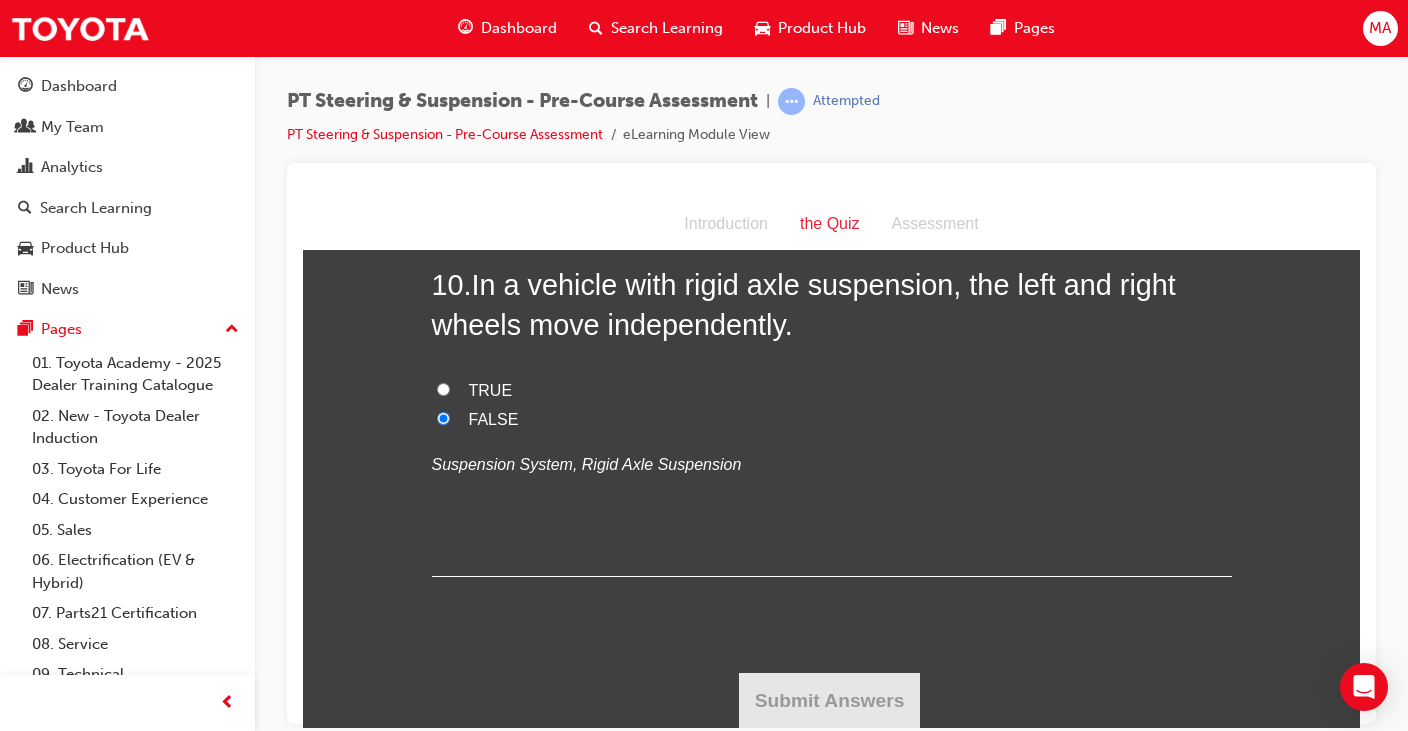 click on "TRUE" at bounding box center (832, 390) 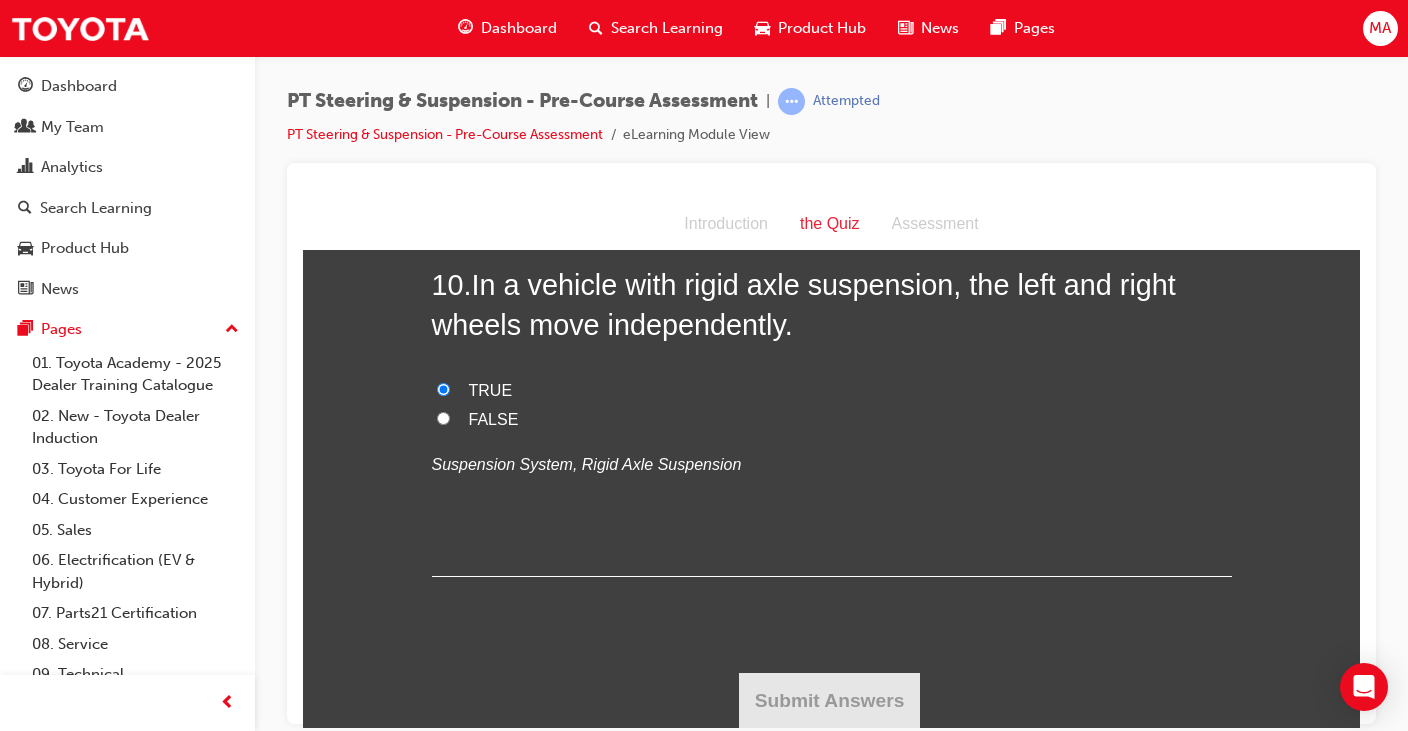 click on "FALSE" at bounding box center [443, 417] 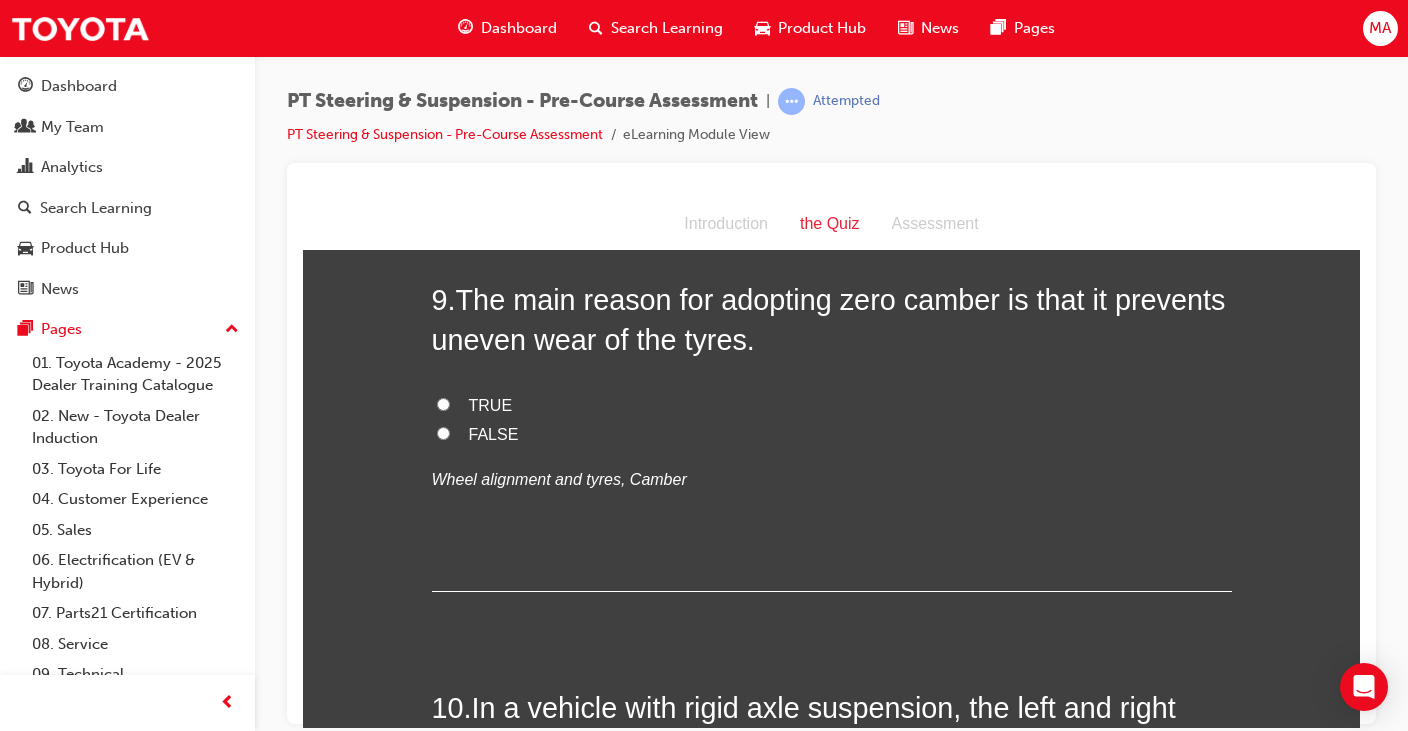 scroll, scrollTop: 3349, scrollLeft: 0, axis: vertical 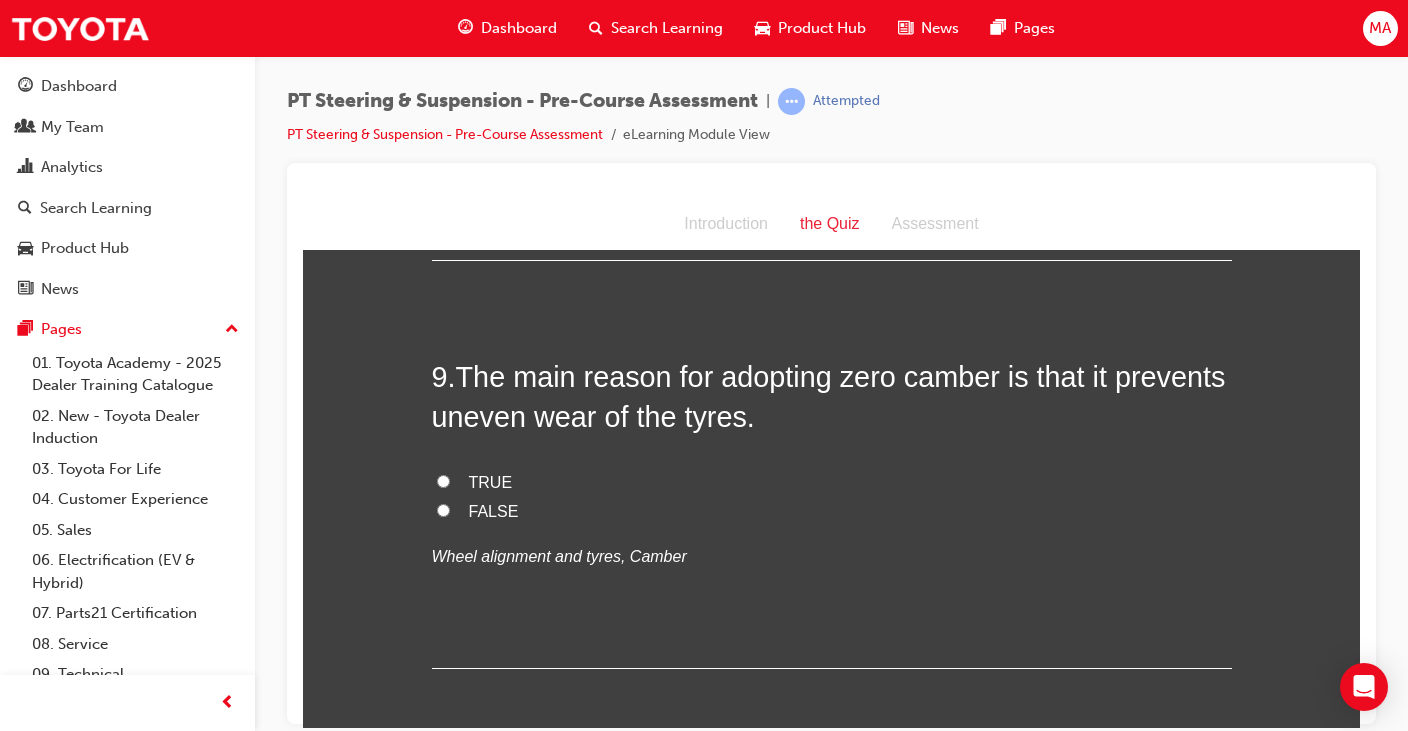 click on "TRUE" at bounding box center (443, 480) 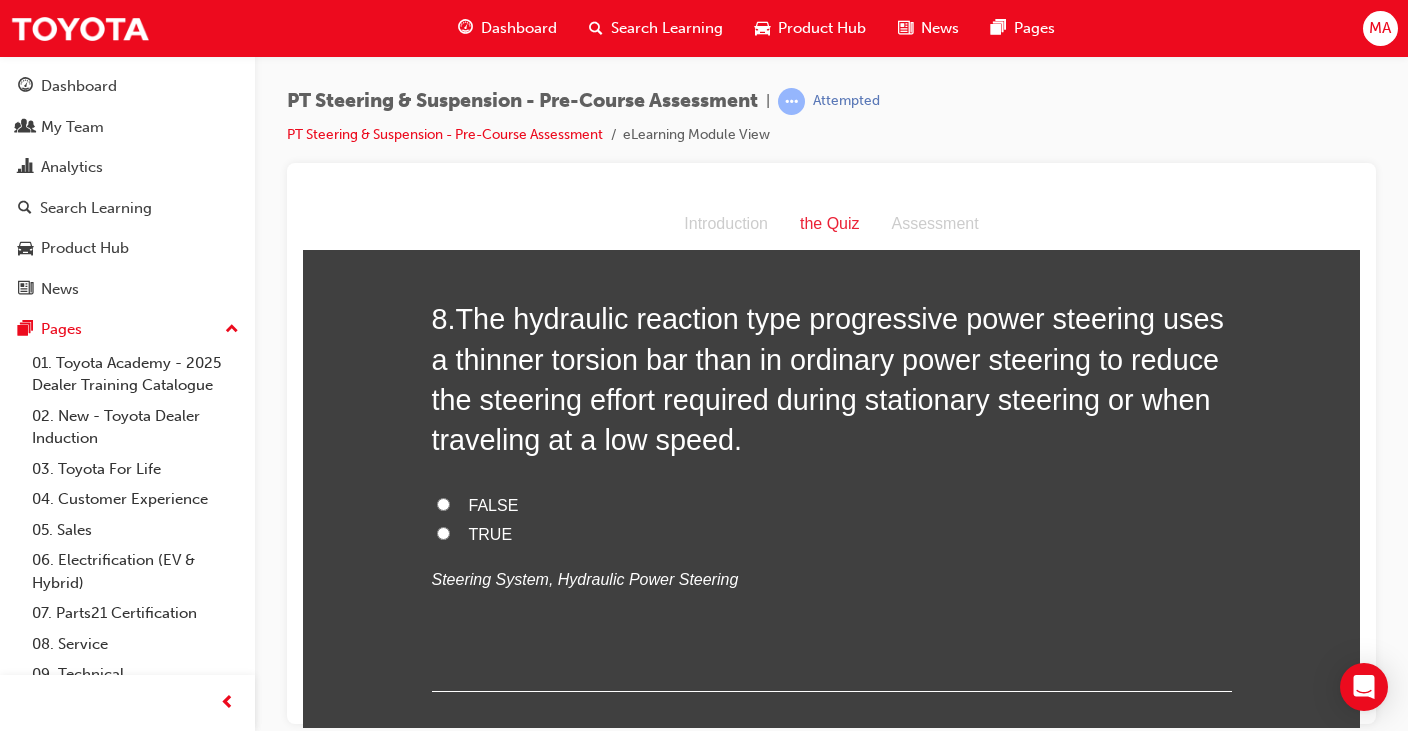 scroll, scrollTop: 2849, scrollLeft: 0, axis: vertical 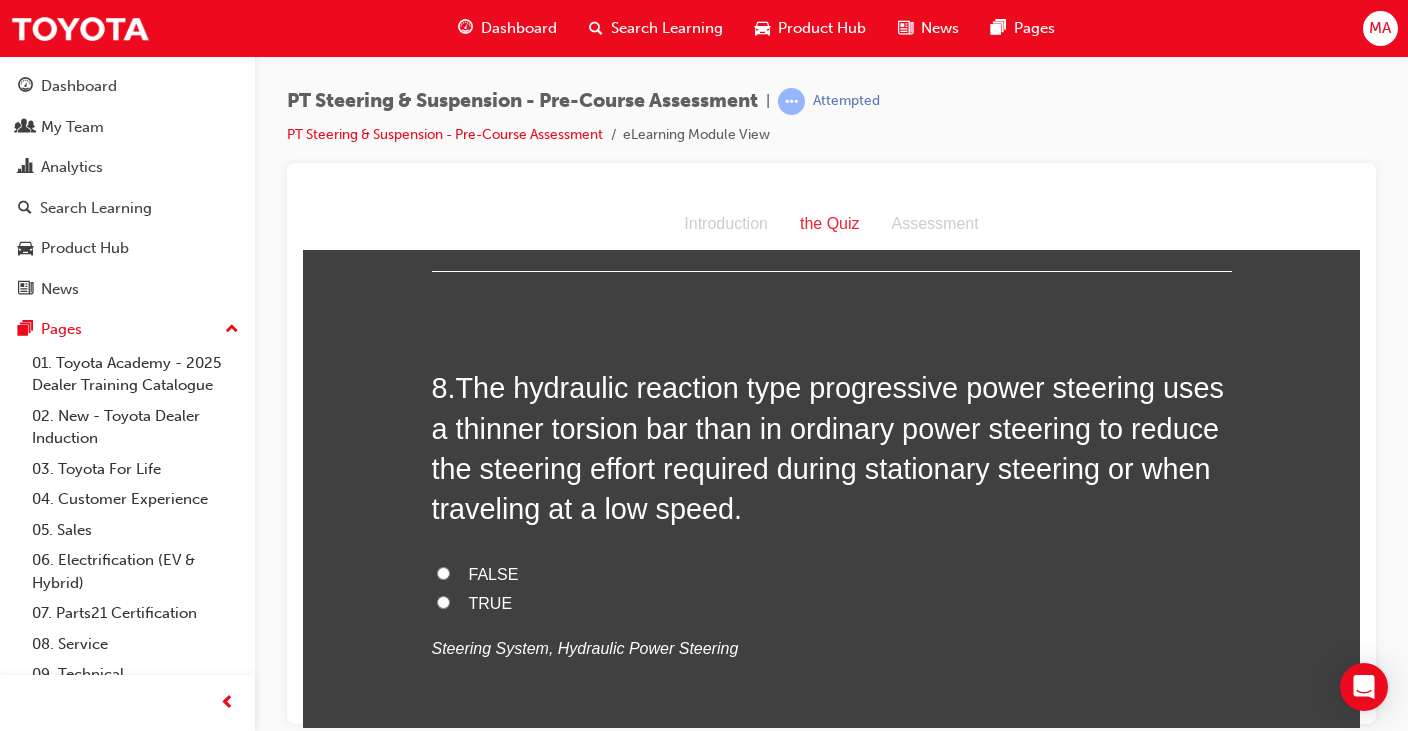 click on "TRUE" at bounding box center [443, 601] 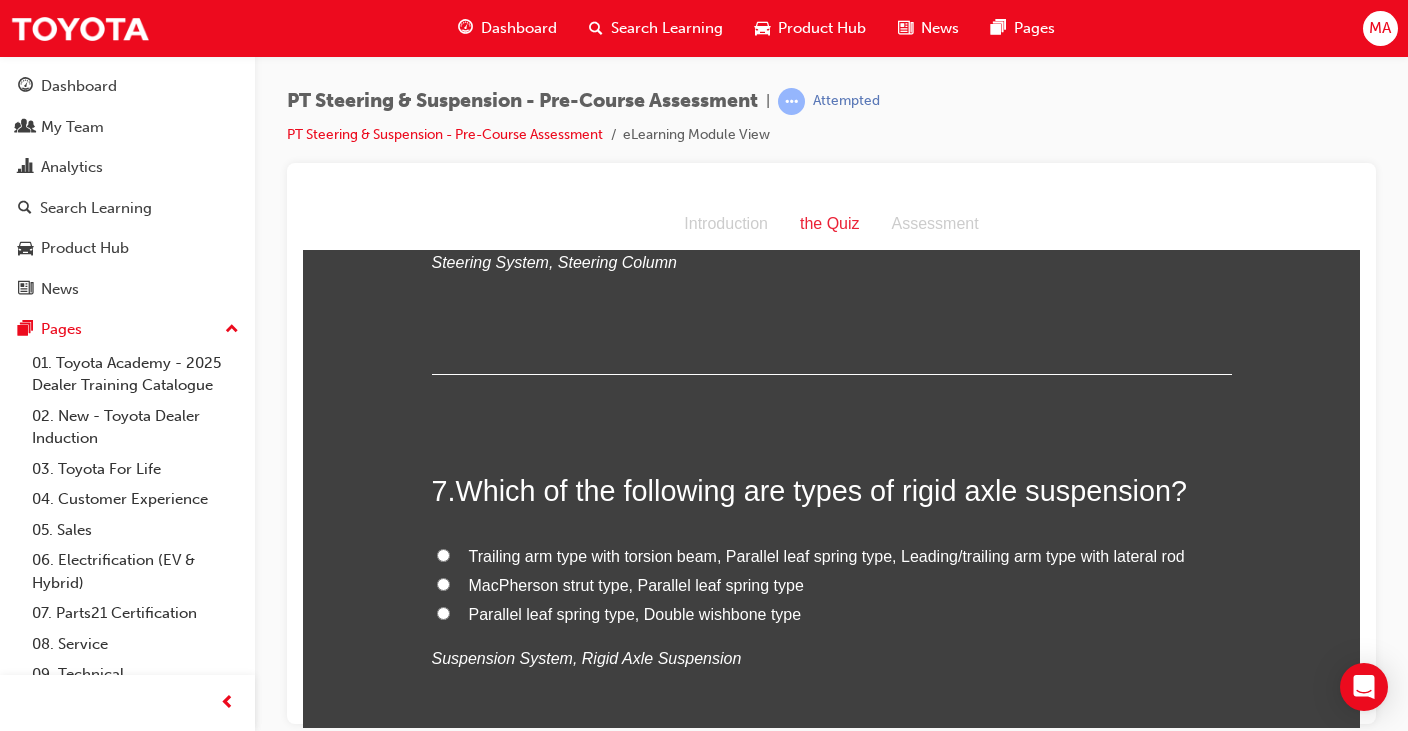 scroll, scrollTop: 2349, scrollLeft: 0, axis: vertical 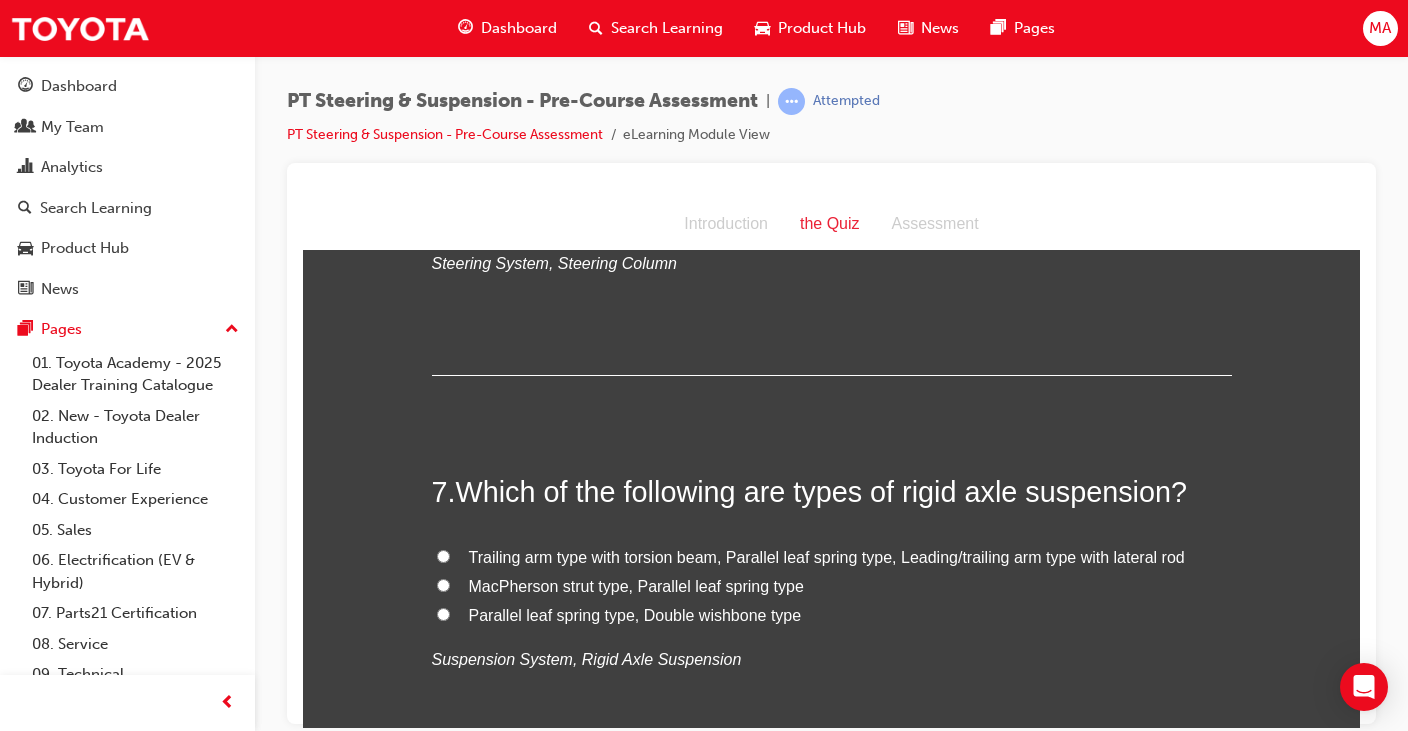 click on "Trailing arm type with torsion beam, Parallel leaf spring type, Leading/trailing arm type with lateral rod" at bounding box center [827, 556] 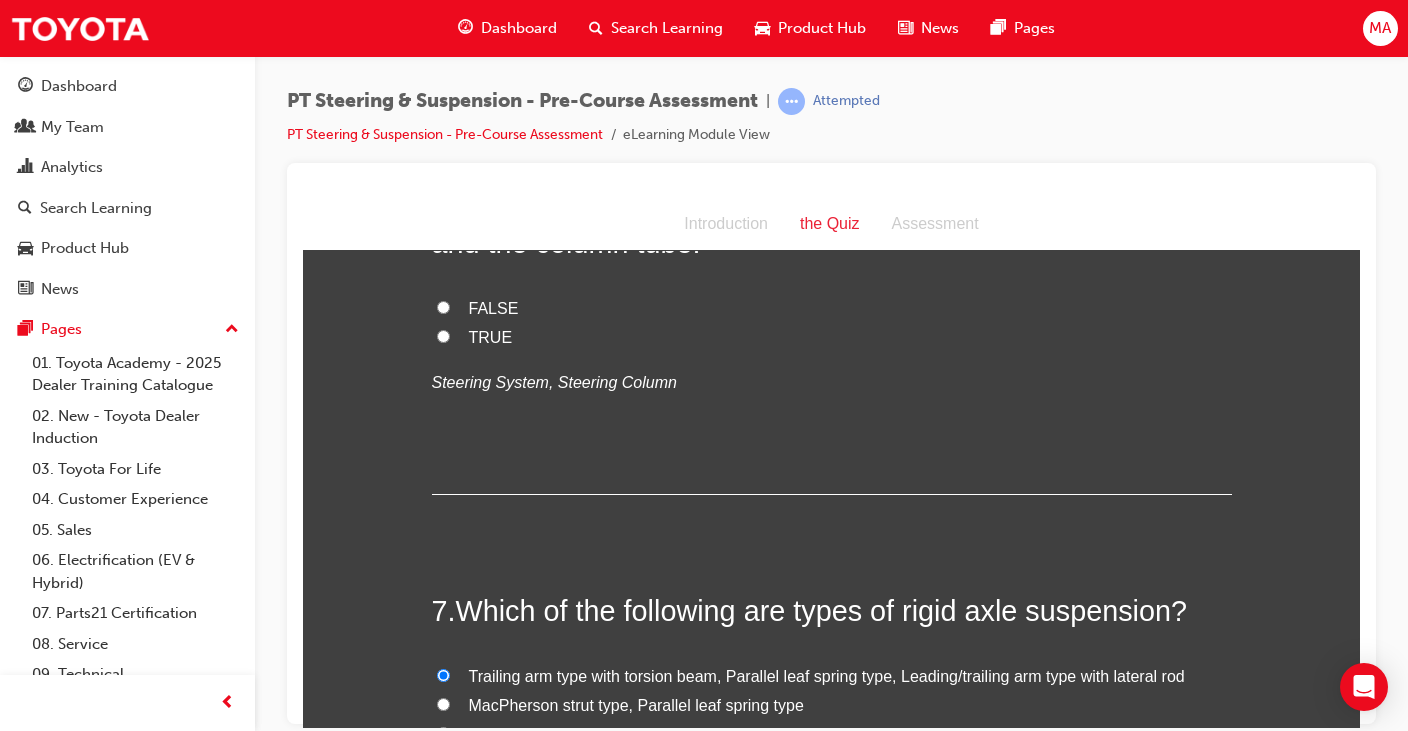 scroll, scrollTop: 1949, scrollLeft: 0, axis: vertical 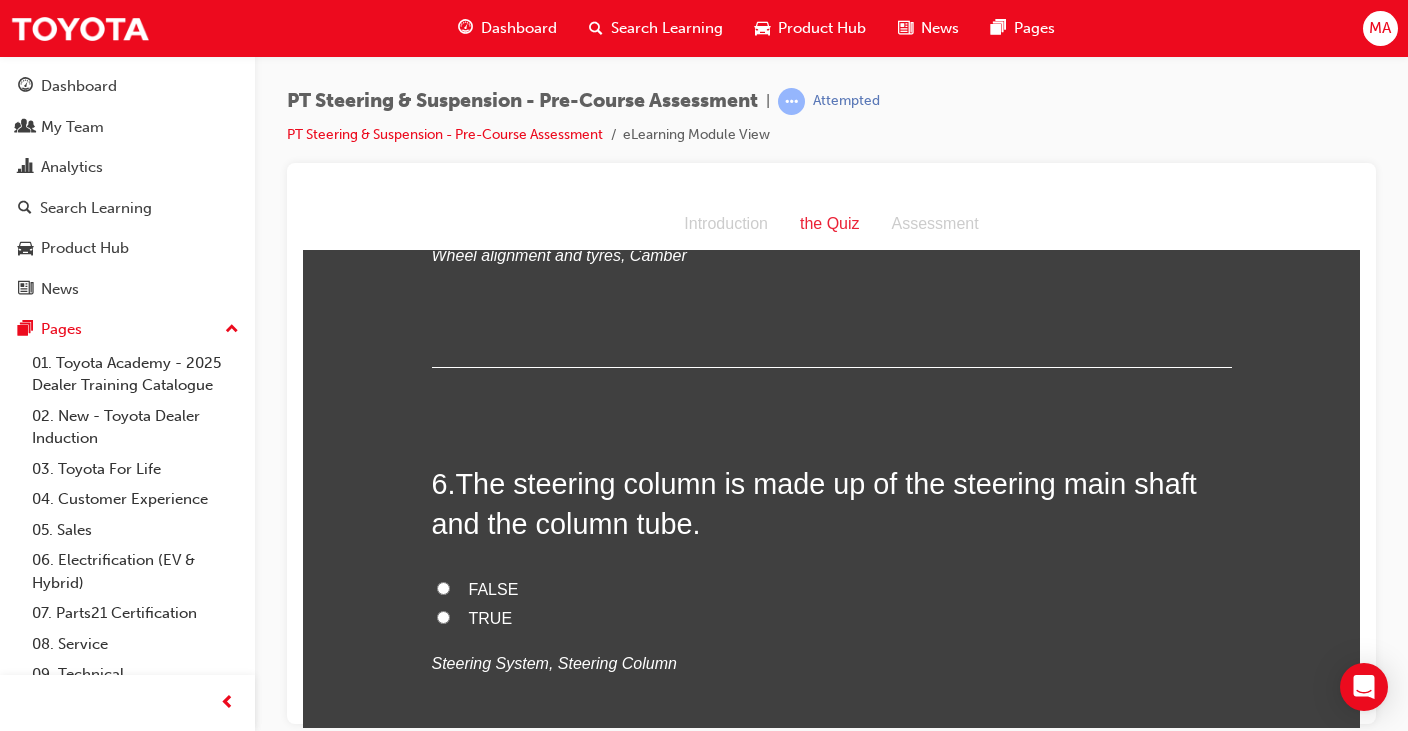 click on "TRUE" at bounding box center (443, 616) 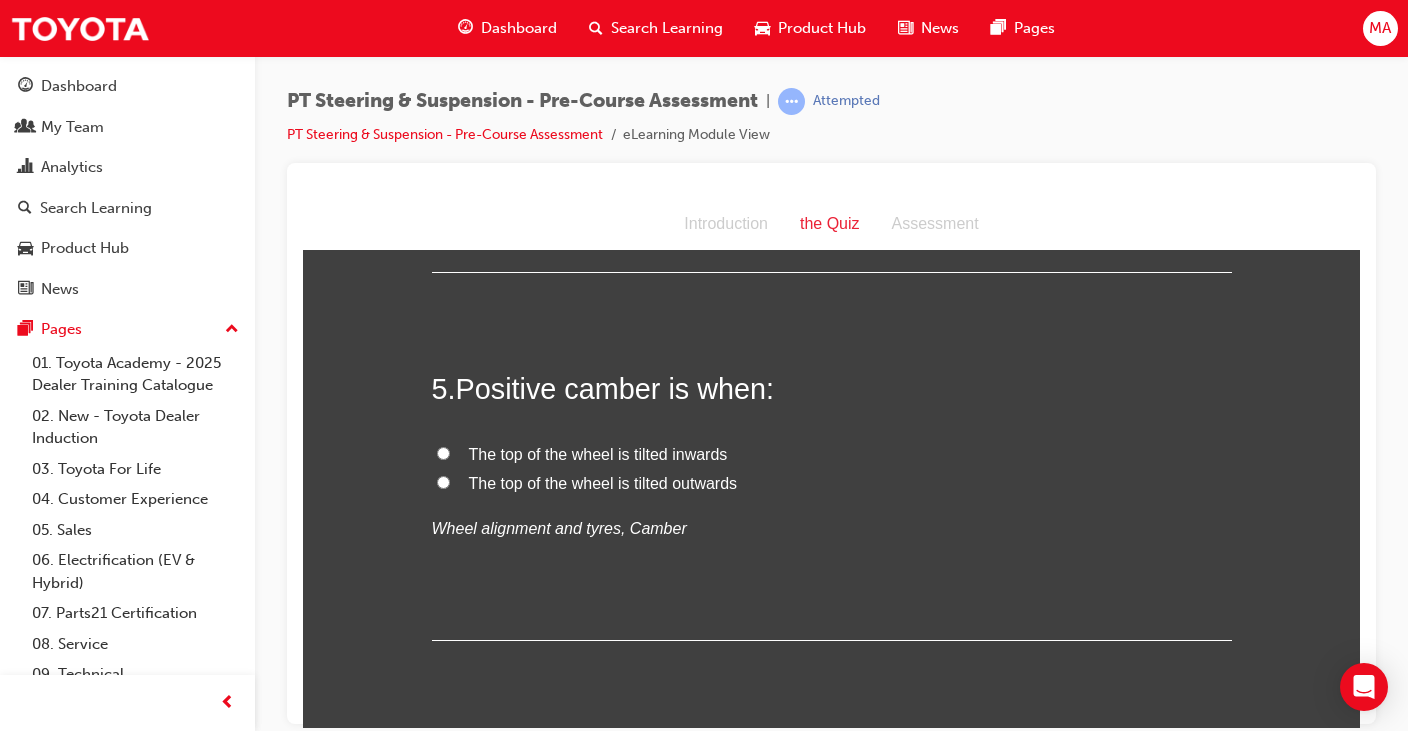 scroll, scrollTop: 1649, scrollLeft: 0, axis: vertical 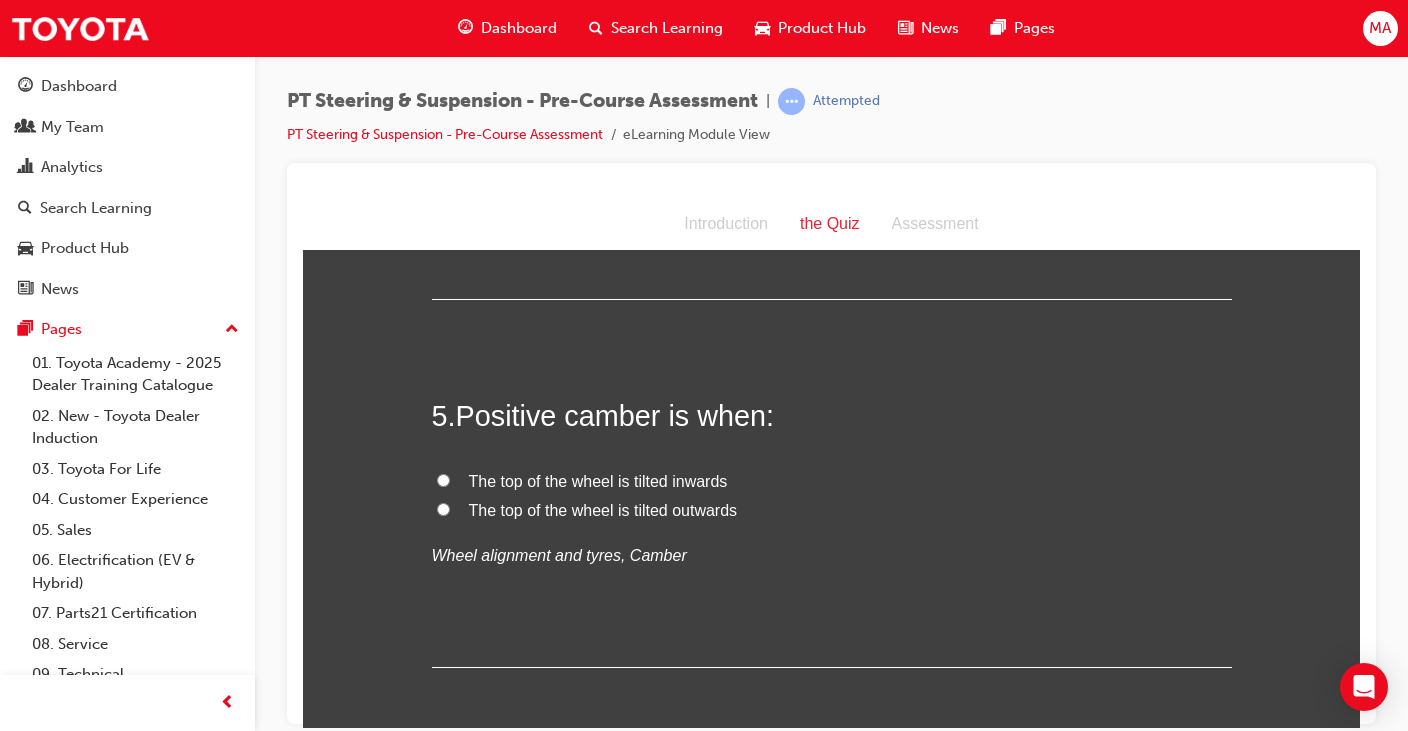 click on "The top of the wheel is tilted outwards" at bounding box center (443, 508) 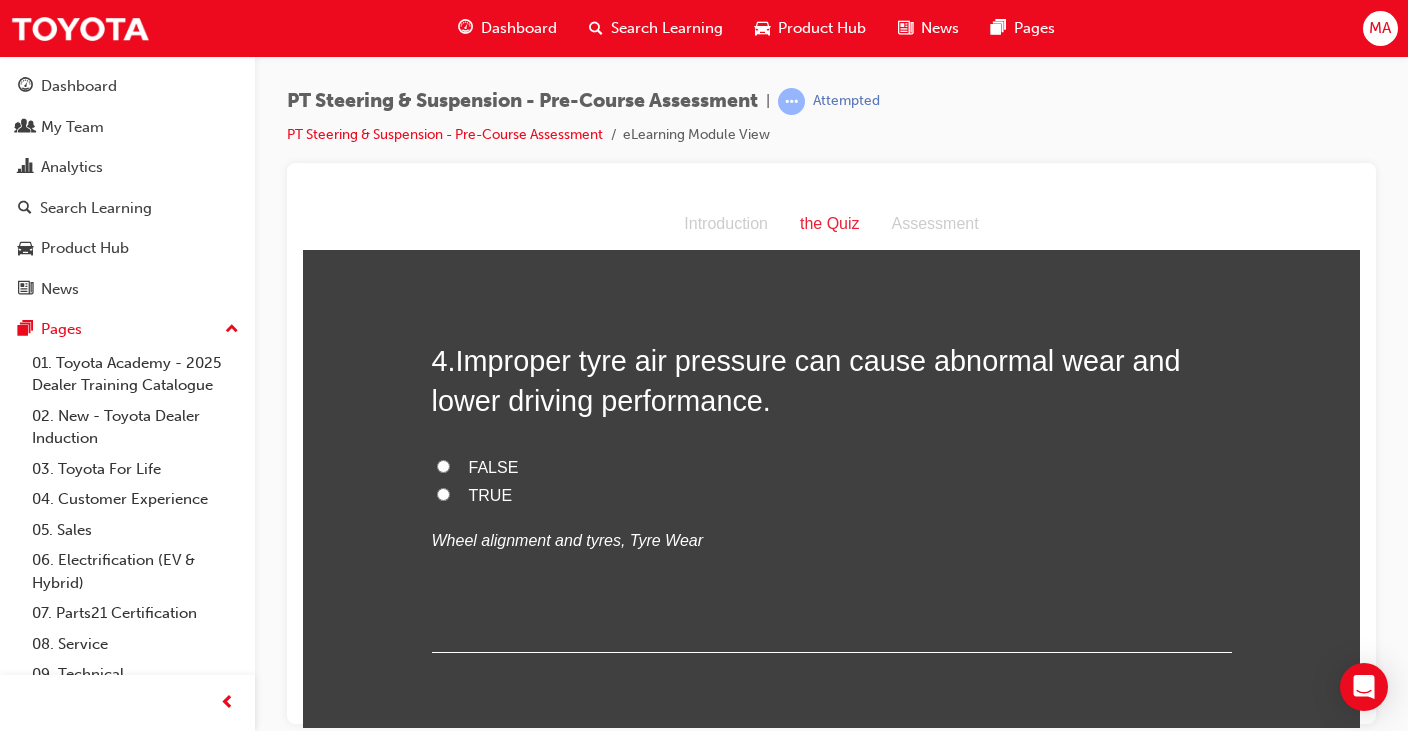 scroll, scrollTop: 1249, scrollLeft: 0, axis: vertical 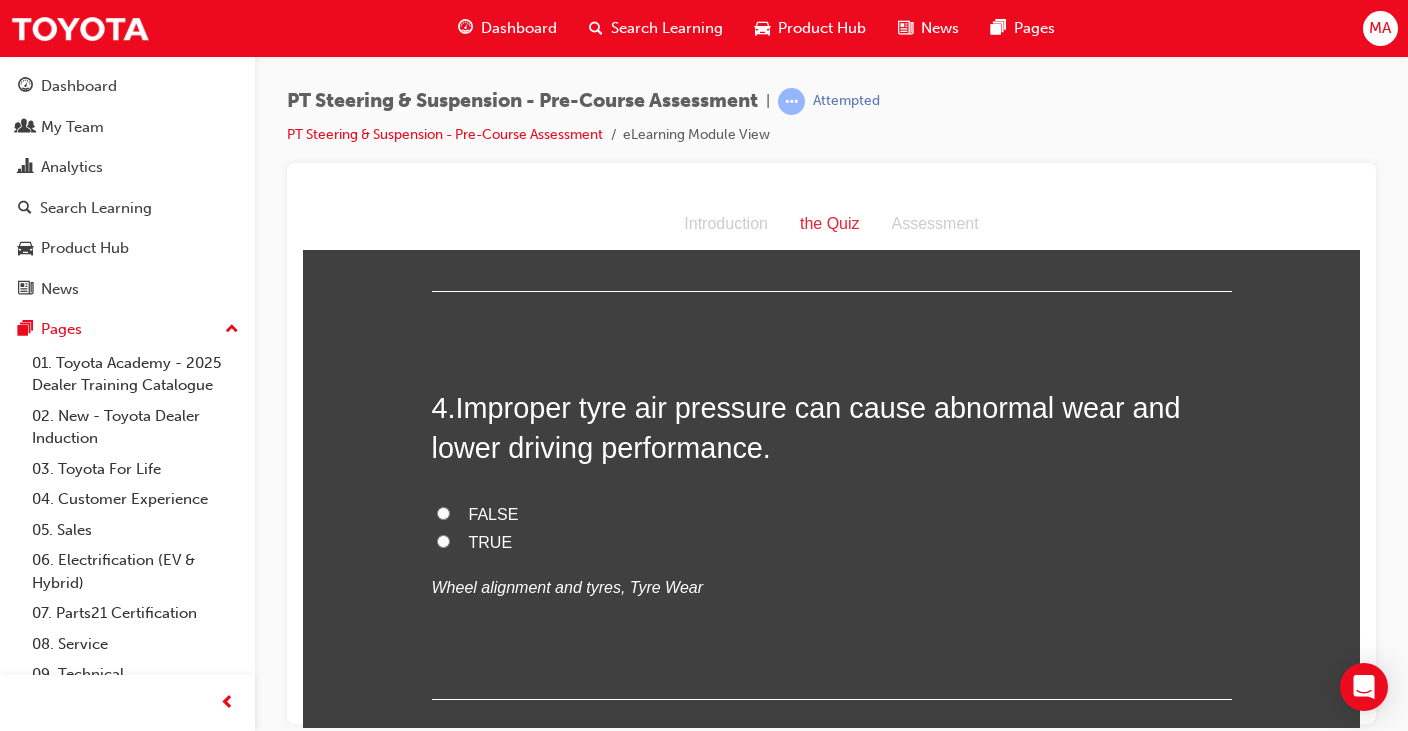 click on "TRUE" at bounding box center (443, 540) 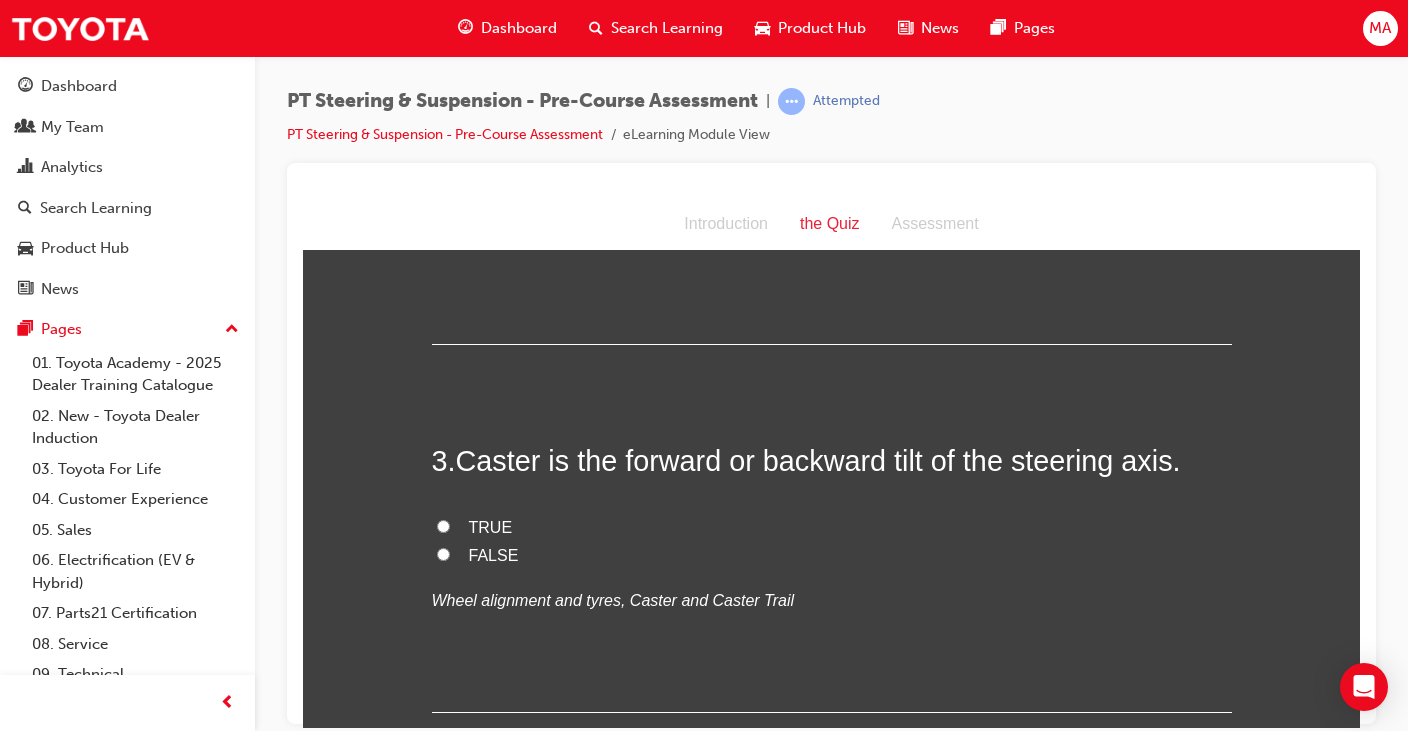 scroll, scrollTop: 749, scrollLeft: 0, axis: vertical 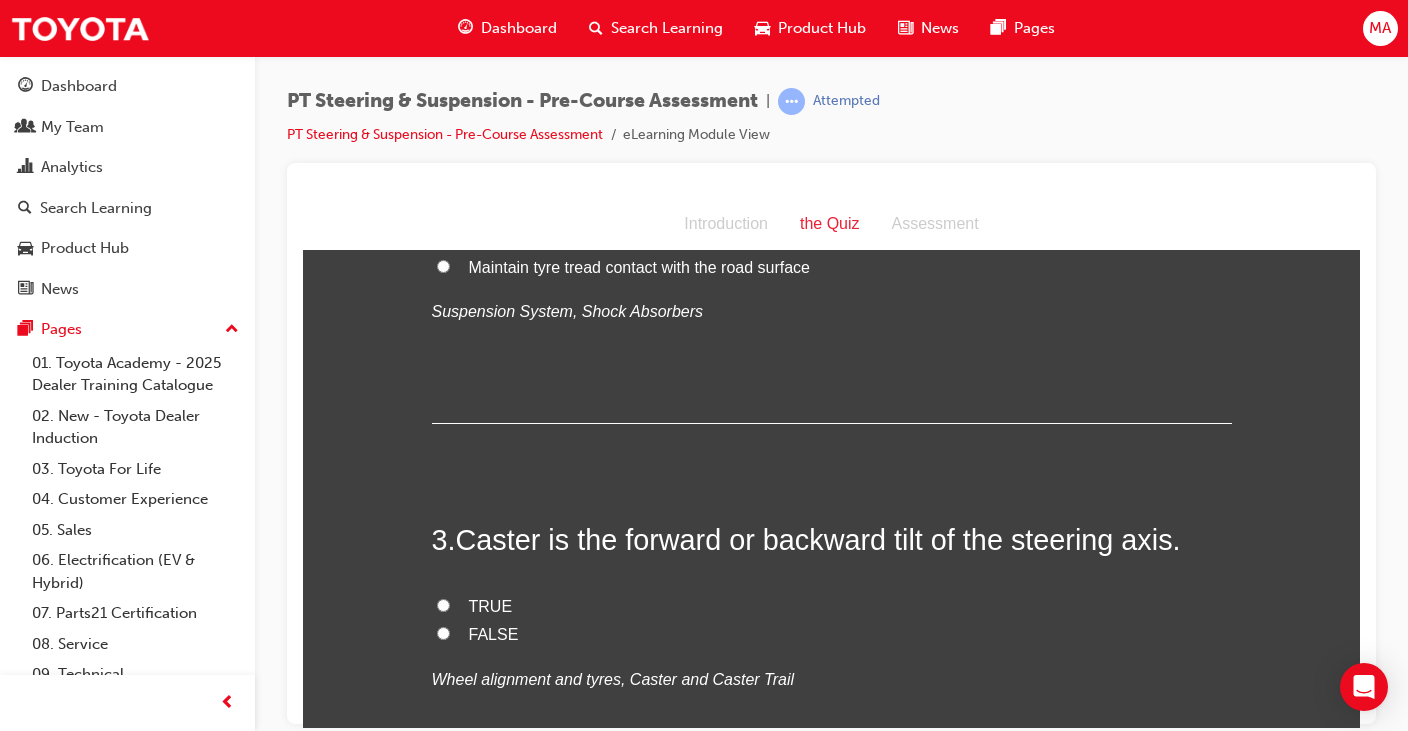click on "TRUE" at bounding box center [443, 604] 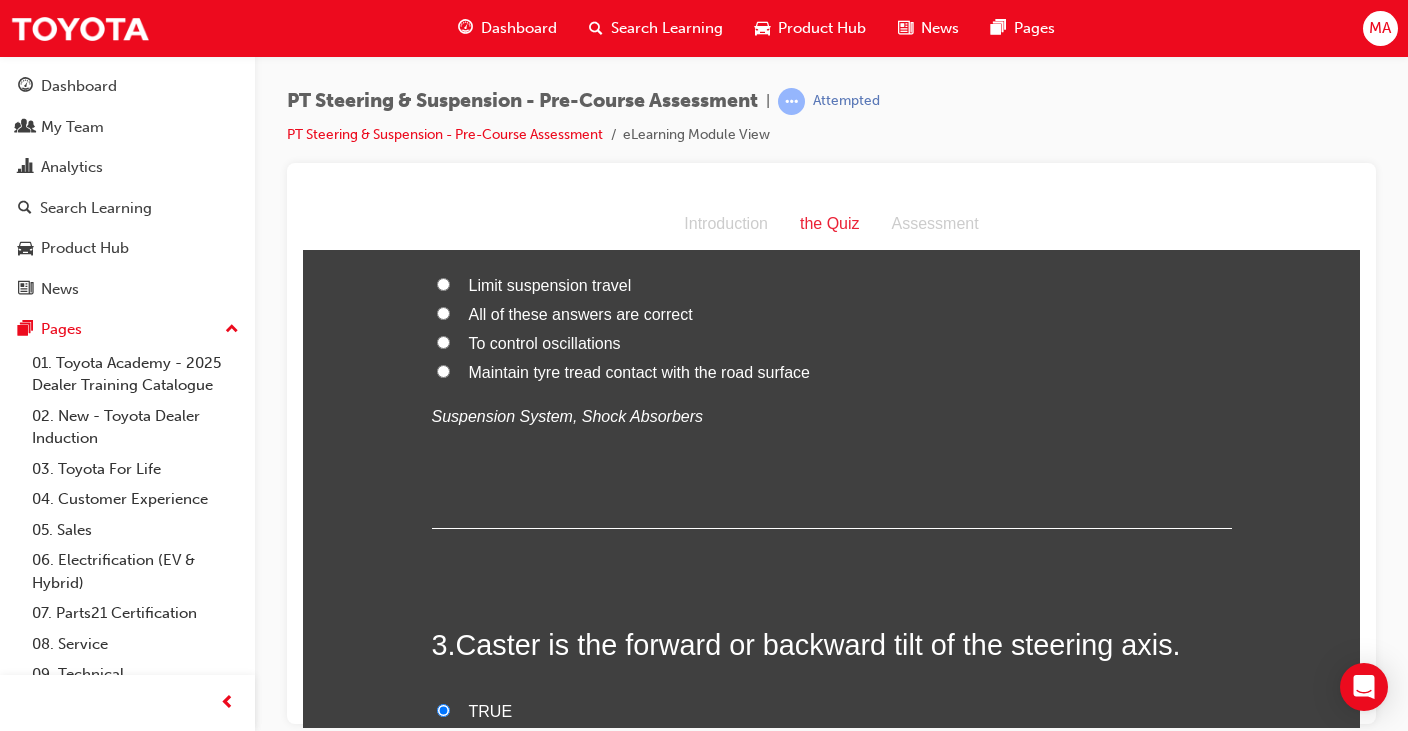 scroll, scrollTop: 449, scrollLeft: 0, axis: vertical 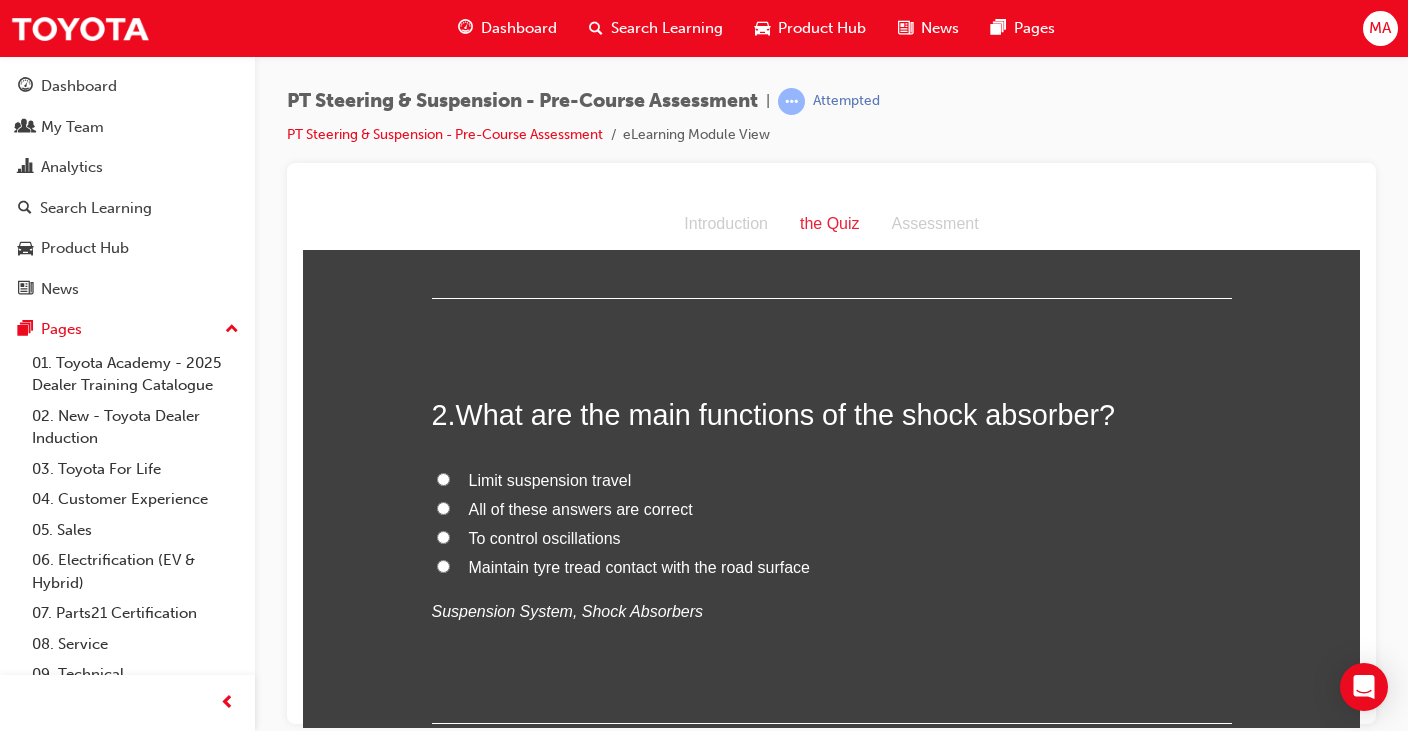 click on "Maintain tyre tread contact with the road surface" at bounding box center (640, 566) 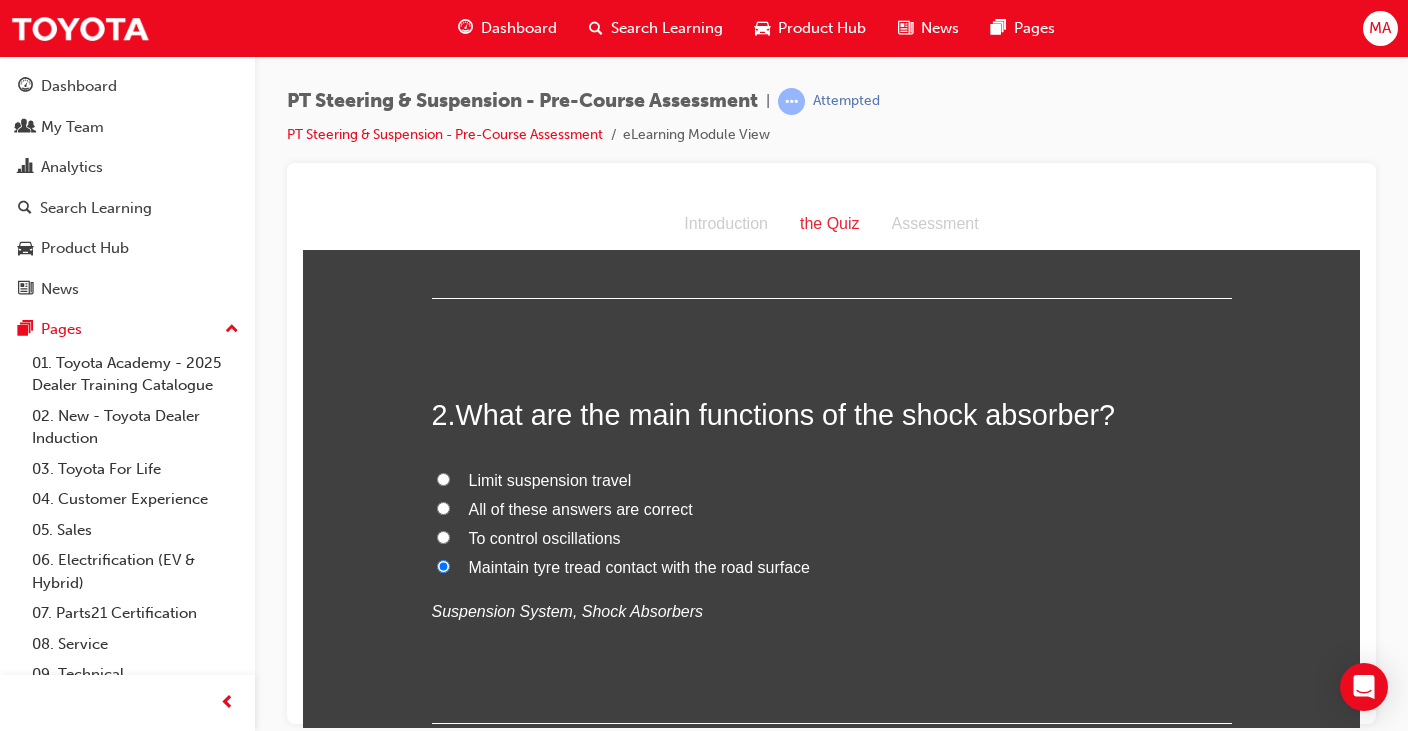 click on "All of these answers are correct" at bounding box center [832, 509] 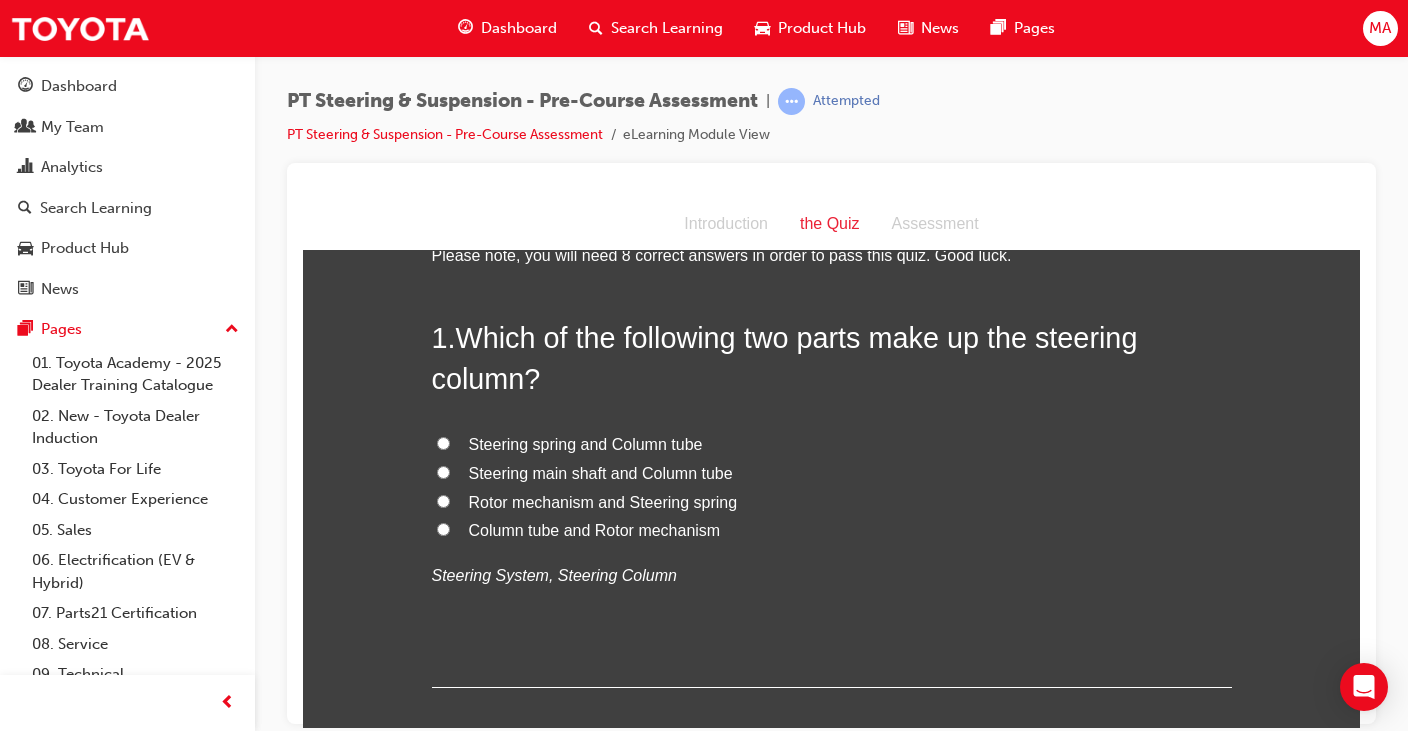 scroll, scrollTop: 49, scrollLeft: 0, axis: vertical 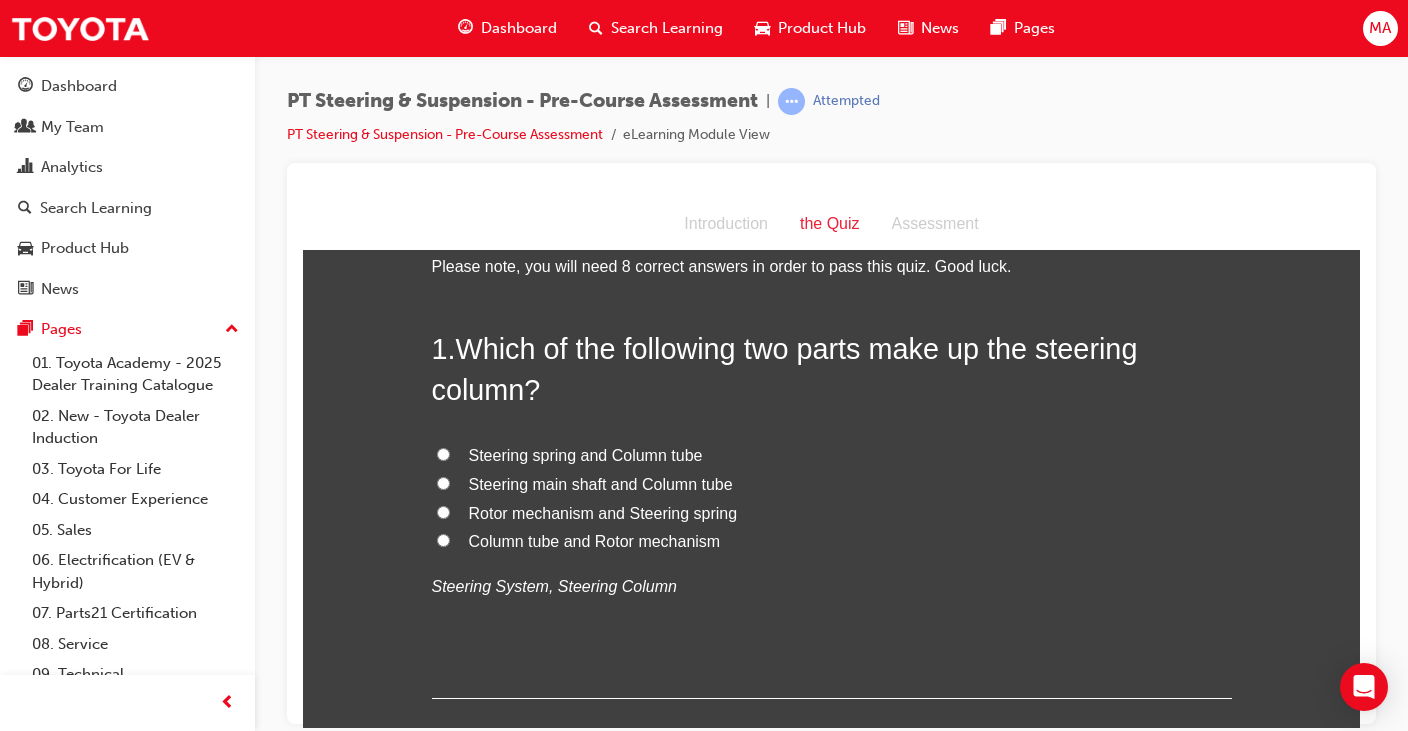 click on "Steering main shaft and Column tube" at bounding box center (601, 483) 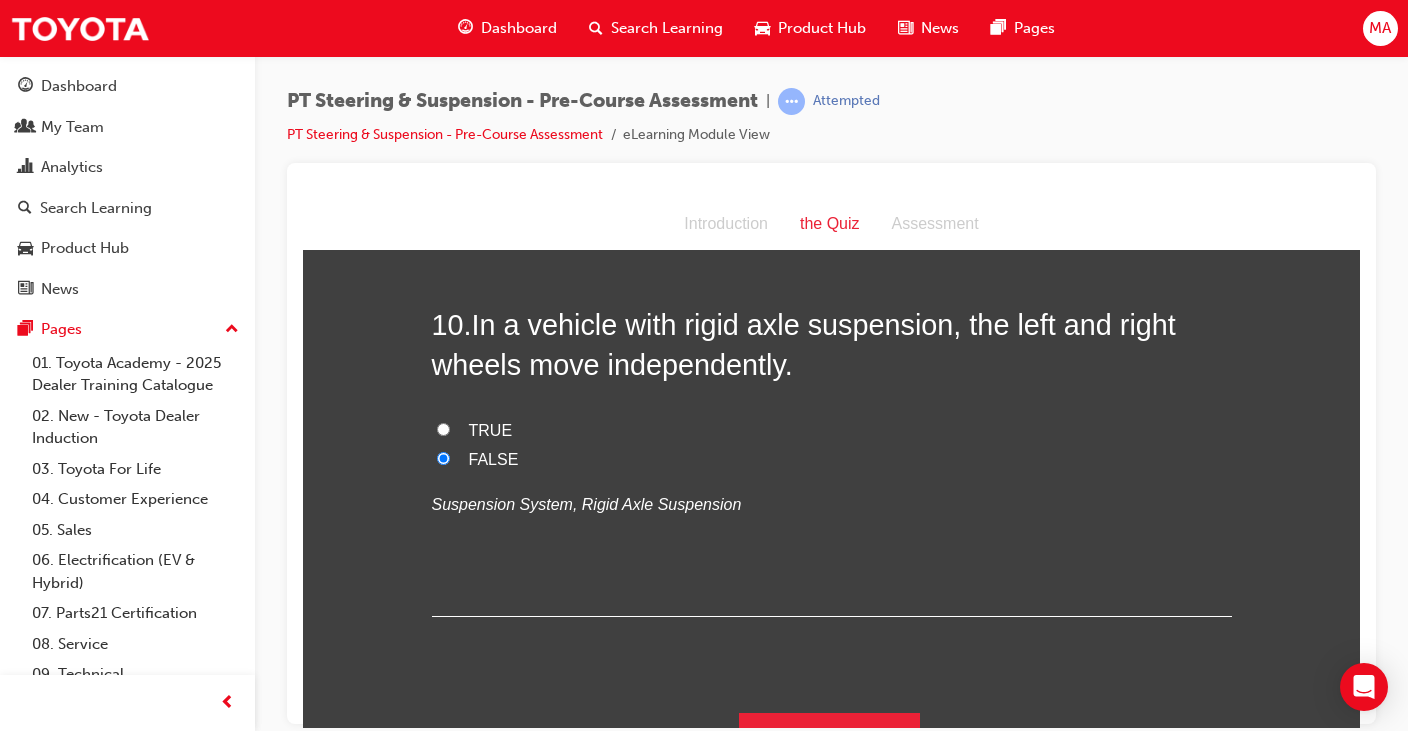 scroll, scrollTop: 3849, scrollLeft: 0, axis: vertical 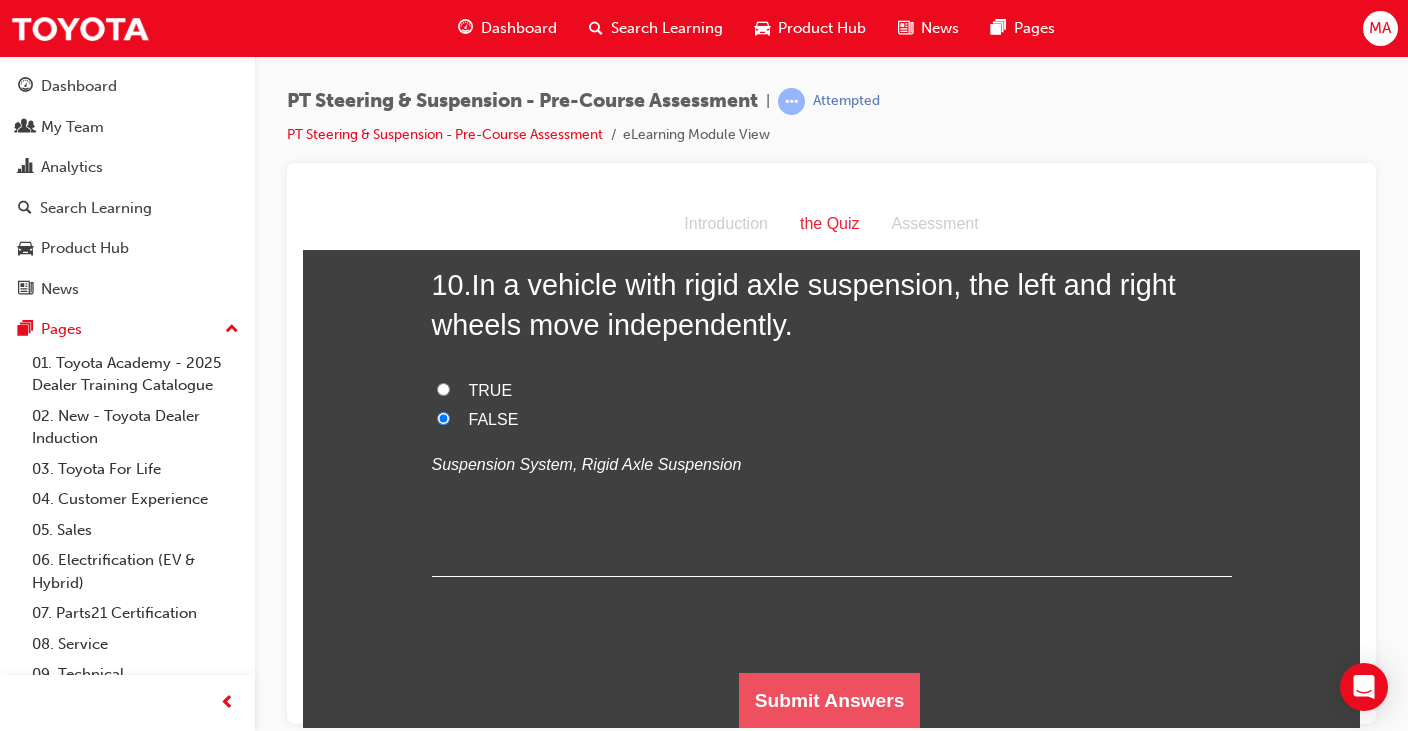 click on "Submit Answers" at bounding box center (830, 700) 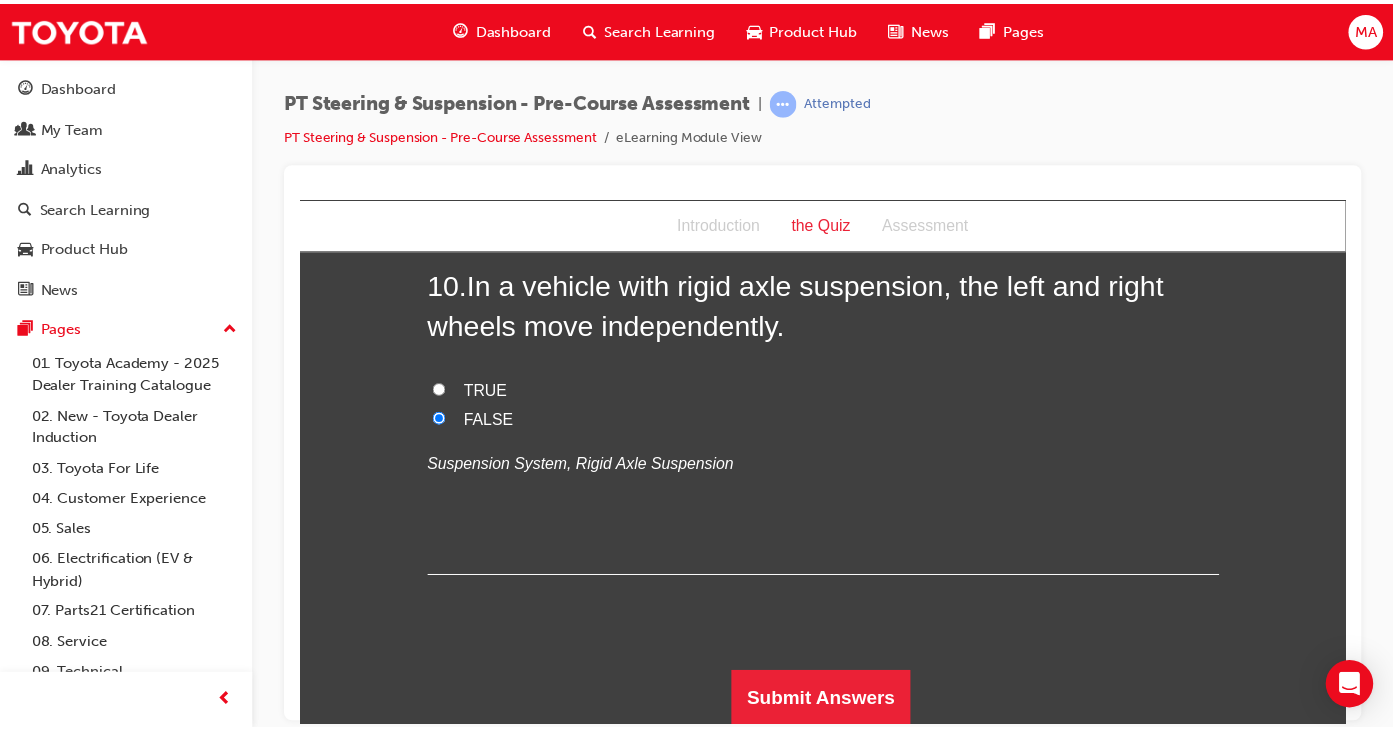 scroll, scrollTop: 0, scrollLeft: 0, axis: both 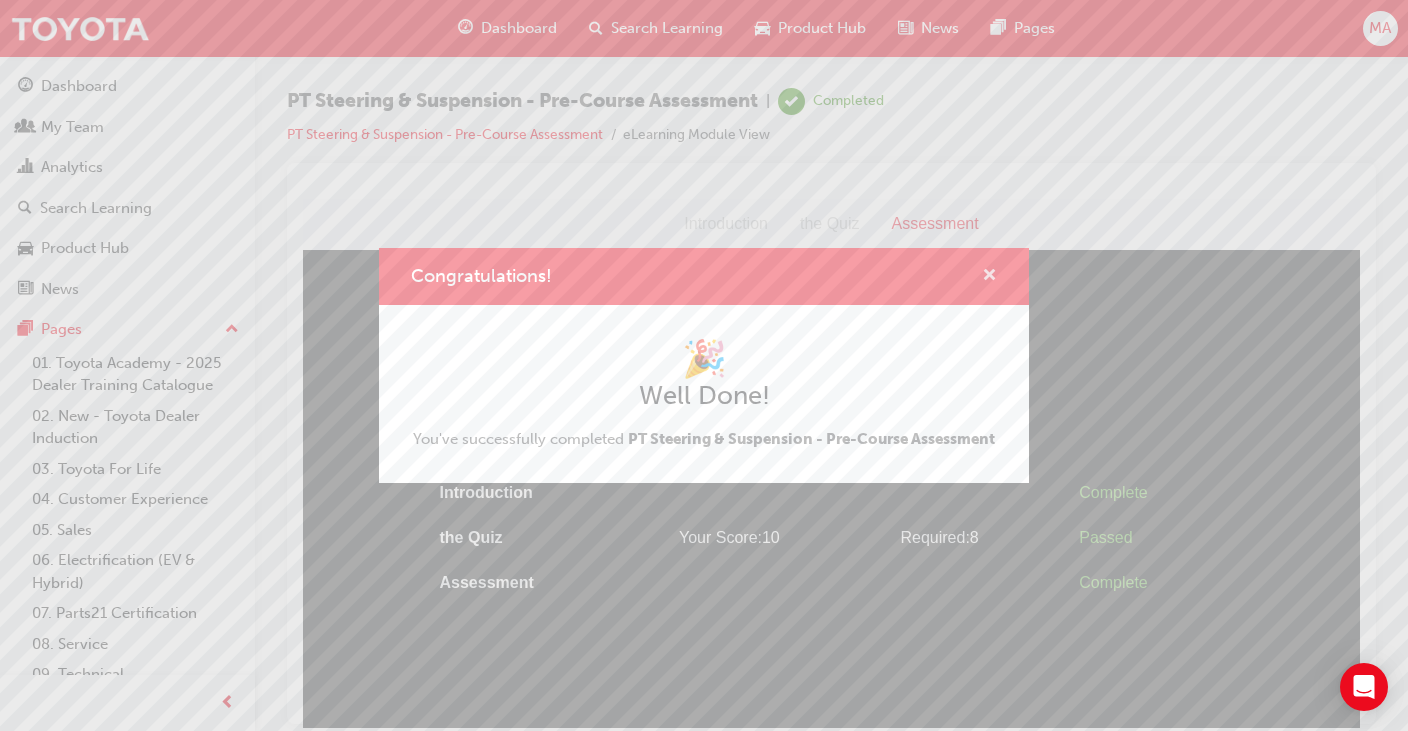 click at bounding box center (989, 277) 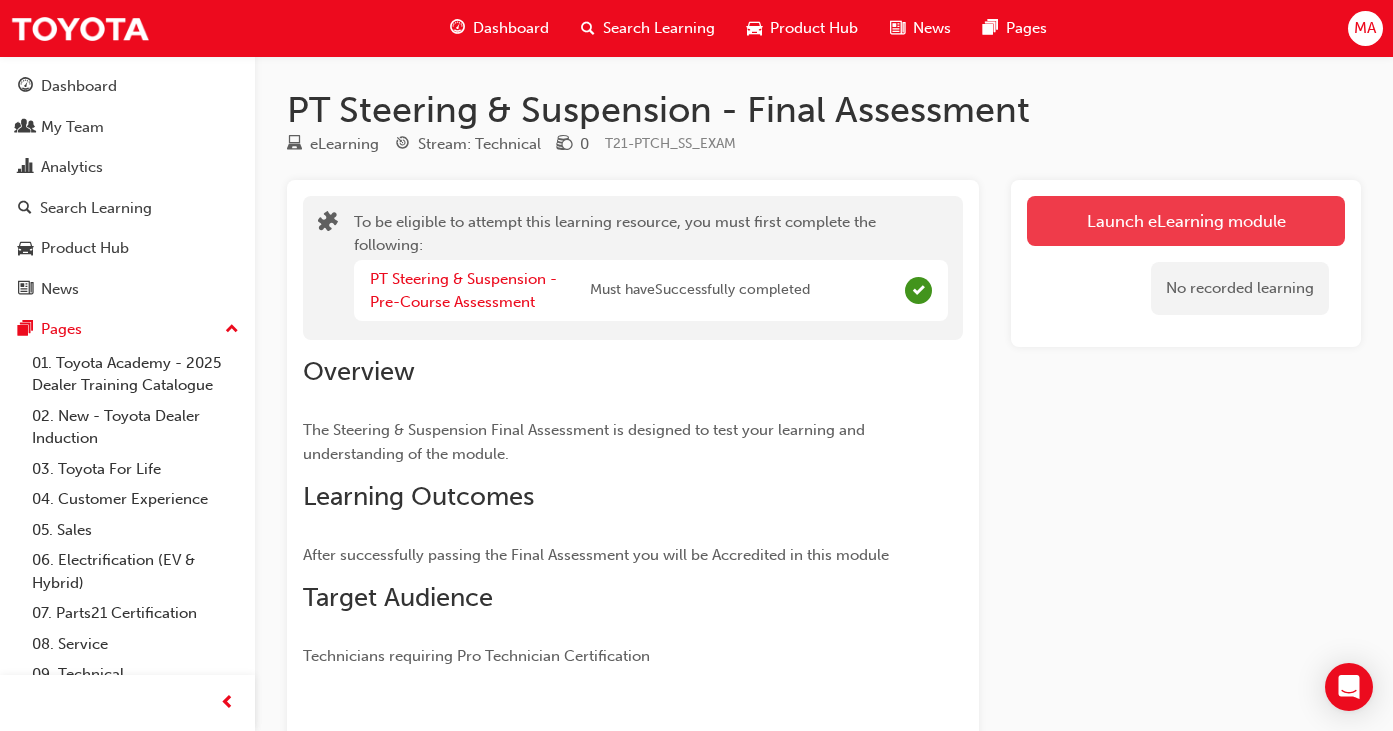 click on "Launch eLearning module" at bounding box center [1186, 221] 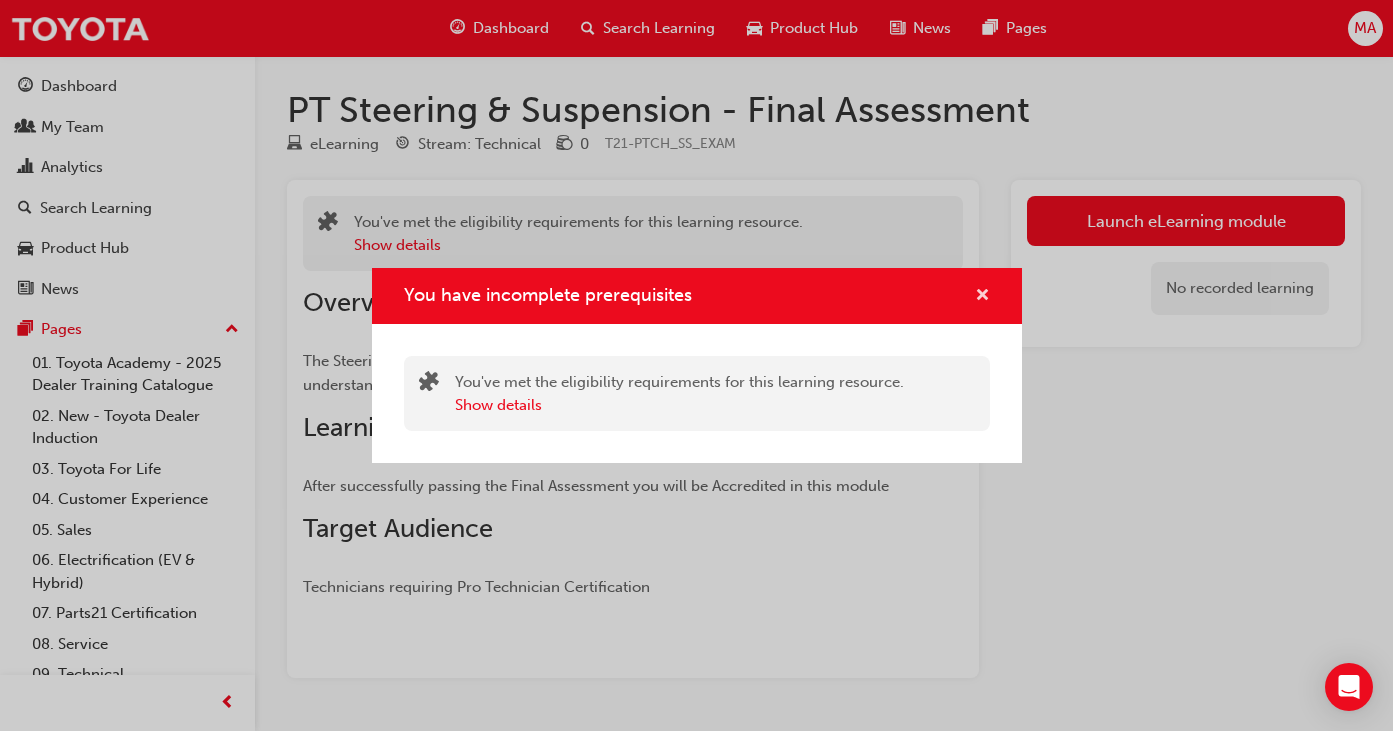 click at bounding box center [982, 297] 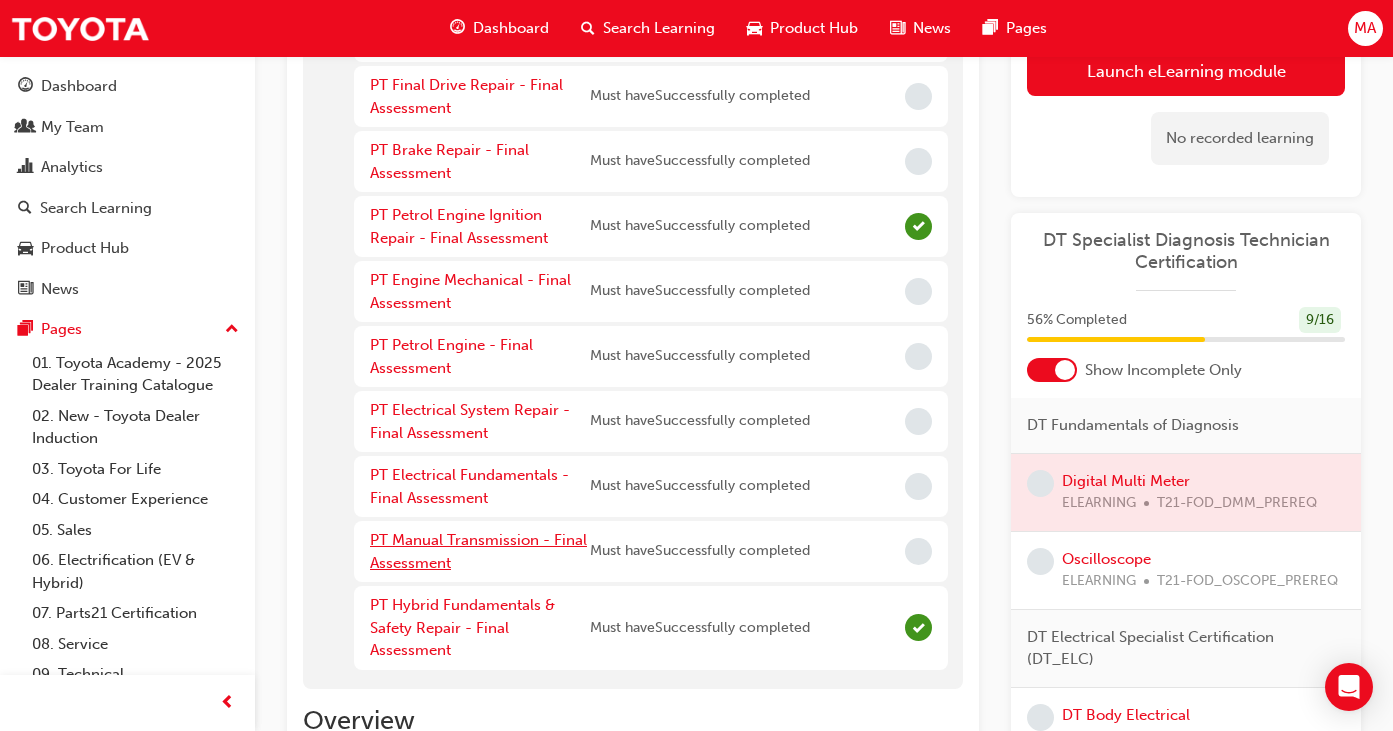 scroll, scrollTop: 500, scrollLeft: 0, axis: vertical 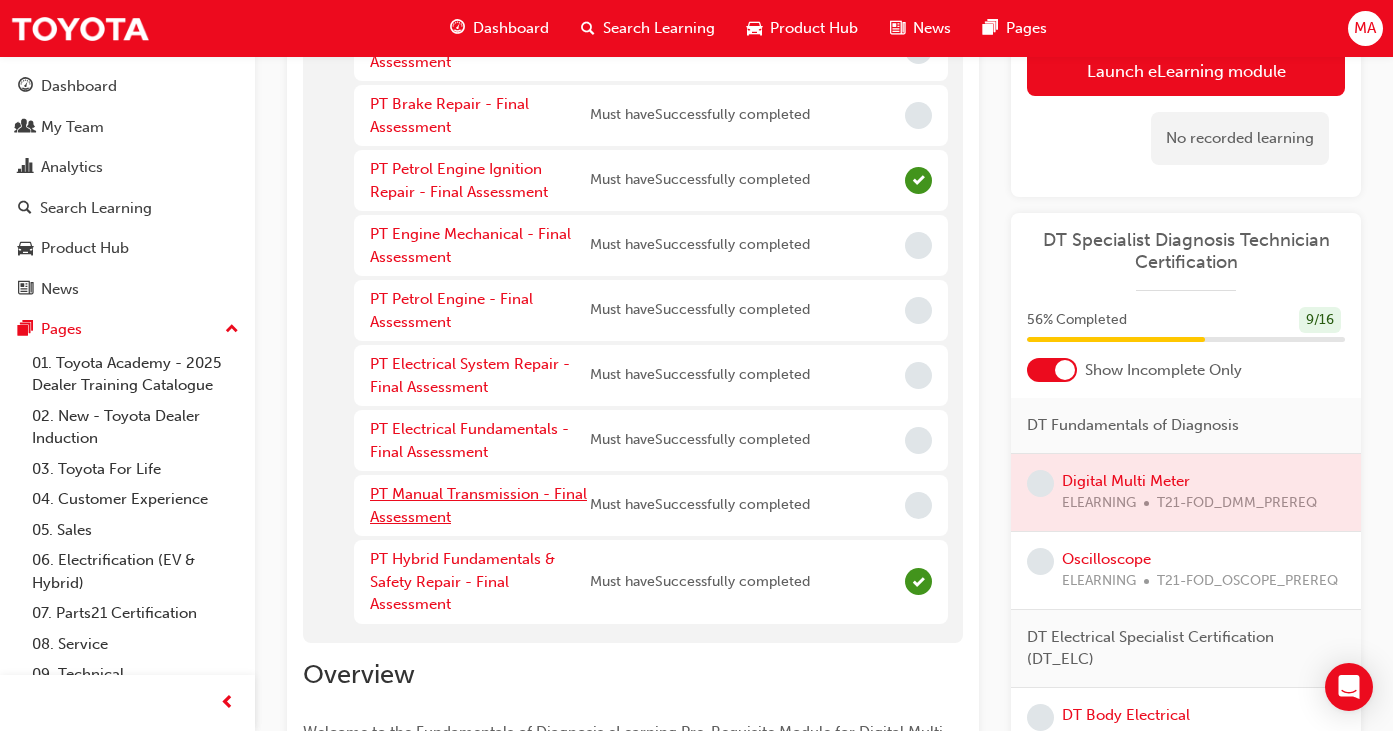 click on "PT Manual Transmission - Final Assessment" at bounding box center [478, 505] 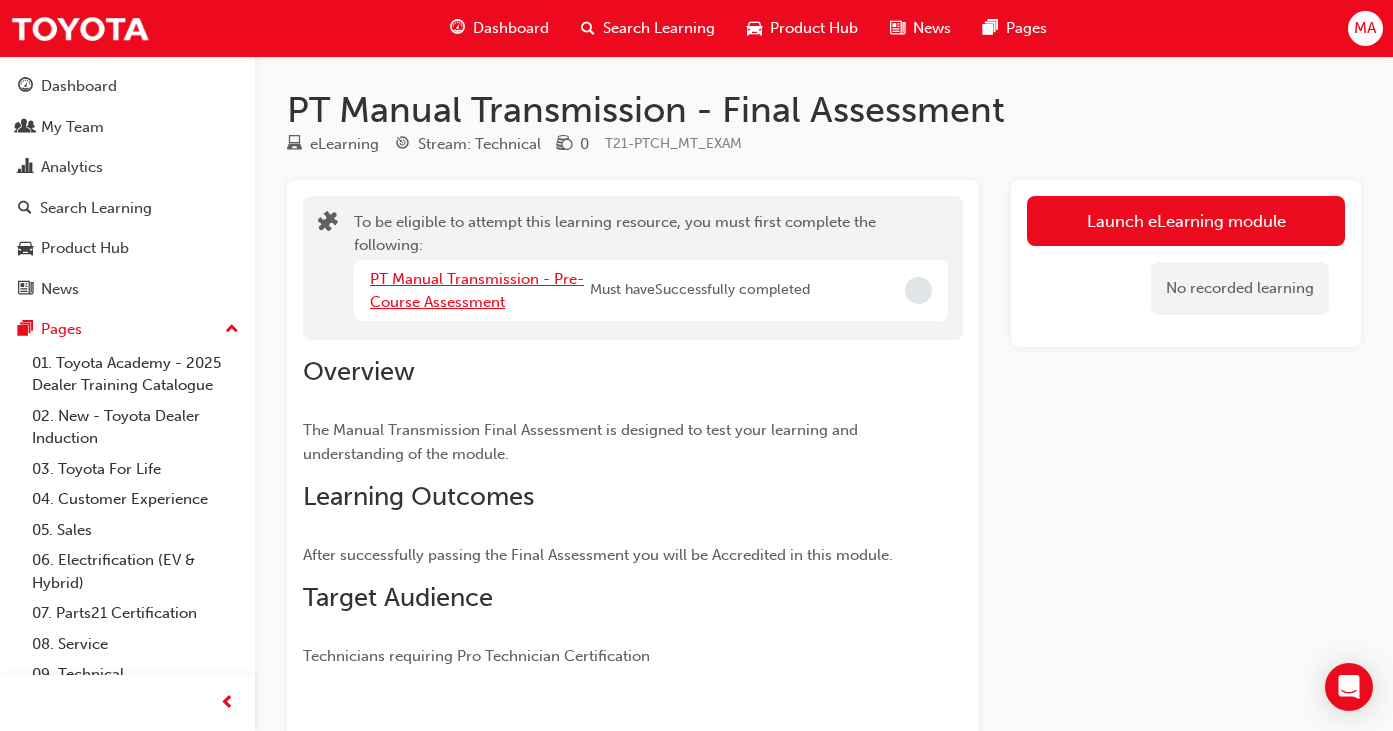 click on "PT Manual Transmission - Pre-Course Assessment" at bounding box center (477, 290) 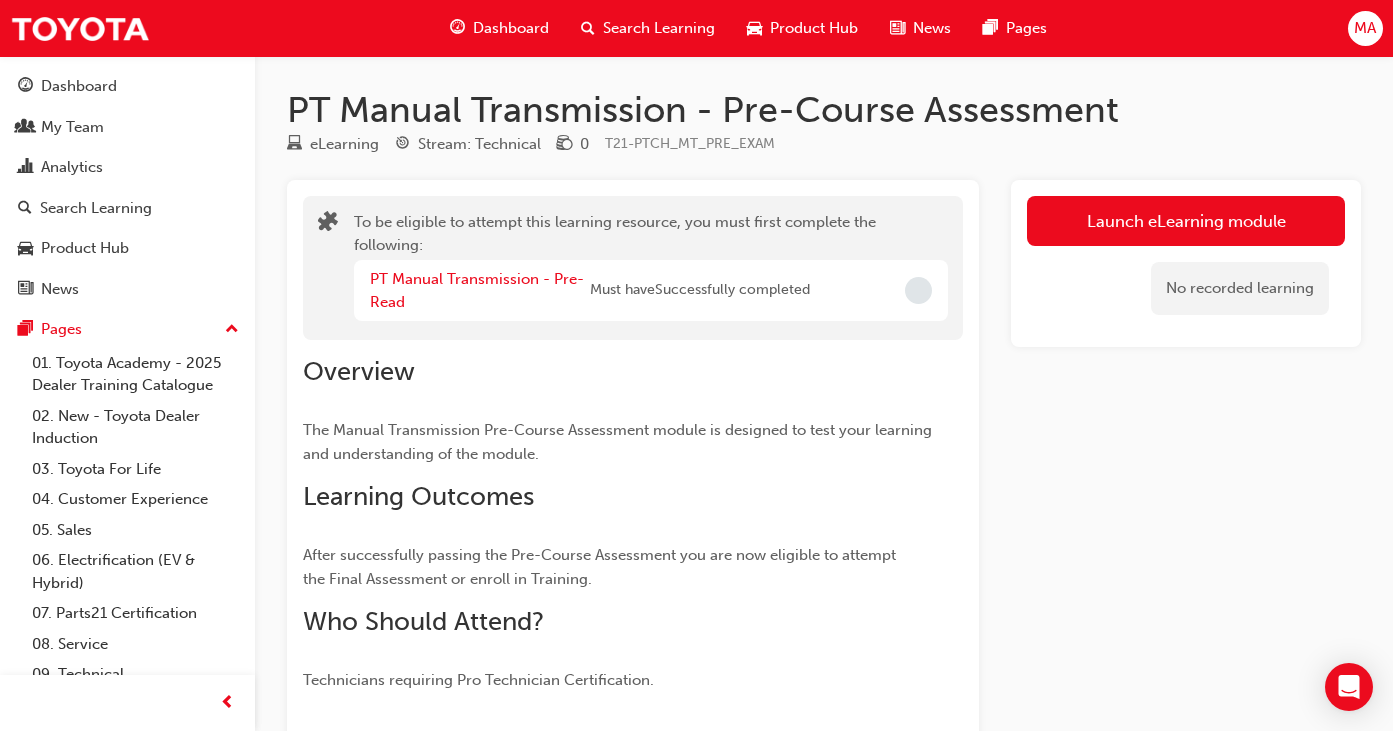 click at bounding box center (918, 290) 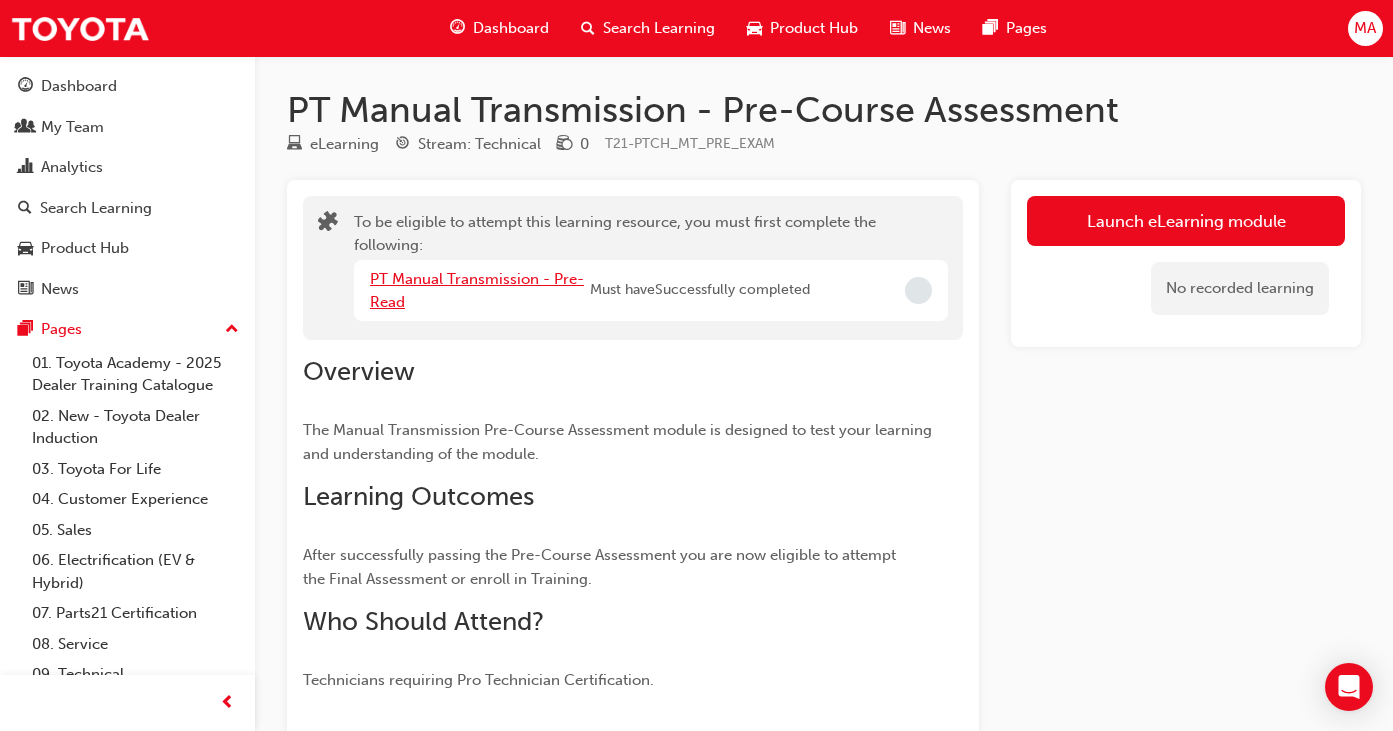 click on "PT Manual Transmission - Pre-Read" at bounding box center [477, 290] 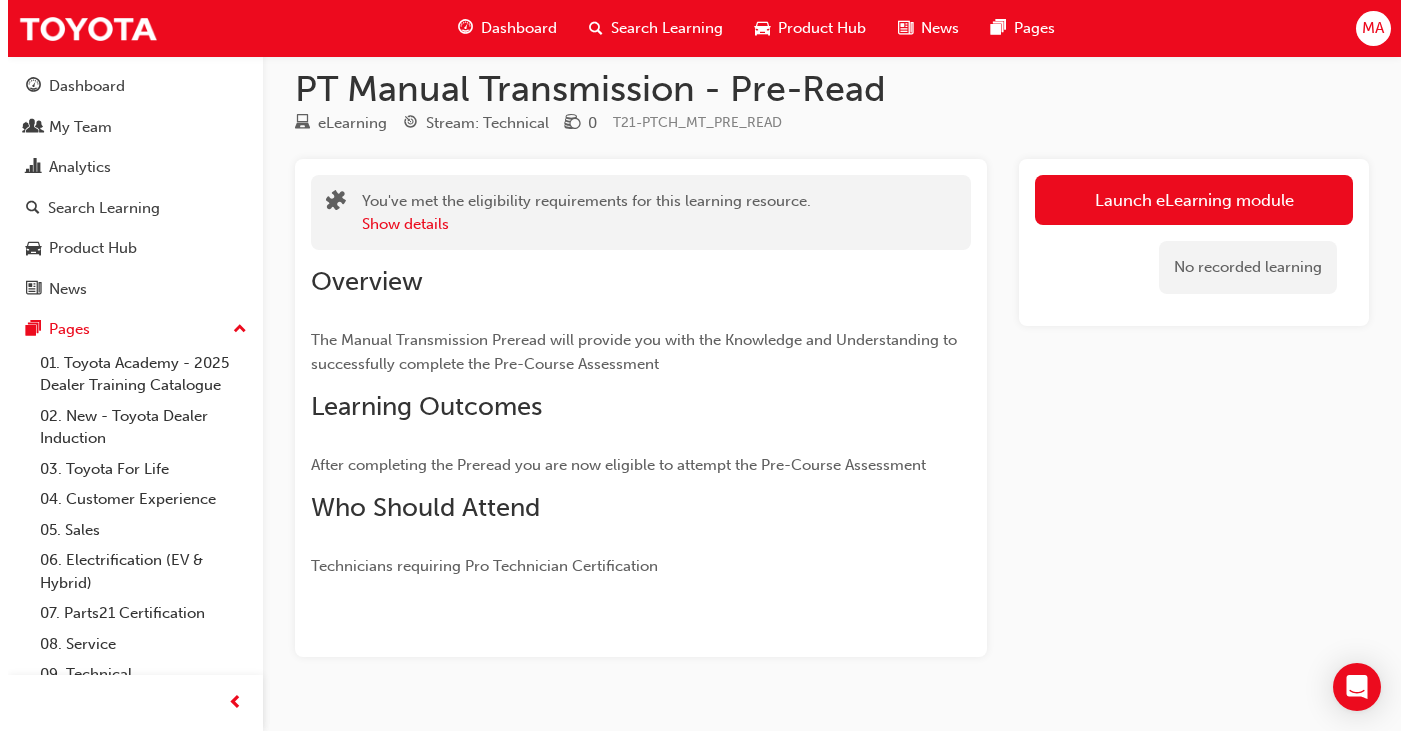 scroll, scrollTop: 0, scrollLeft: 0, axis: both 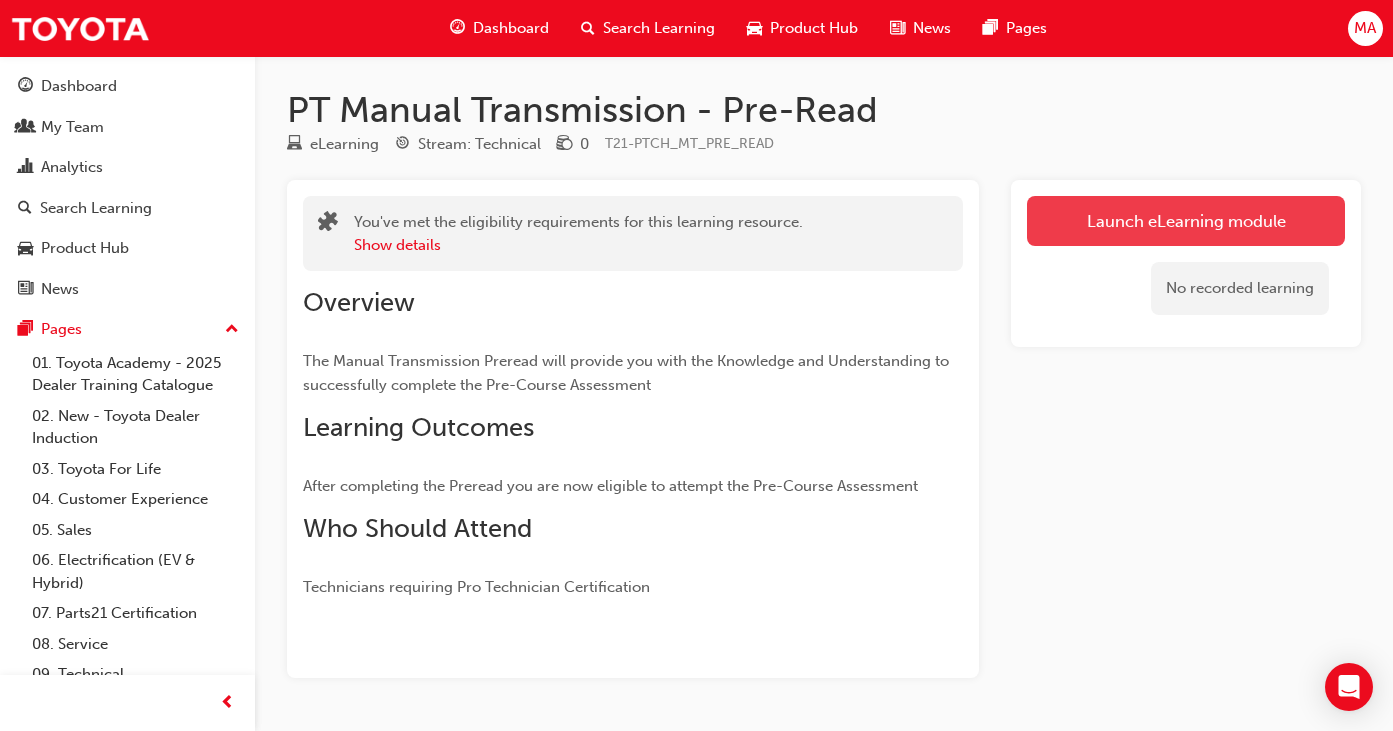 click on "Launch eLearning module" at bounding box center (1186, 221) 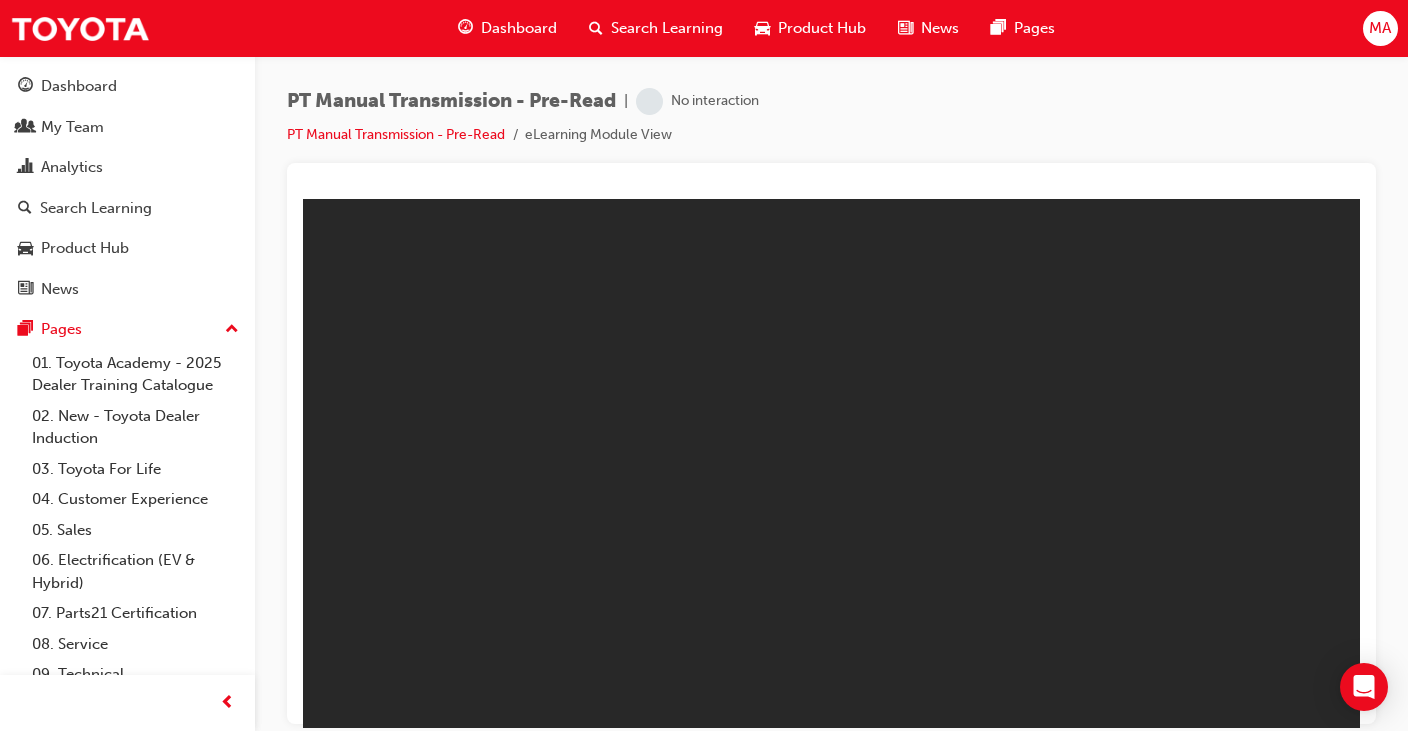 scroll, scrollTop: 0, scrollLeft: 0, axis: both 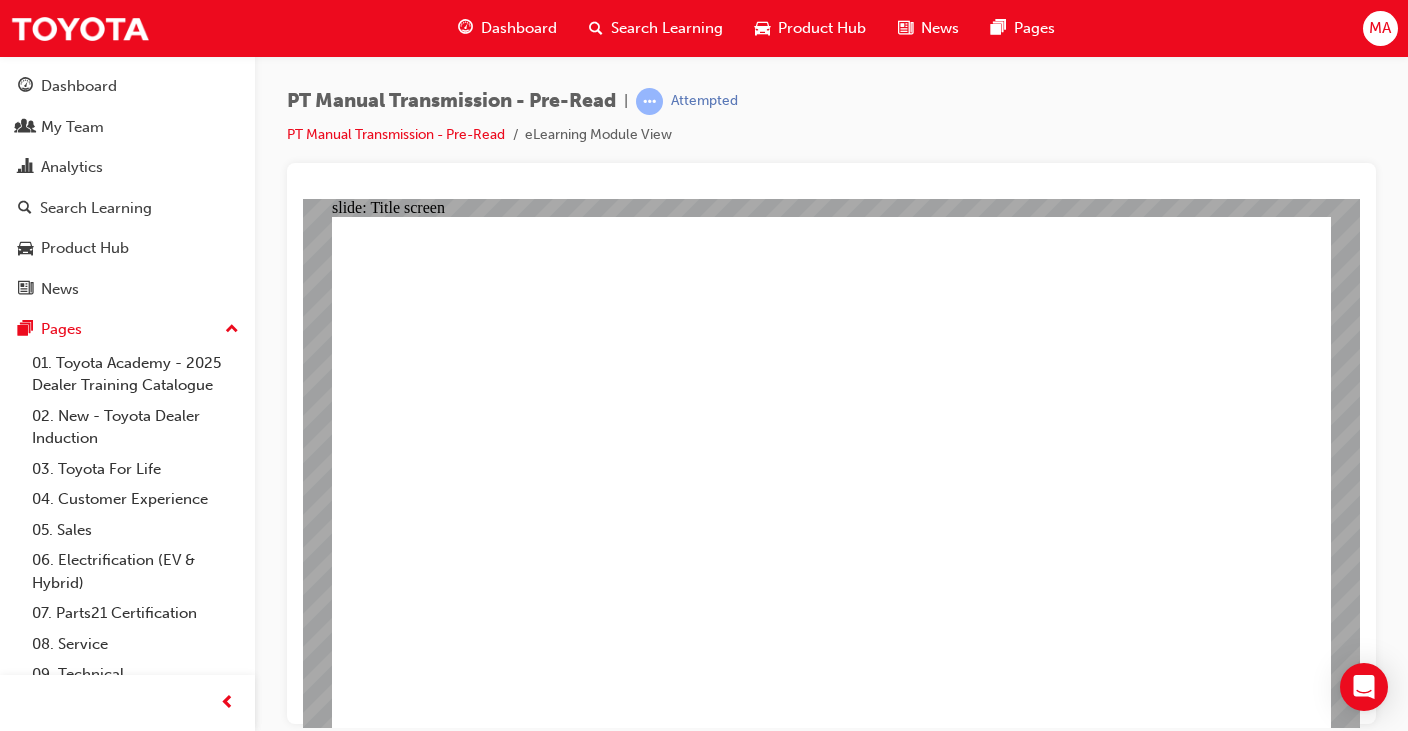 click 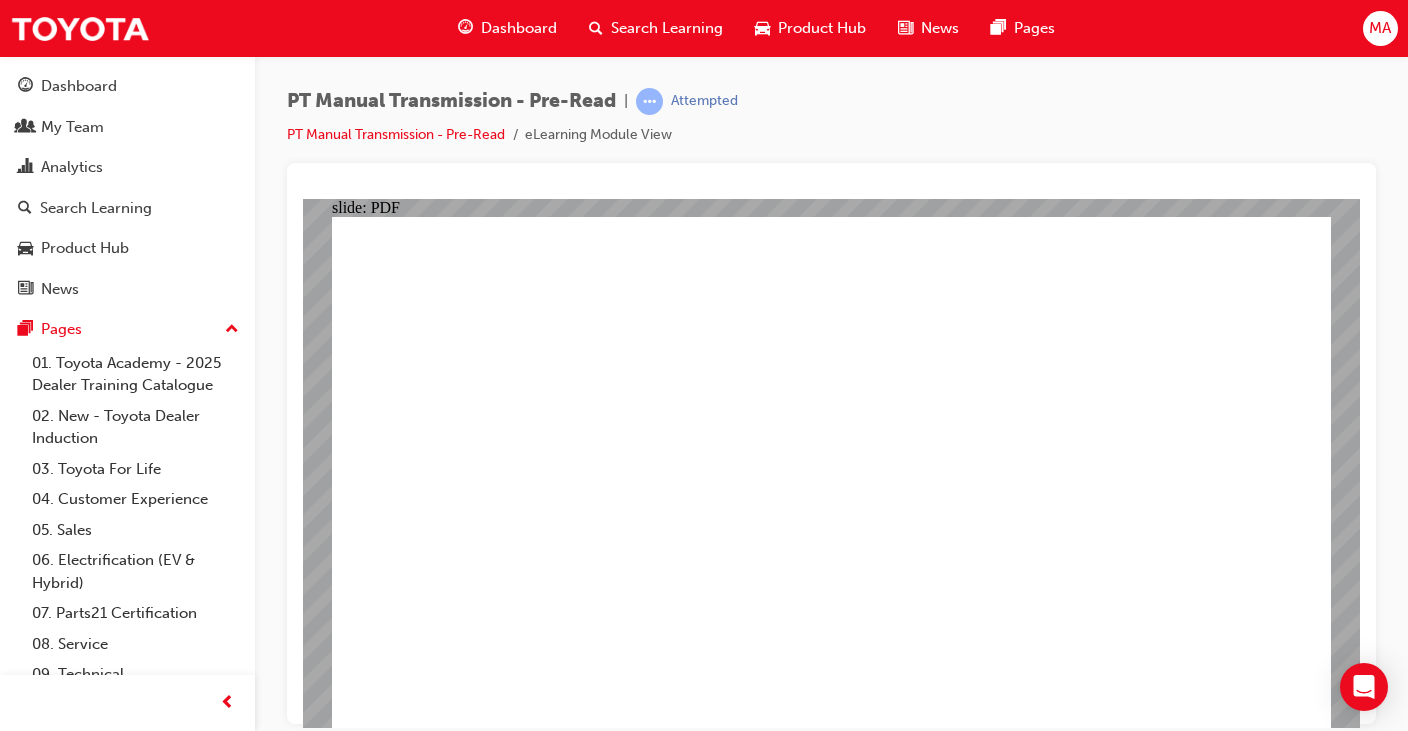click 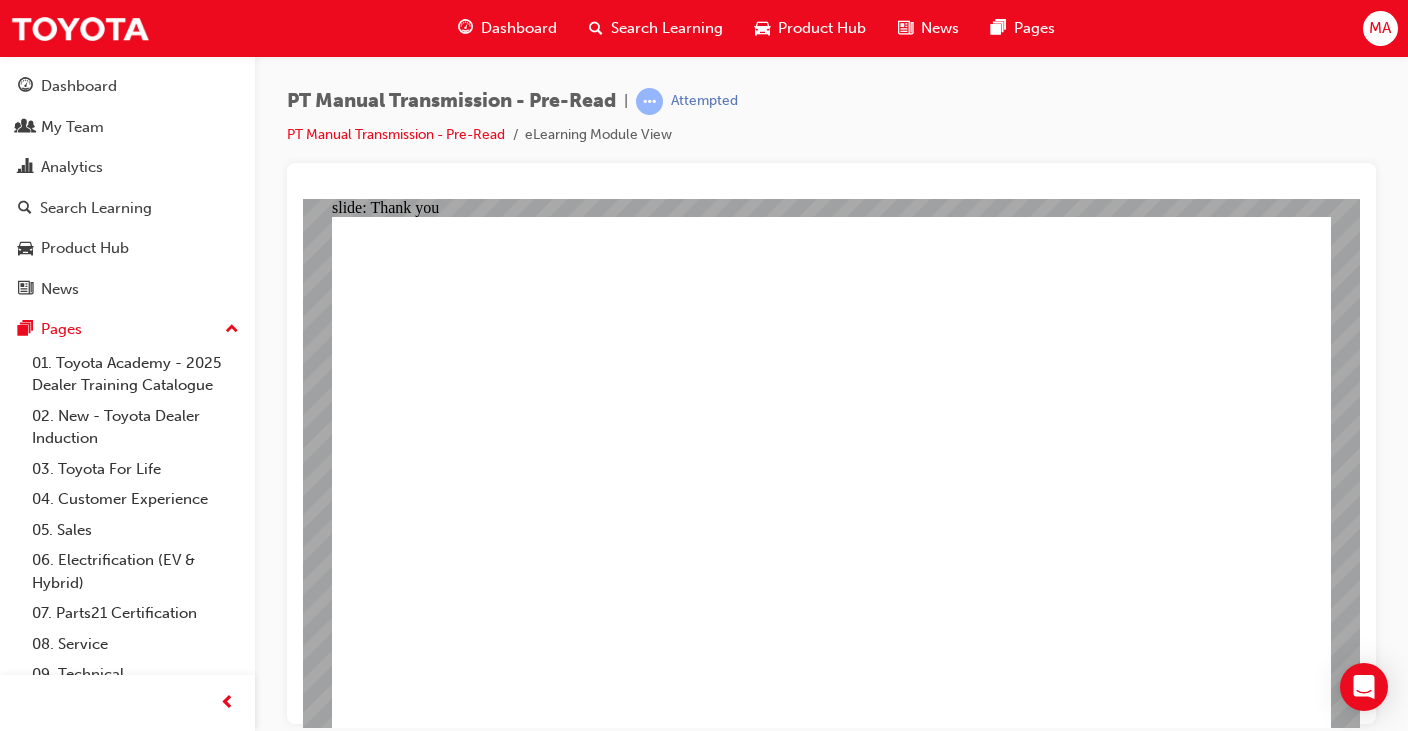 click 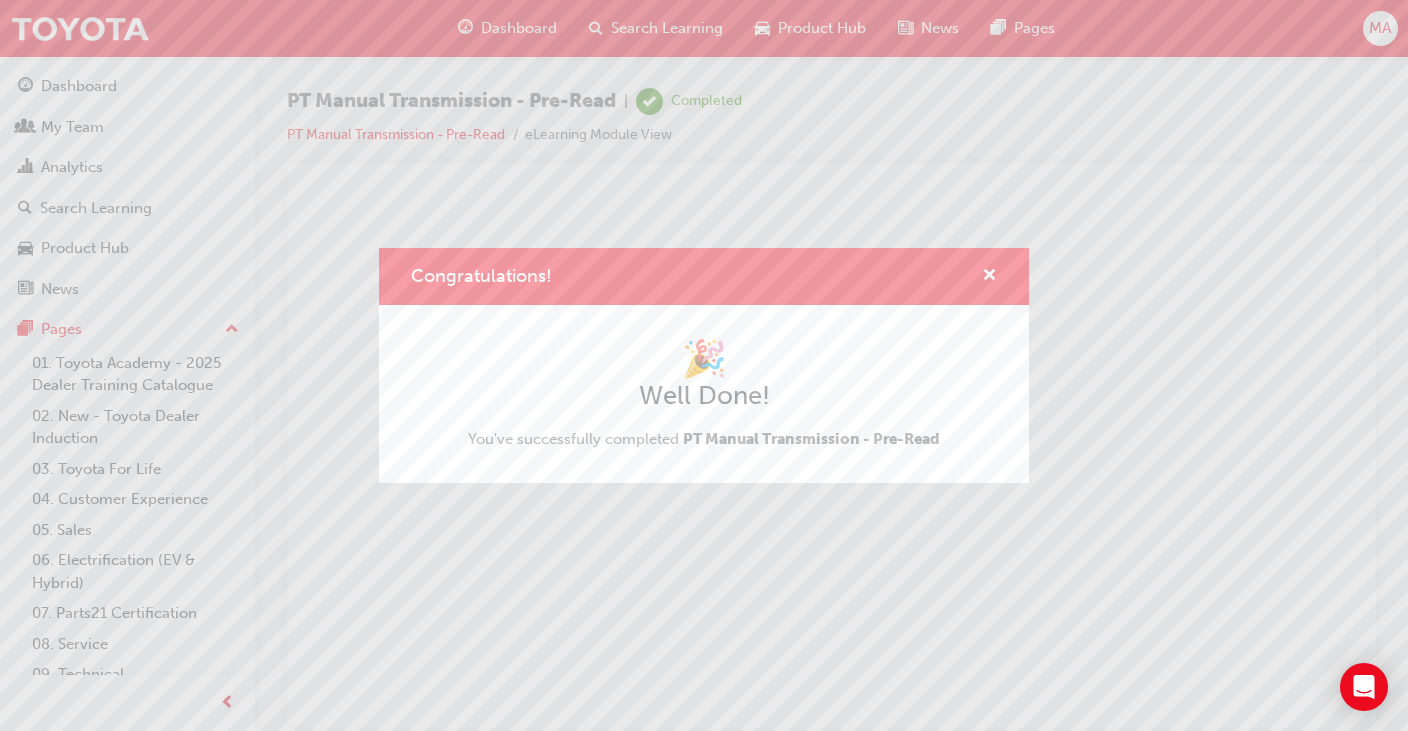 scroll, scrollTop: 0, scrollLeft: 0, axis: both 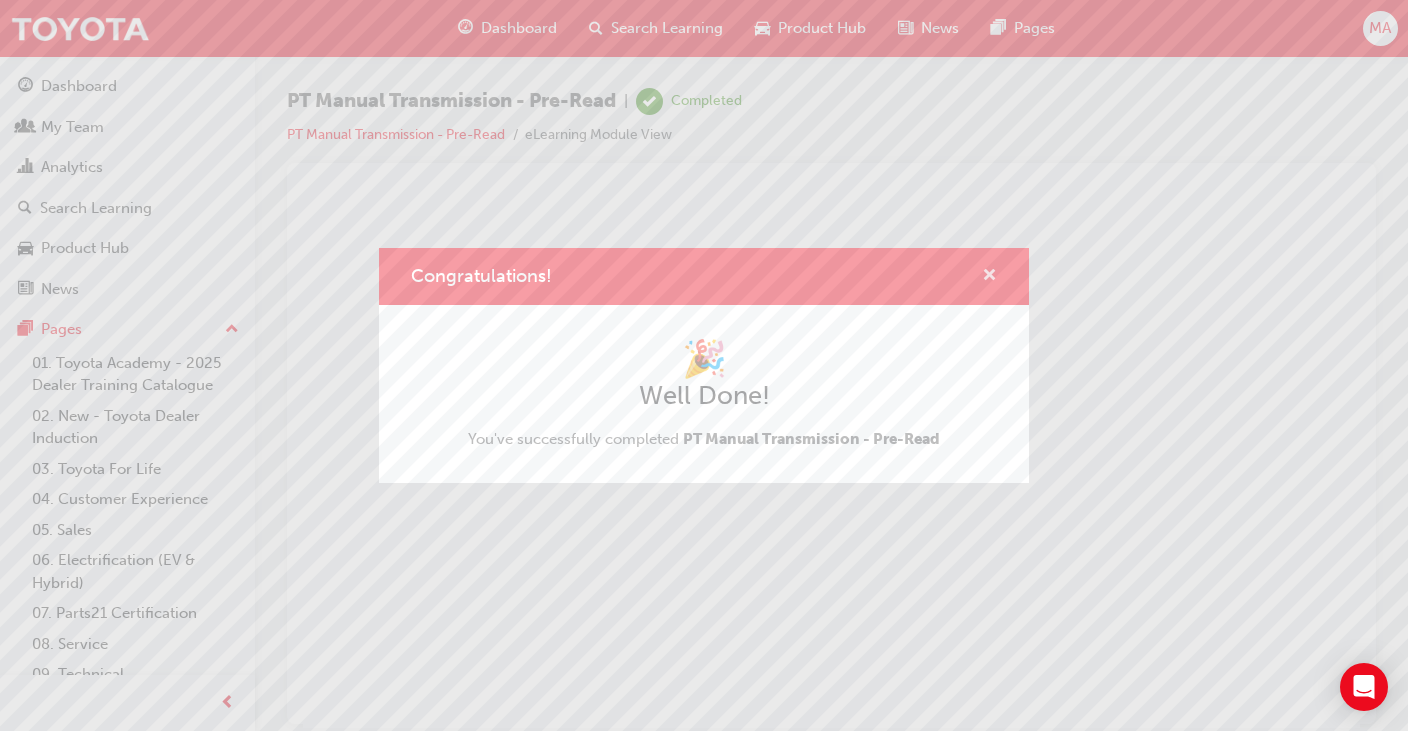 click at bounding box center [989, 277] 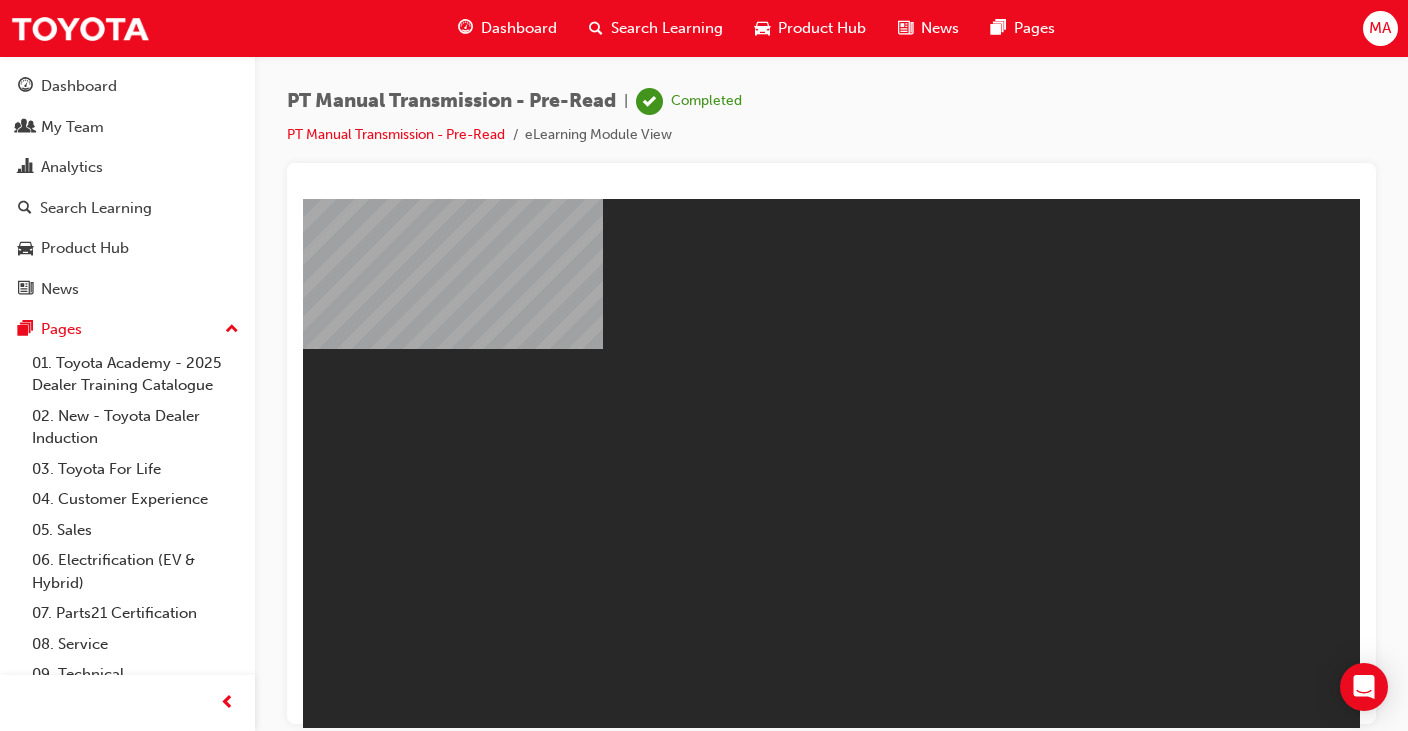 scroll, scrollTop: 0, scrollLeft: 0, axis: both 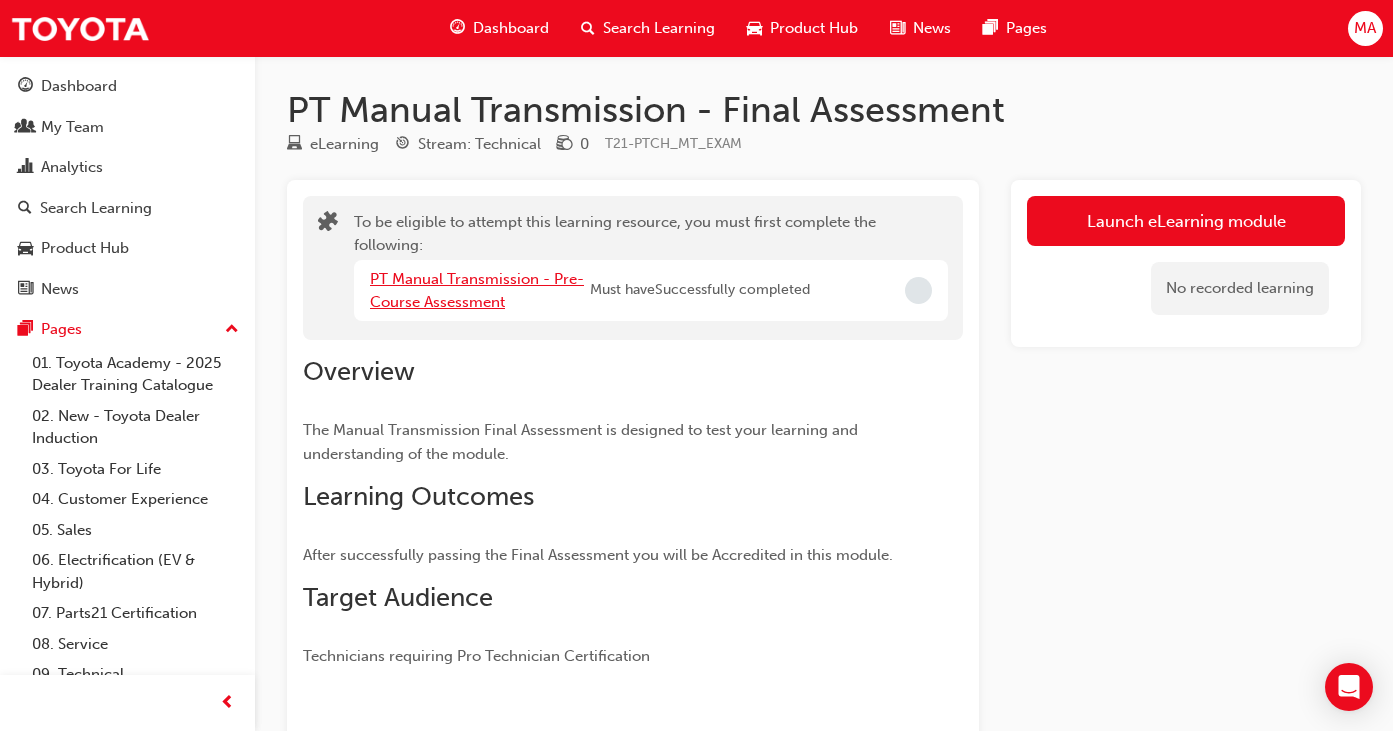 click on "PT Manual Transmission - Pre-Course Assessment" at bounding box center (477, 290) 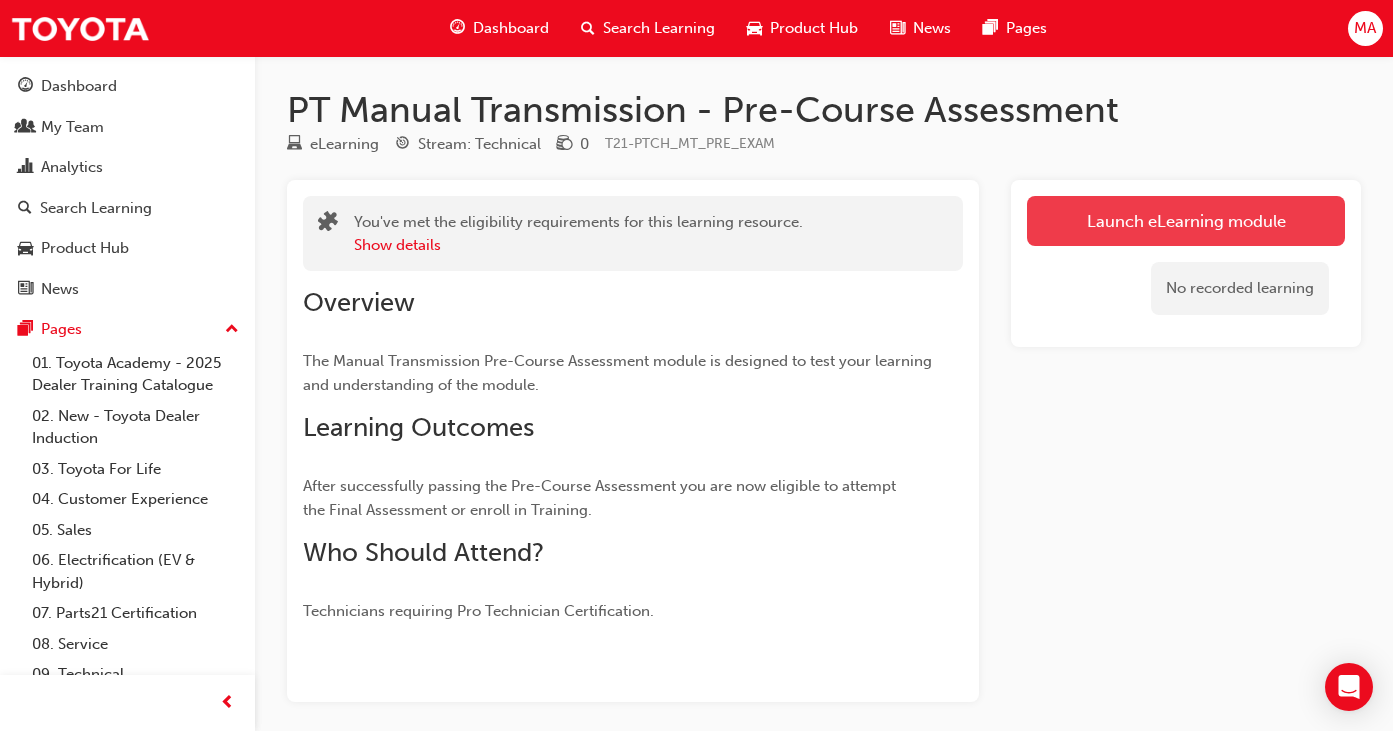 click on "Launch eLearning module" at bounding box center [1186, 221] 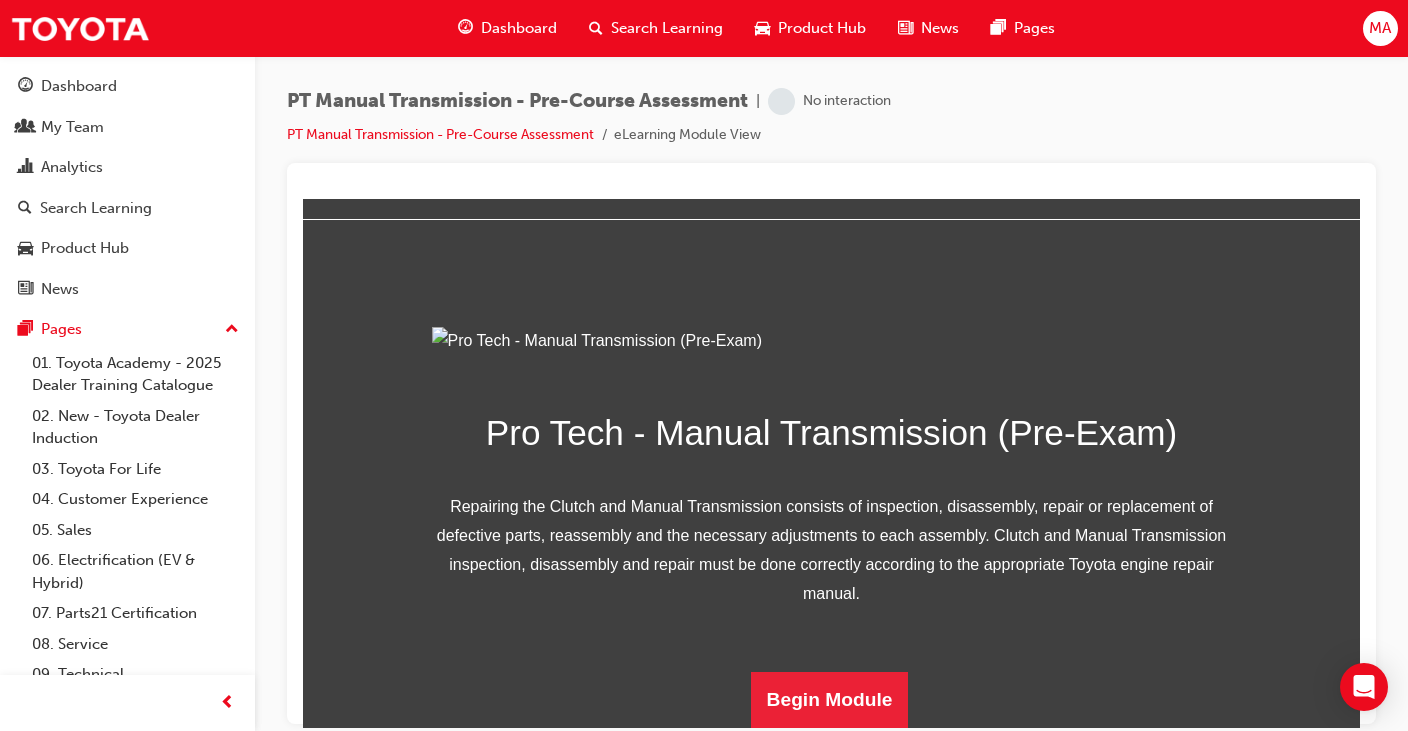 scroll, scrollTop: 280, scrollLeft: 0, axis: vertical 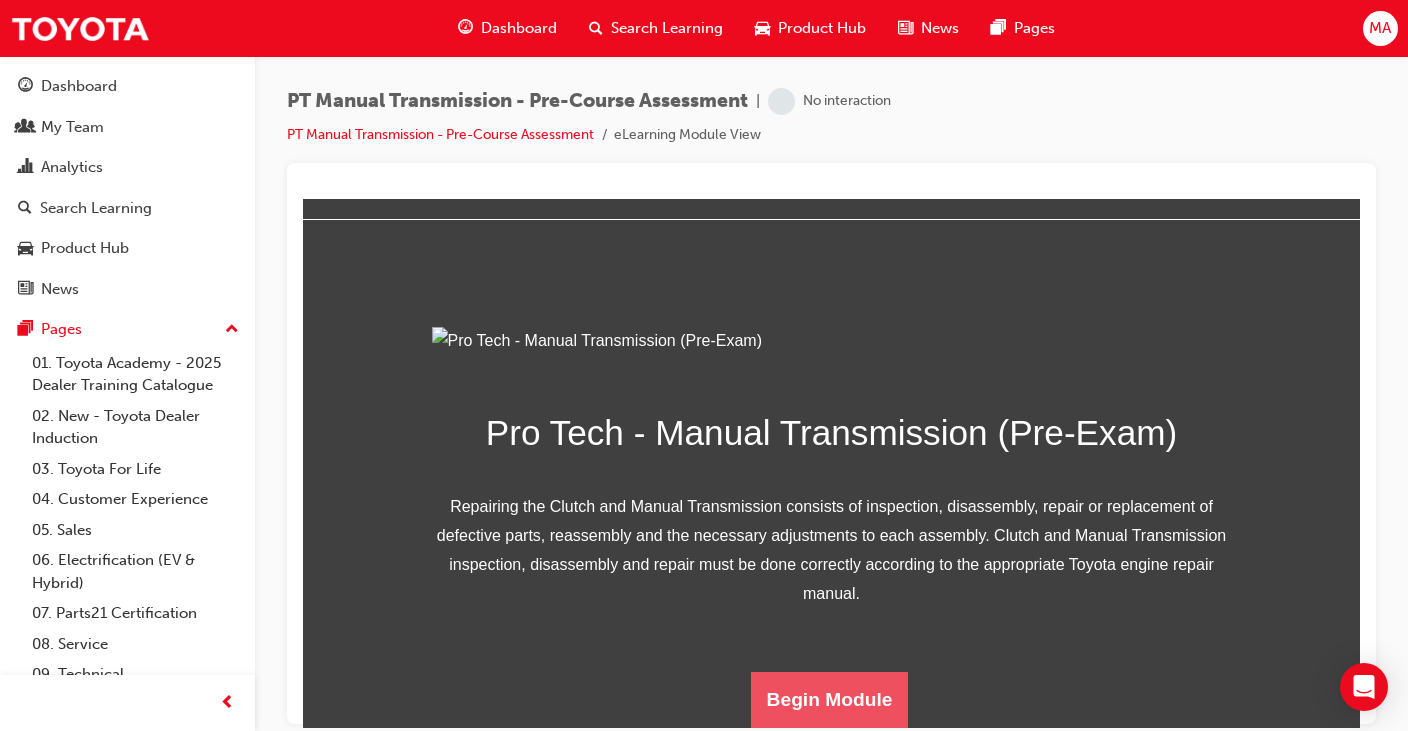 click on "Begin Module" at bounding box center [830, 699] 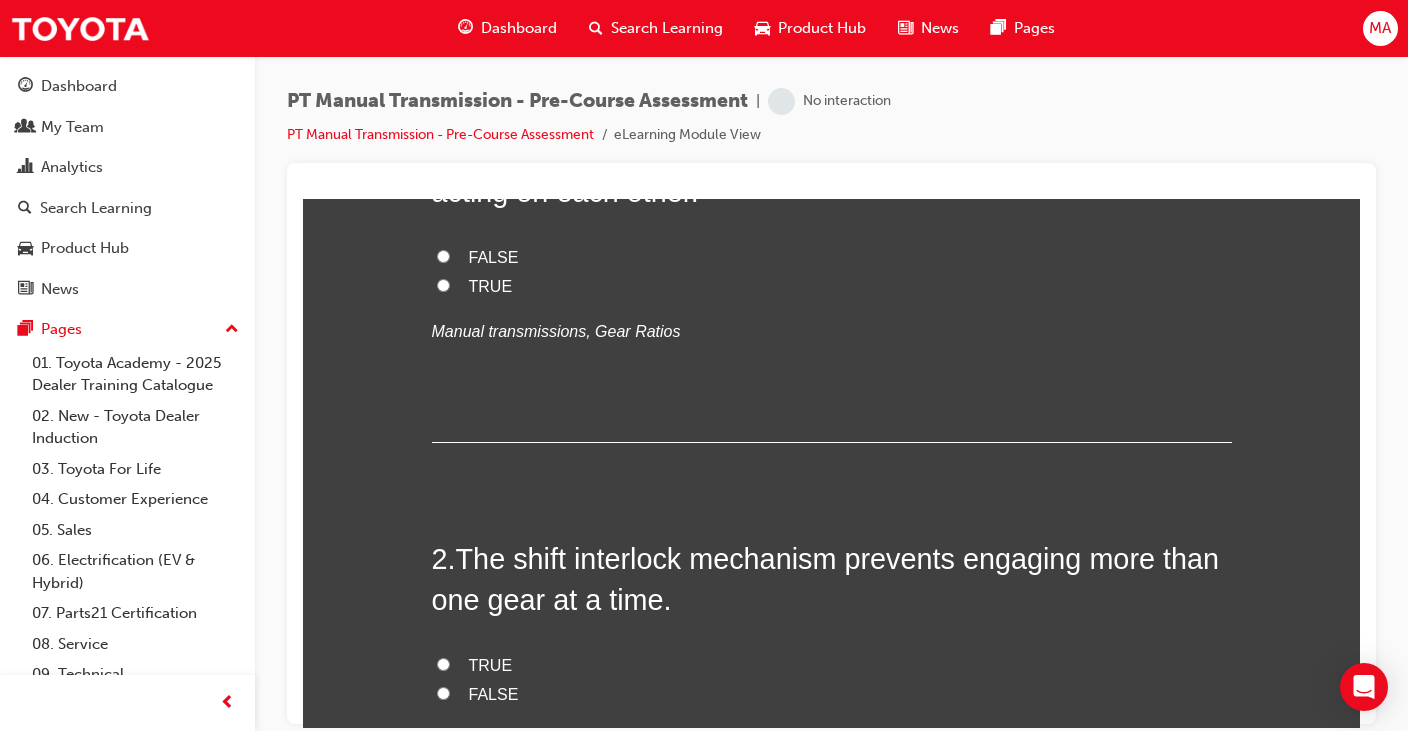 scroll, scrollTop: 0, scrollLeft: 0, axis: both 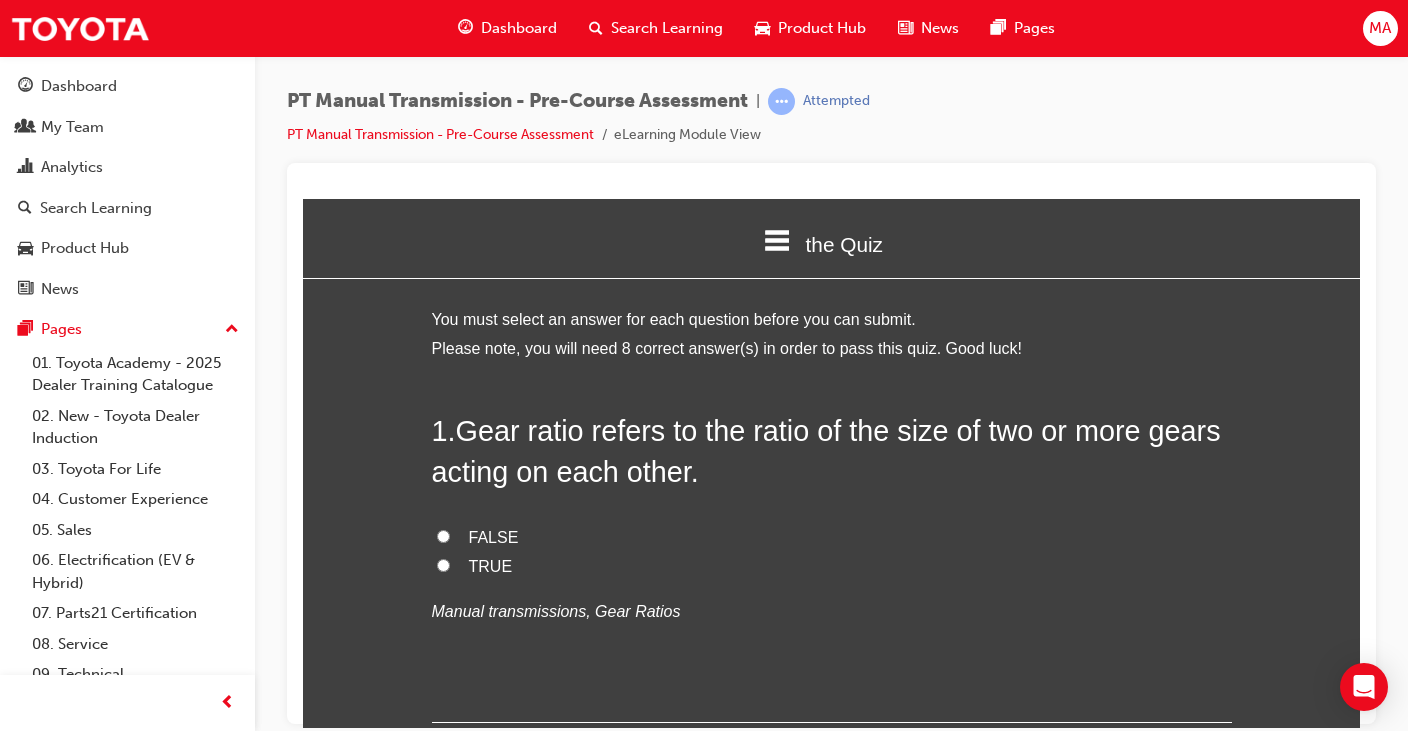 click on "TRUE" at bounding box center (832, 566) 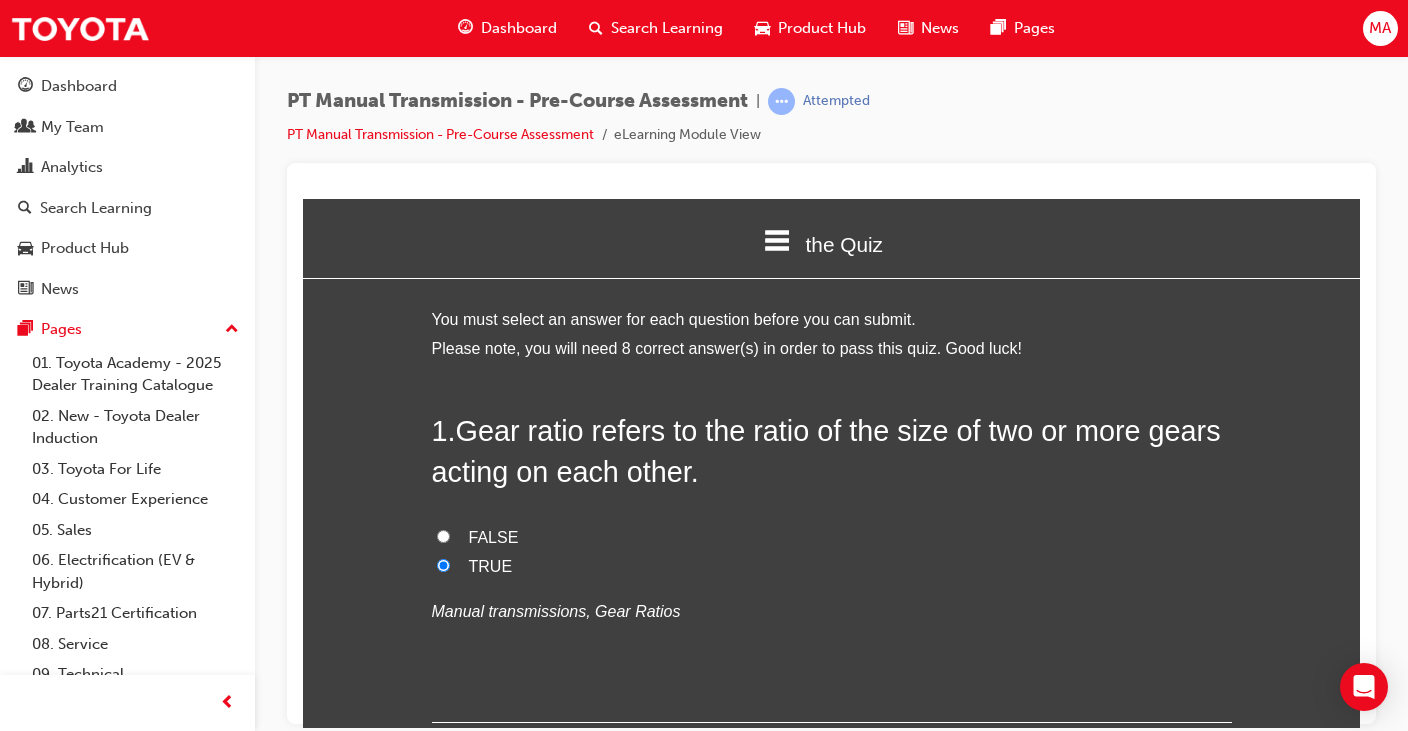 radio on "true" 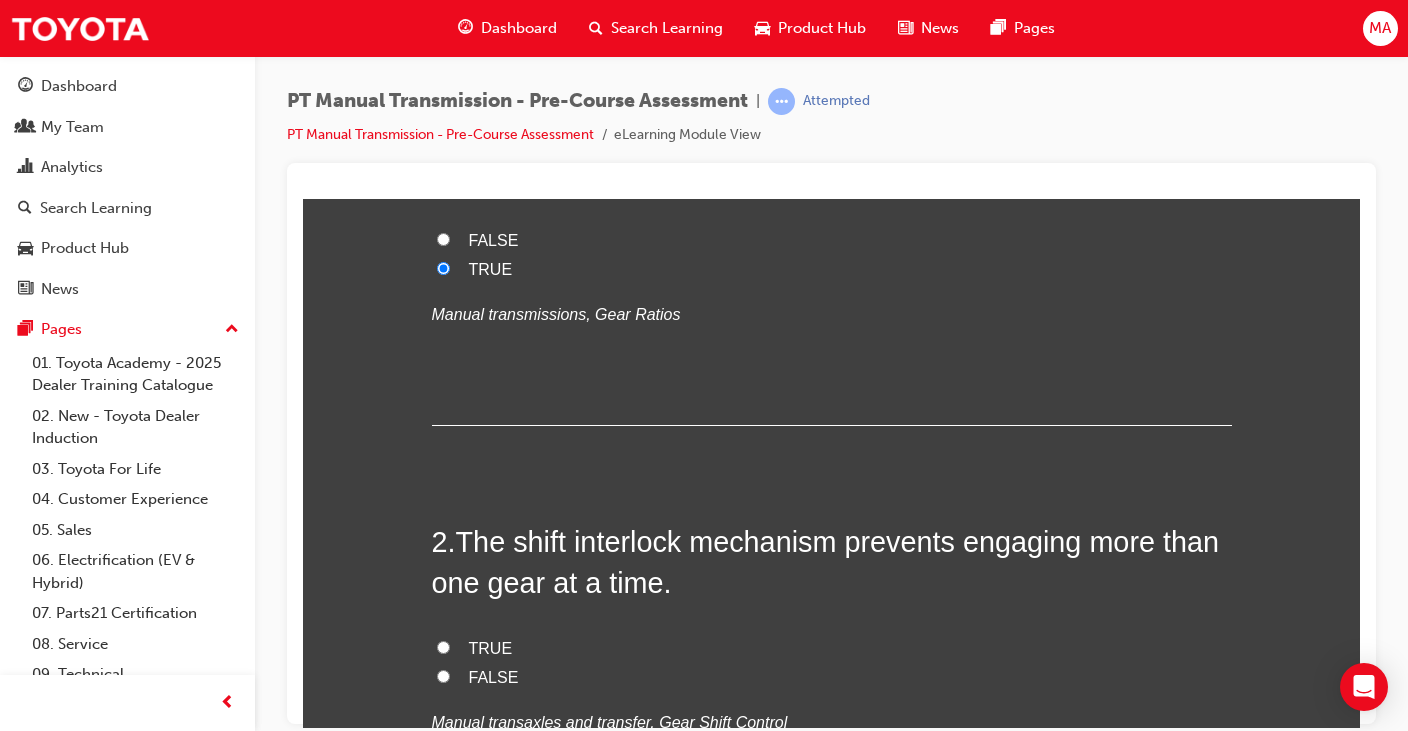 scroll, scrollTop: 500, scrollLeft: 0, axis: vertical 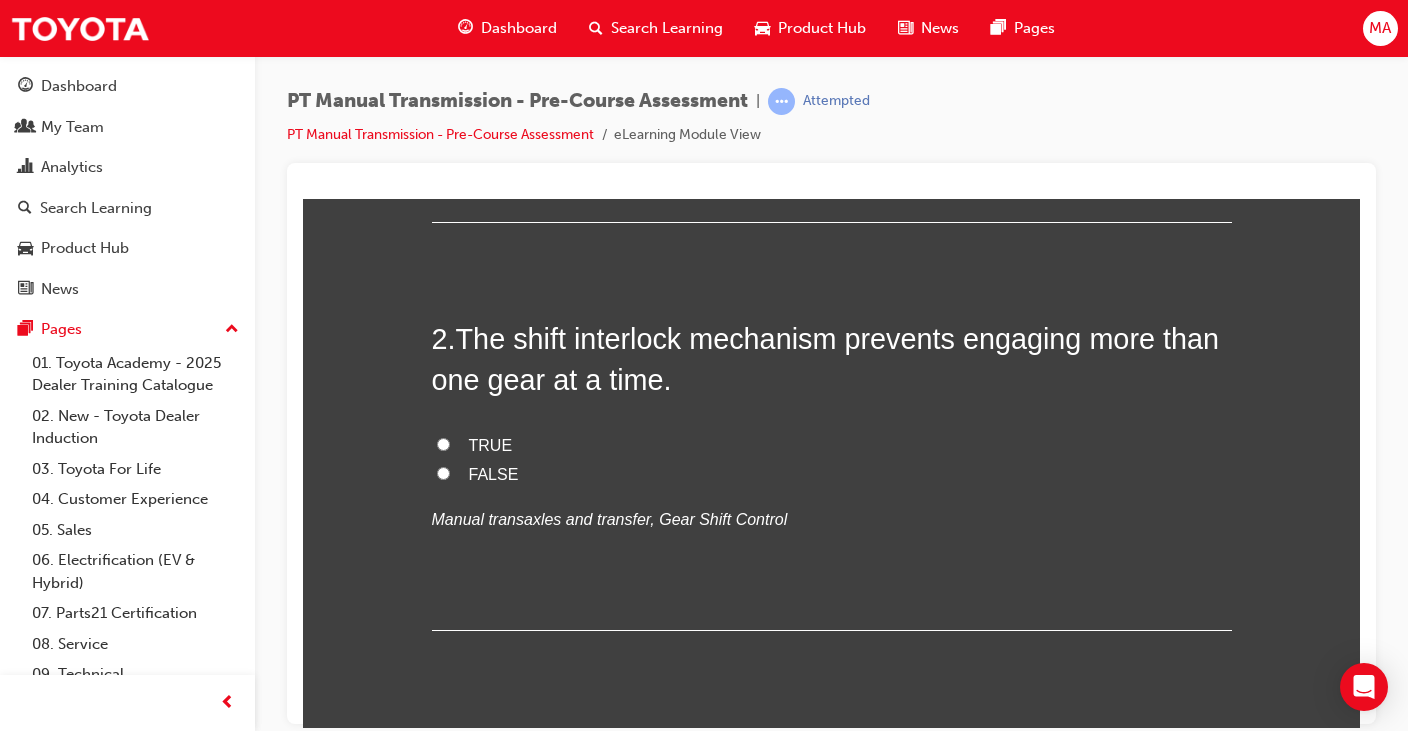 click on "TRUE" at bounding box center (443, 443) 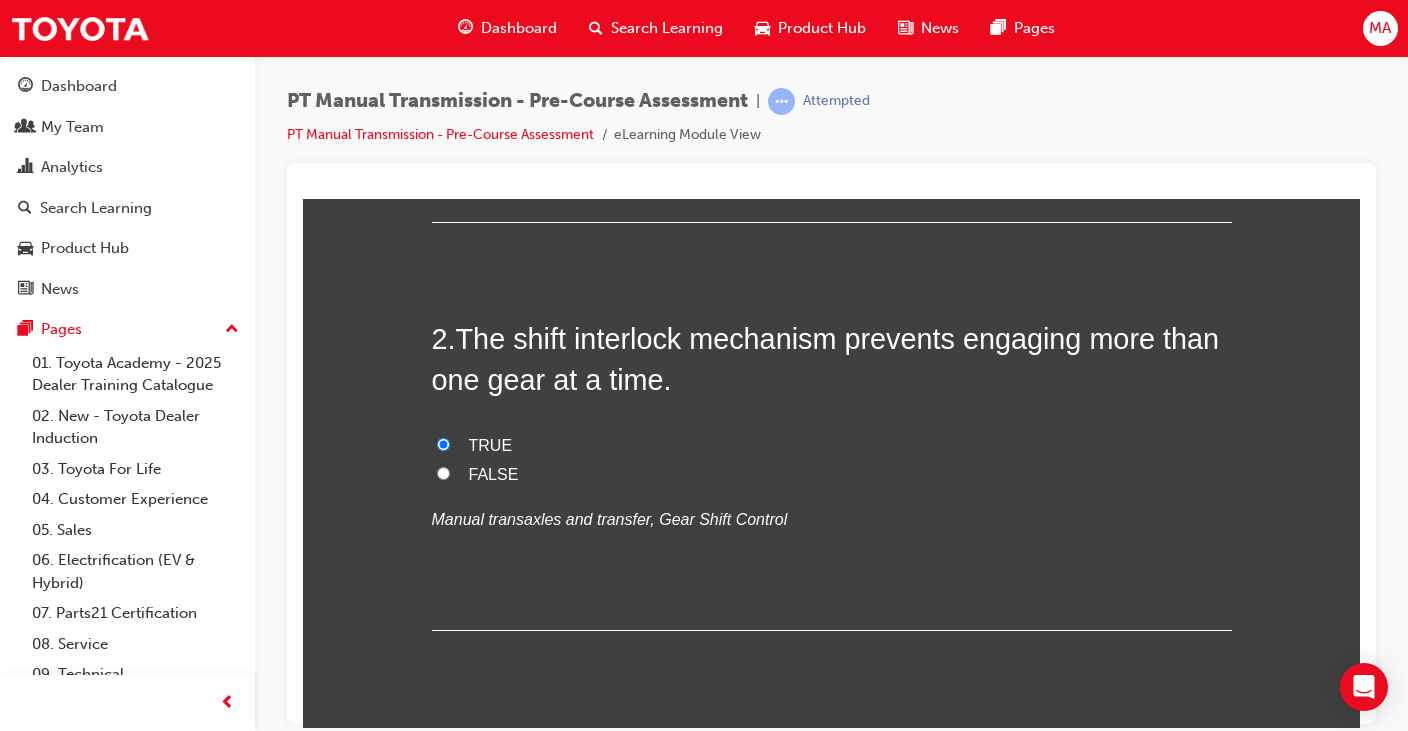 radio on "true" 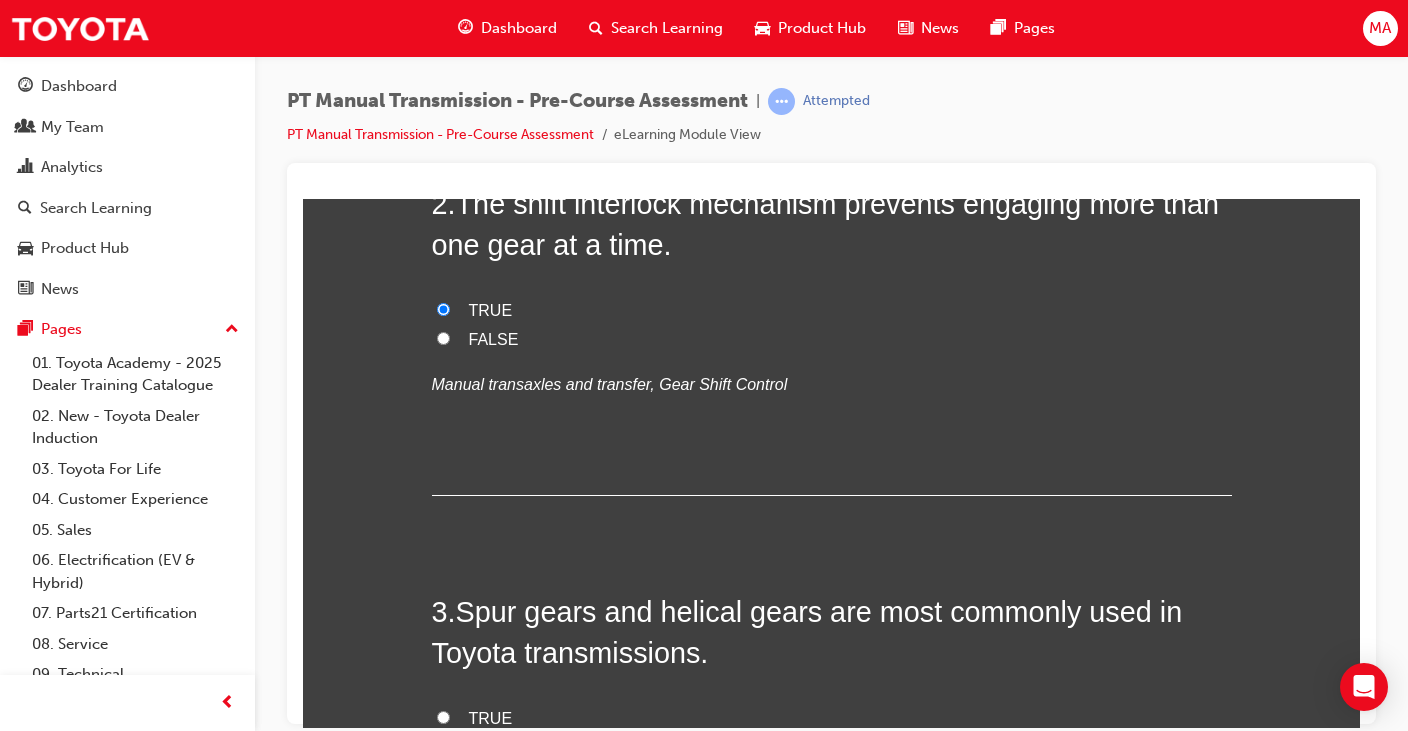 scroll, scrollTop: 800, scrollLeft: 0, axis: vertical 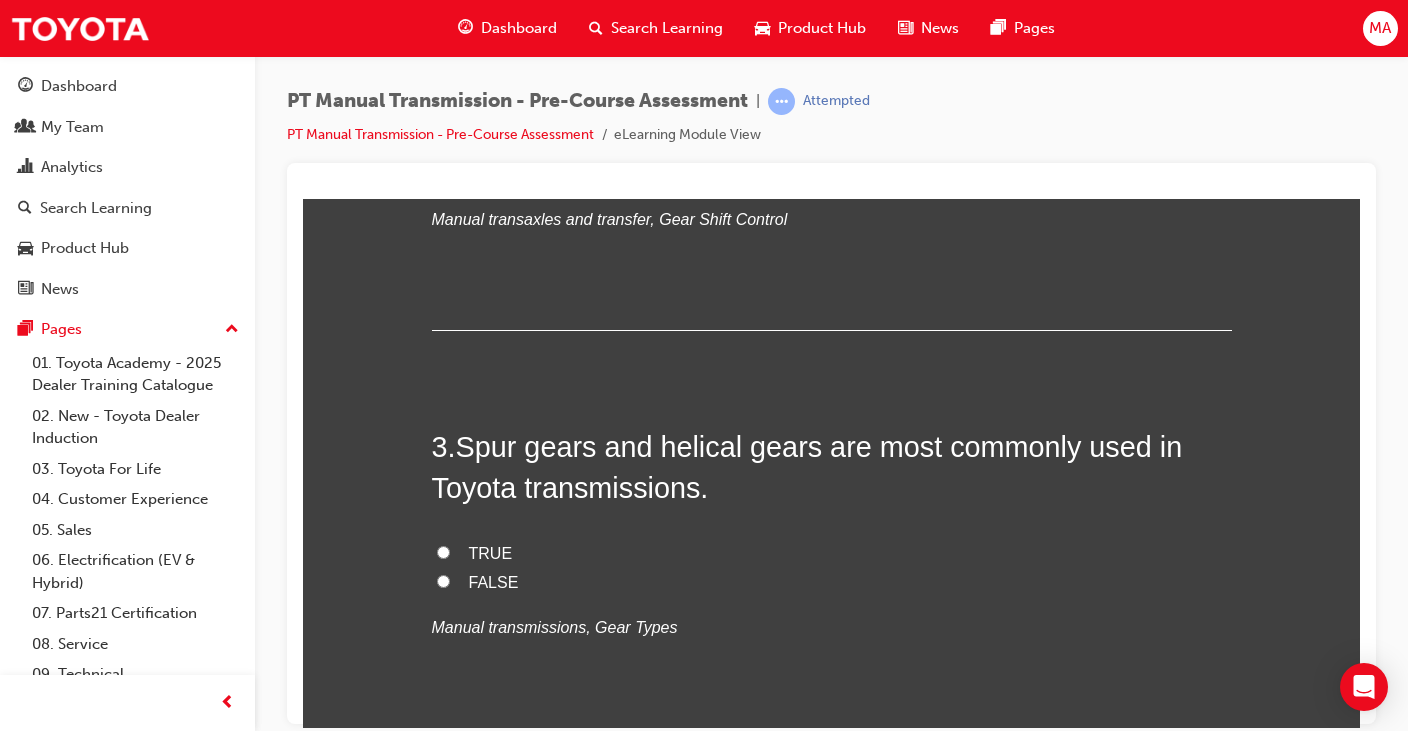 click on "TRUE" at bounding box center (832, 553) 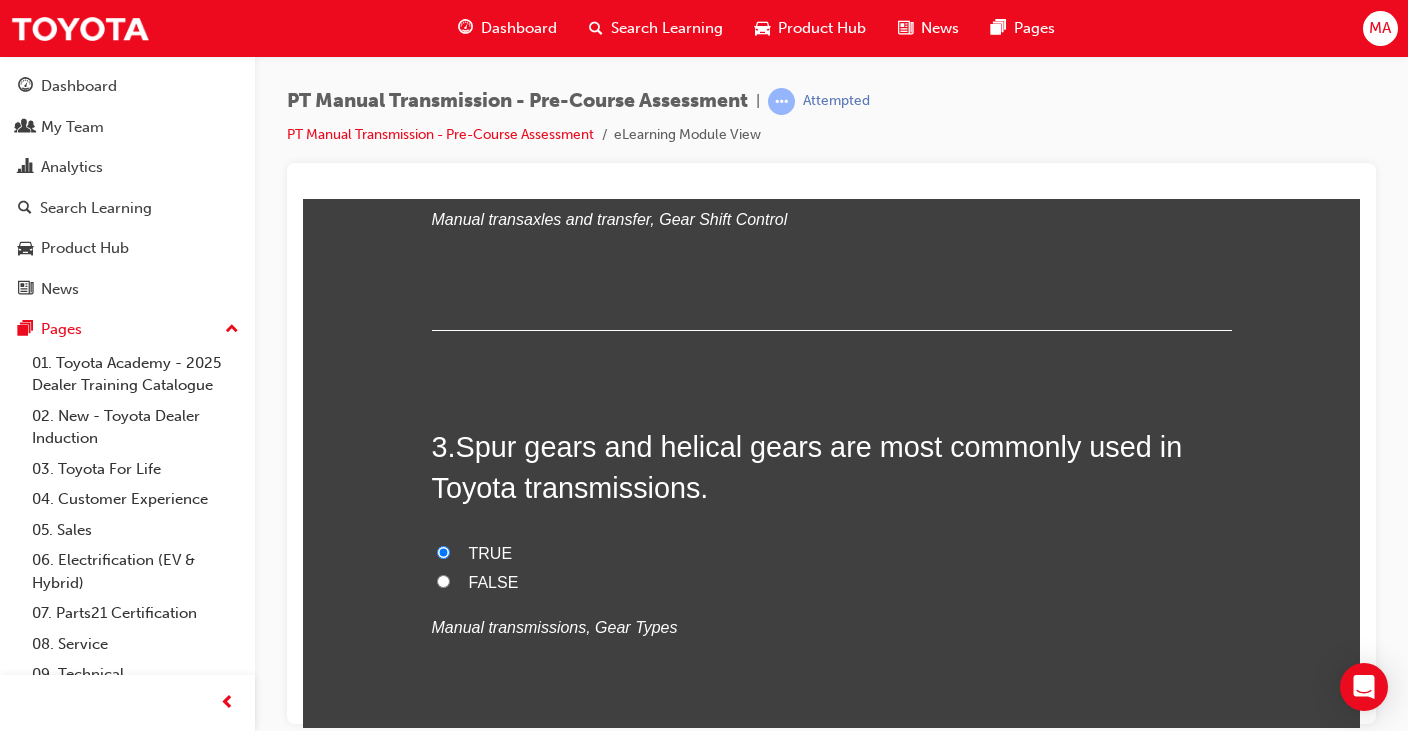 radio on "true" 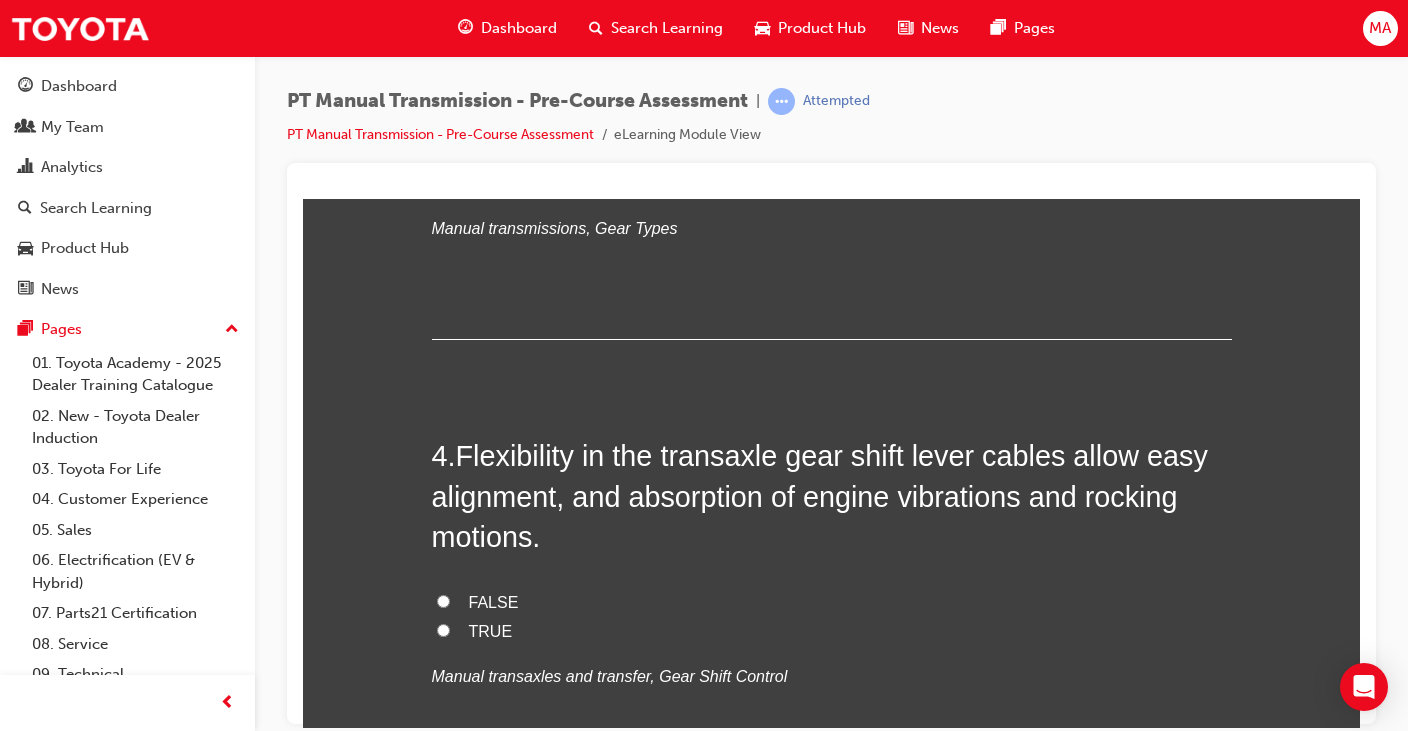 scroll, scrollTop: 1200, scrollLeft: 0, axis: vertical 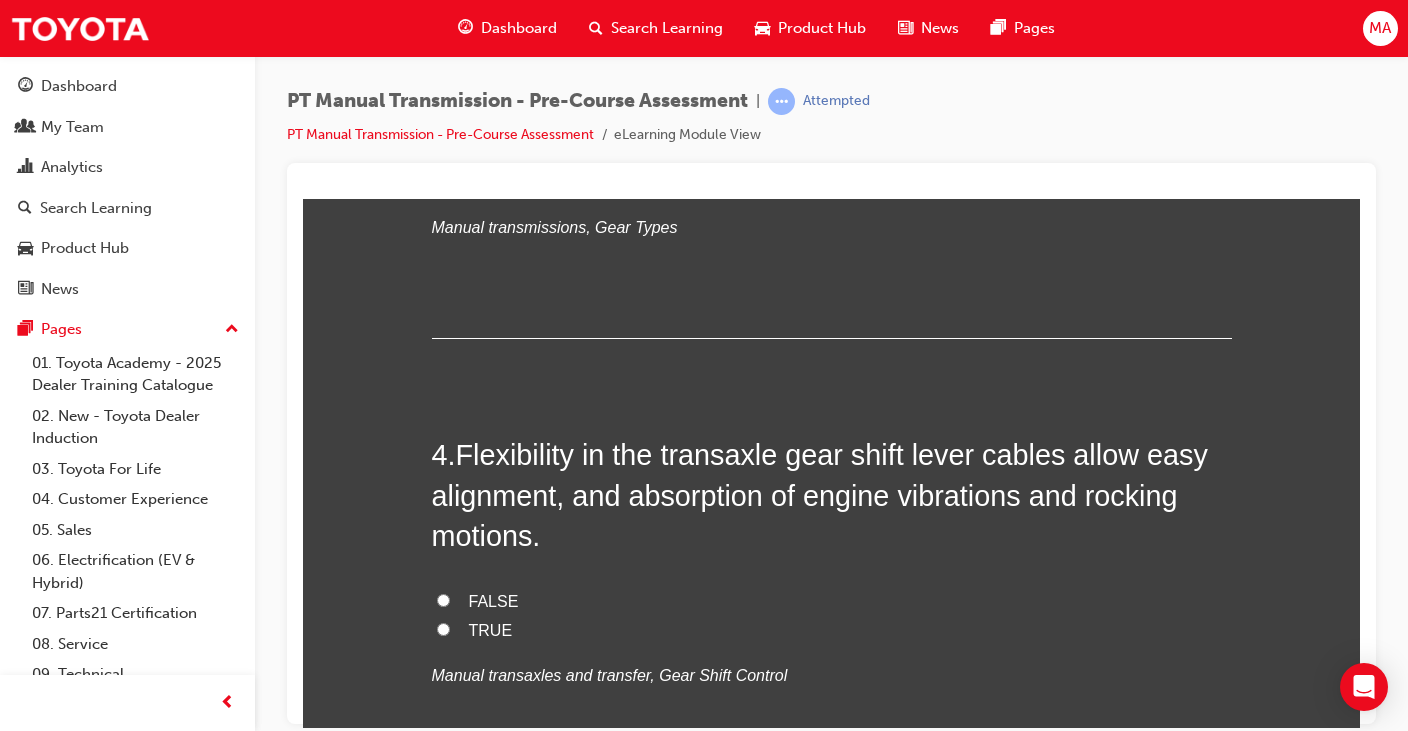 click on "TRUE" at bounding box center [443, 628] 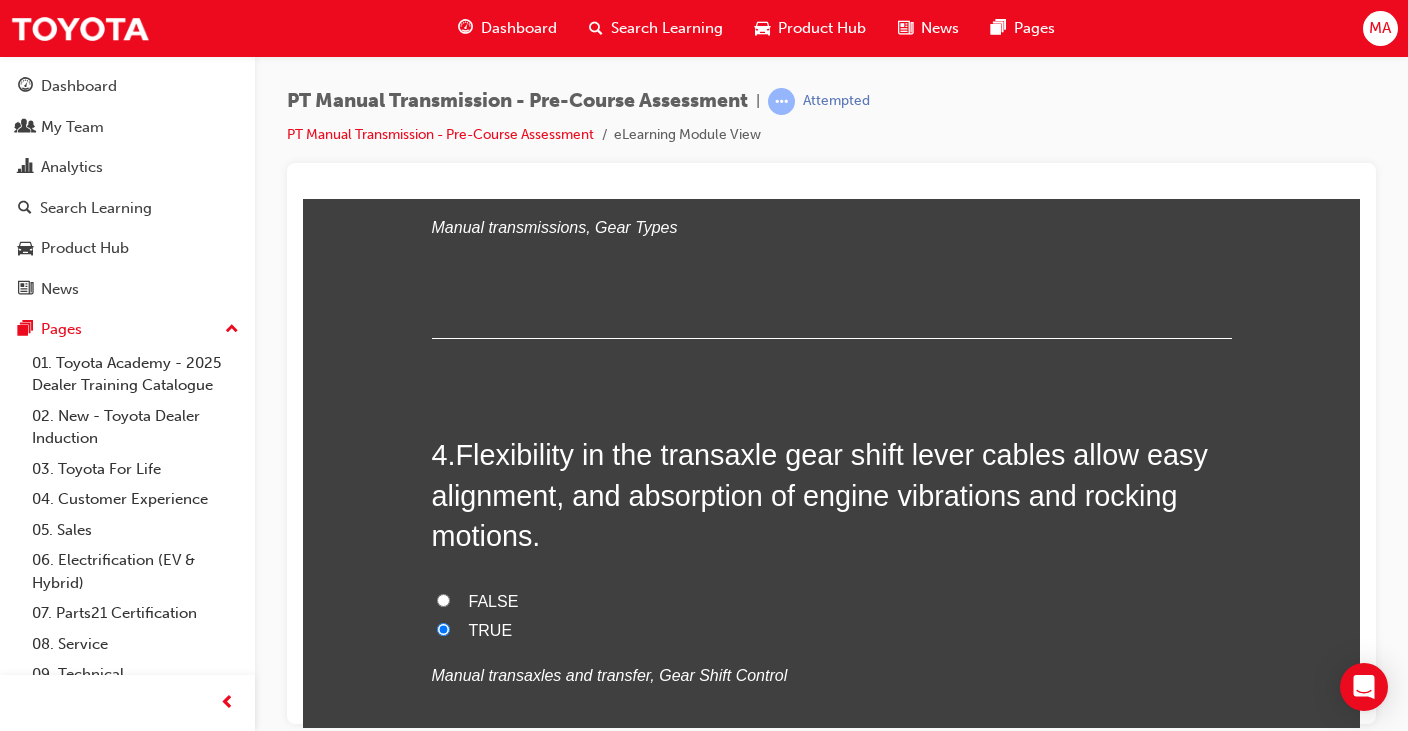 radio on "true" 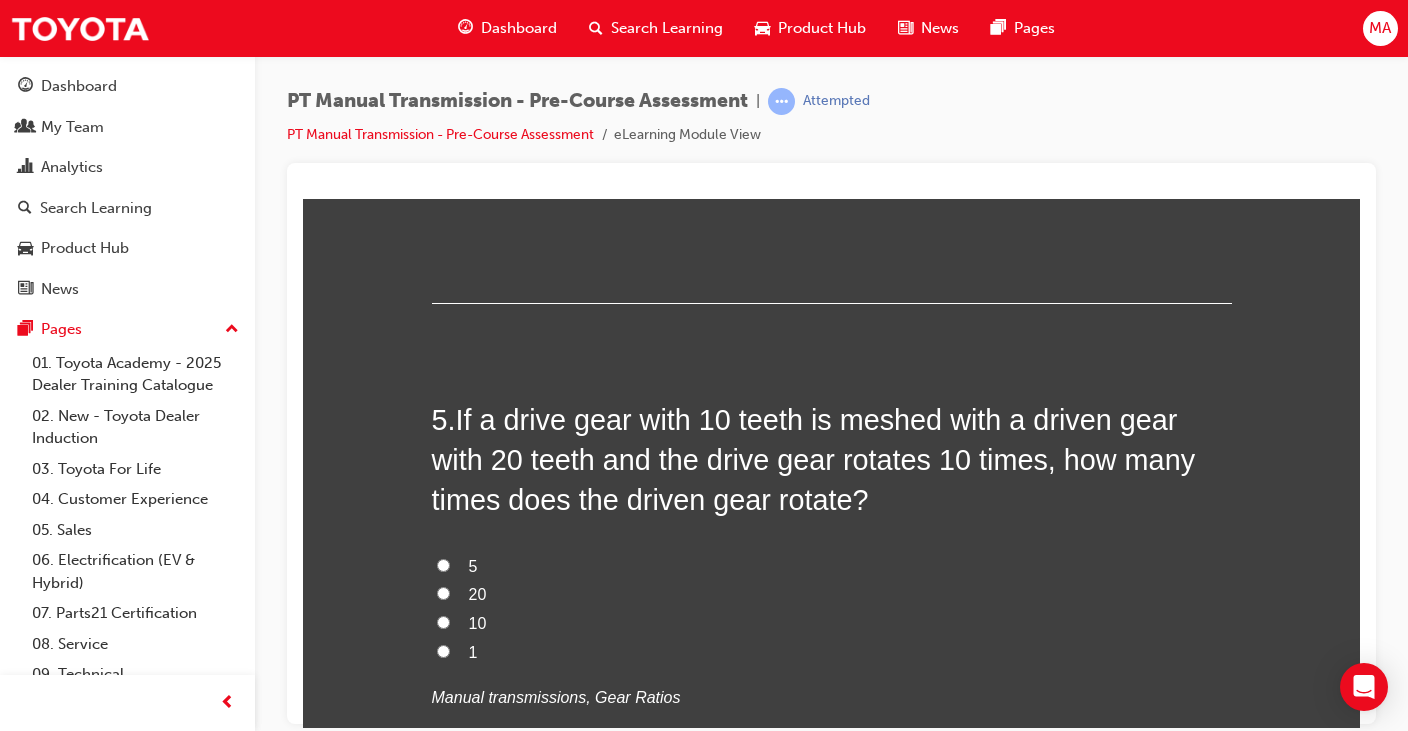 scroll, scrollTop: 1700, scrollLeft: 0, axis: vertical 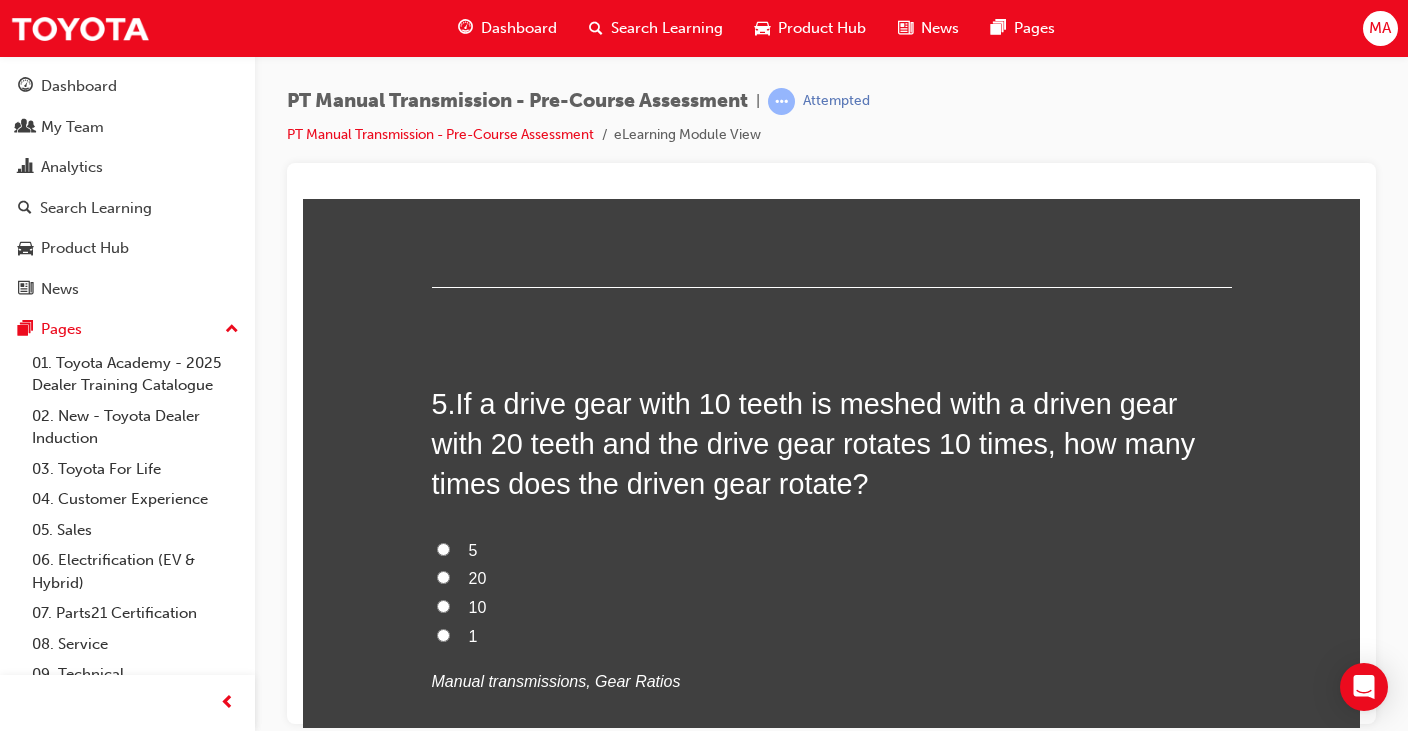 click on "20" at bounding box center [443, 576] 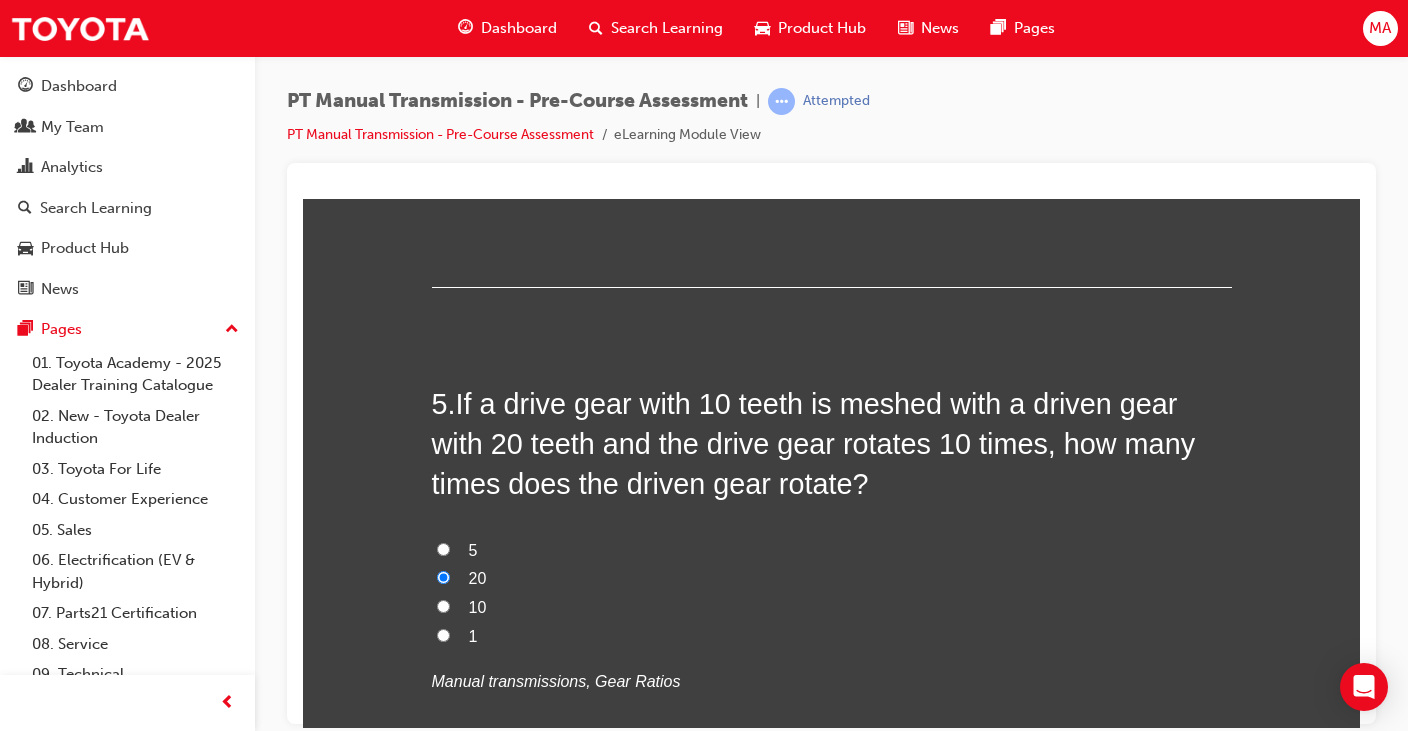 radio on "true" 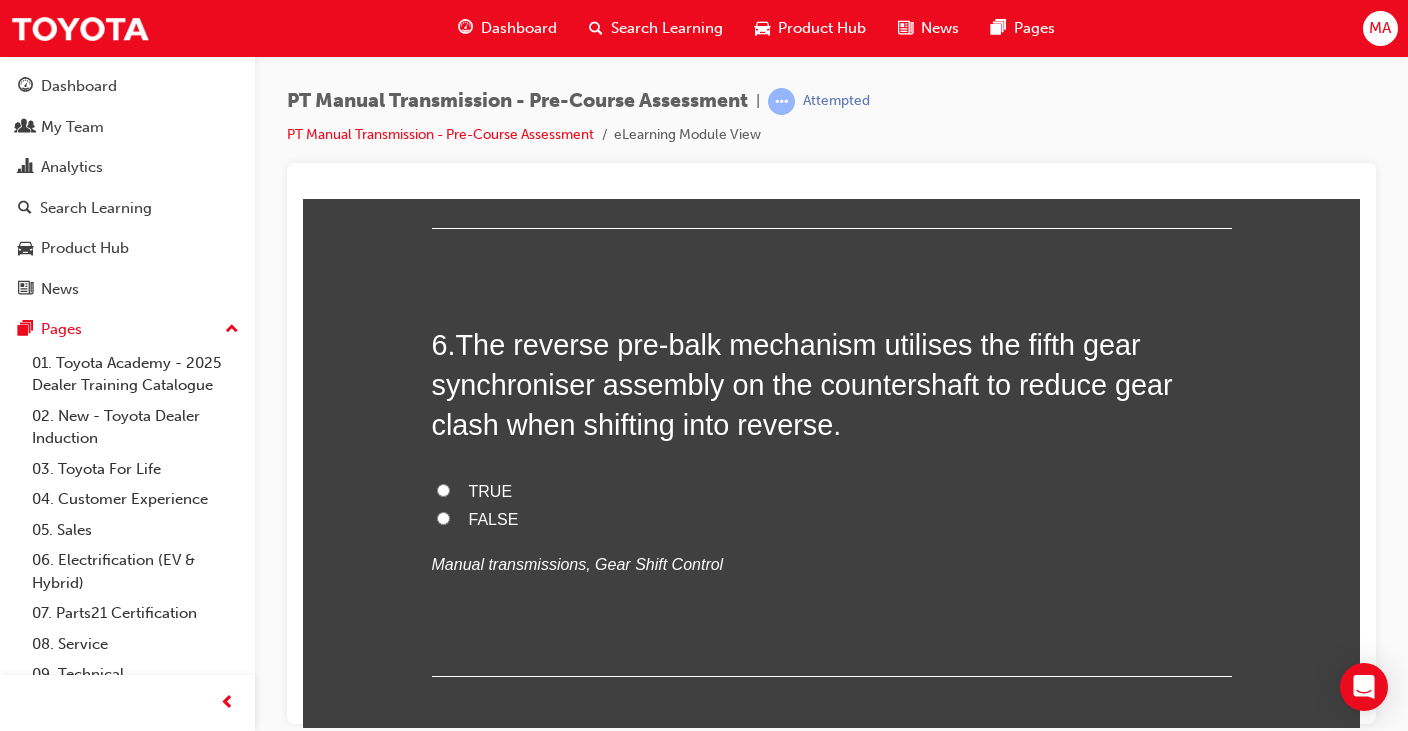 scroll, scrollTop: 2300, scrollLeft: 0, axis: vertical 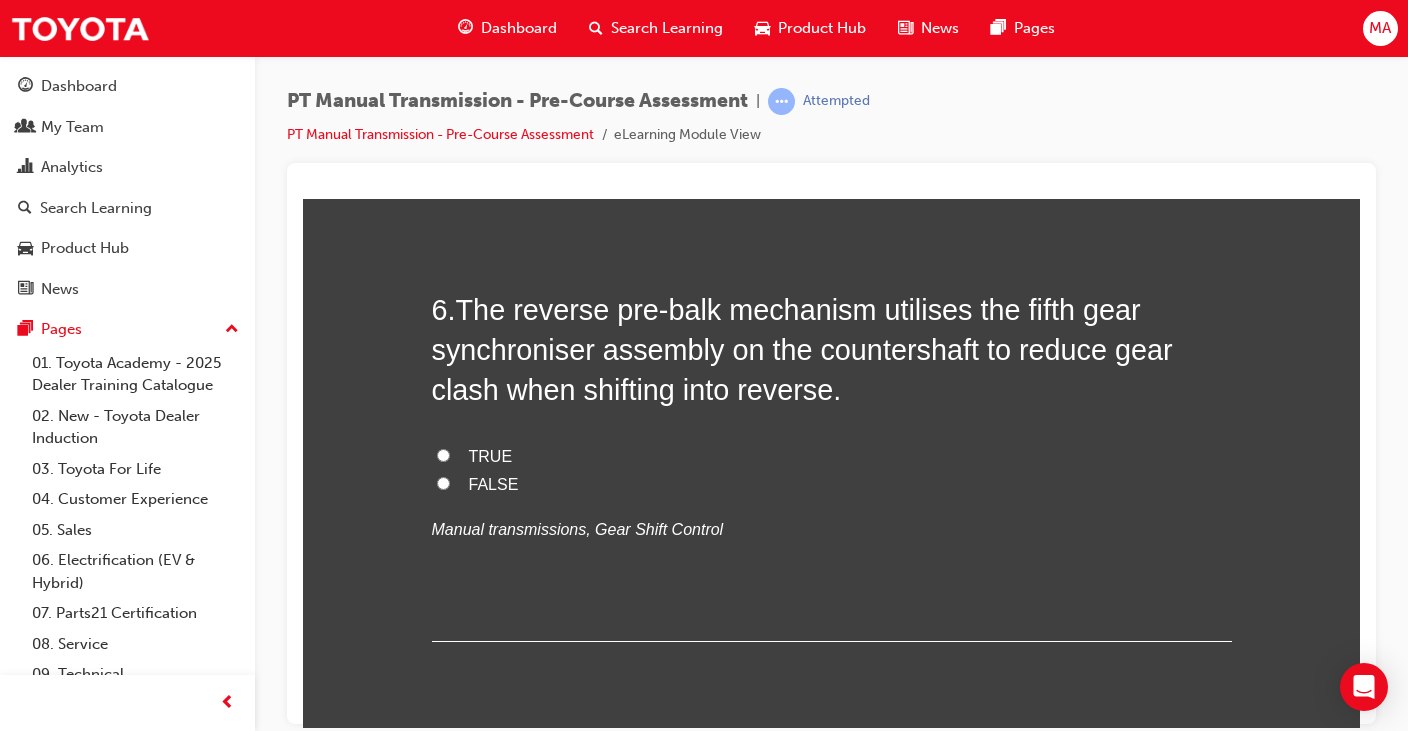 click on "TRUE" at bounding box center (443, 454) 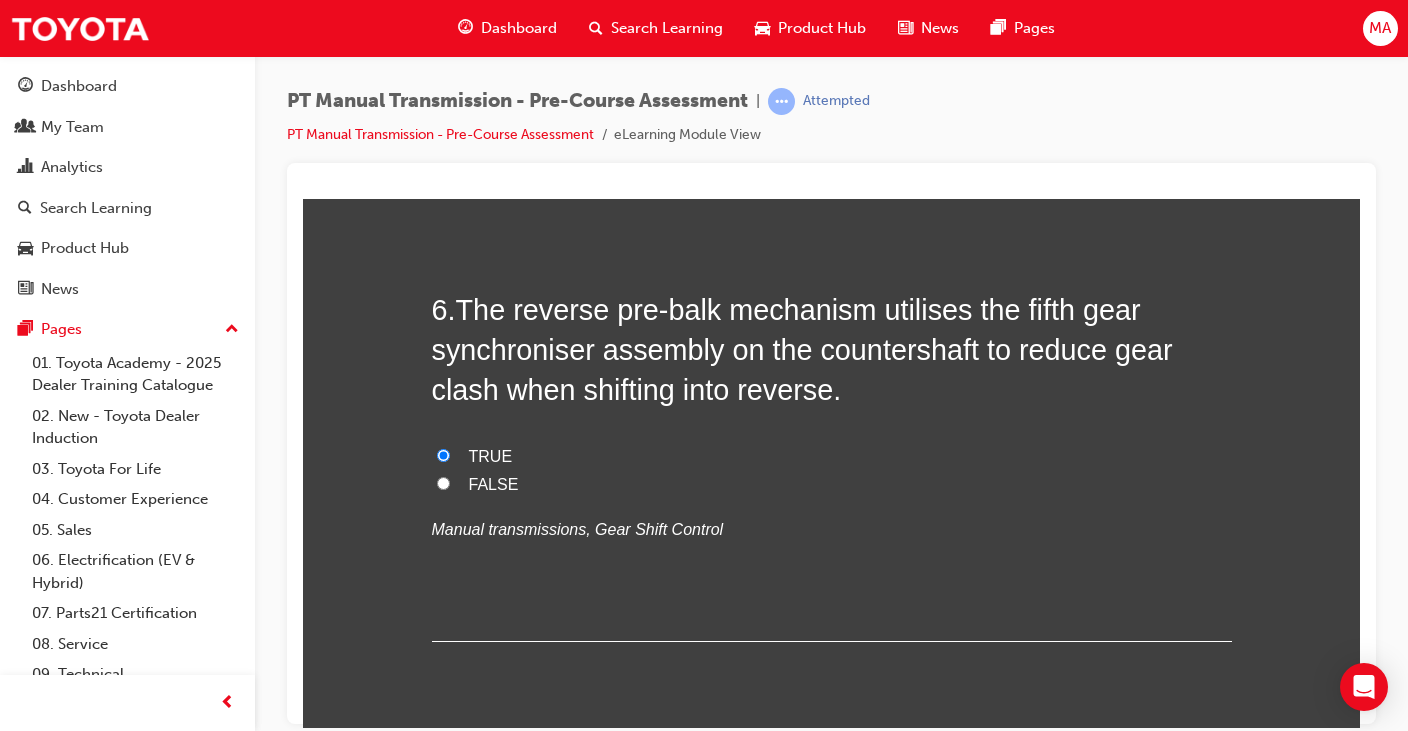 radio on "true" 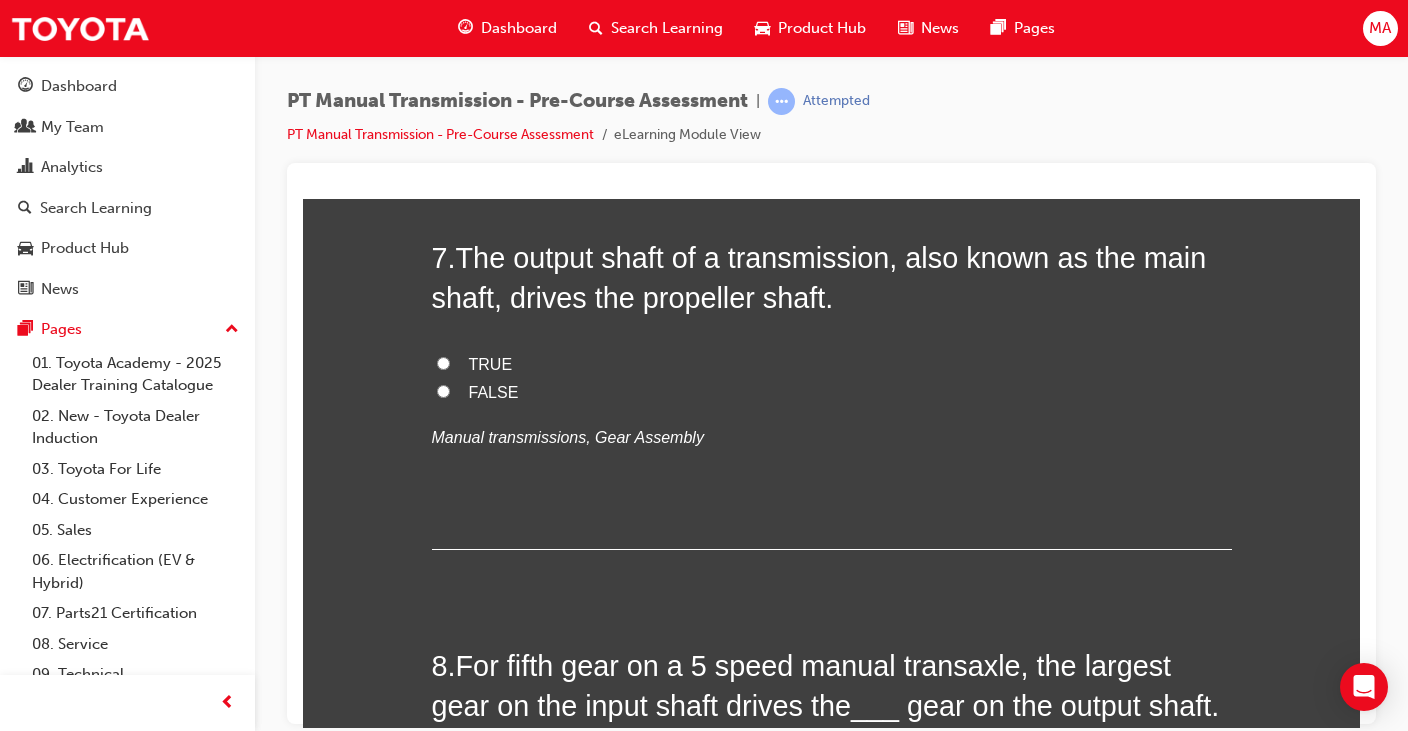 scroll, scrollTop: 2700, scrollLeft: 0, axis: vertical 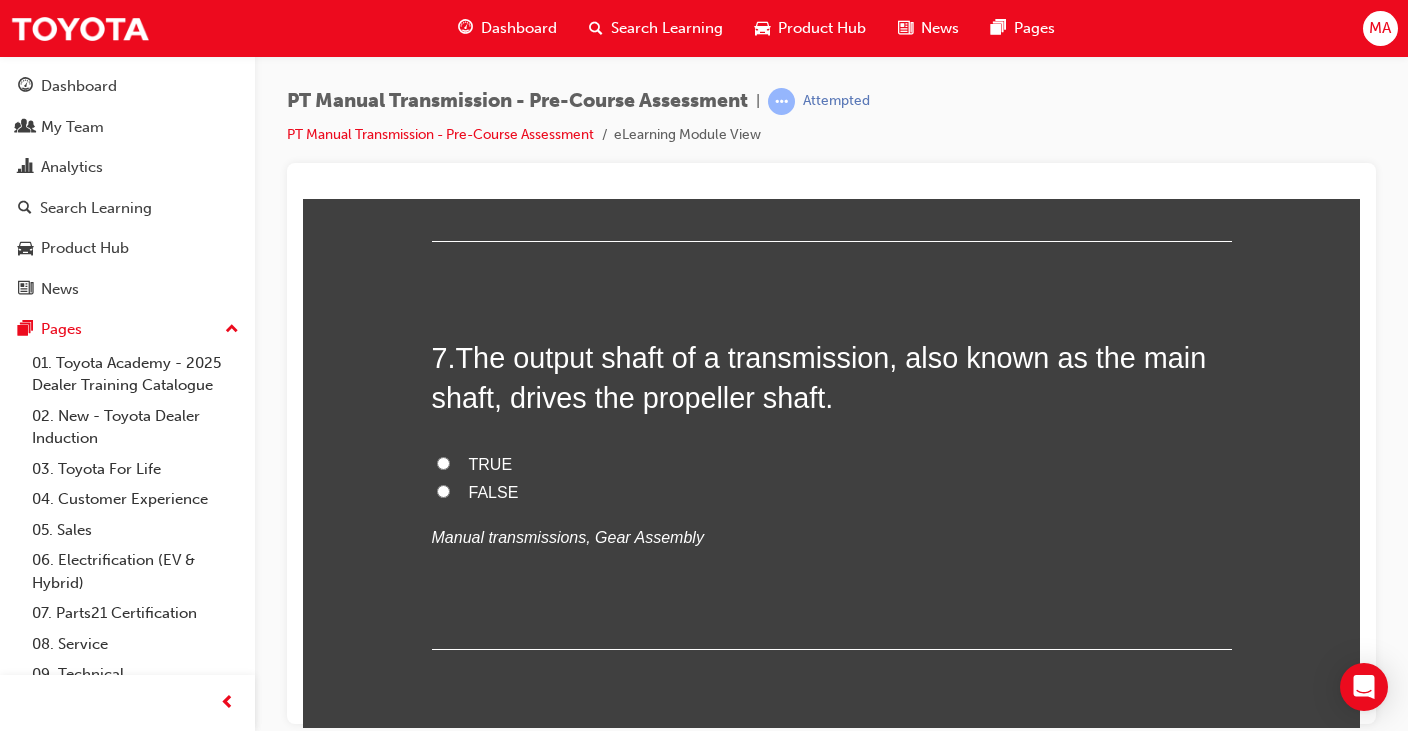 click on "TRUE" at bounding box center [832, 464] 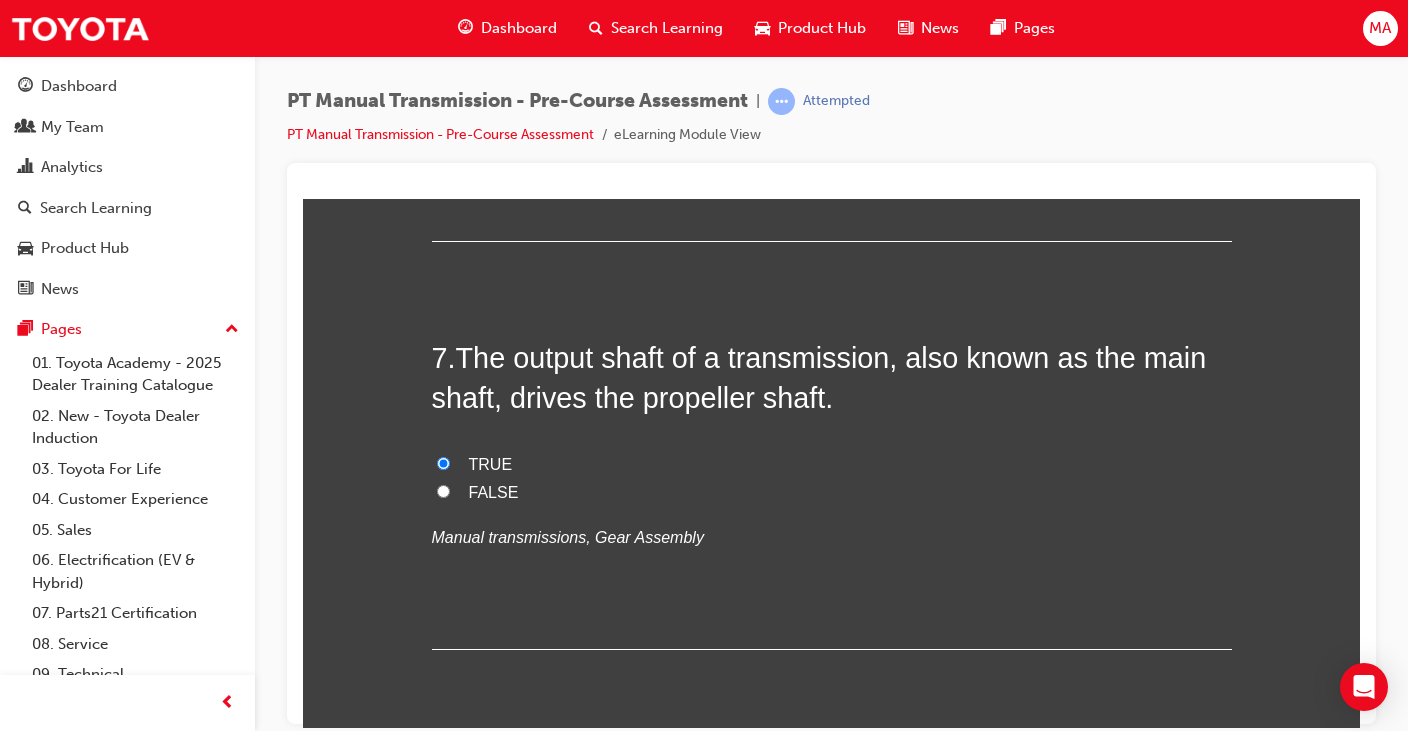 radio on "true" 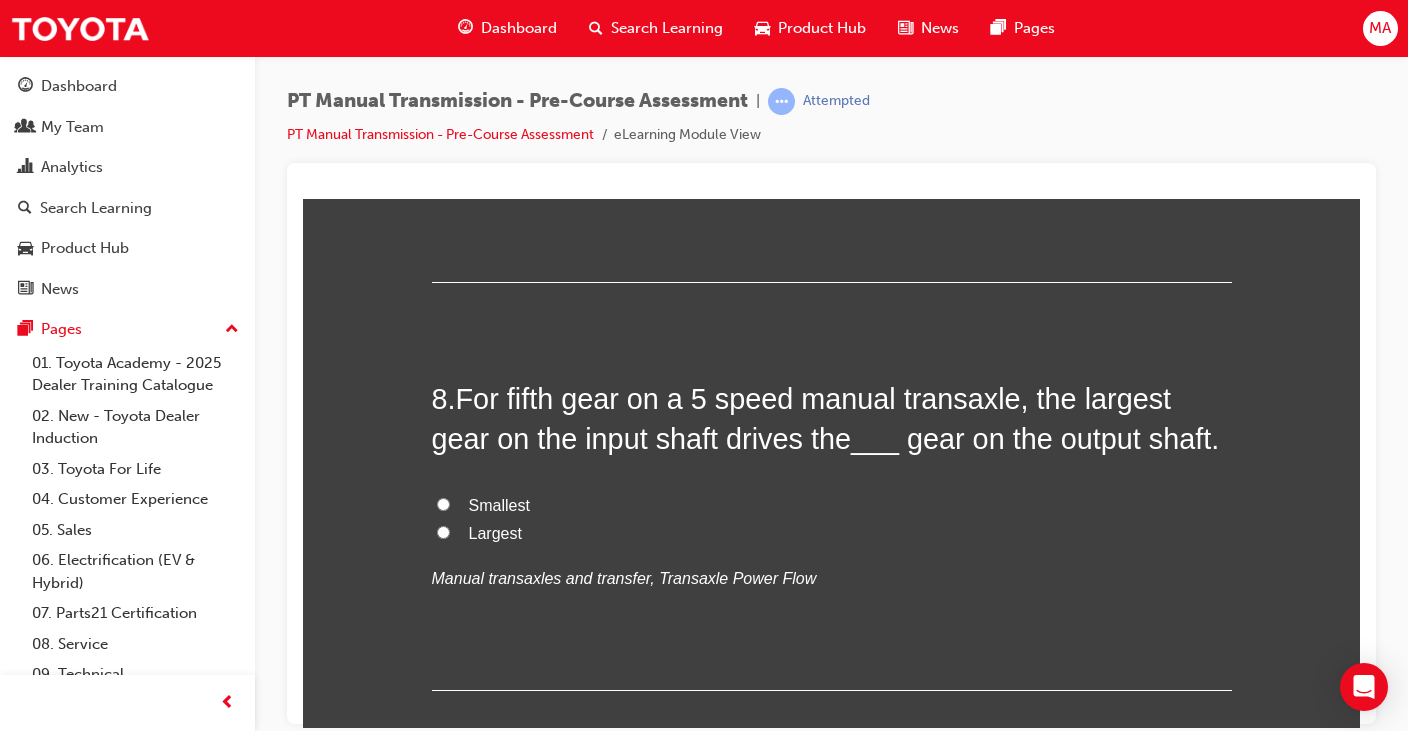 scroll, scrollTop: 3100, scrollLeft: 0, axis: vertical 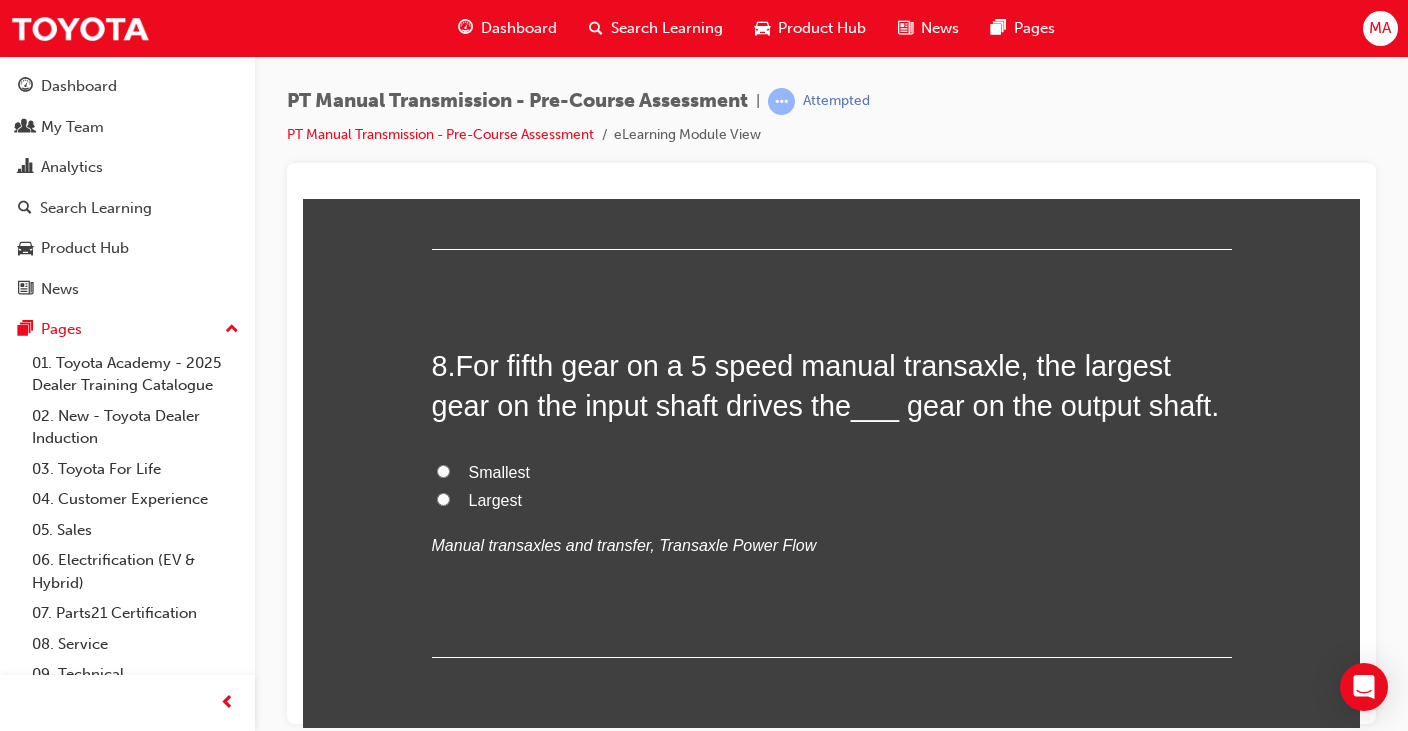click on "Largest" at bounding box center (443, 498) 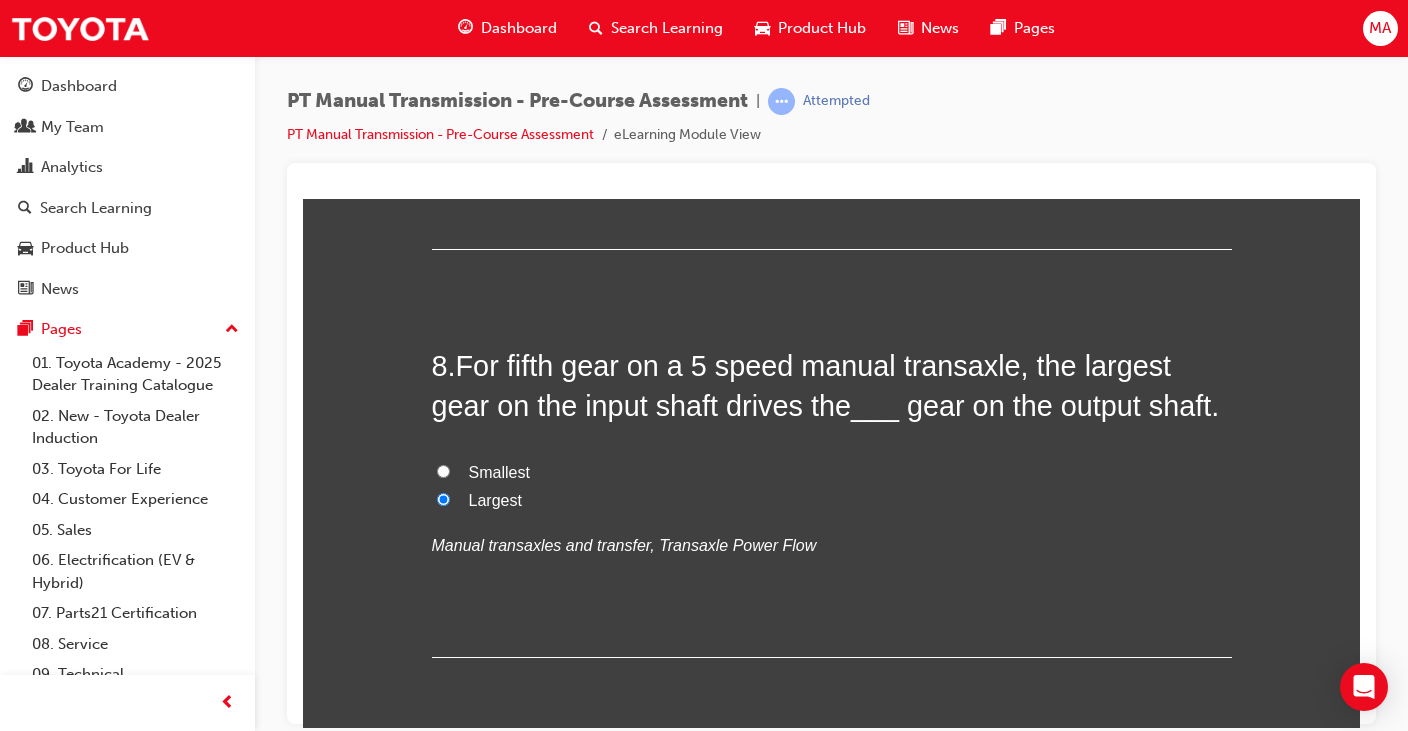 radio on "true" 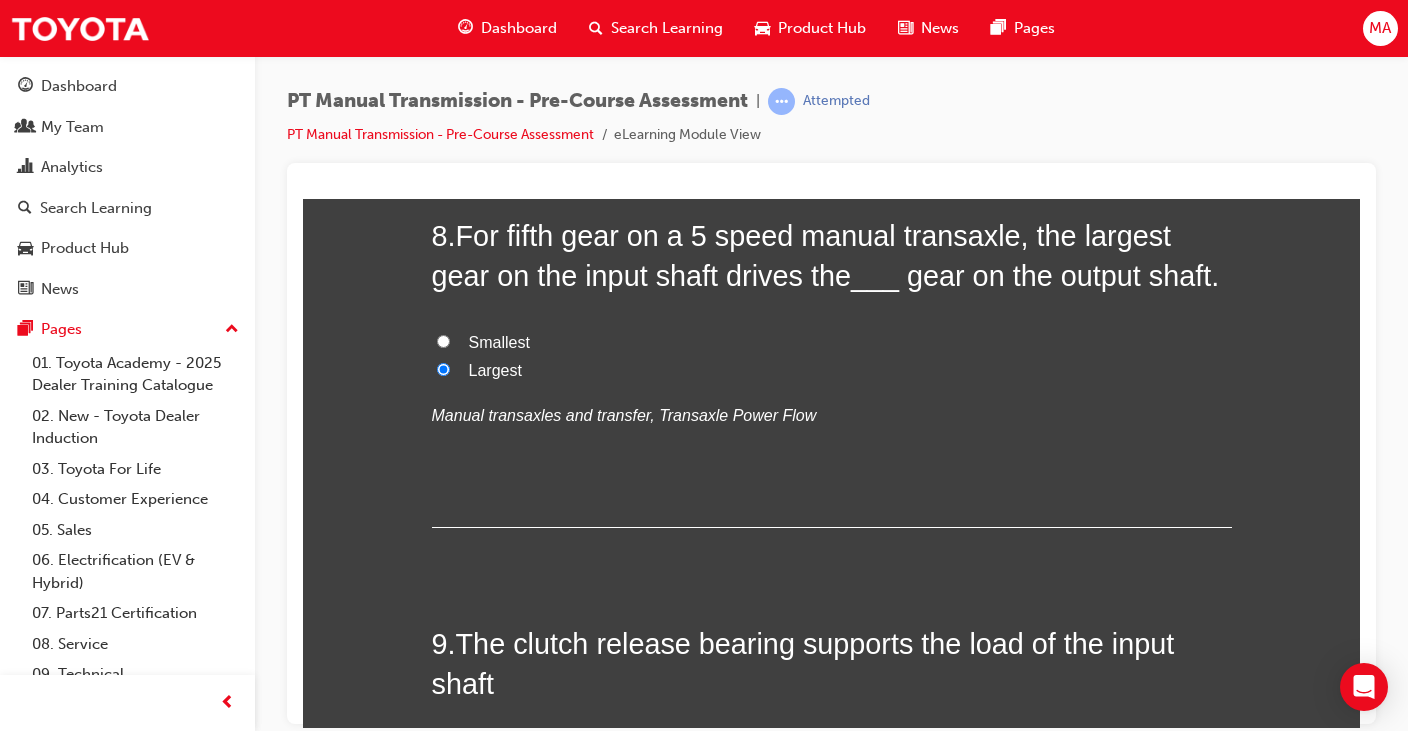 scroll, scrollTop: 3100, scrollLeft: 0, axis: vertical 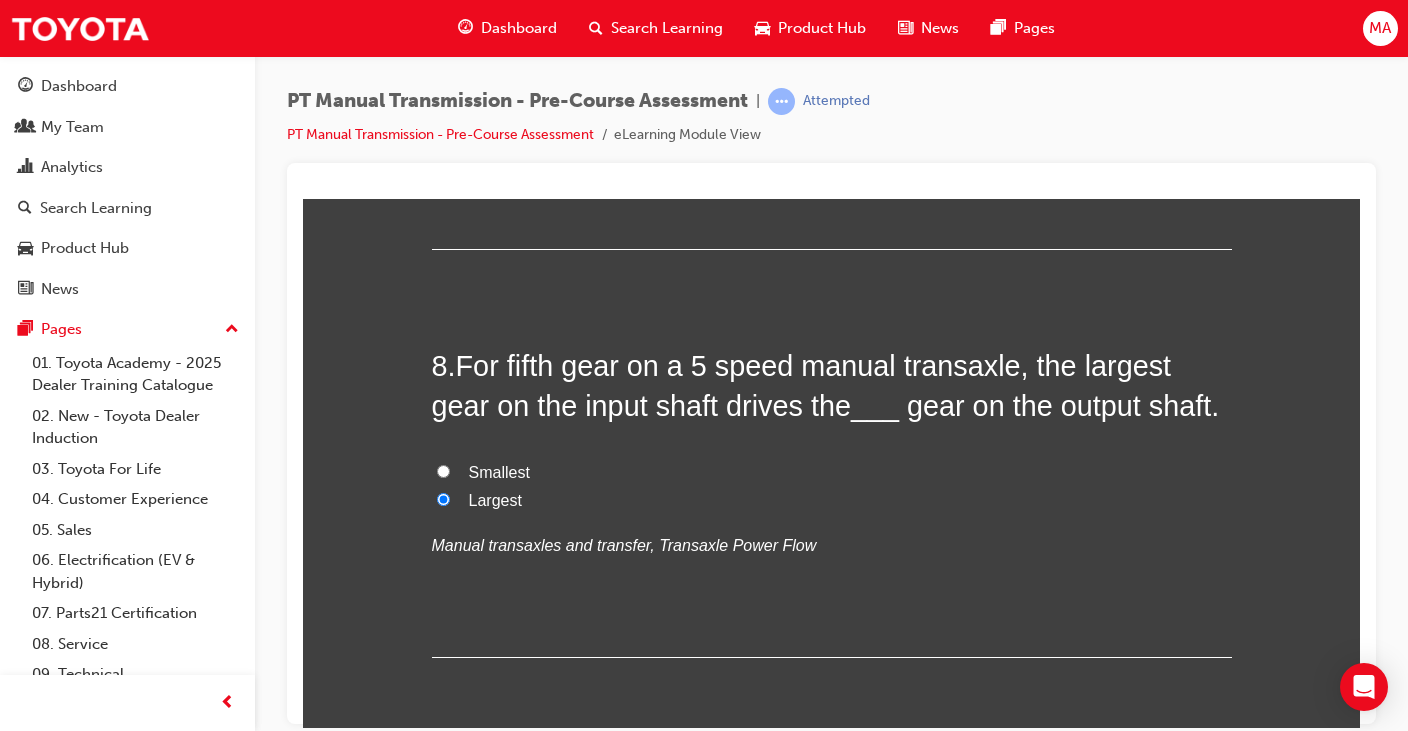 click on "Smallest" at bounding box center [443, 470] 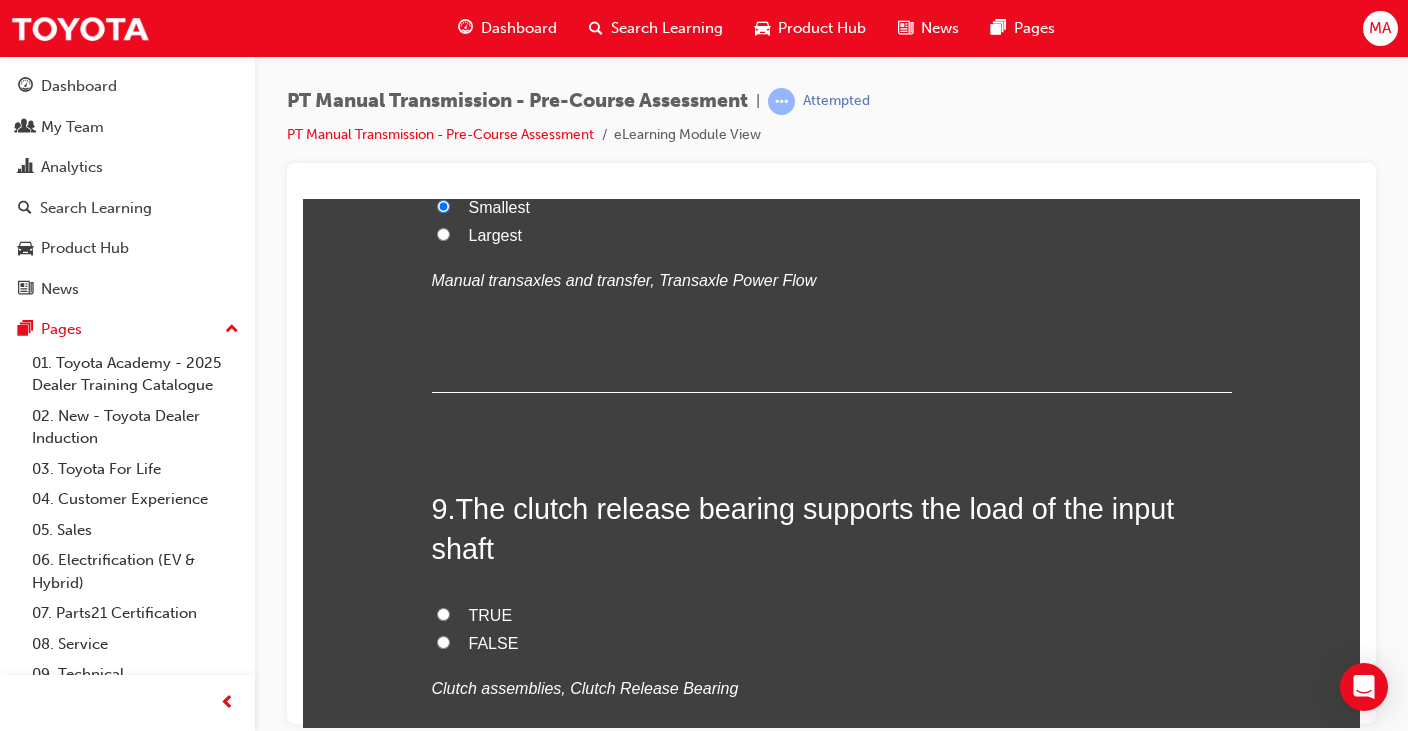 scroll, scrollTop: 3500, scrollLeft: 0, axis: vertical 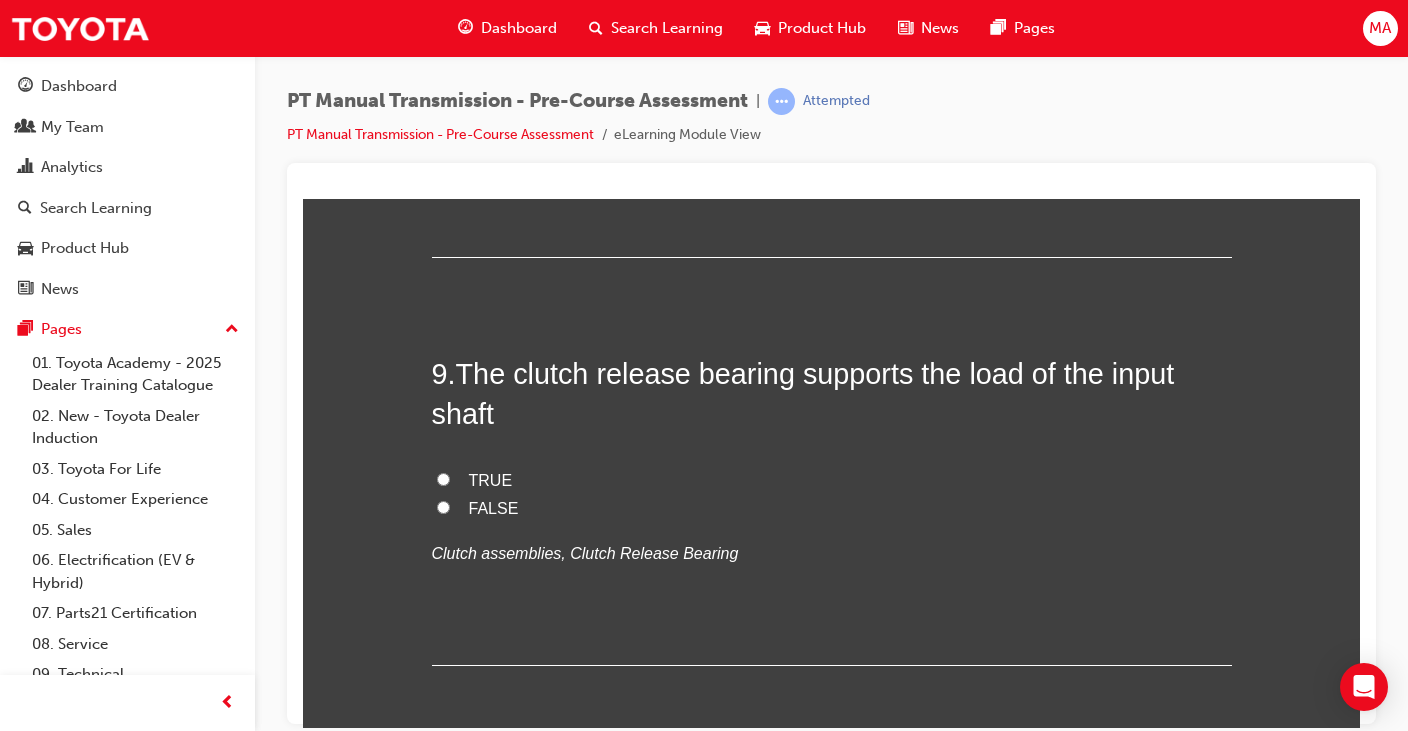click on "TRUE" at bounding box center [443, 478] 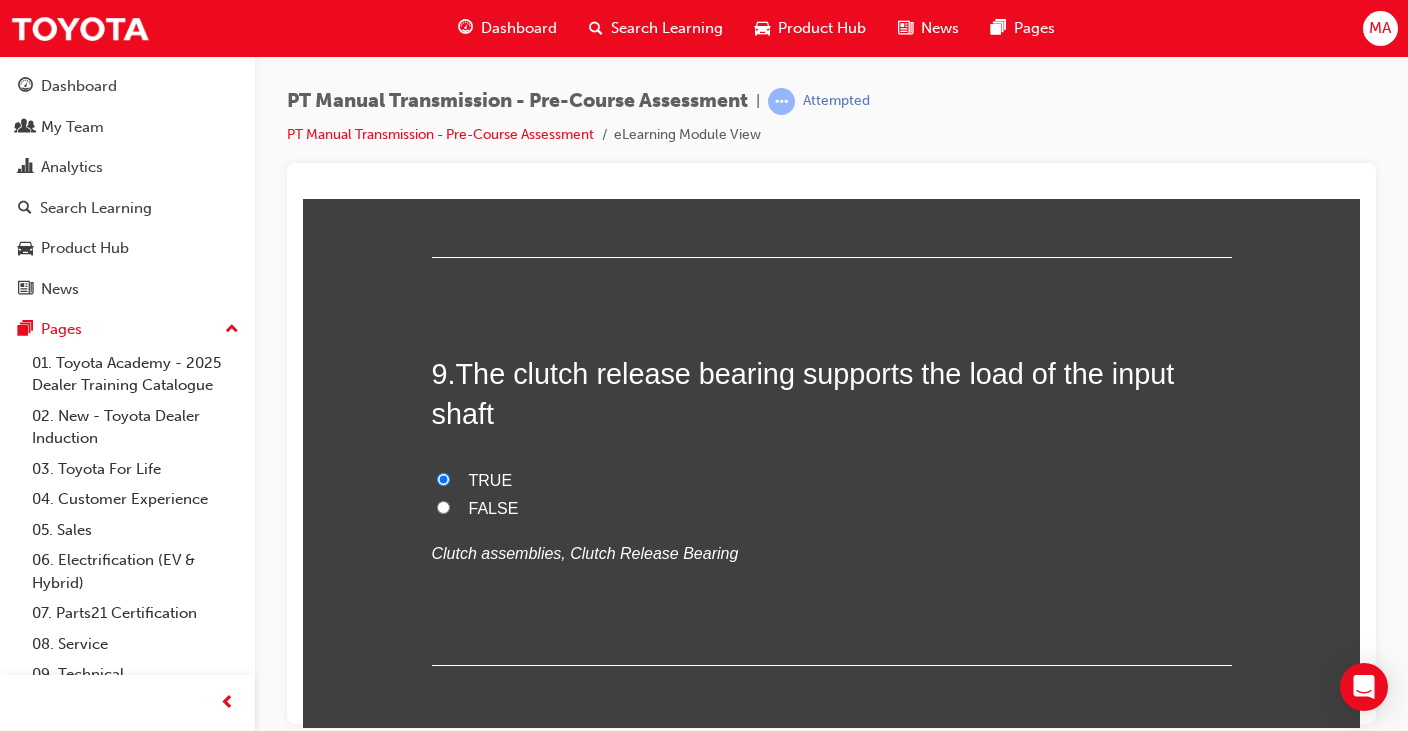 radio on "true" 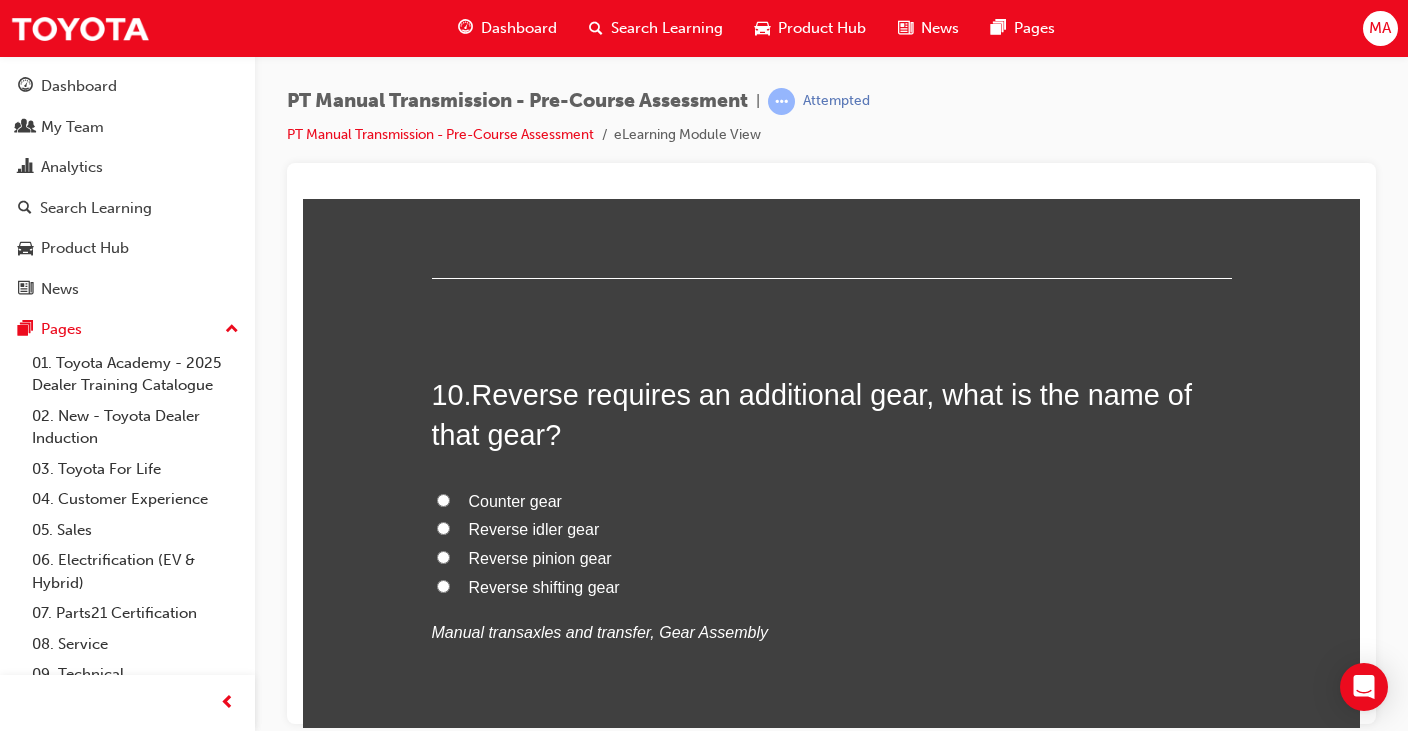scroll, scrollTop: 4000, scrollLeft: 0, axis: vertical 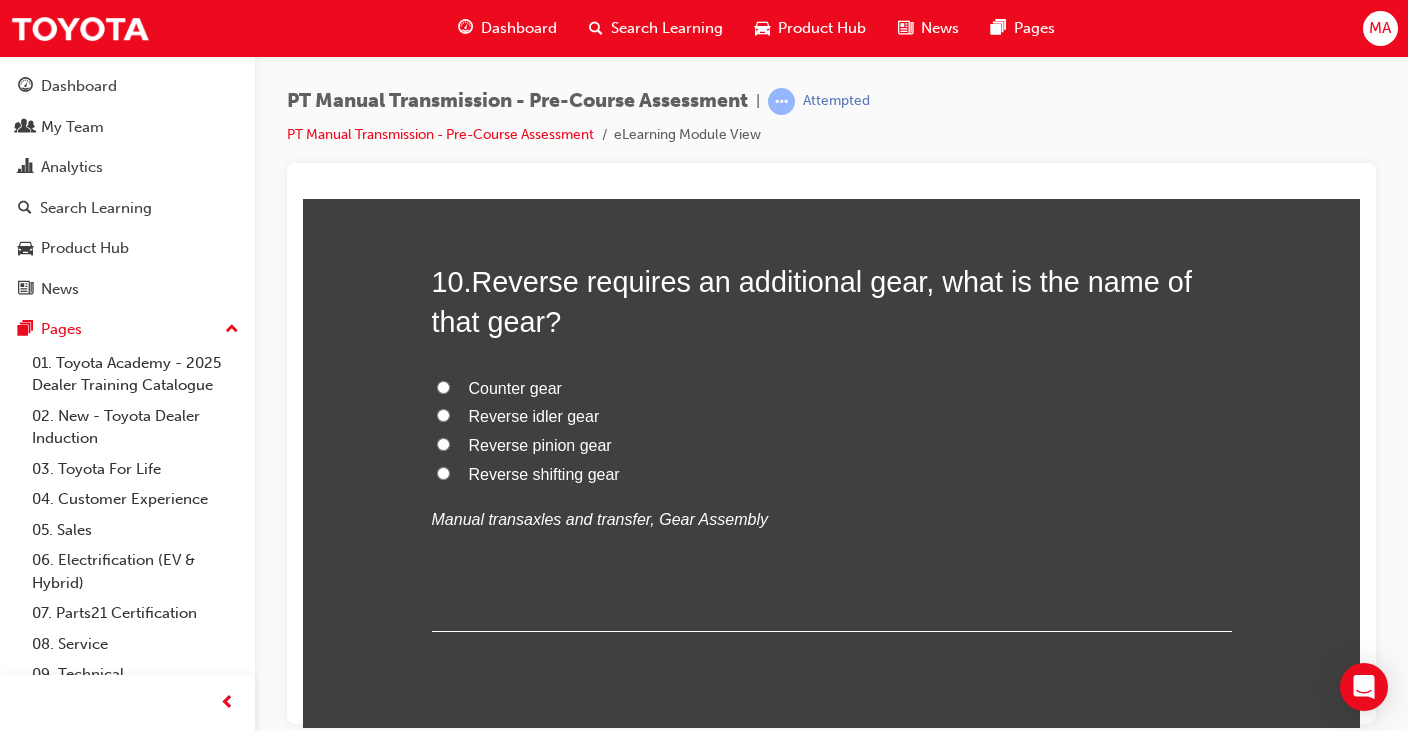 click on "Counter gear" at bounding box center [443, 386] 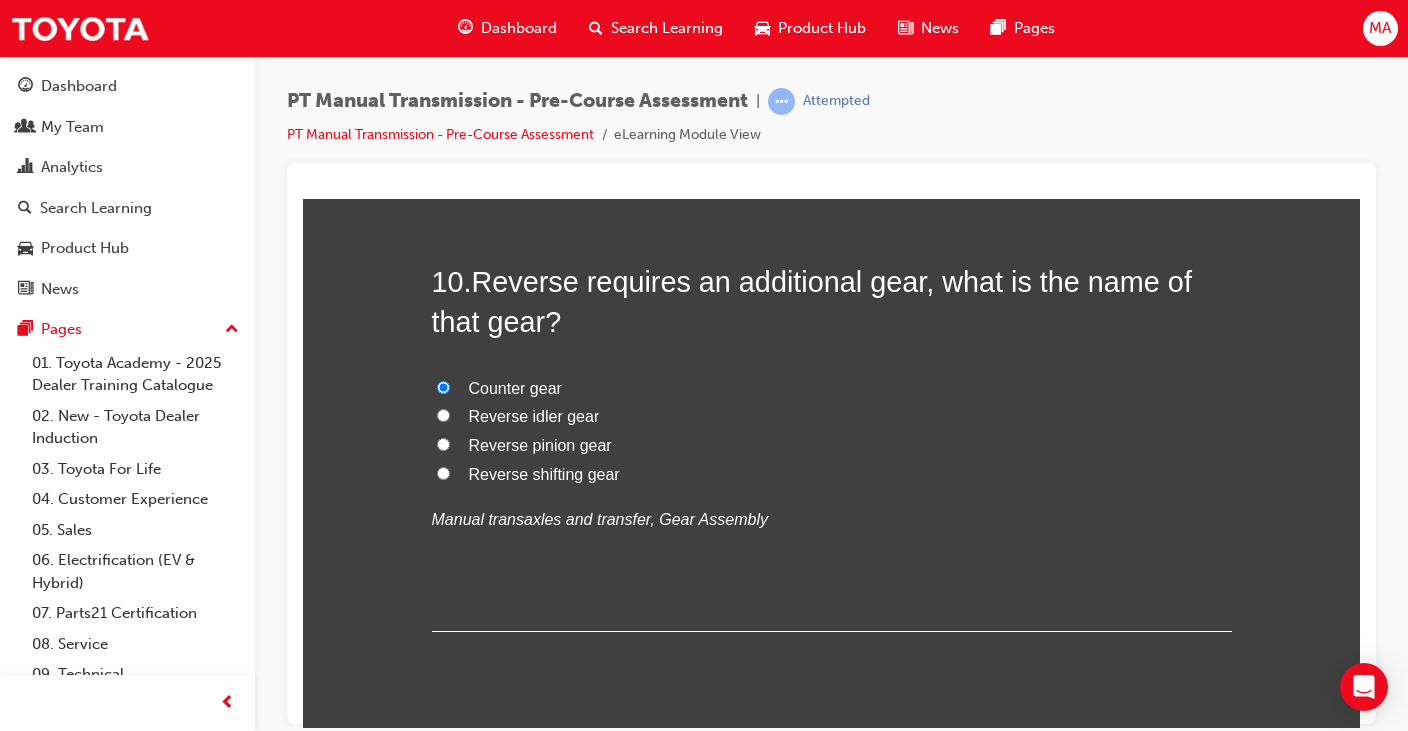 radio on "true" 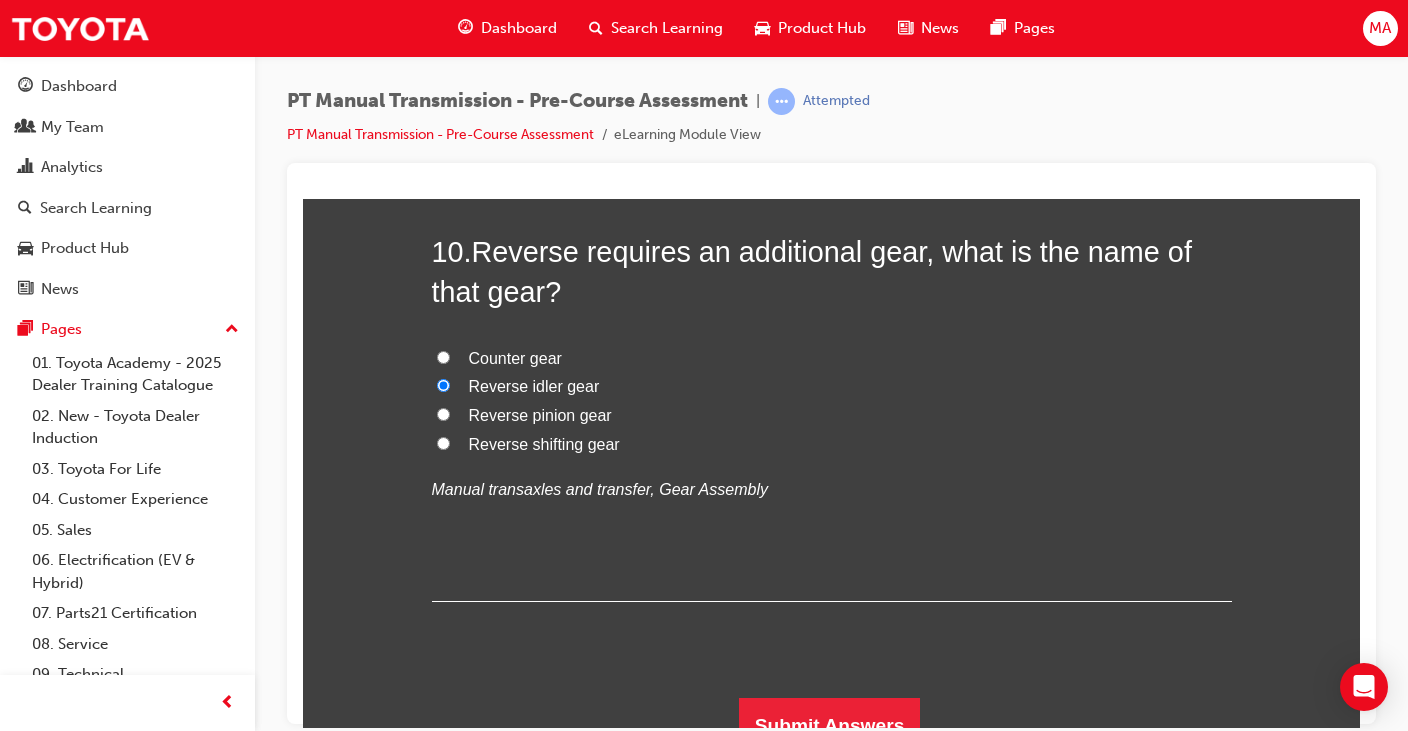 scroll, scrollTop: 4055, scrollLeft: 0, axis: vertical 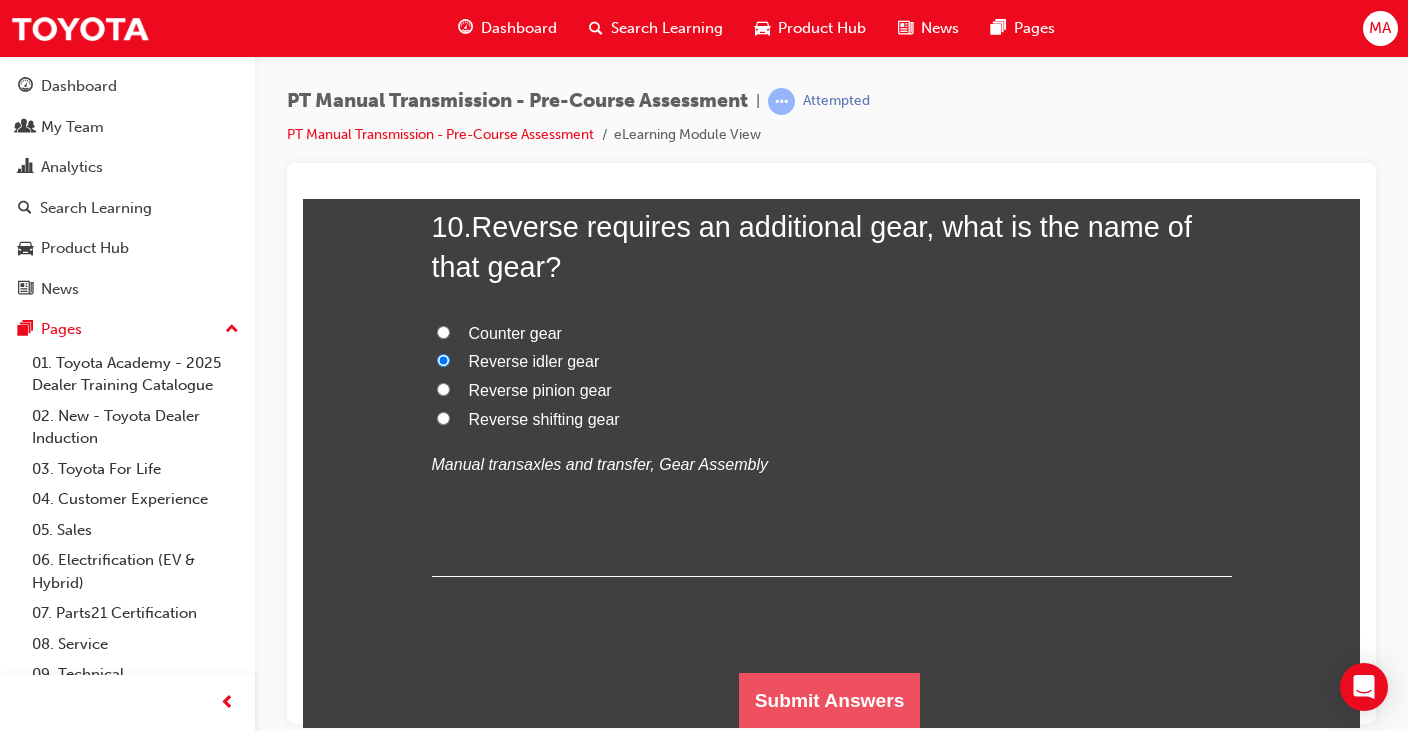 click on "Submit Answers" at bounding box center [830, 700] 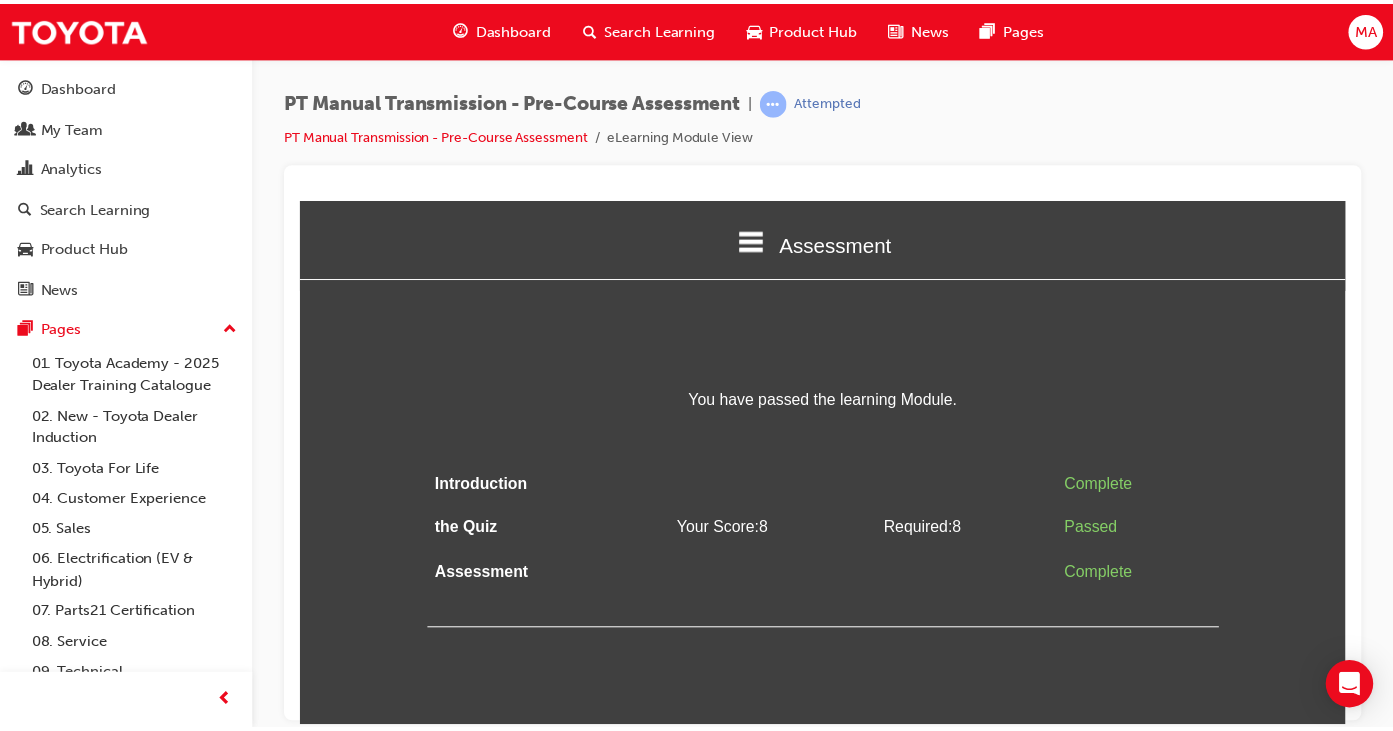 scroll, scrollTop: 0, scrollLeft: 0, axis: both 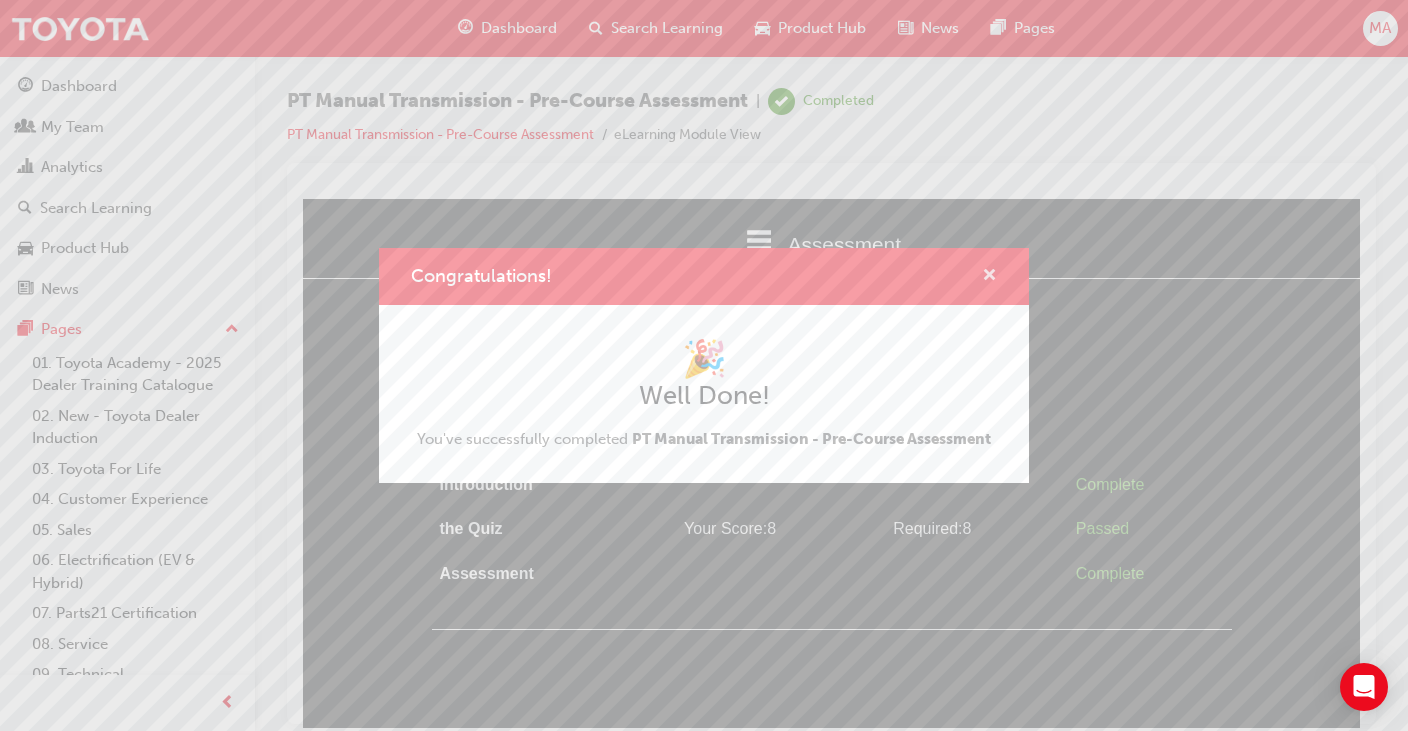 click at bounding box center [989, 277] 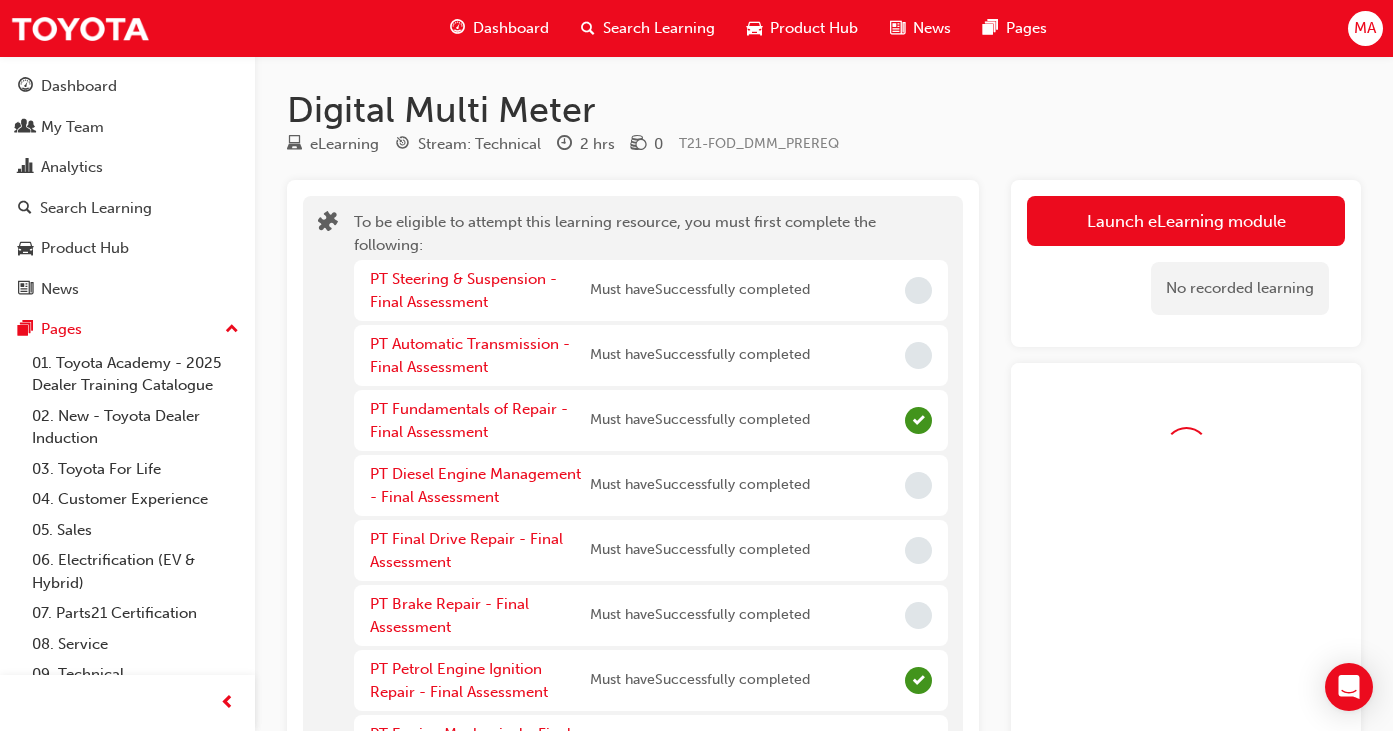 scroll, scrollTop: 500, scrollLeft: 0, axis: vertical 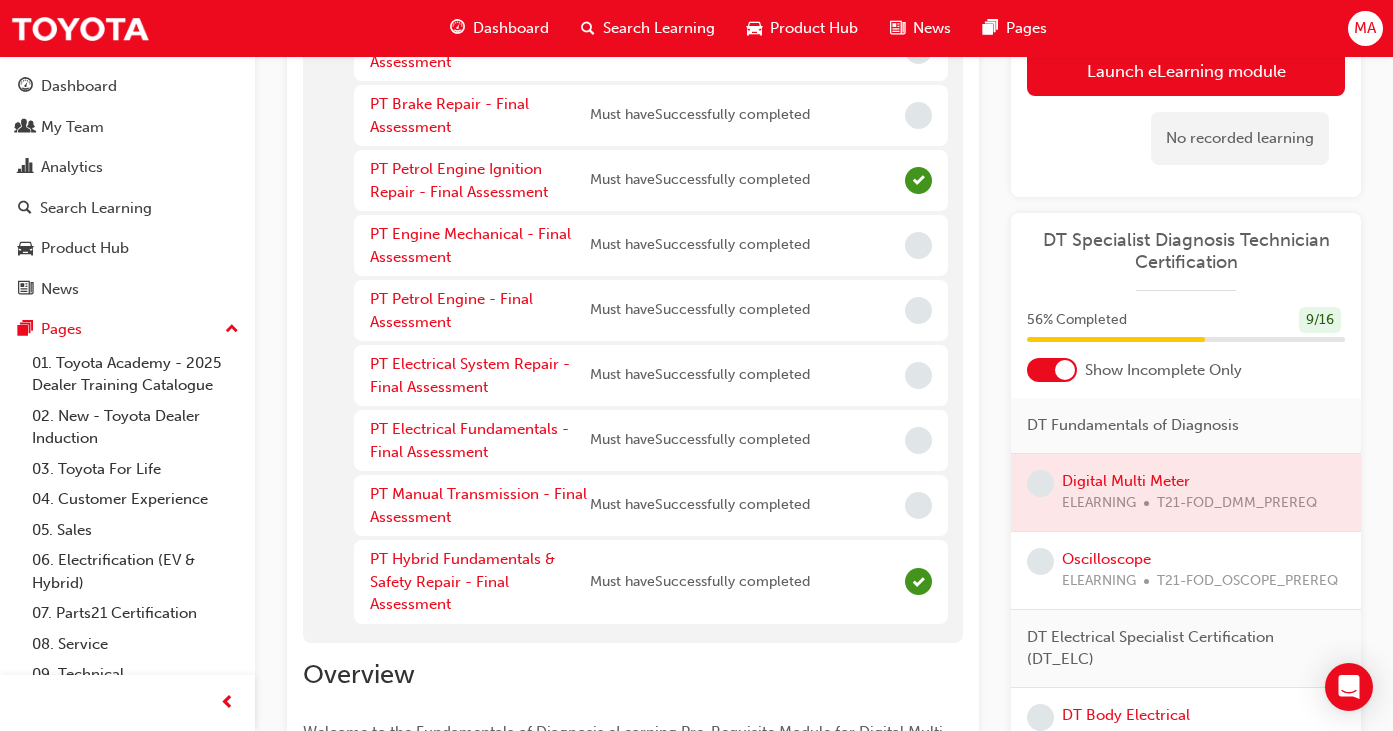 click at bounding box center [1065, 370] 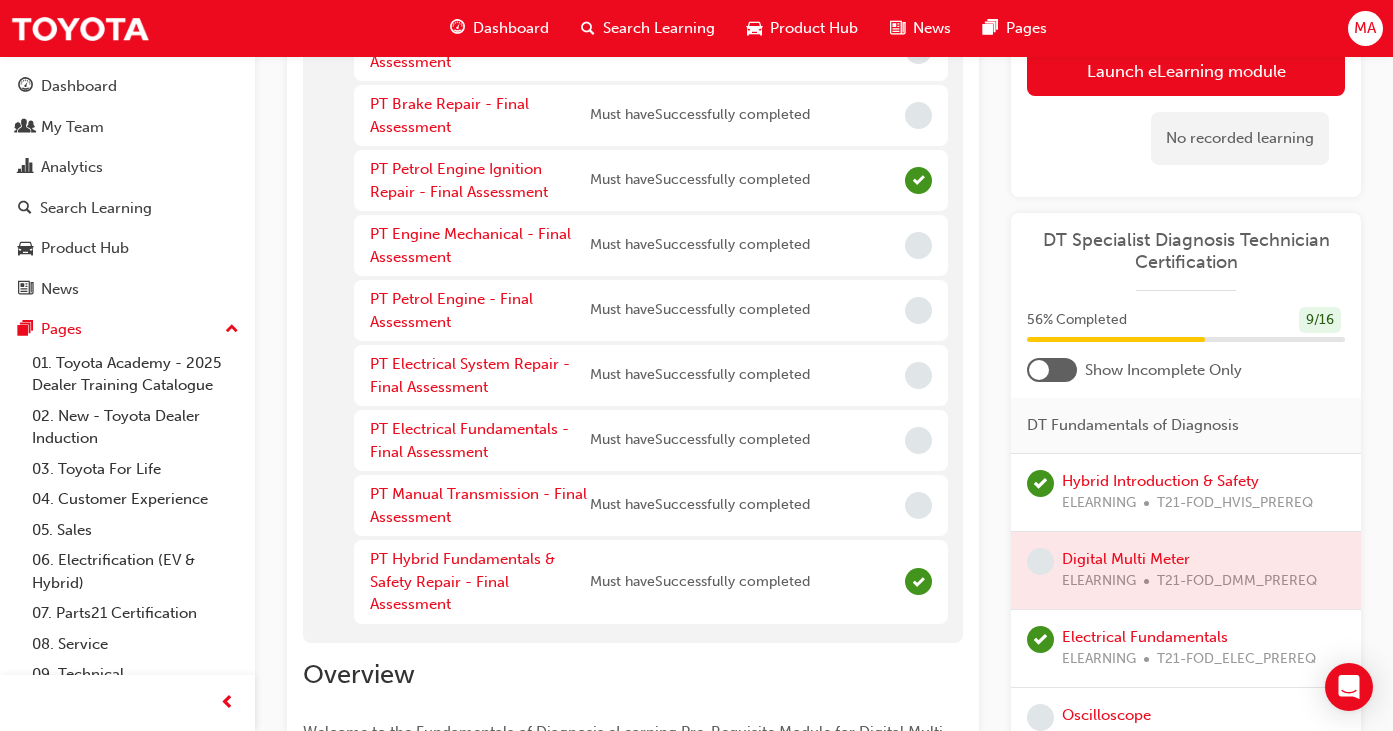 click at bounding box center [1052, 370] 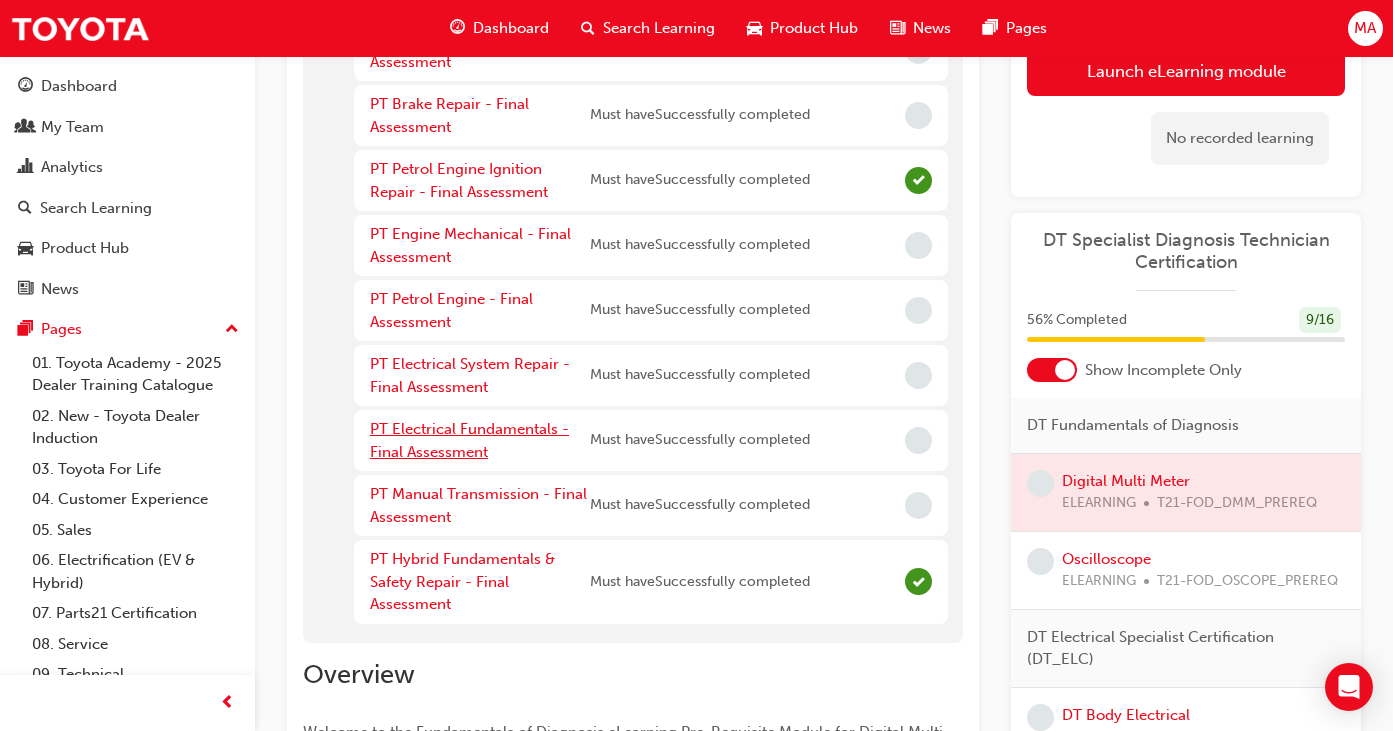 click on "PT Electrical Fundamentals - Final Assessment" at bounding box center [469, 440] 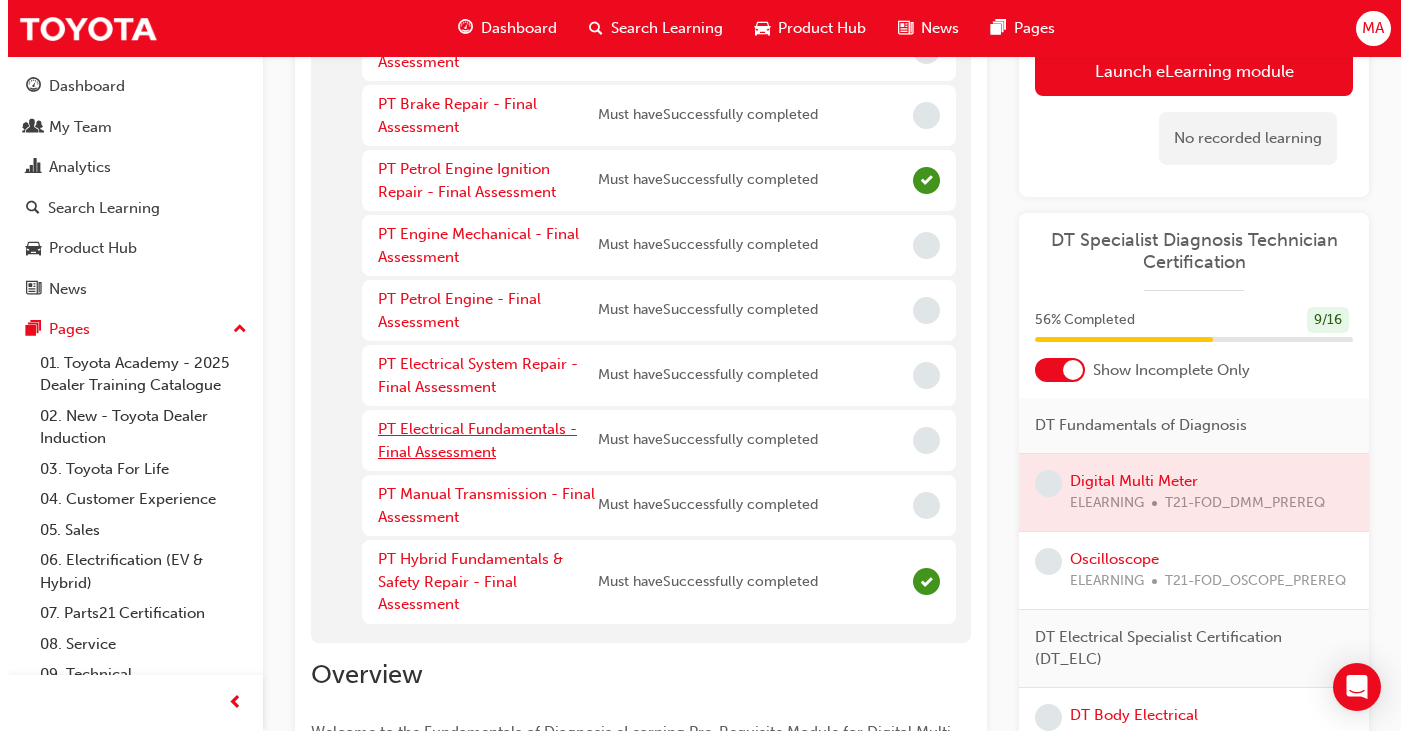 scroll, scrollTop: 0, scrollLeft: 0, axis: both 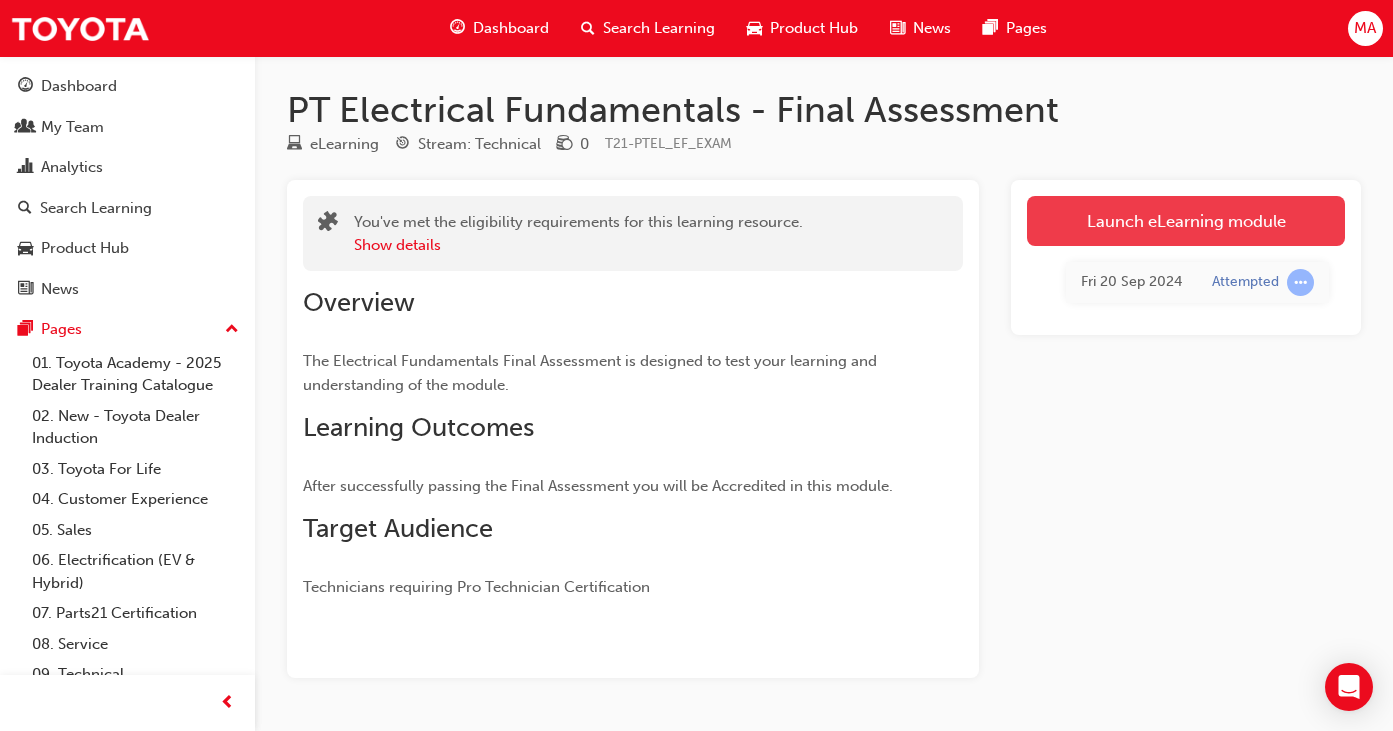 click on "Launch eLearning module" at bounding box center [1186, 221] 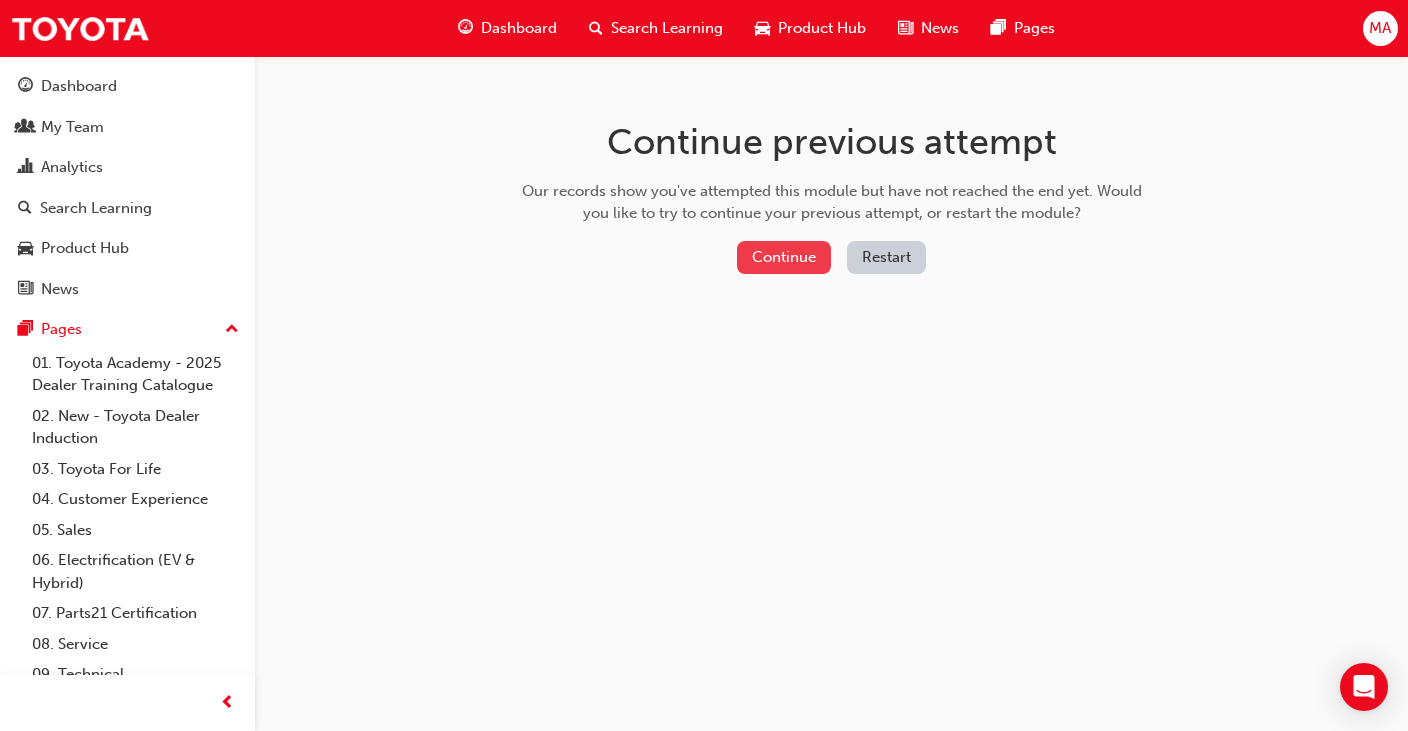 click on "Continue" at bounding box center [784, 257] 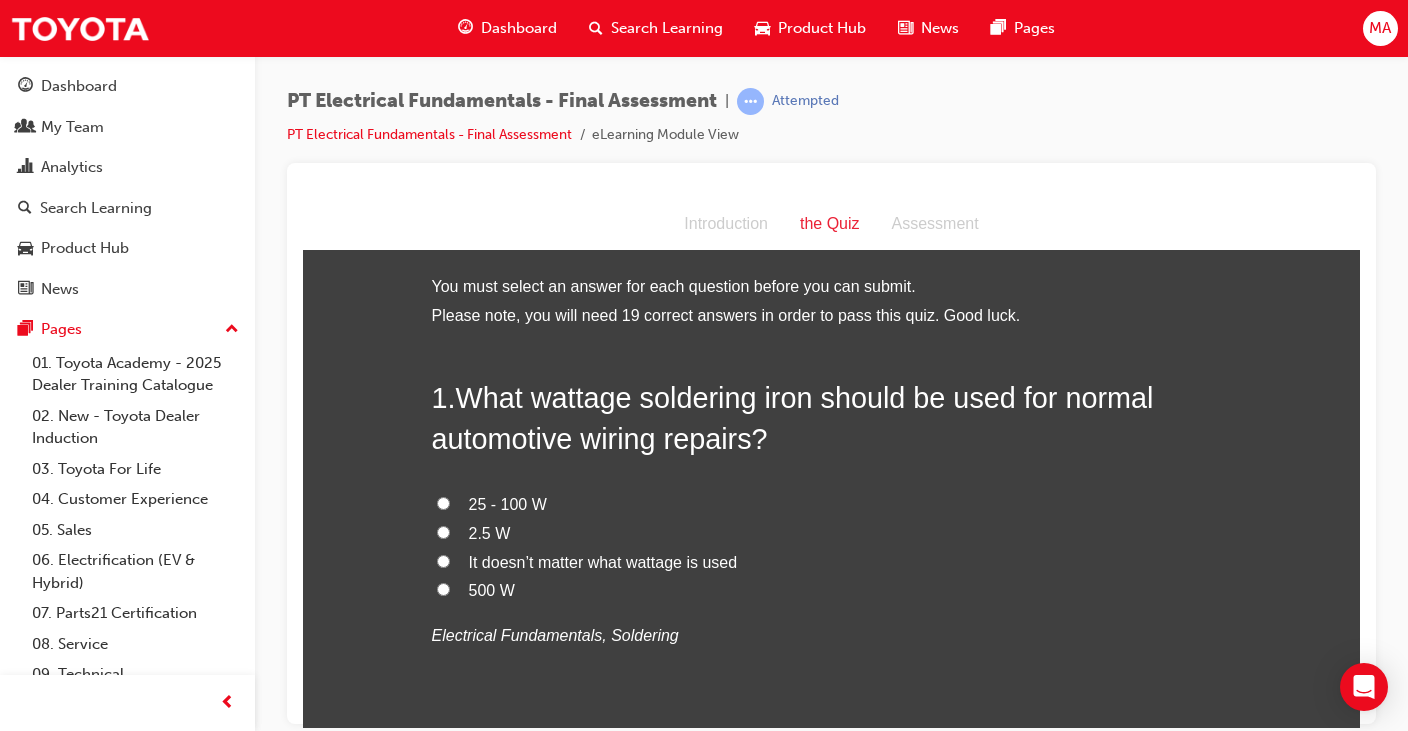 scroll, scrollTop: 0, scrollLeft: 0, axis: both 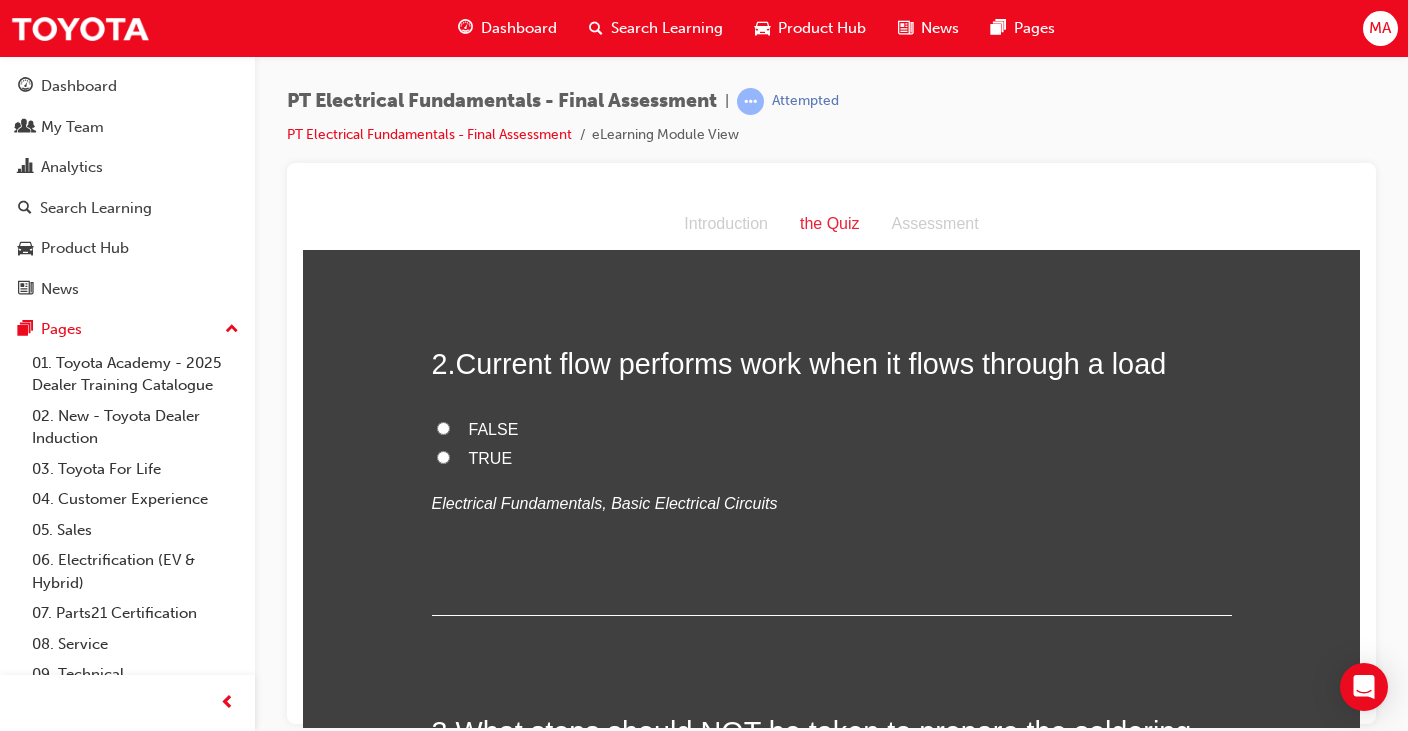 click on "TRUE" at bounding box center [443, 456] 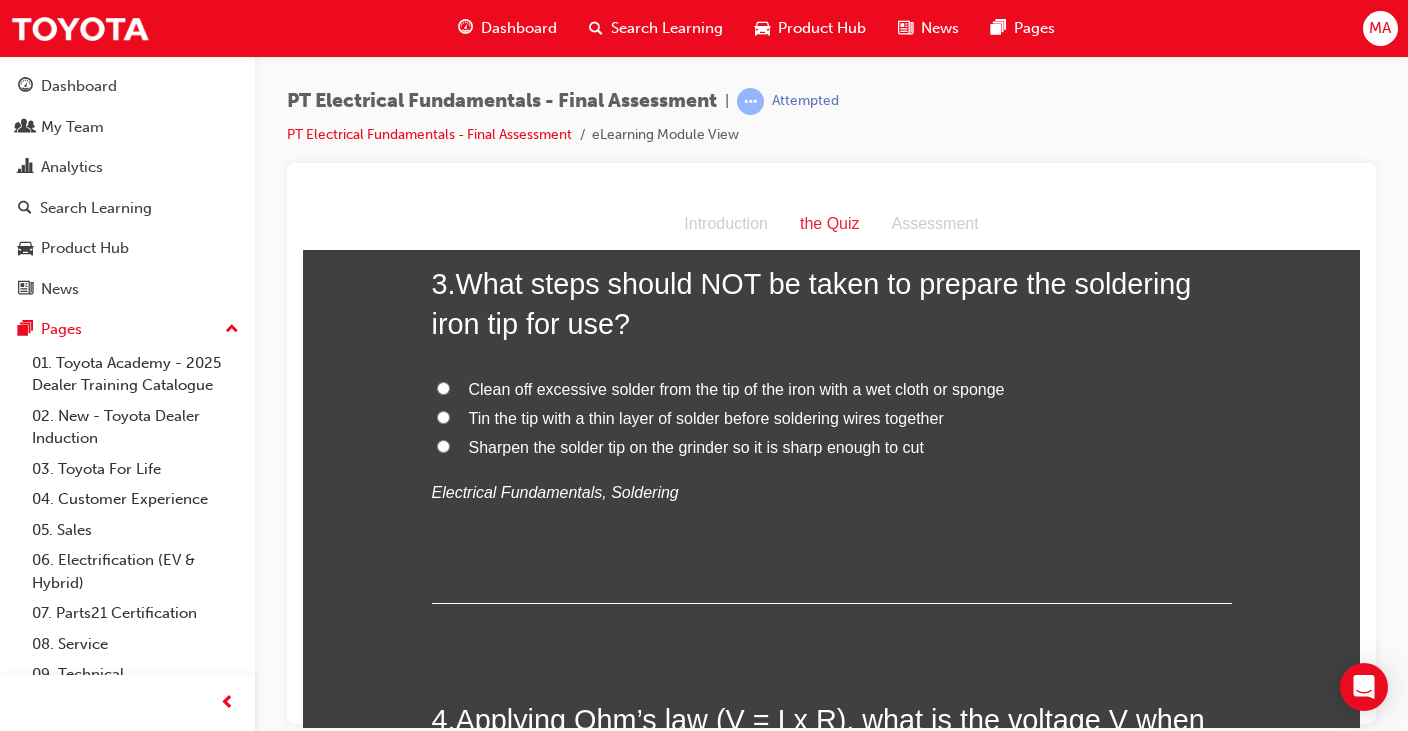 scroll, scrollTop: 900, scrollLeft: 0, axis: vertical 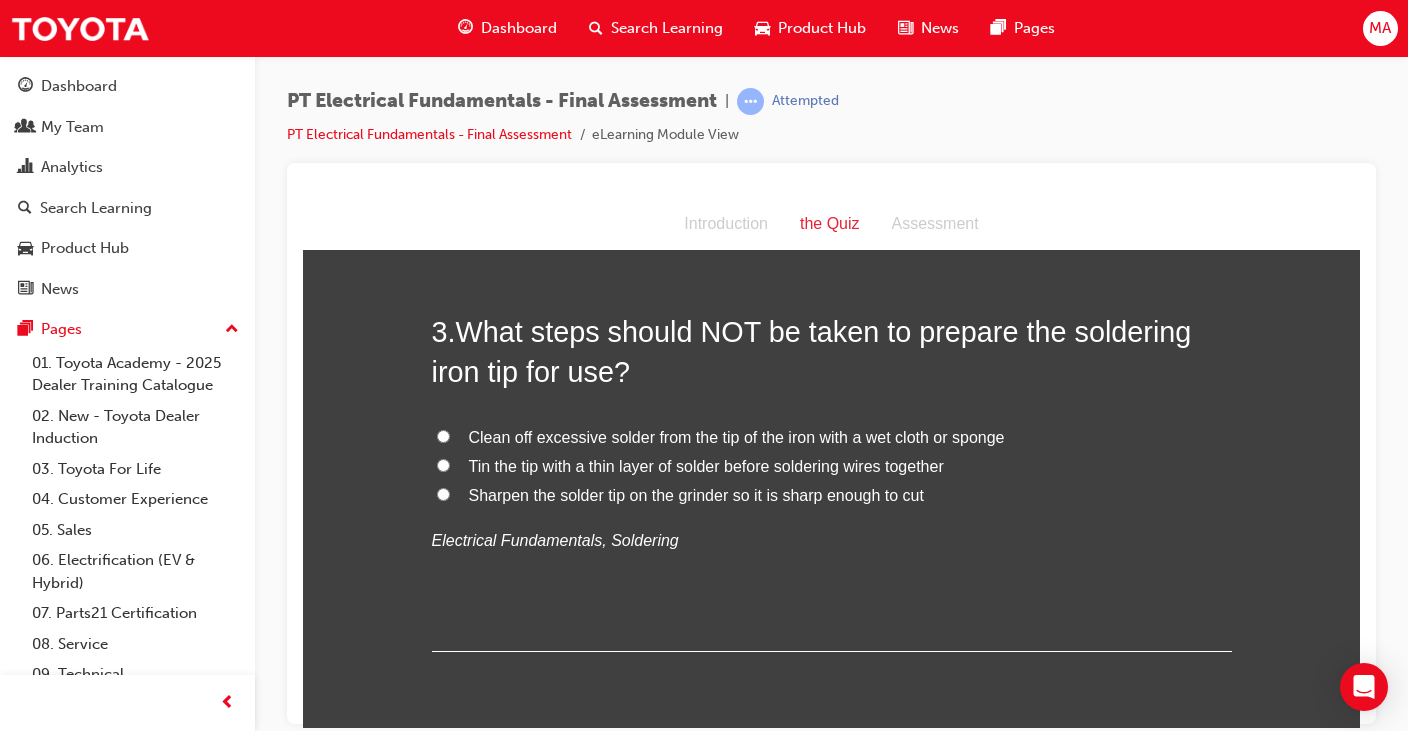 click on "Clean off excessive solder from the tip of the iron with a wet cloth or sponge" at bounding box center (737, 436) 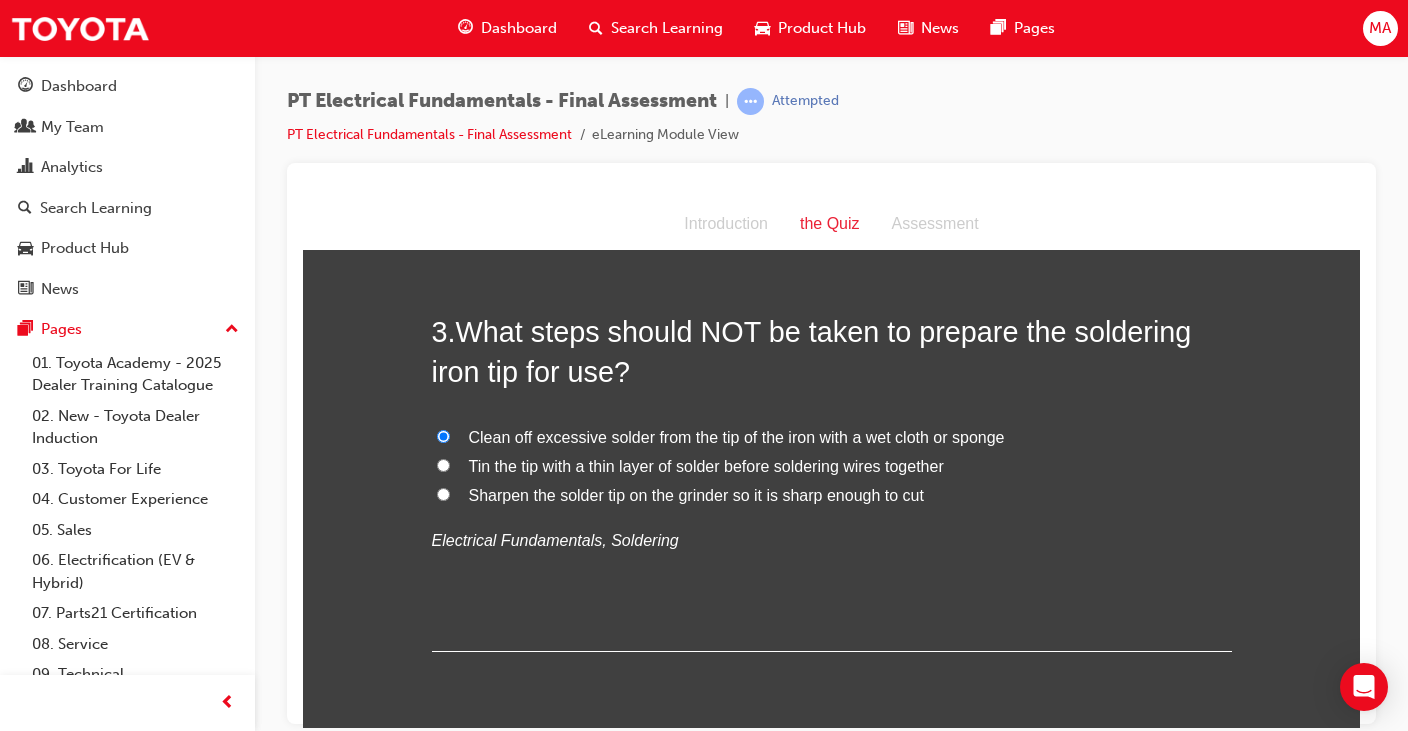 click on "Sharpen the solder tip on the grinder so it is sharp enough to cut" at bounding box center [443, 493] 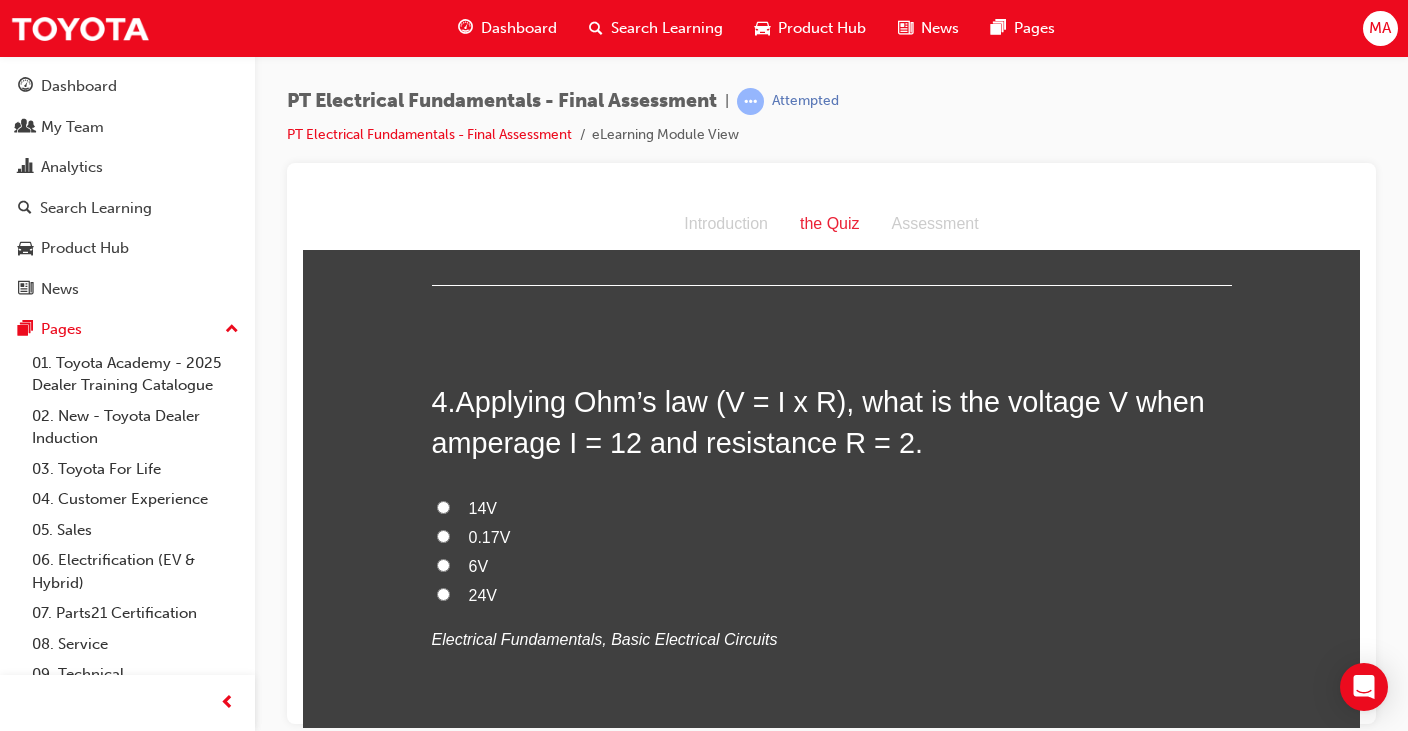 scroll, scrollTop: 1300, scrollLeft: 0, axis: vertical 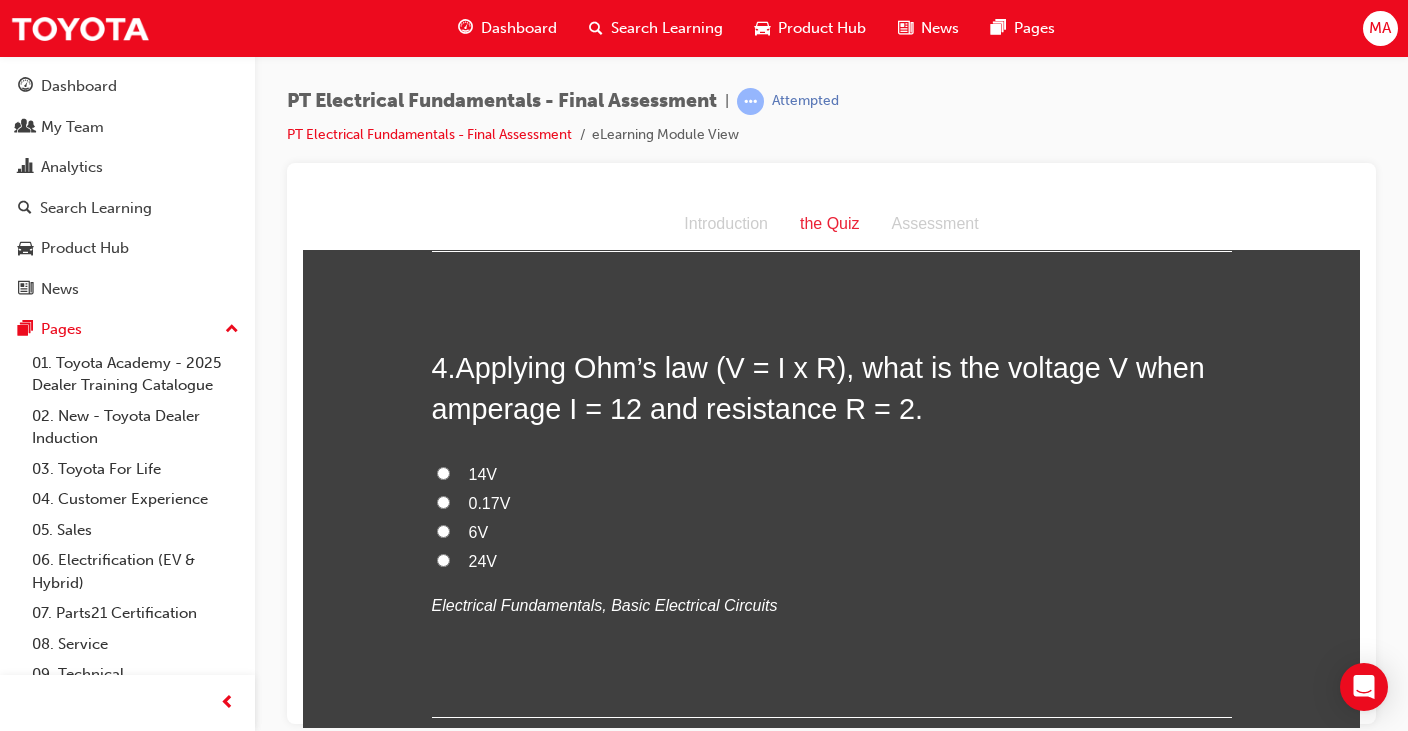 click on "24V" at bounding box center [443, 559] 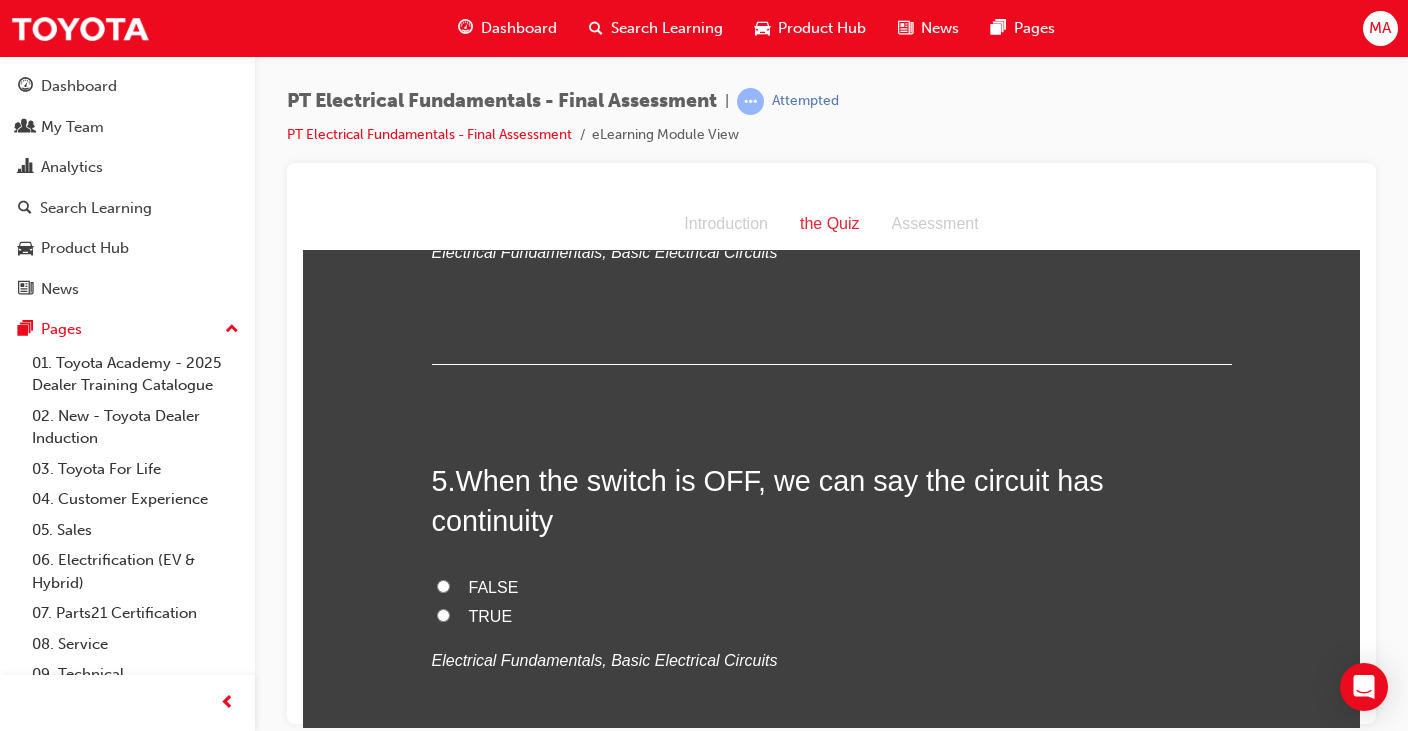 scroll, scrollTop: 1700, scrollLeft: 0, axis: vertical 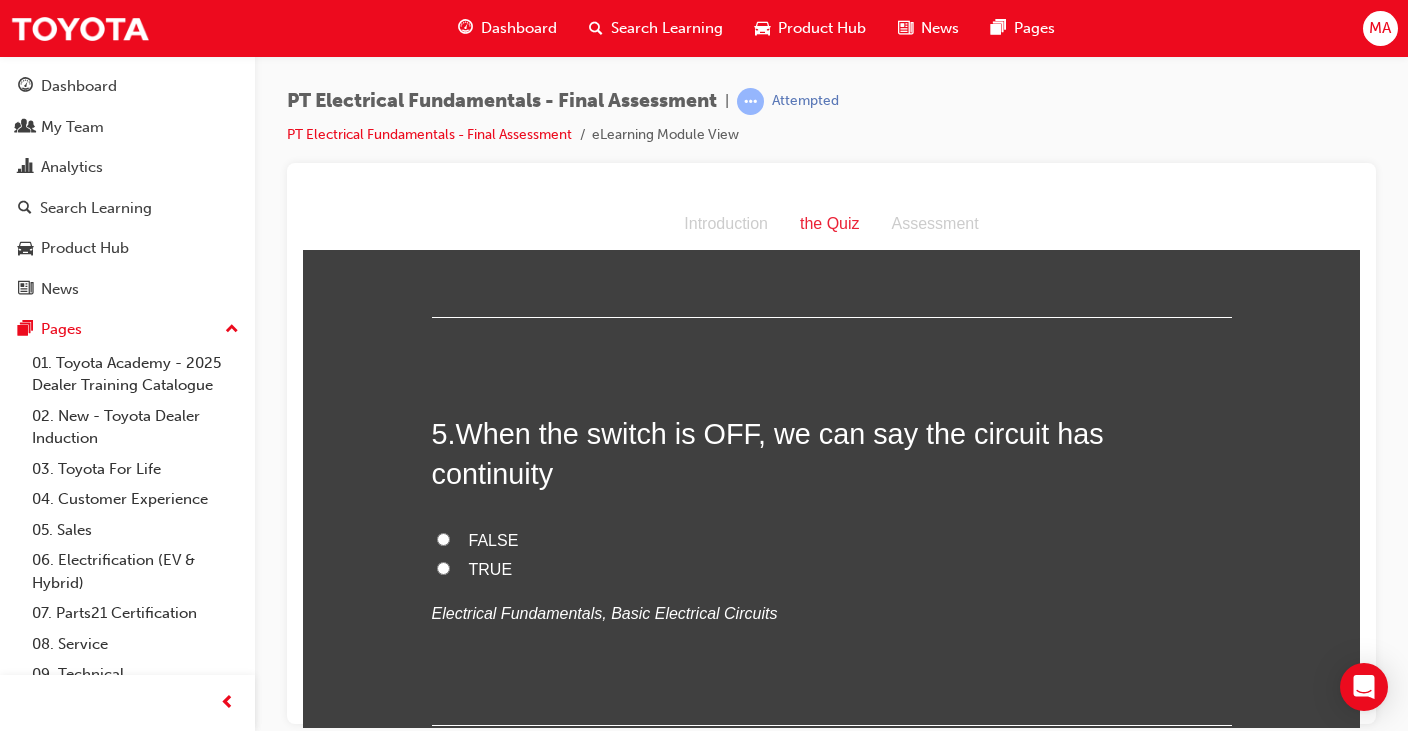 click on "FALSE" at bounding box center (443, 538) 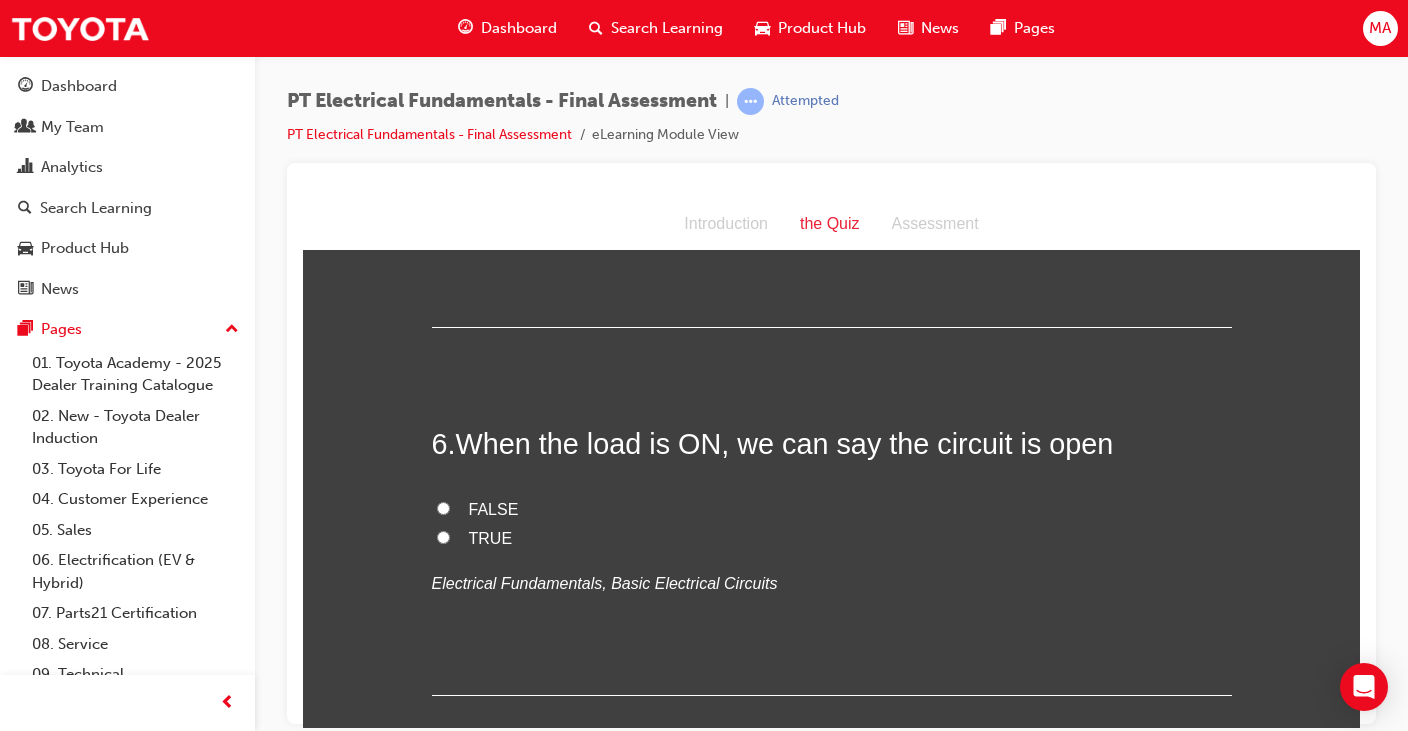 scroll, scrollTop: 2100, scrollLeft: 0, axis: vertical 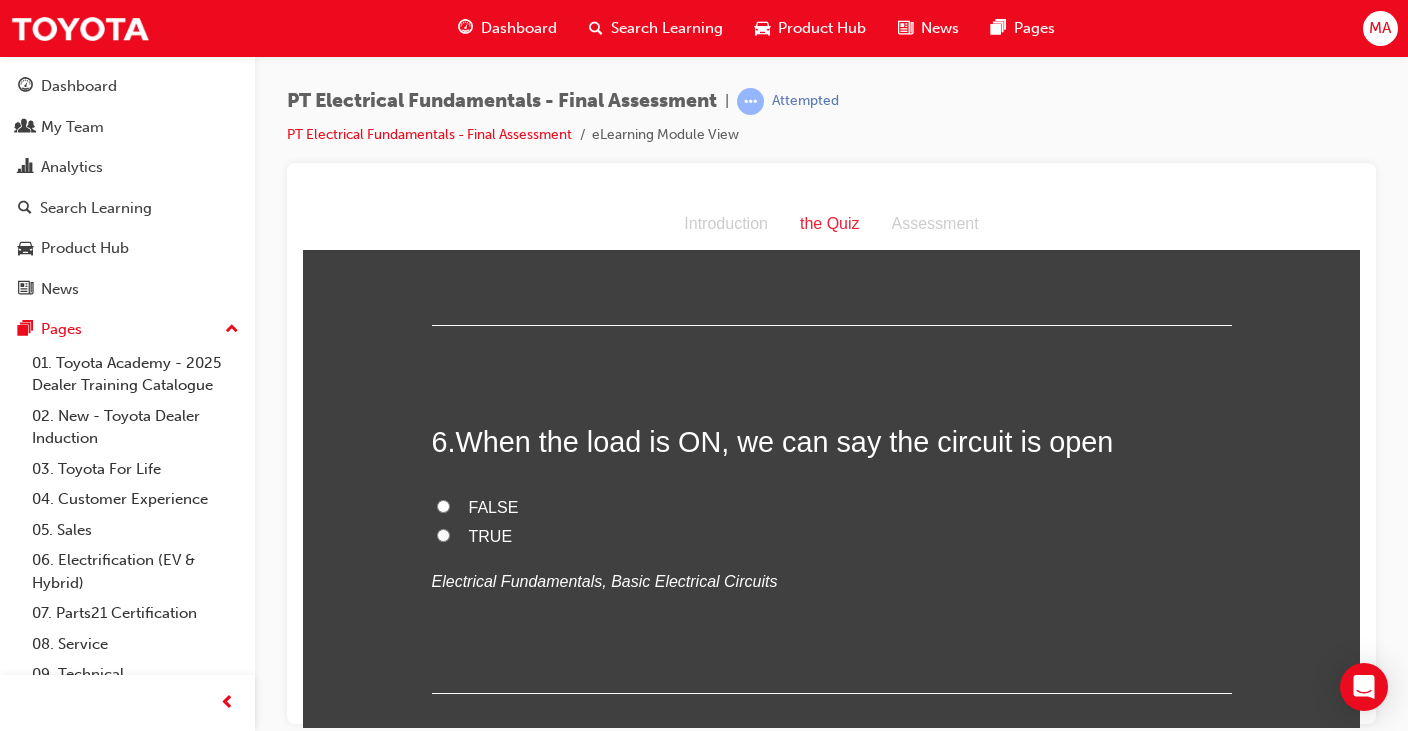 click on "FALSE" at bounding box center [443, 505] 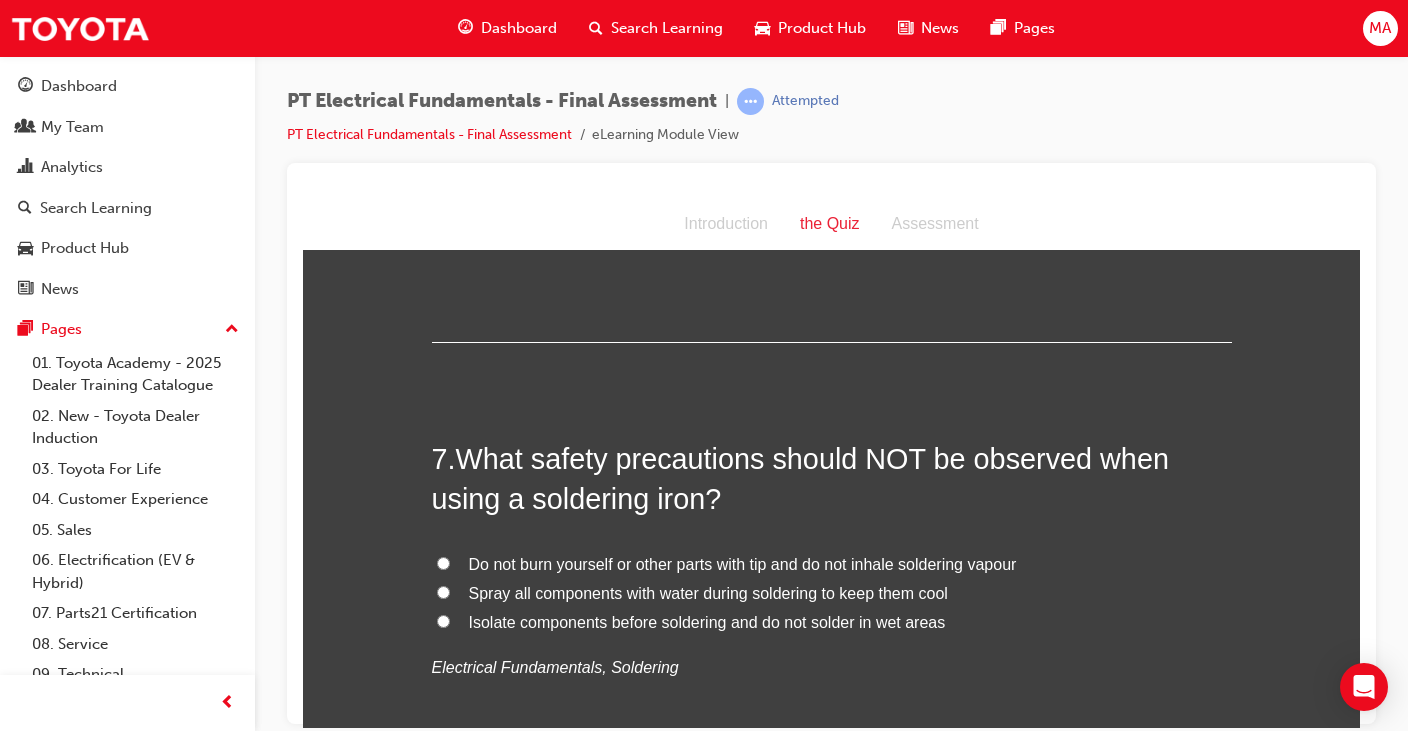 scroll, scrollTop: 2500, scrollLeft: 0, axis: vertical 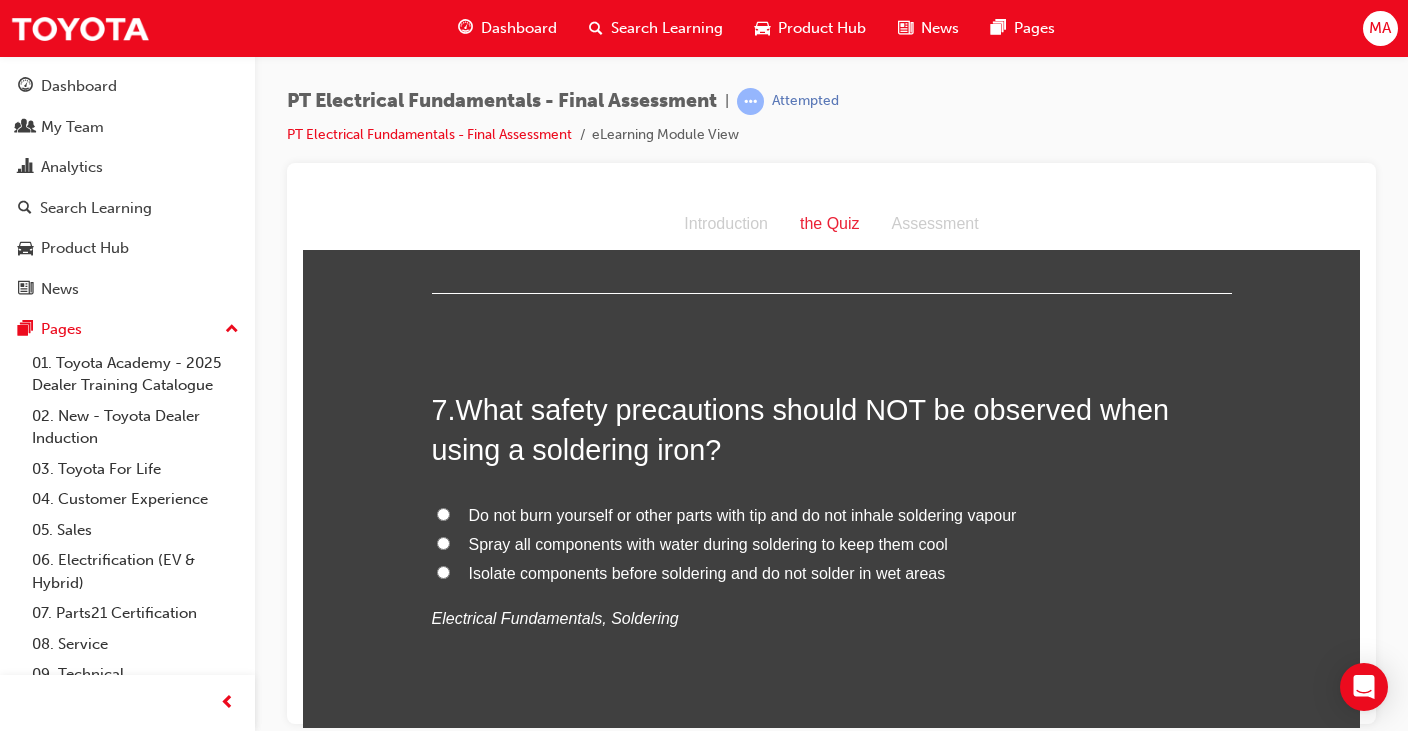 click on "Spray all components with water during soldering to keep them cool" at bounding box center (443, 542) 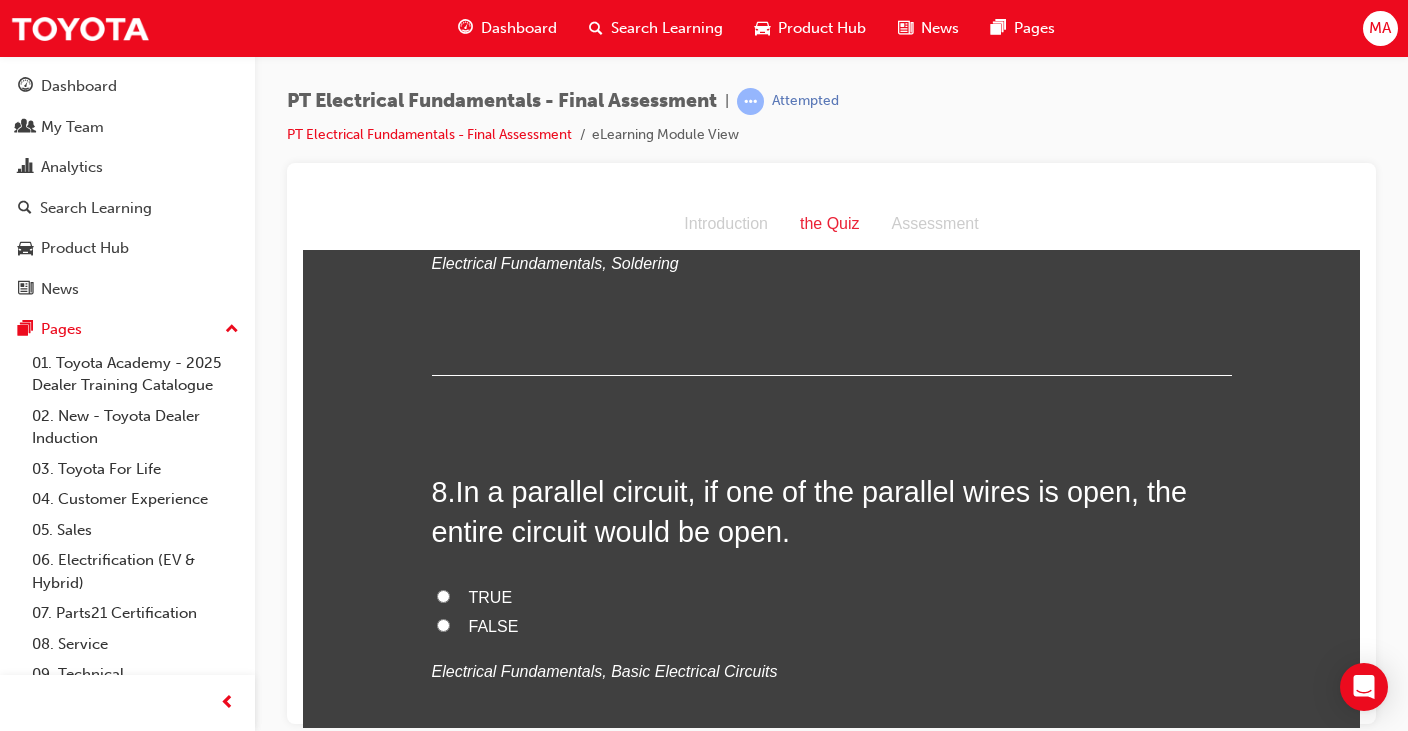 scroll, scrollTop: 2900, scrollLeft: 0, axis: vertical 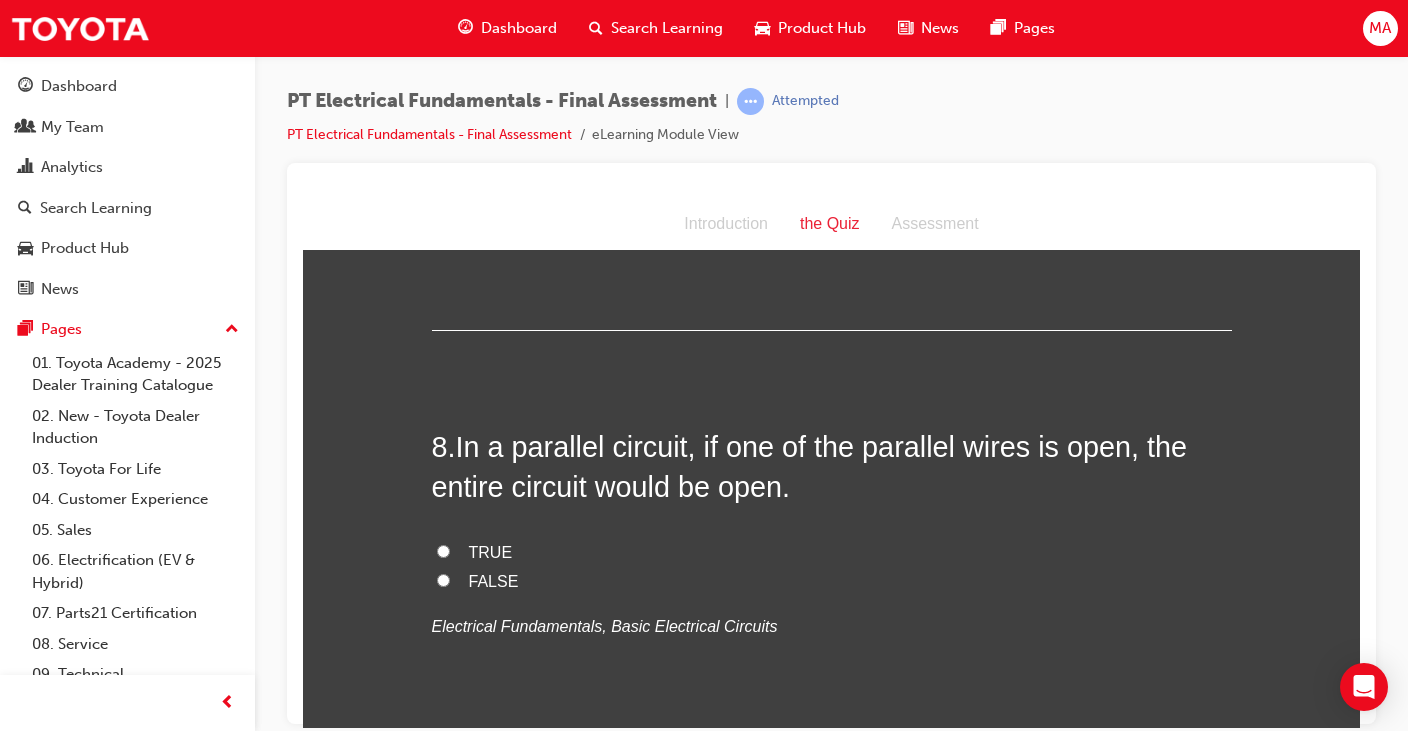 click on "FALSE" at bounding box center (443, 579) 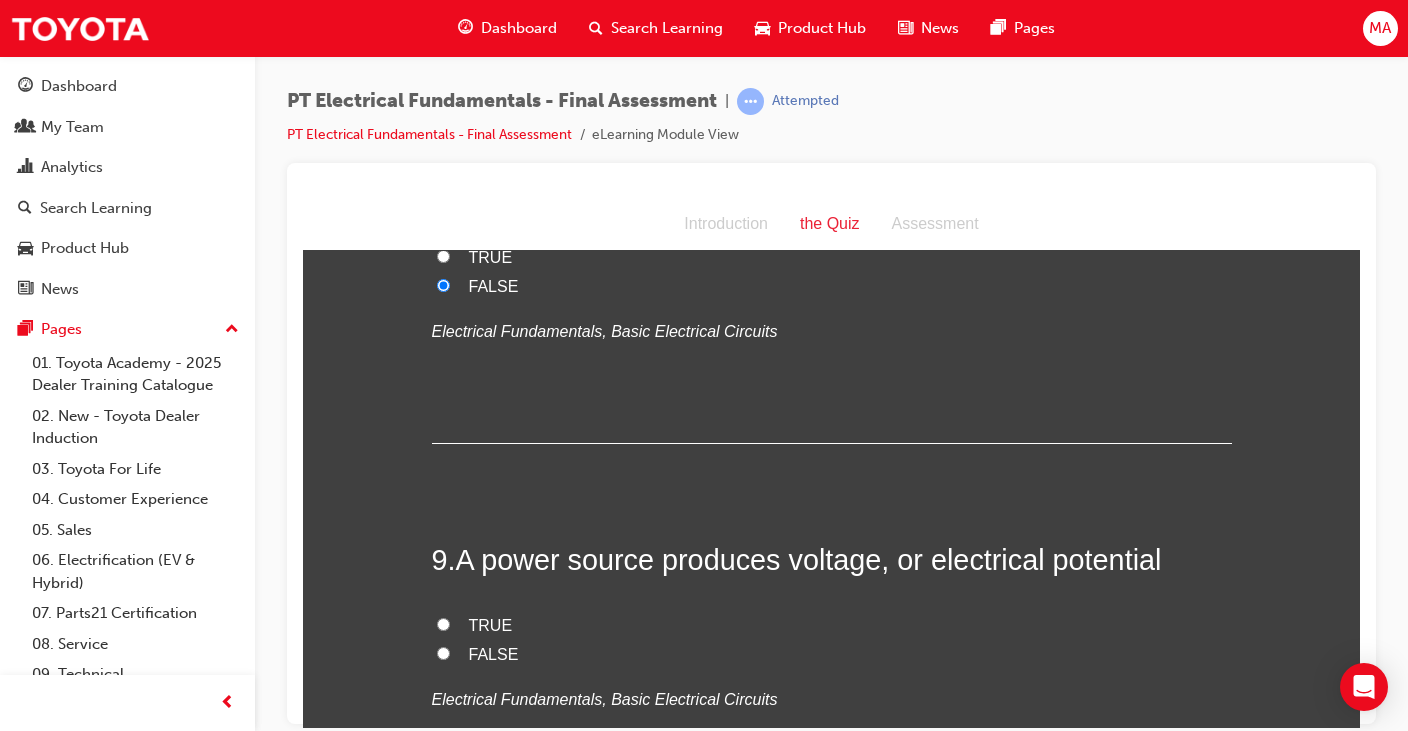 scroll, scrollTop: 3200, scrollLeft: 0, axis: vertical 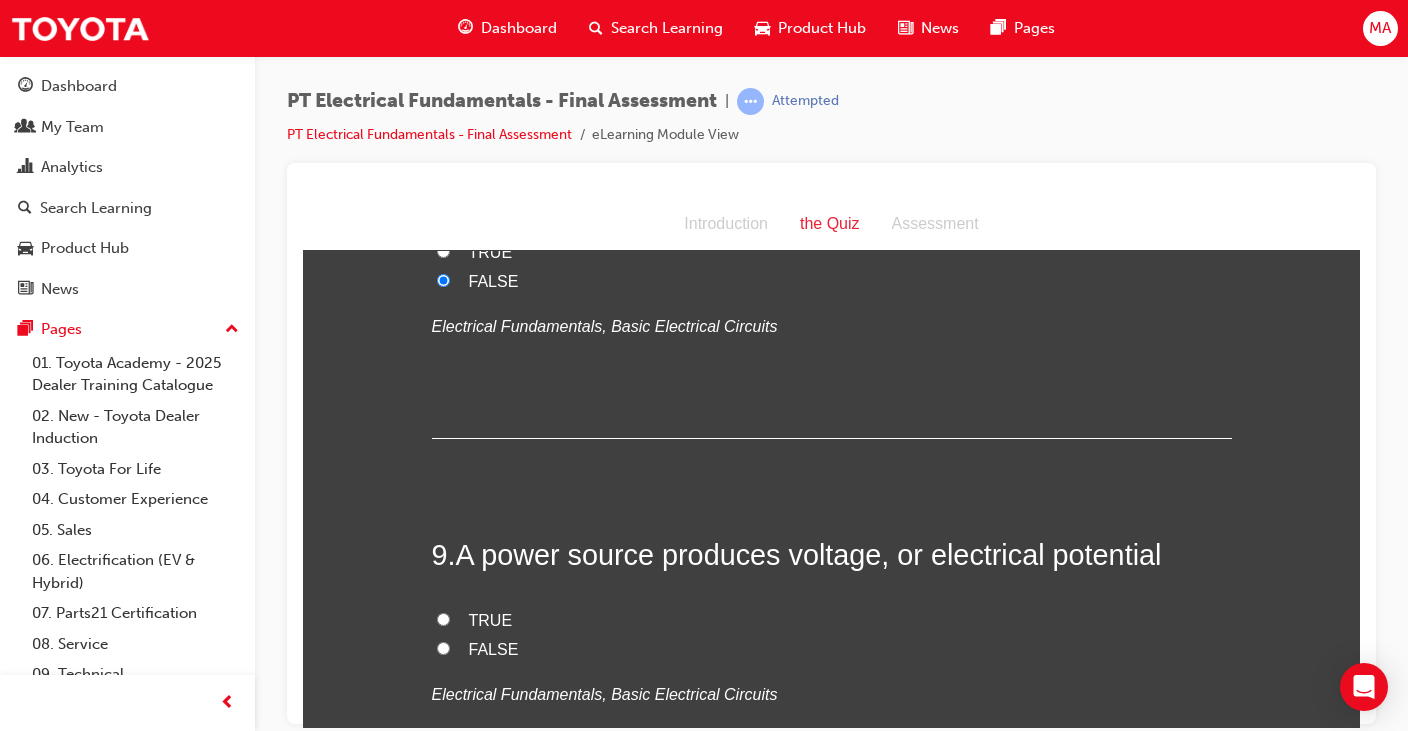click on "TRUE" at bounding box center (832, 620) 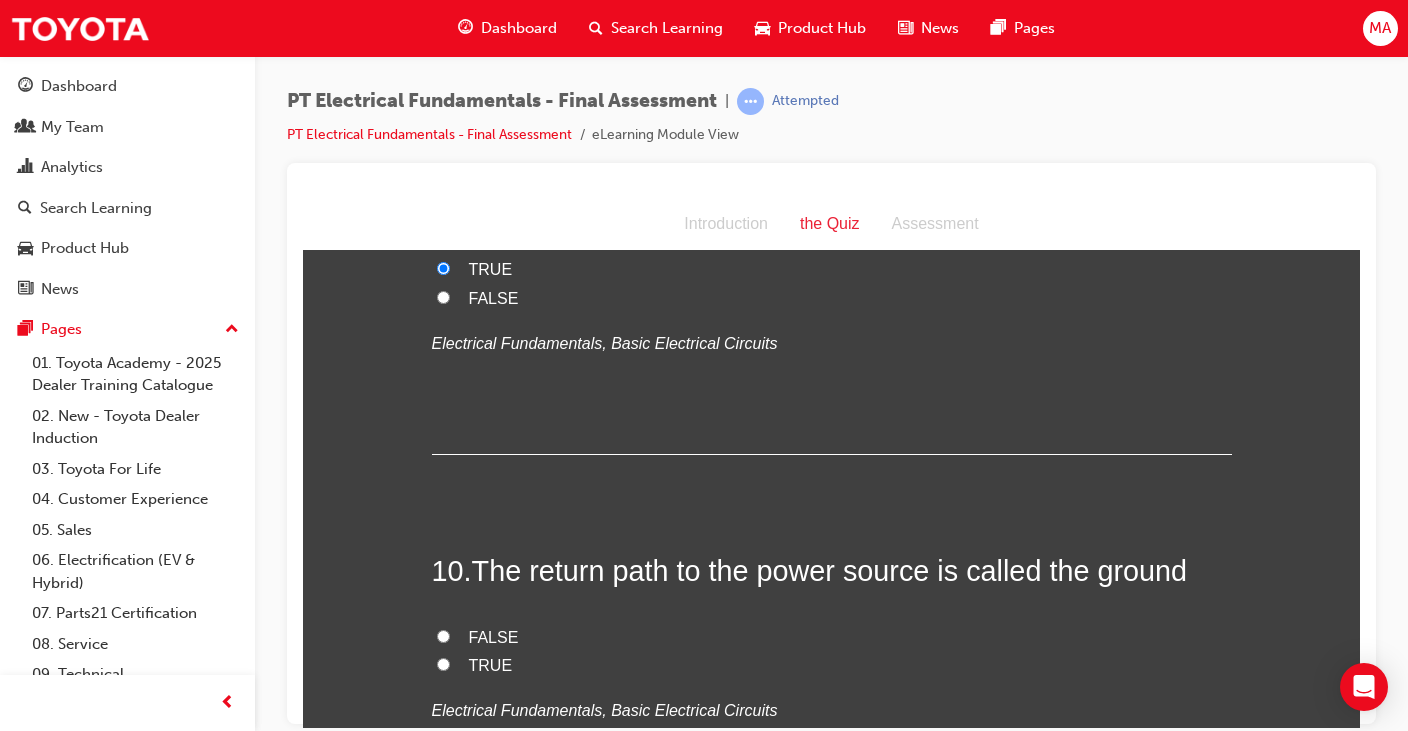 scroll, scrollTop: 3600, scrollLeft: 0, axis: vertical 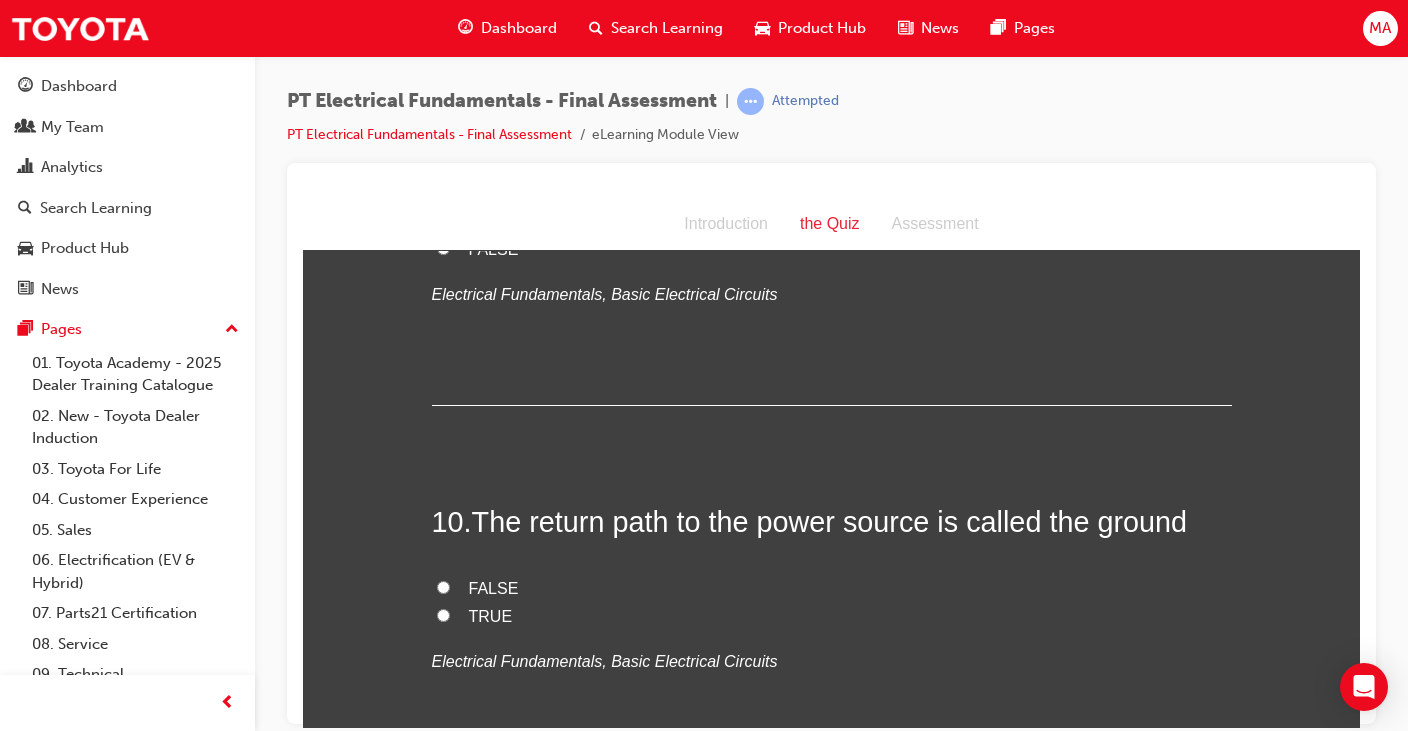 click on "TRUE" at bounding box center (832, 616) 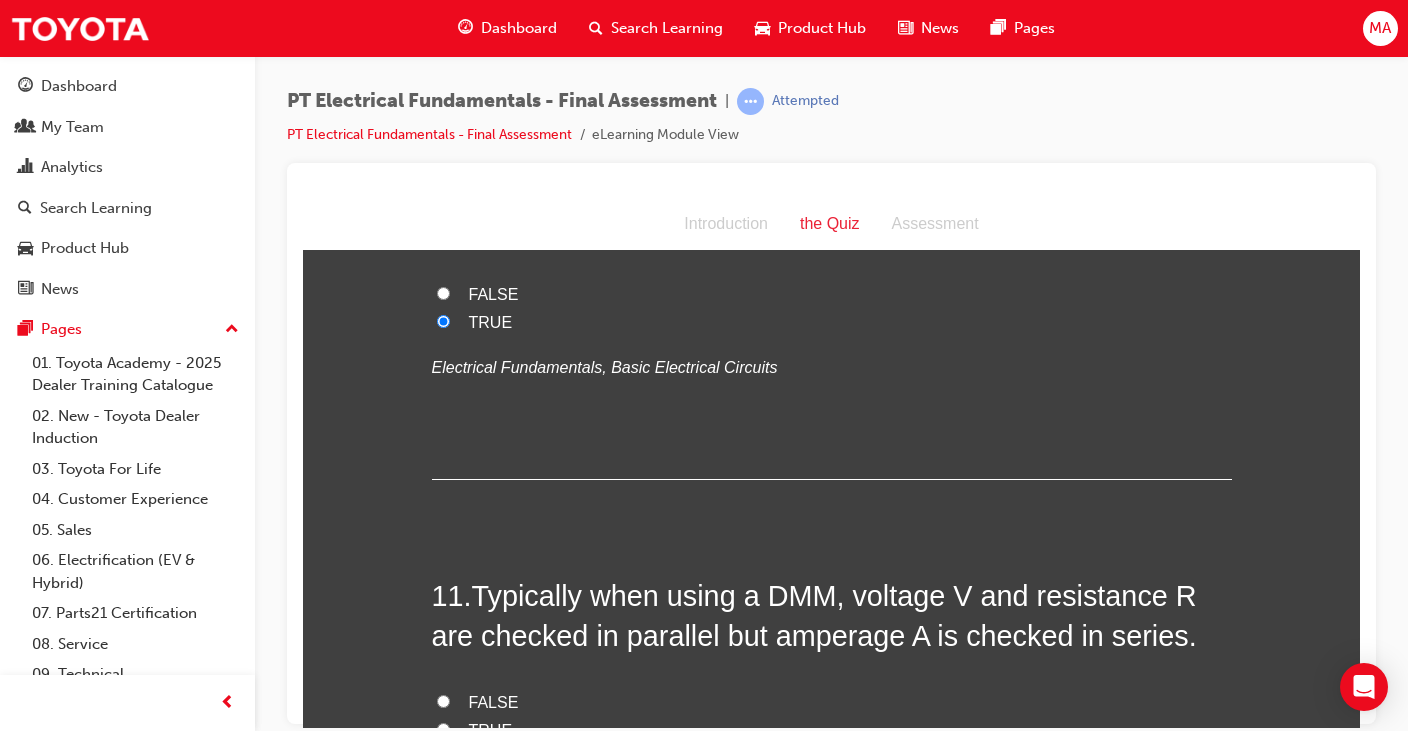 scroll, scrollTop: 4000, scrollLeft: 0, axis: vertical 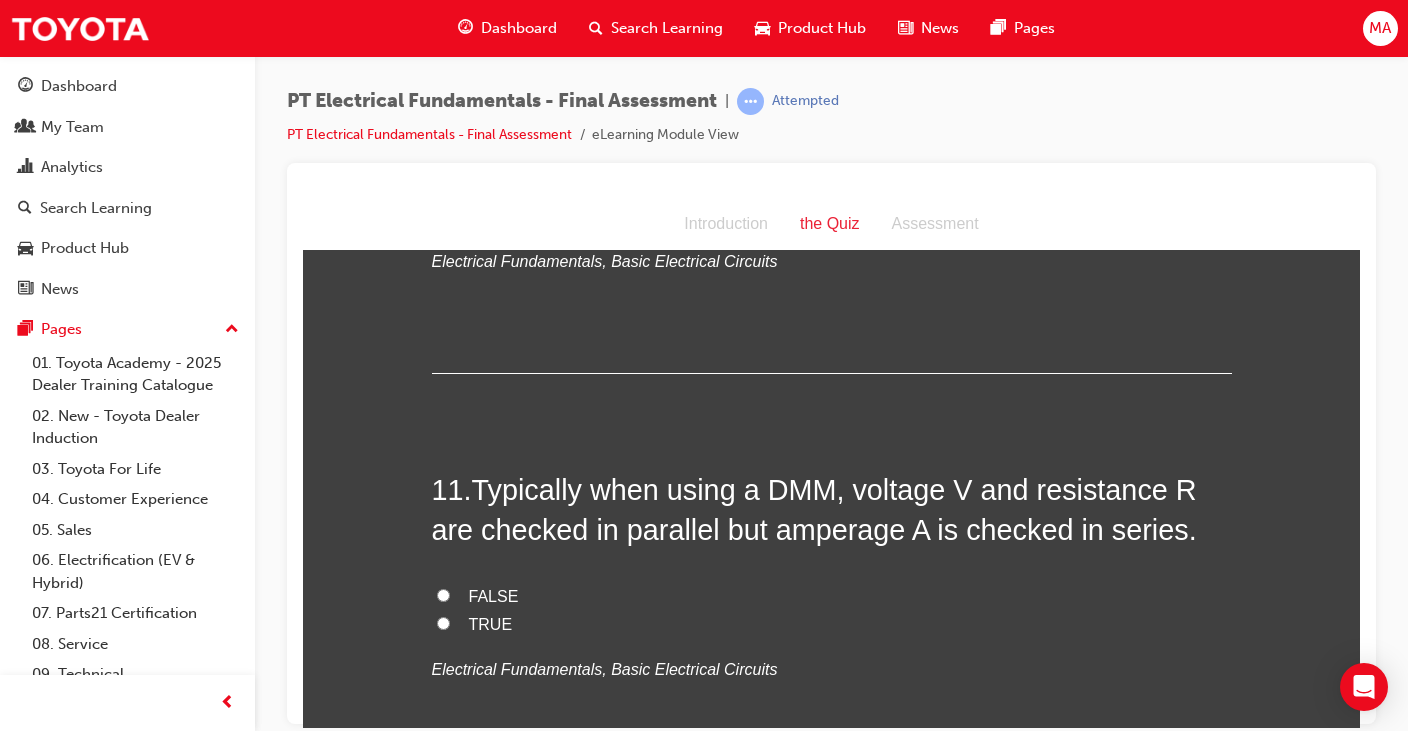 click on "FALSE" at bounding box center [494, 595] 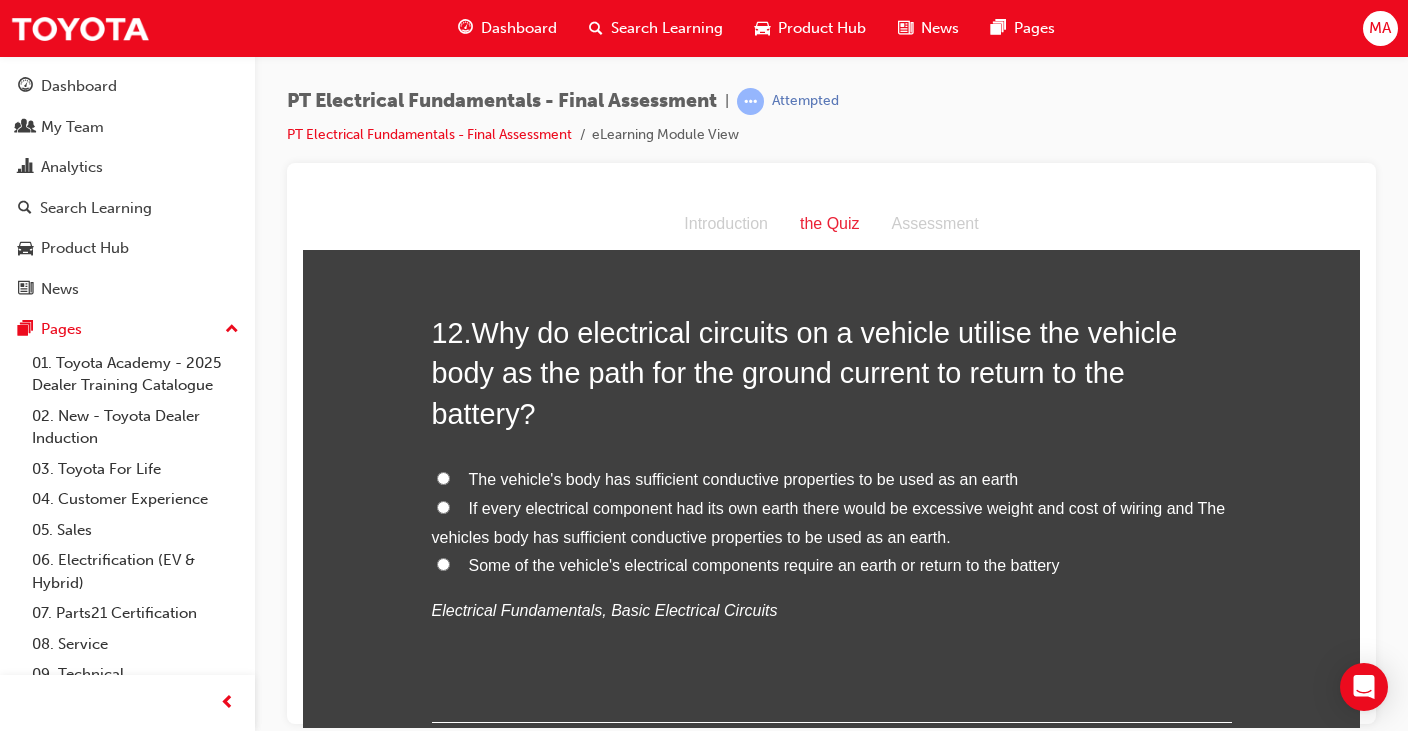 scroll, scrollTop: 4600, scrollLeft: 0, axis: vertical 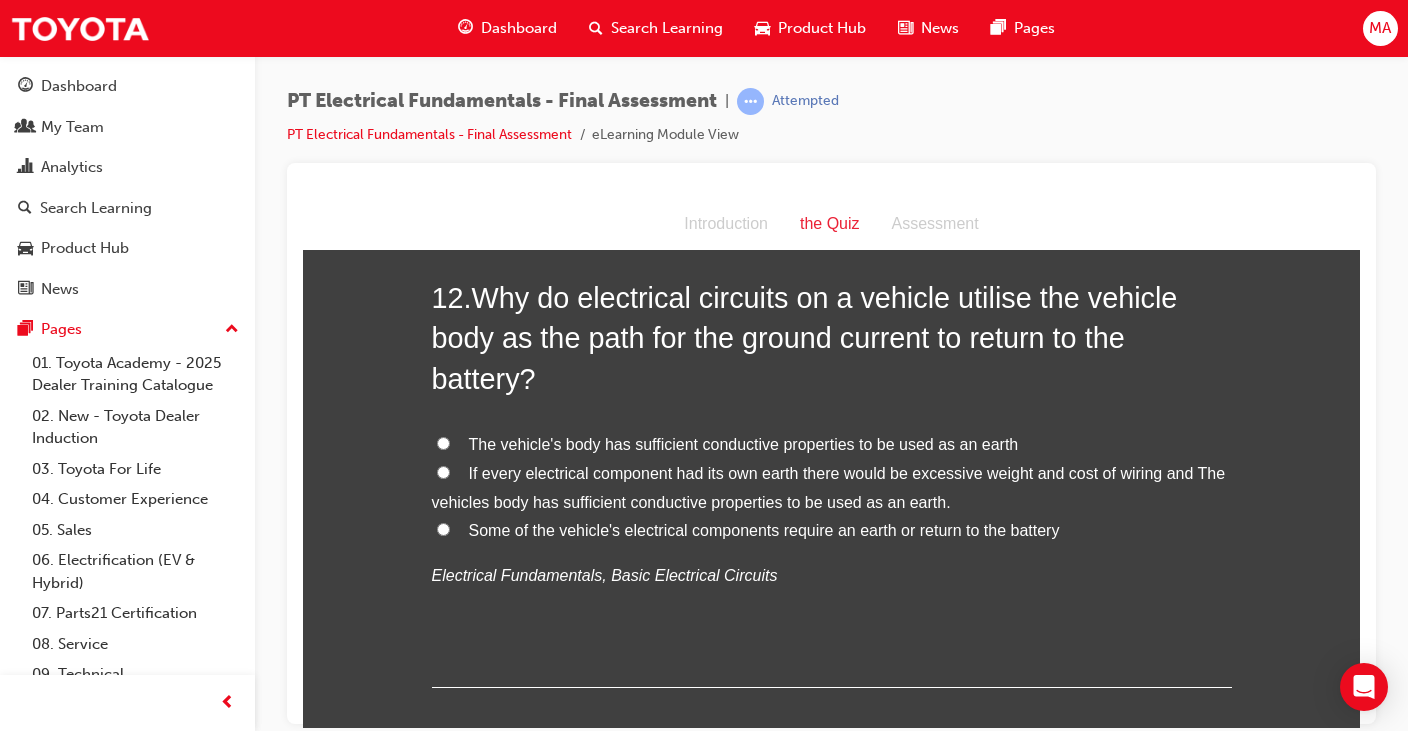 click on "The vehicle's body has sufficient conductive properties to be used as an earth" at bounding box center [832, 444] 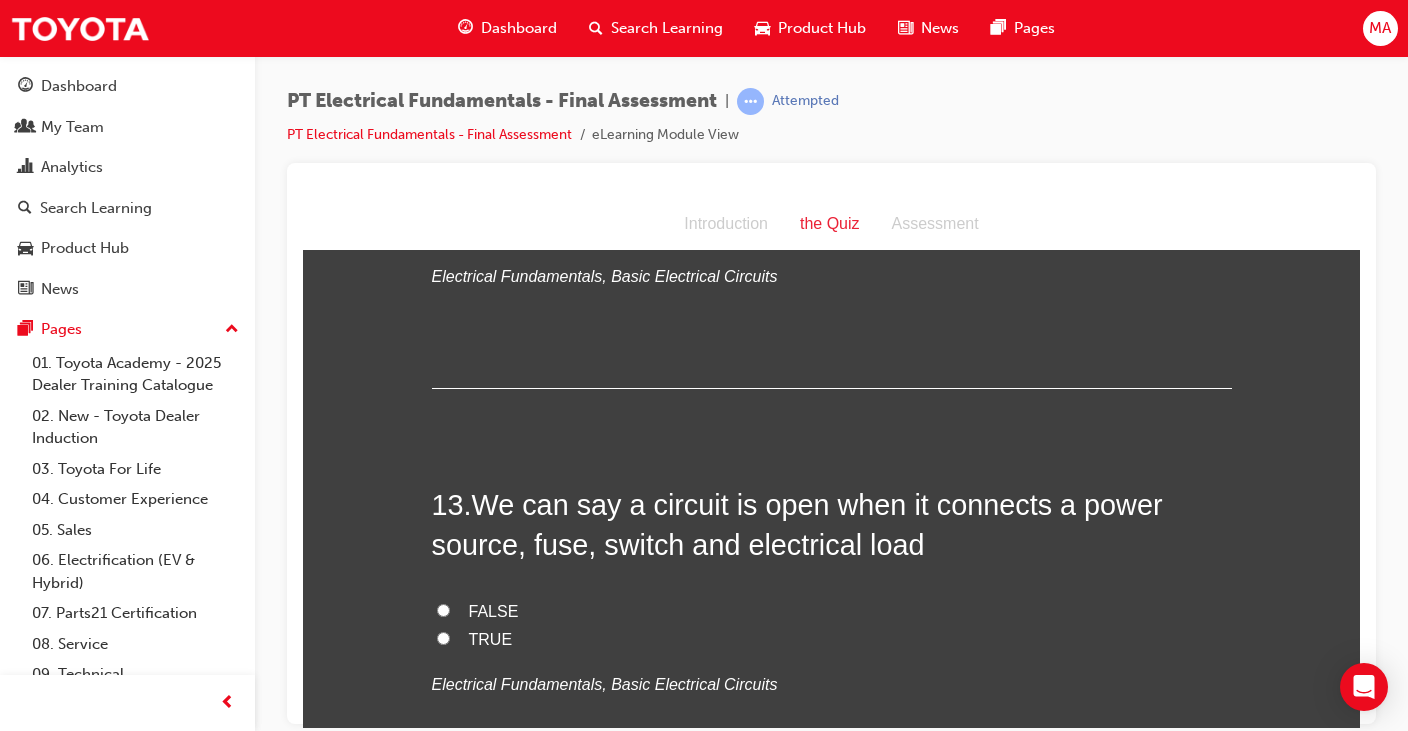 scroll, scrollTop: 4900, scrollLeft: 0, axis: vertical 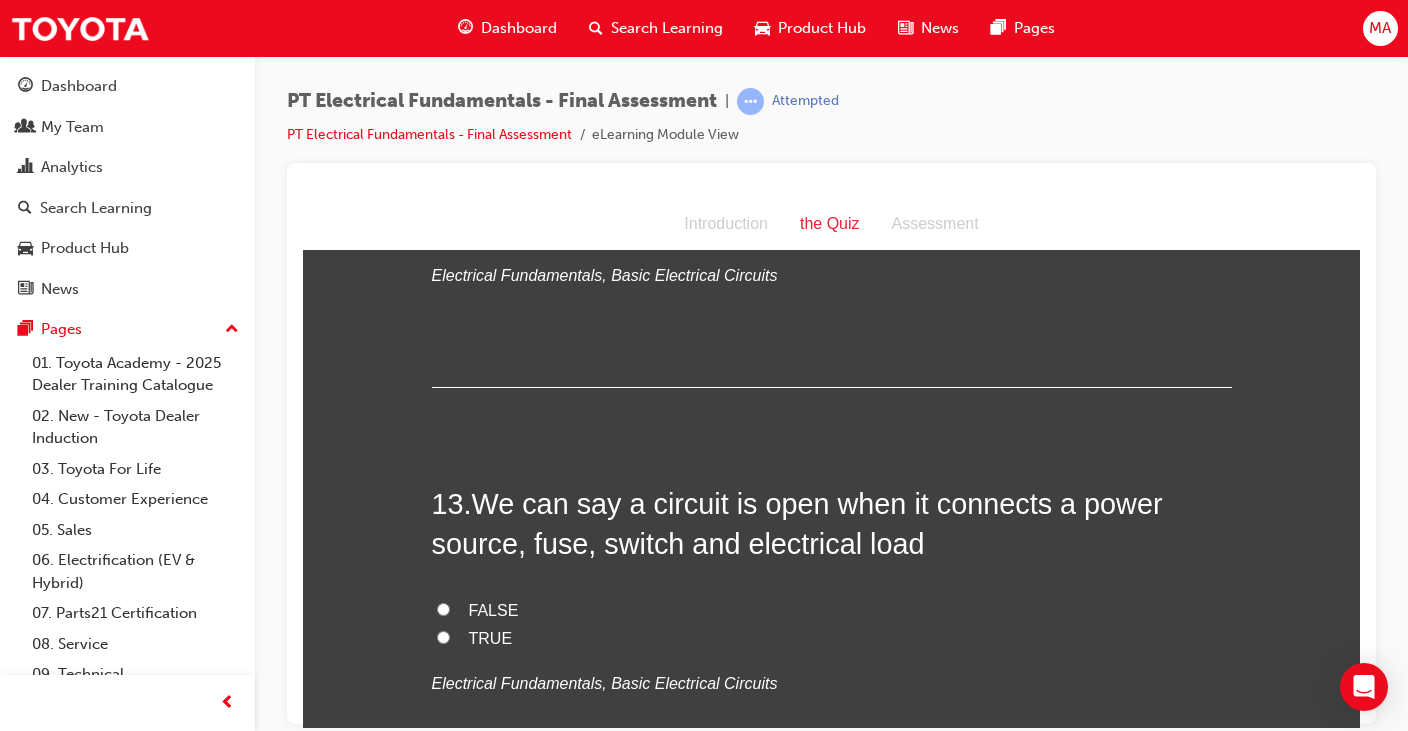 click on "FALSE" at bounding box center [443, 608] 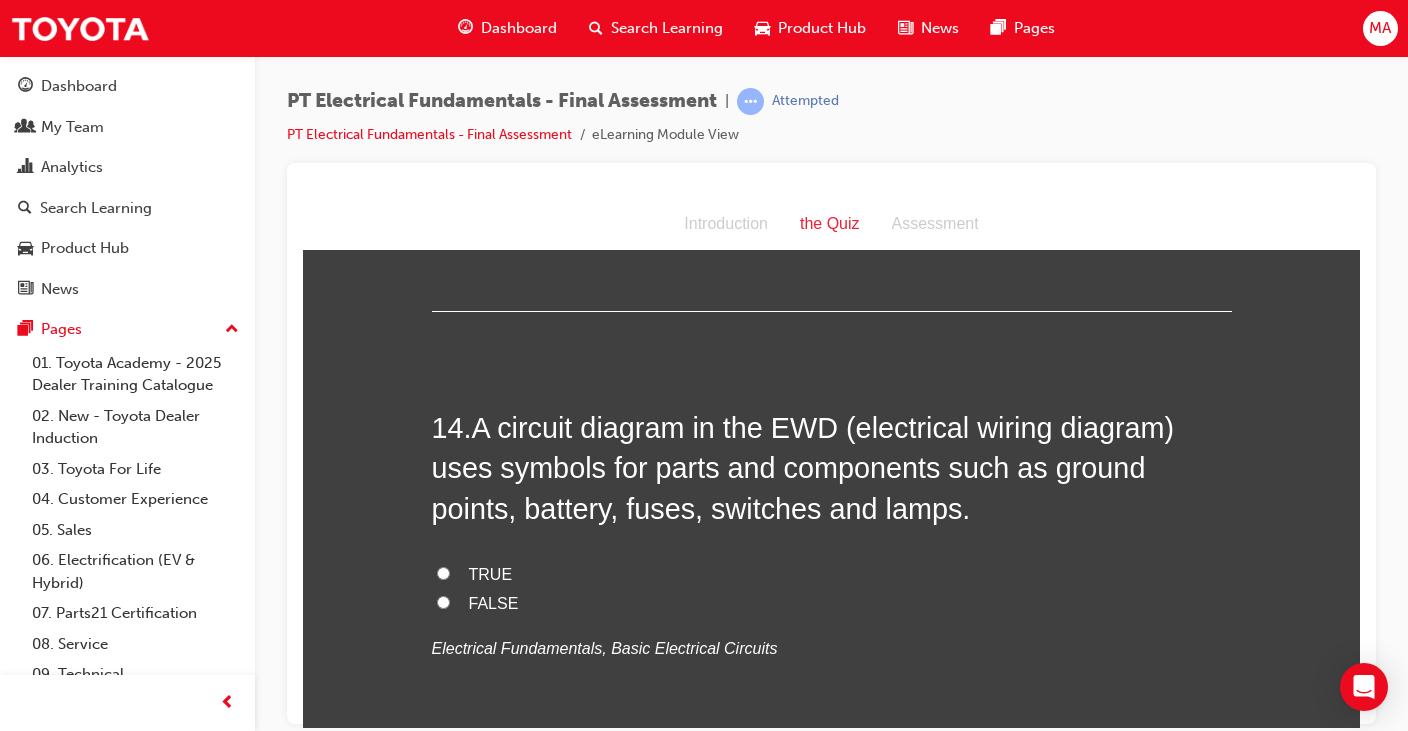 scroll, scrollTop: 5400, scrollLeft: 0, axis: vertical 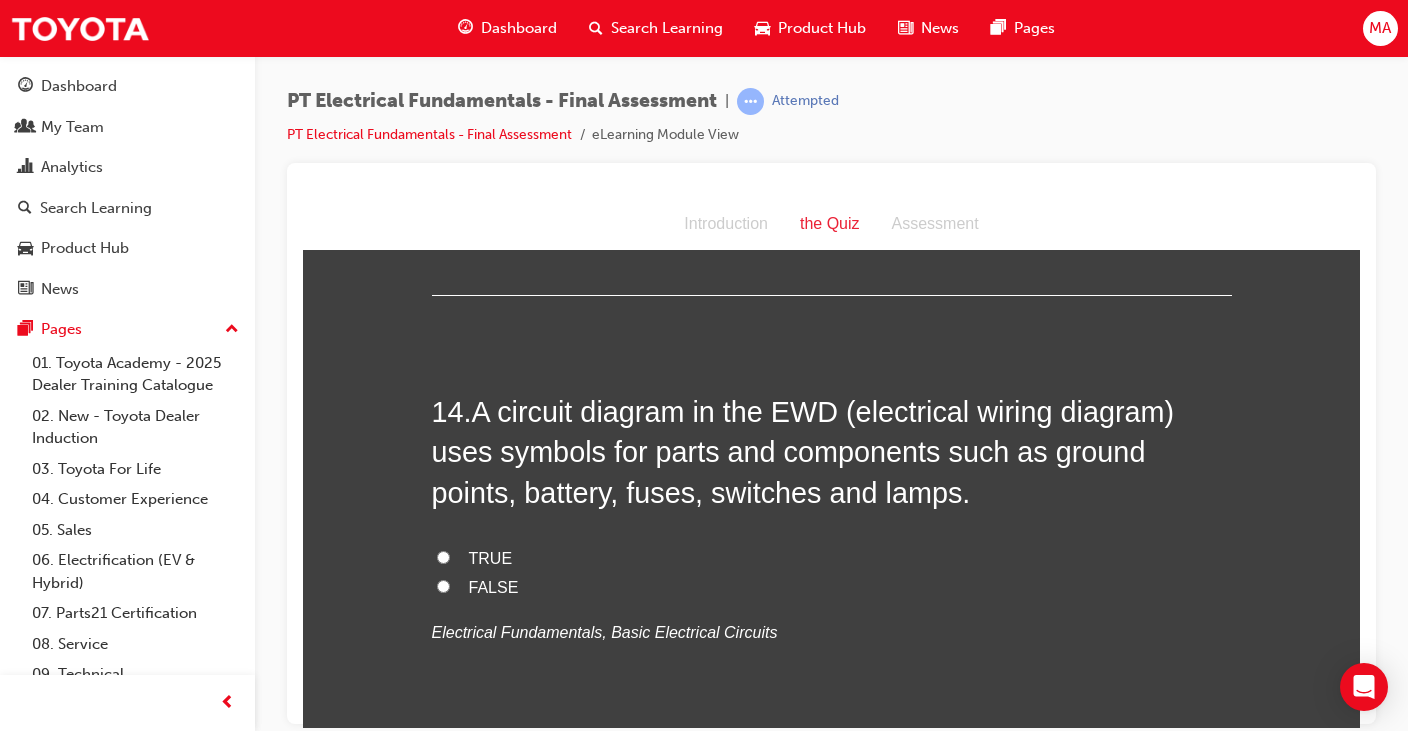 click on "TRUE" at bounding box center [443, 556] 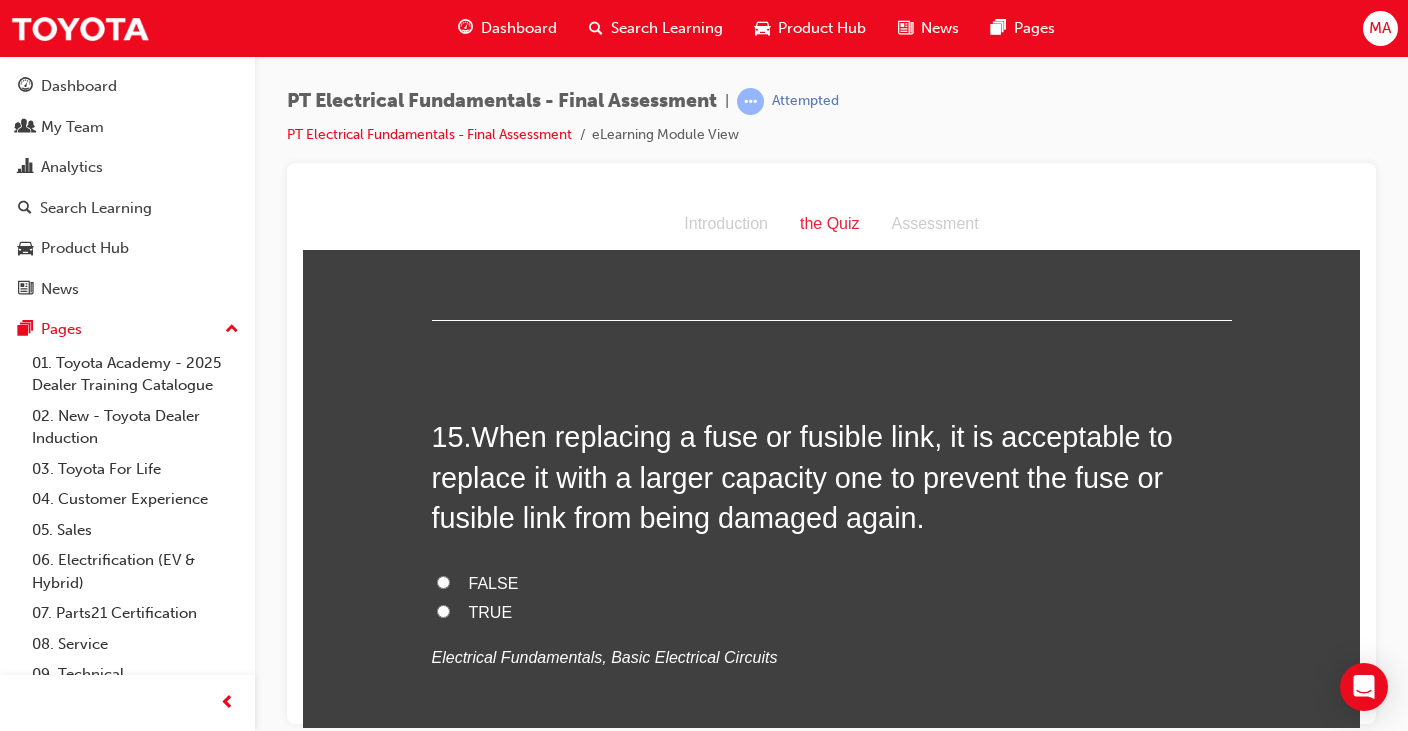 scroll, scrollTop: 5900, scrollLeft: 0, axis: vertical 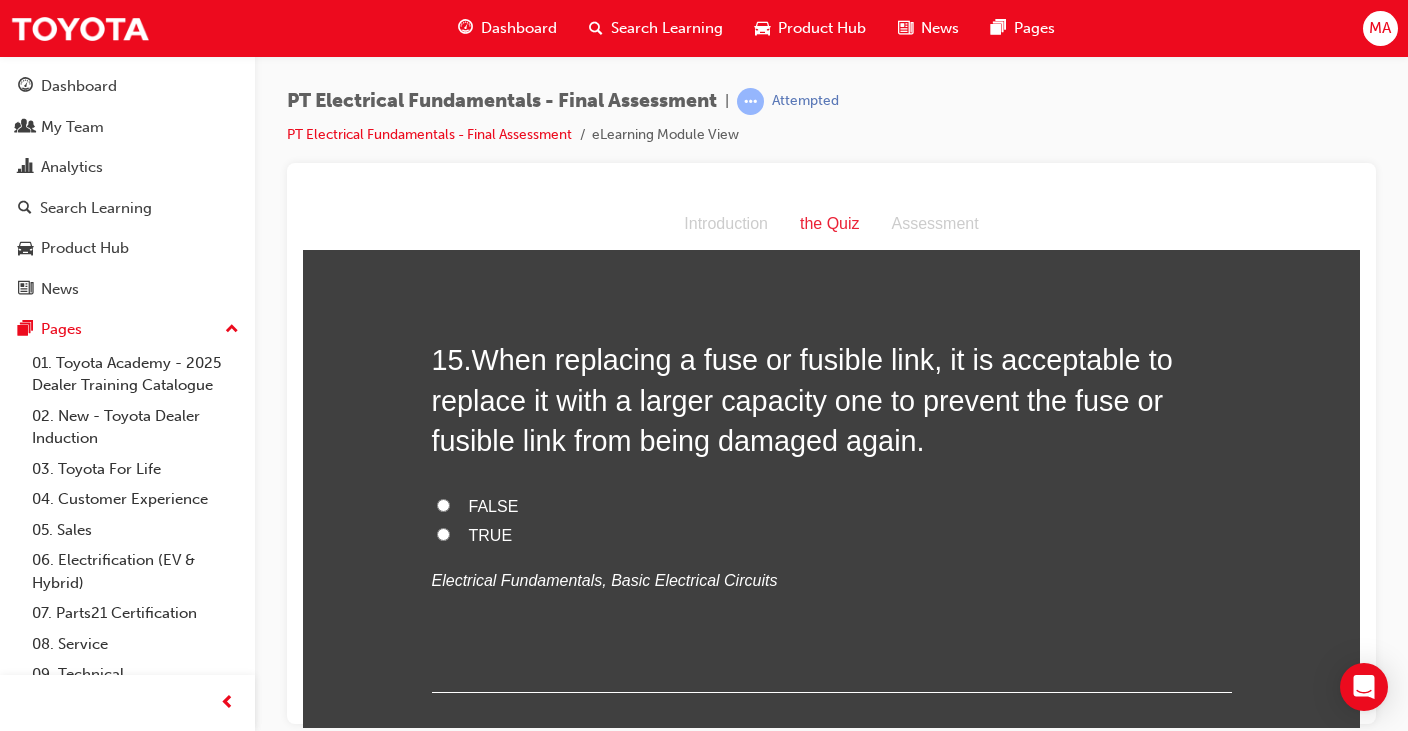 click on "FALSE" at bounding box center (832, 506) 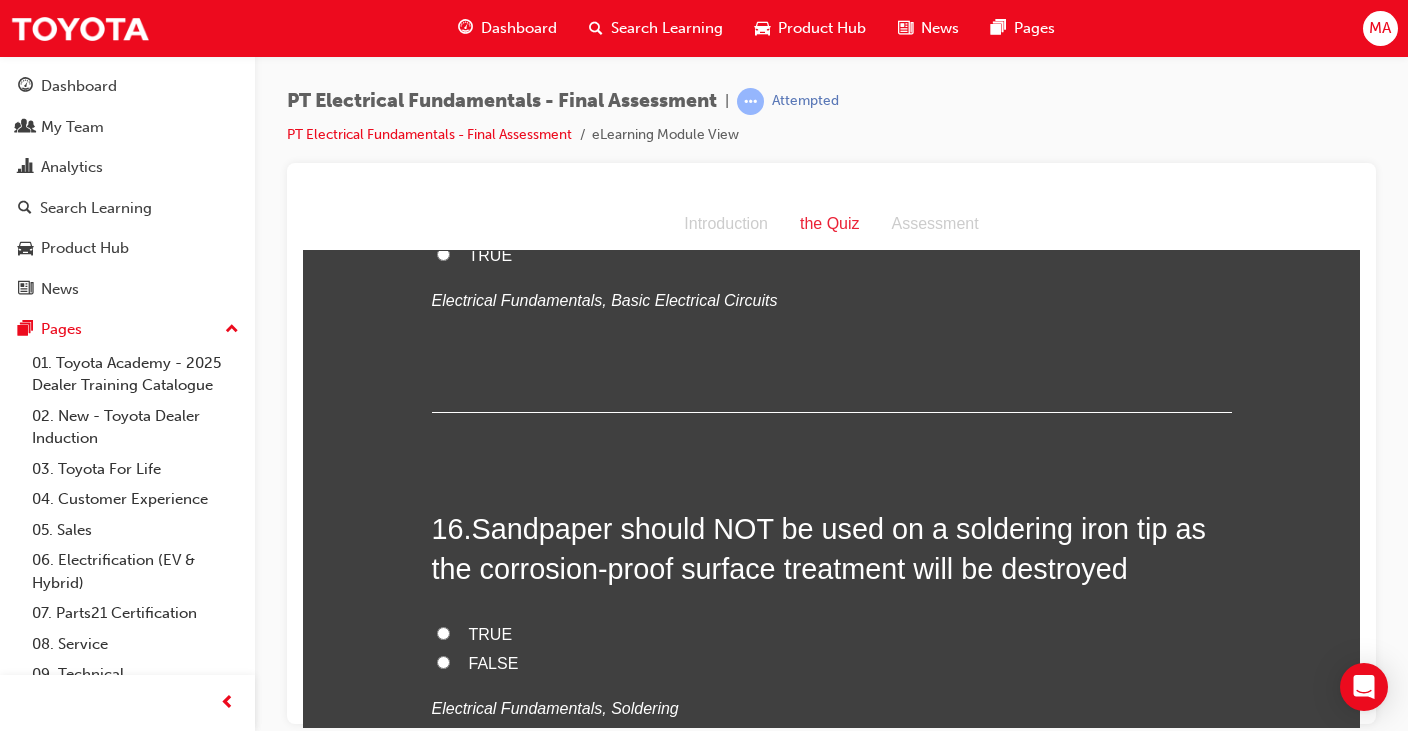 scroll, scrollTop: 6300, scrollLeft: 0, axis: vertical 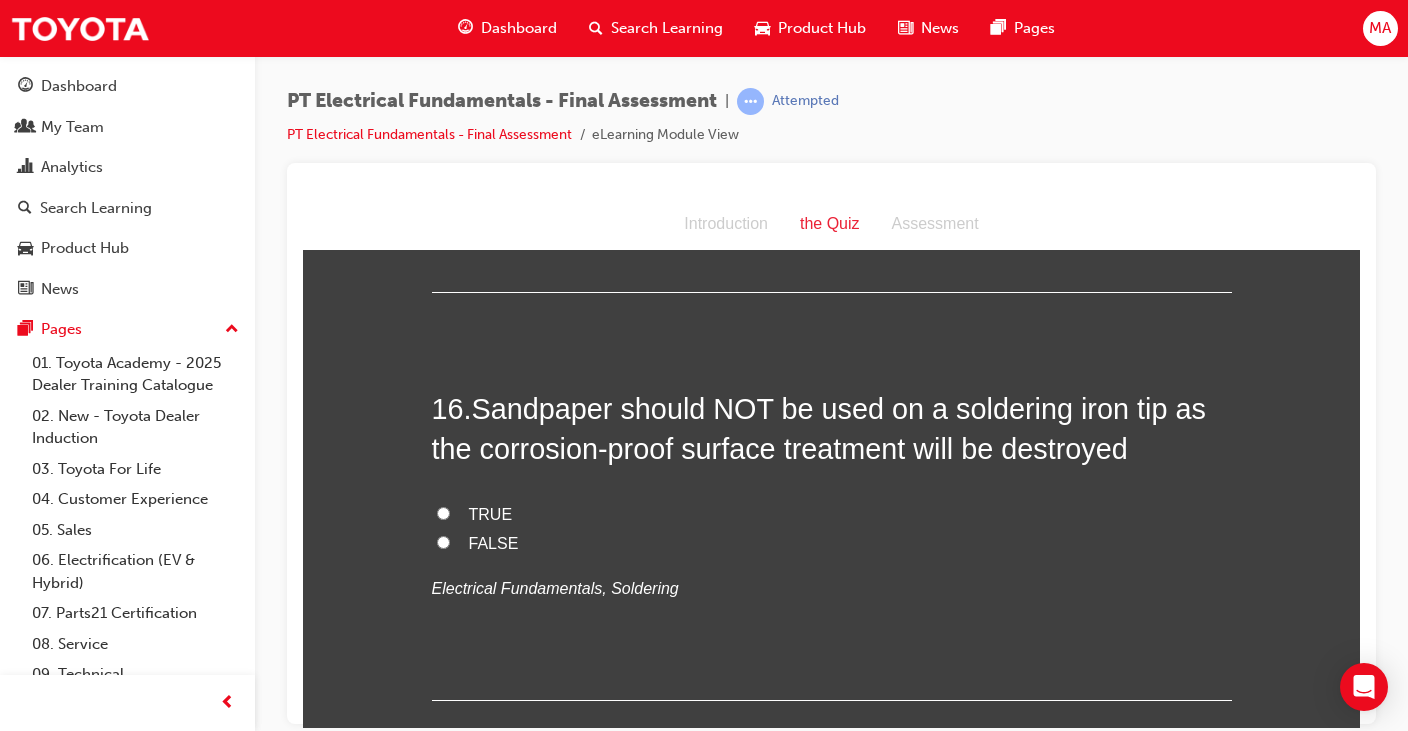 click on "FALSE" at bounding box center (443, 541) 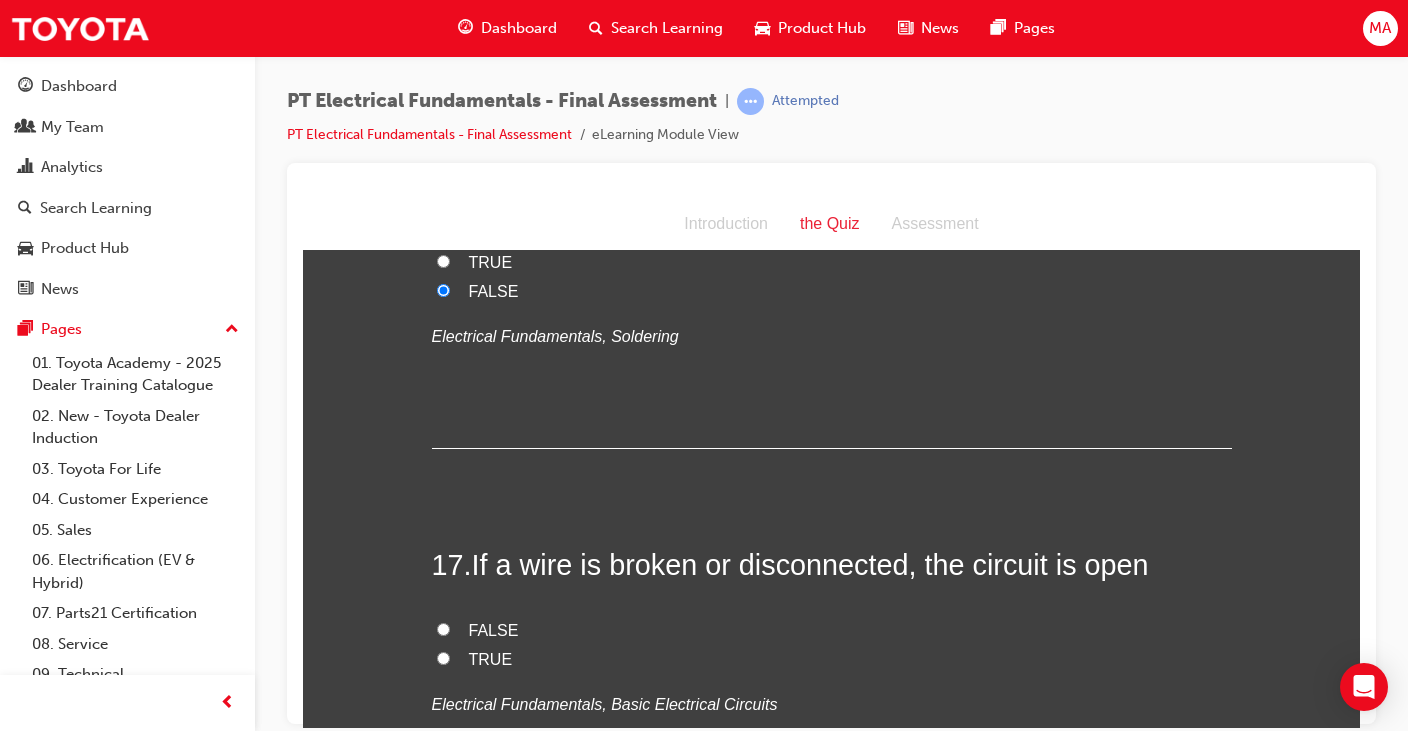 scroll, scrollTop: 6600, scrollLeft: 0, axis: vertical 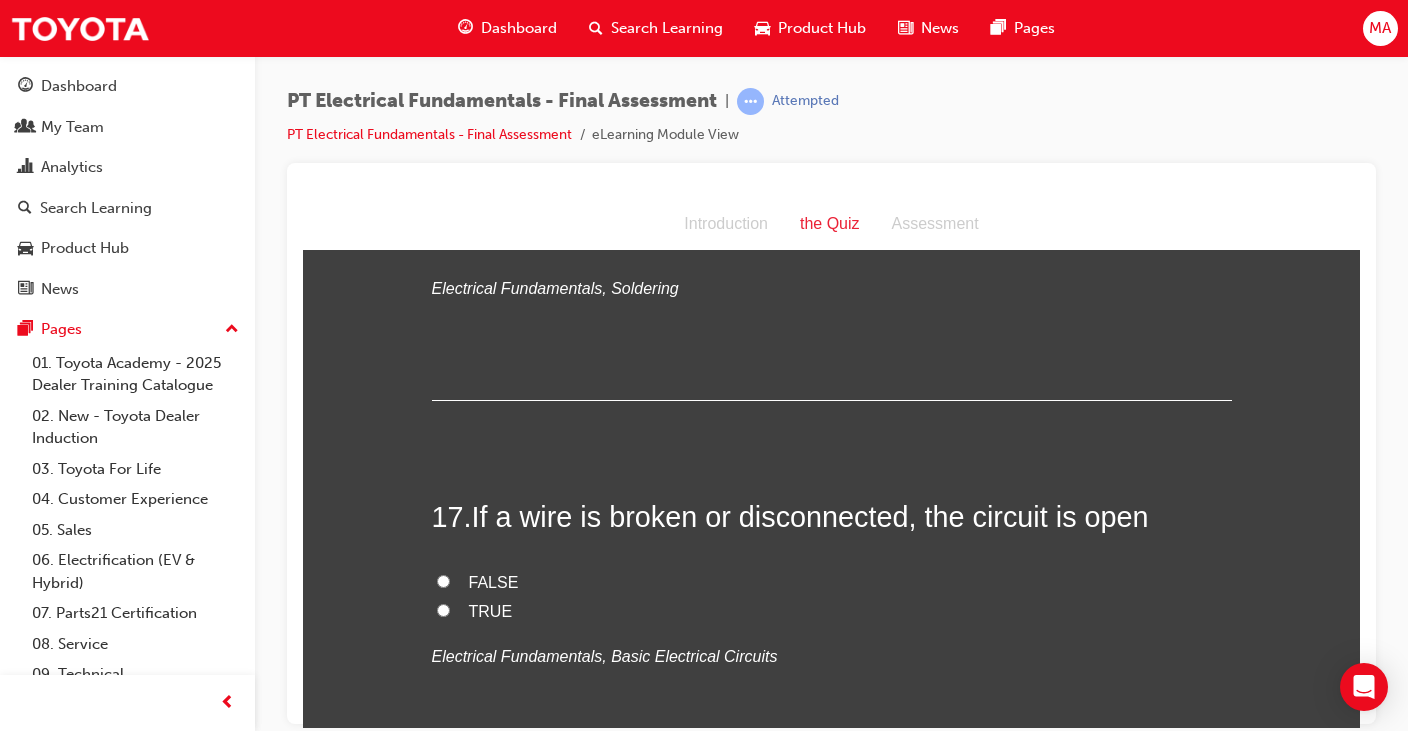 click on "TRUE" at bounding box center [832, 611] 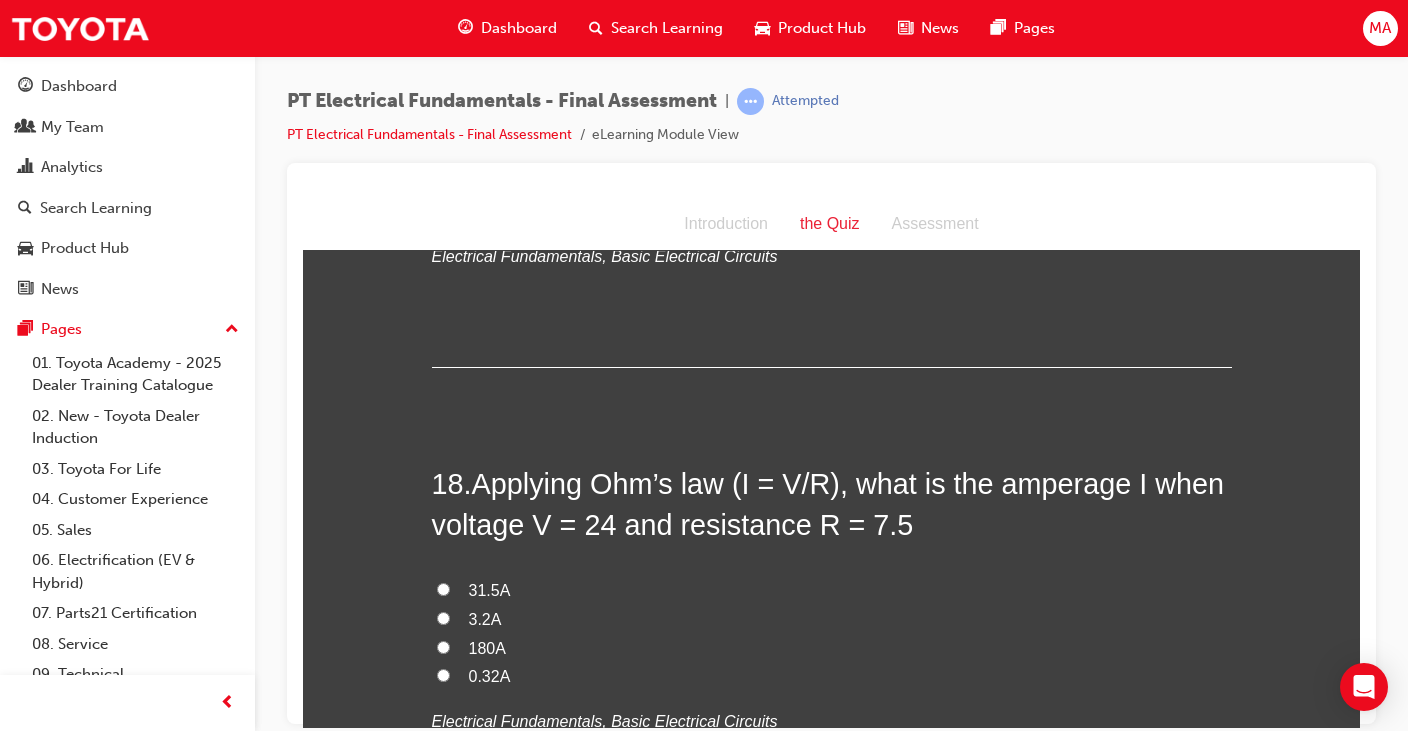 scroll, scrollTop: 7100, scrollLeft: 0, axis: vertical 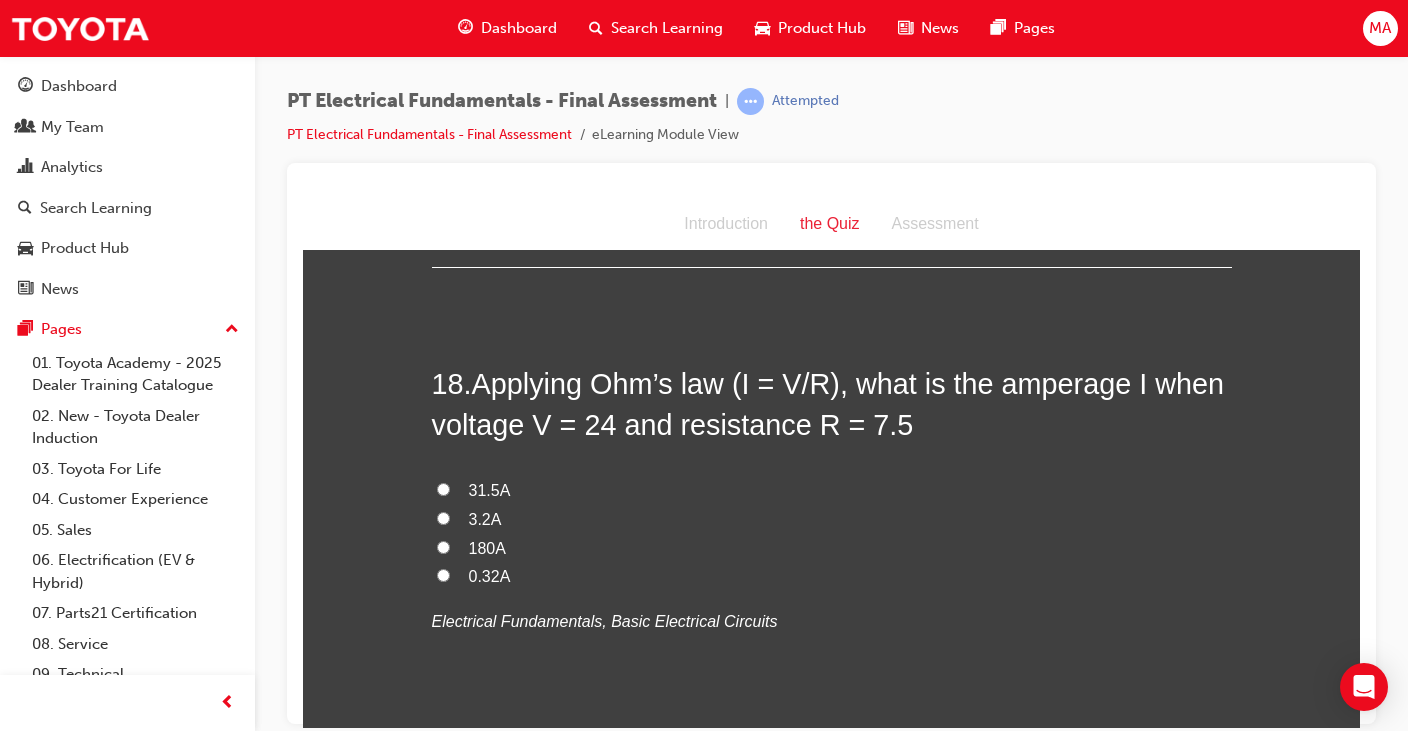 click on "3.2A" at bounding box center [443, 517] 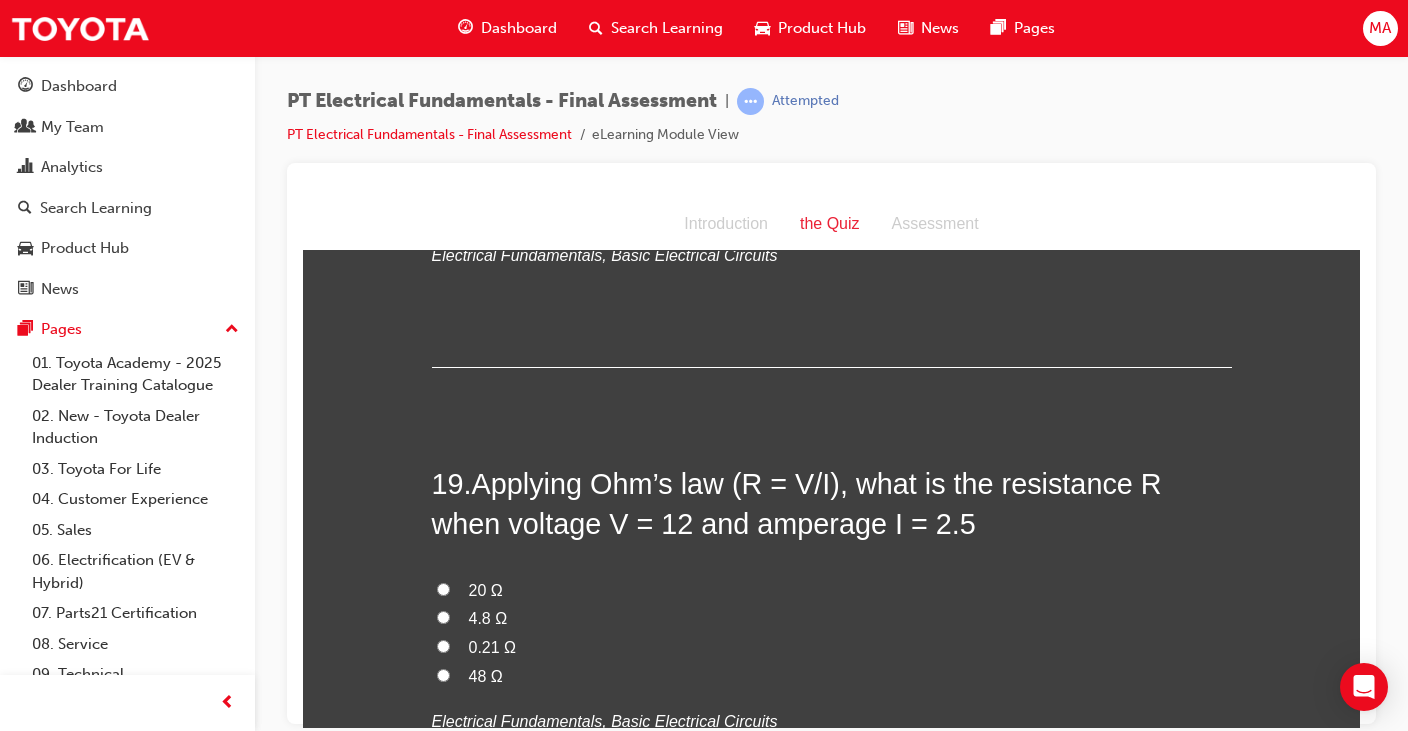 scroll, scrollTop: 7500, scrollLeft: 0, axis: vertical 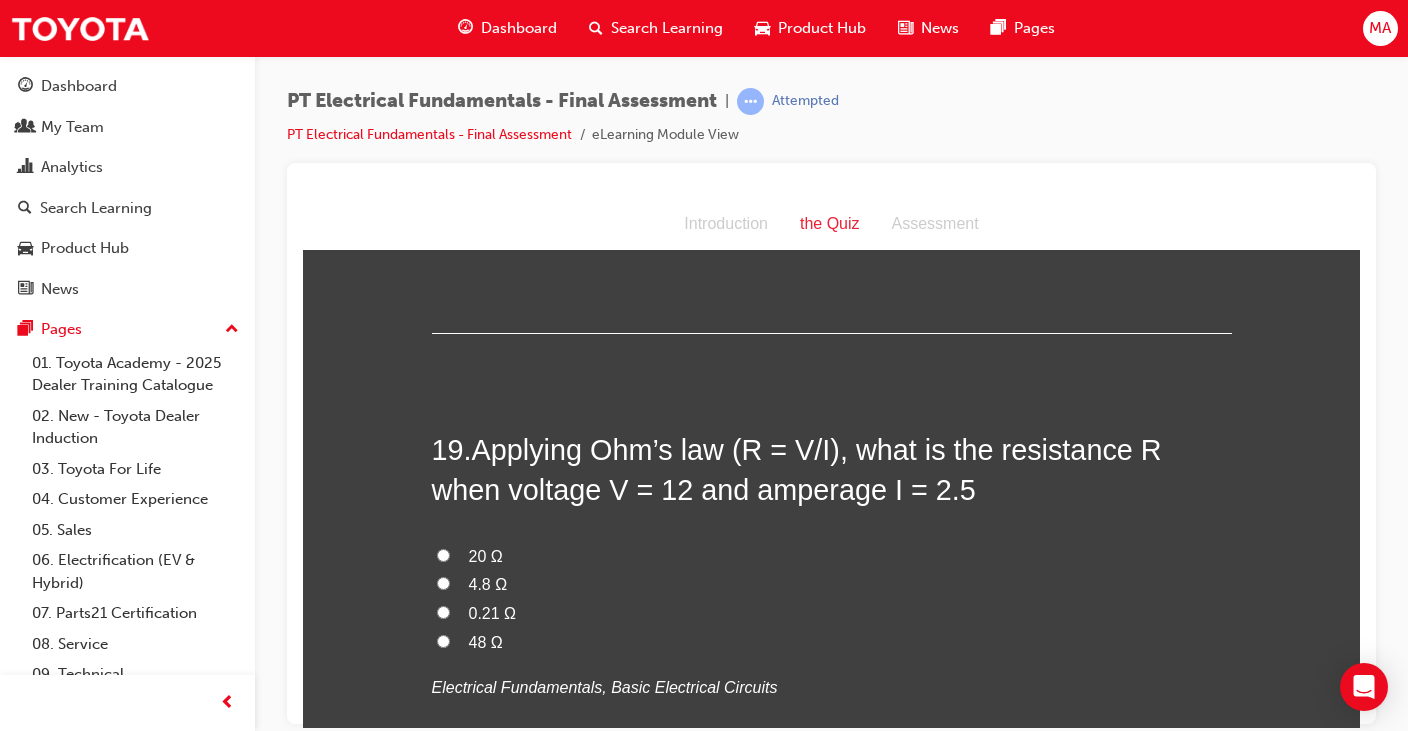click on "4.8 Ω" at bounding box center (832, 584) 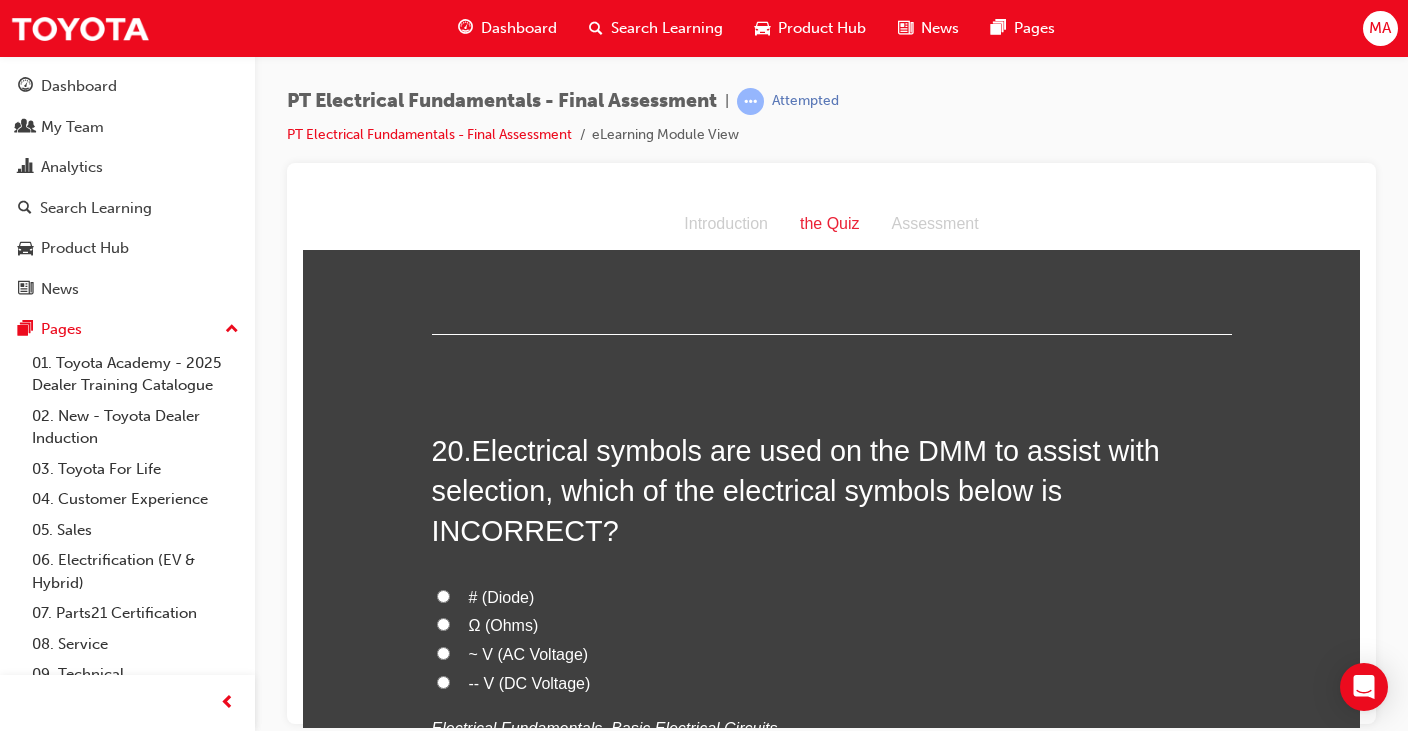 scroll, scrollTop: 8000, scrollLeft: 0, axis: vertical 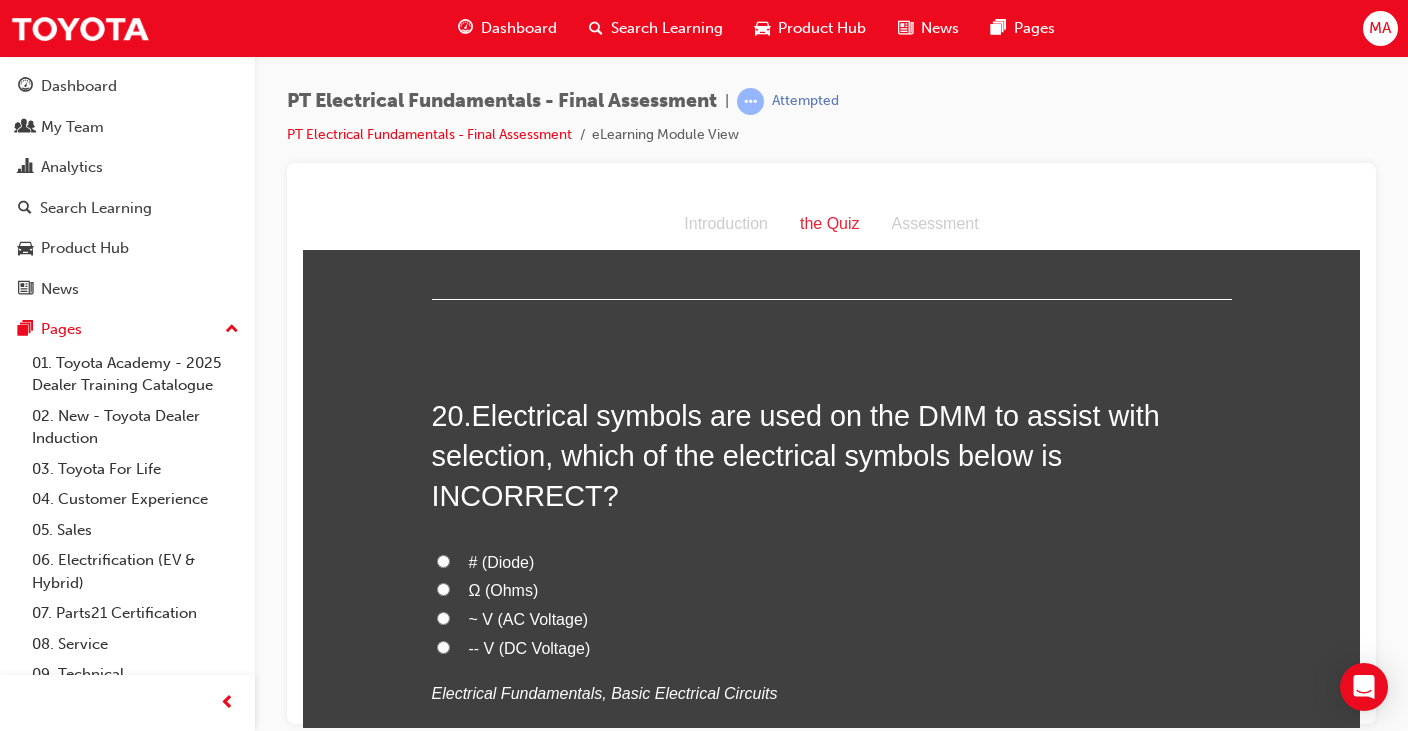 click on "Ω (Ohms)" at bounding box center (443, 588) 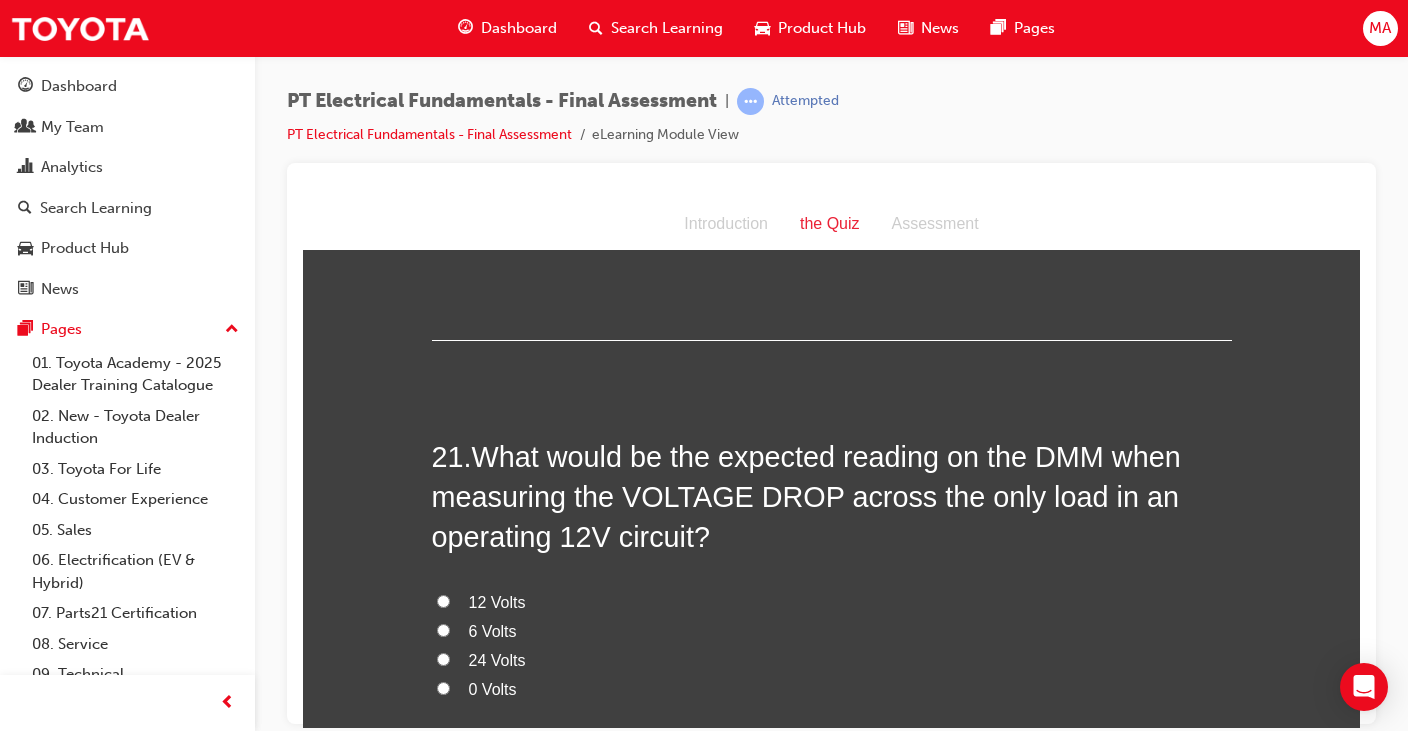 scroll, scrollTop: 8500, scrollLeft: 0, axis: vertical 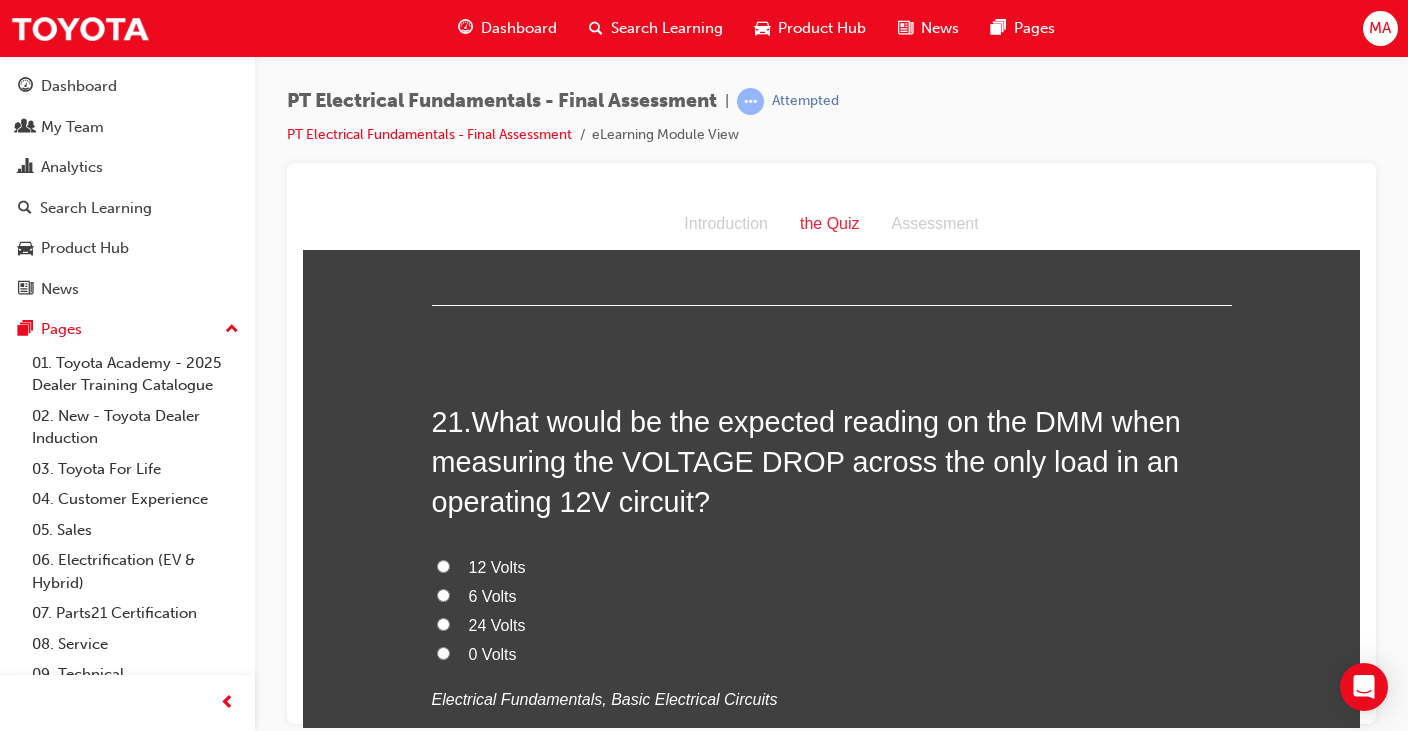 click on "12 Volts" at bounding box center (443, 565) 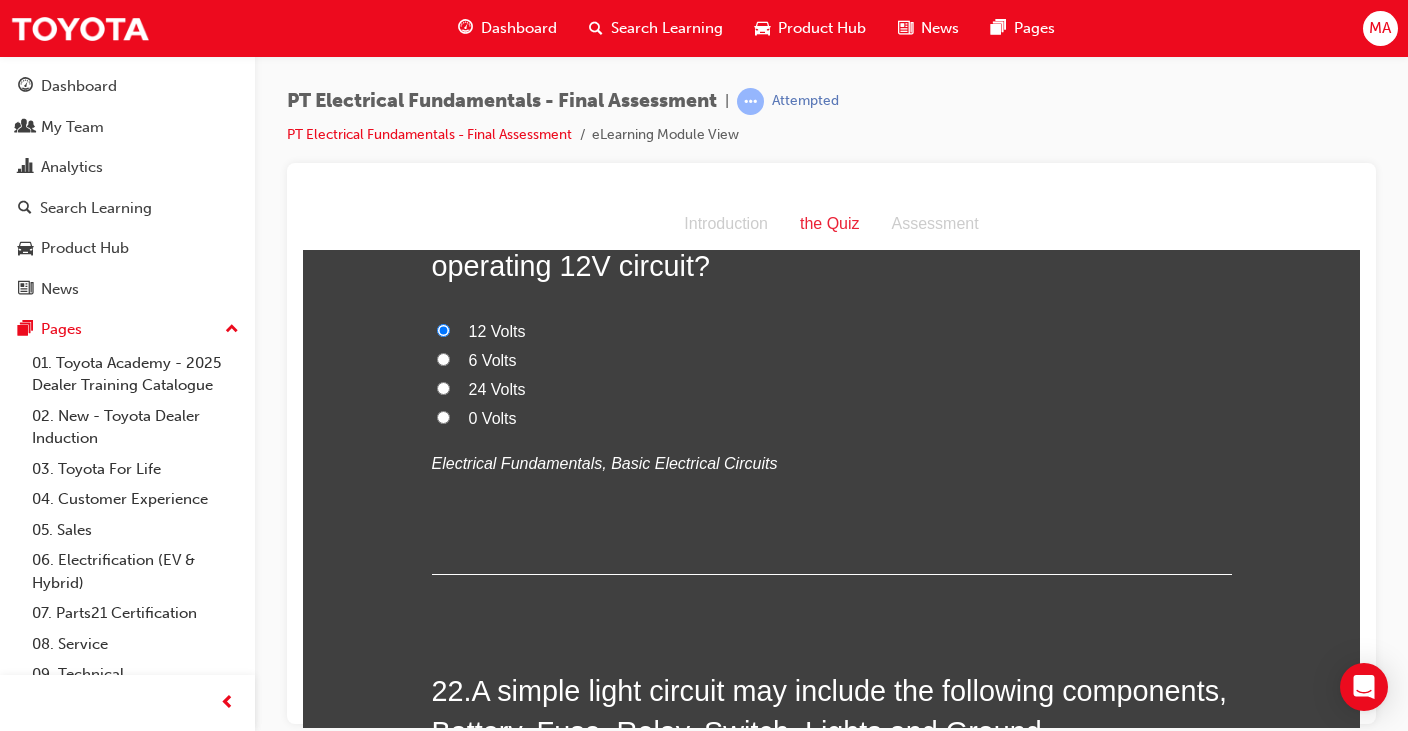 scroll, scrollTop: 8900, scrollLeft: 0, axis: vertical 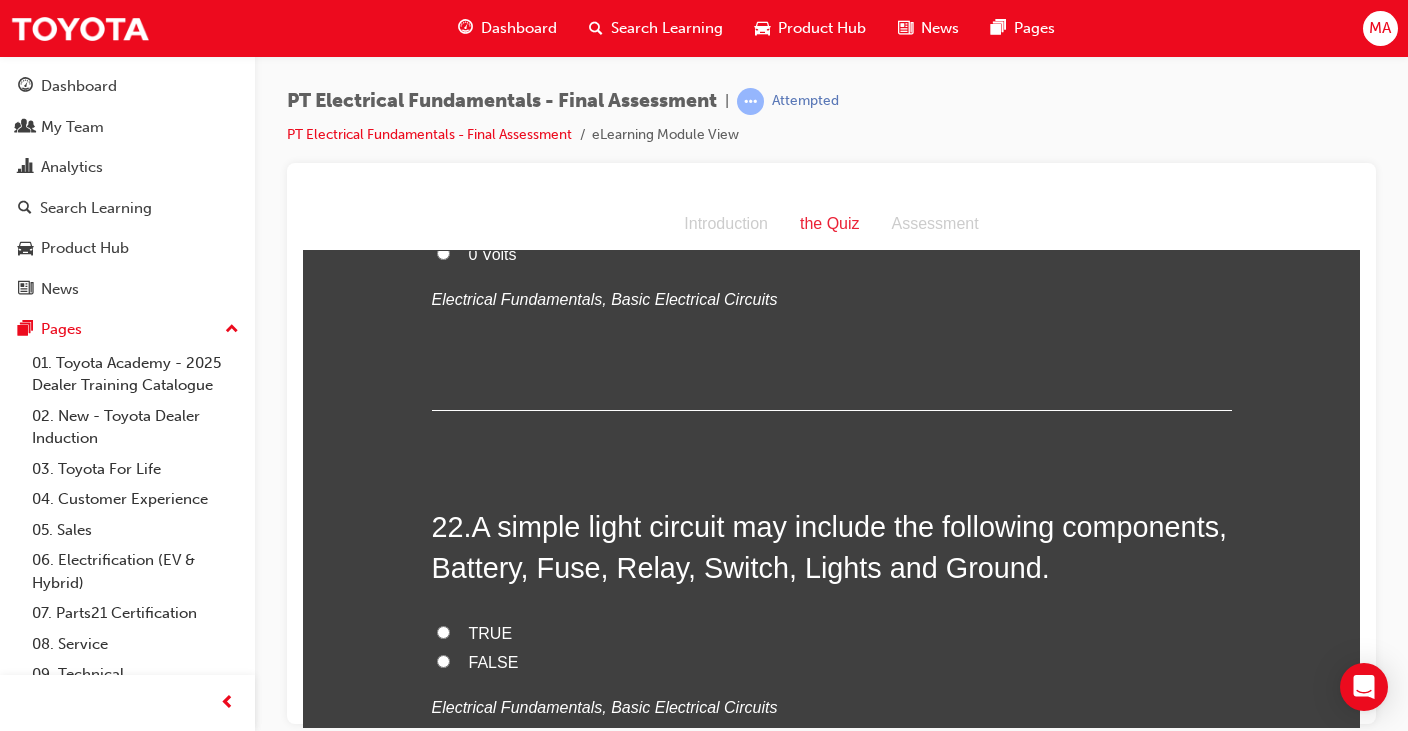 click on "TRUE" at bounding box center [443, 631] 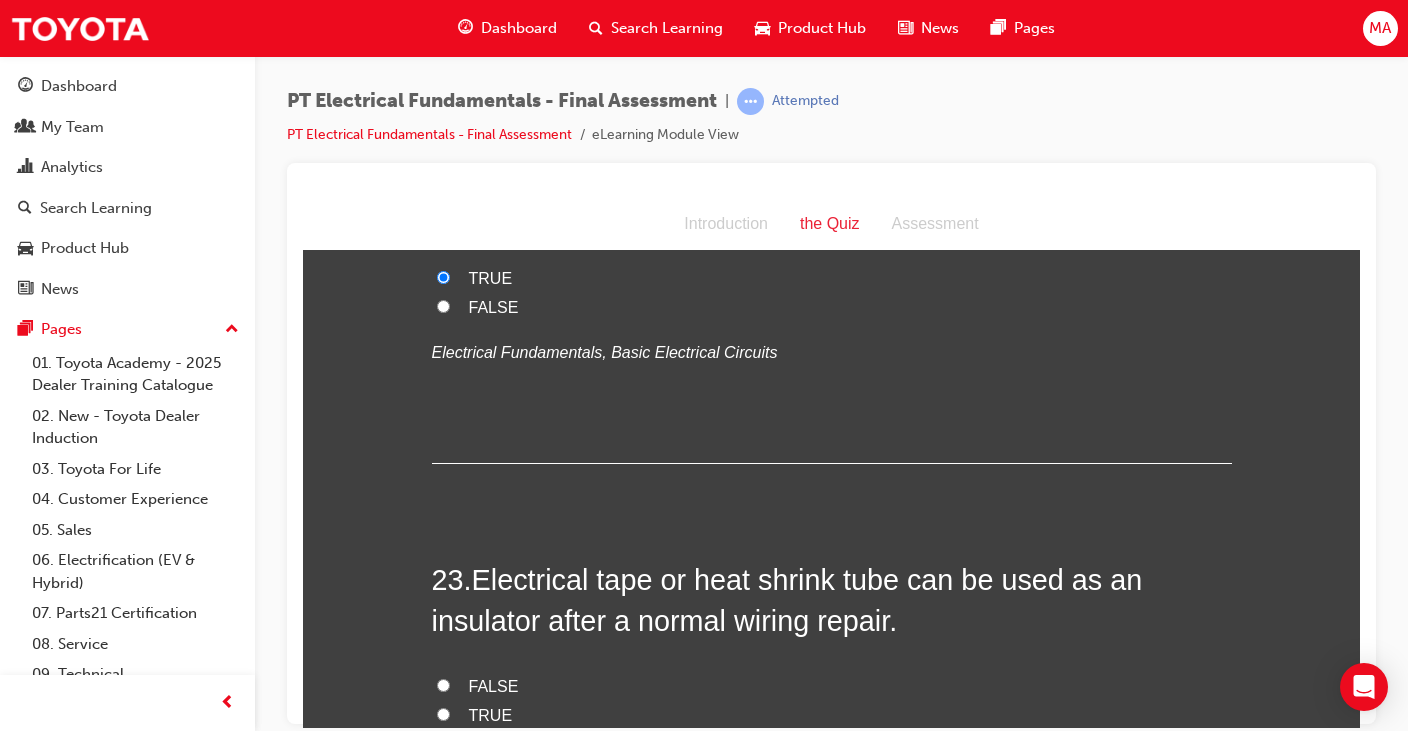 scroll, scrollTop: 9300, scrollLeft: 0, axis: vertical 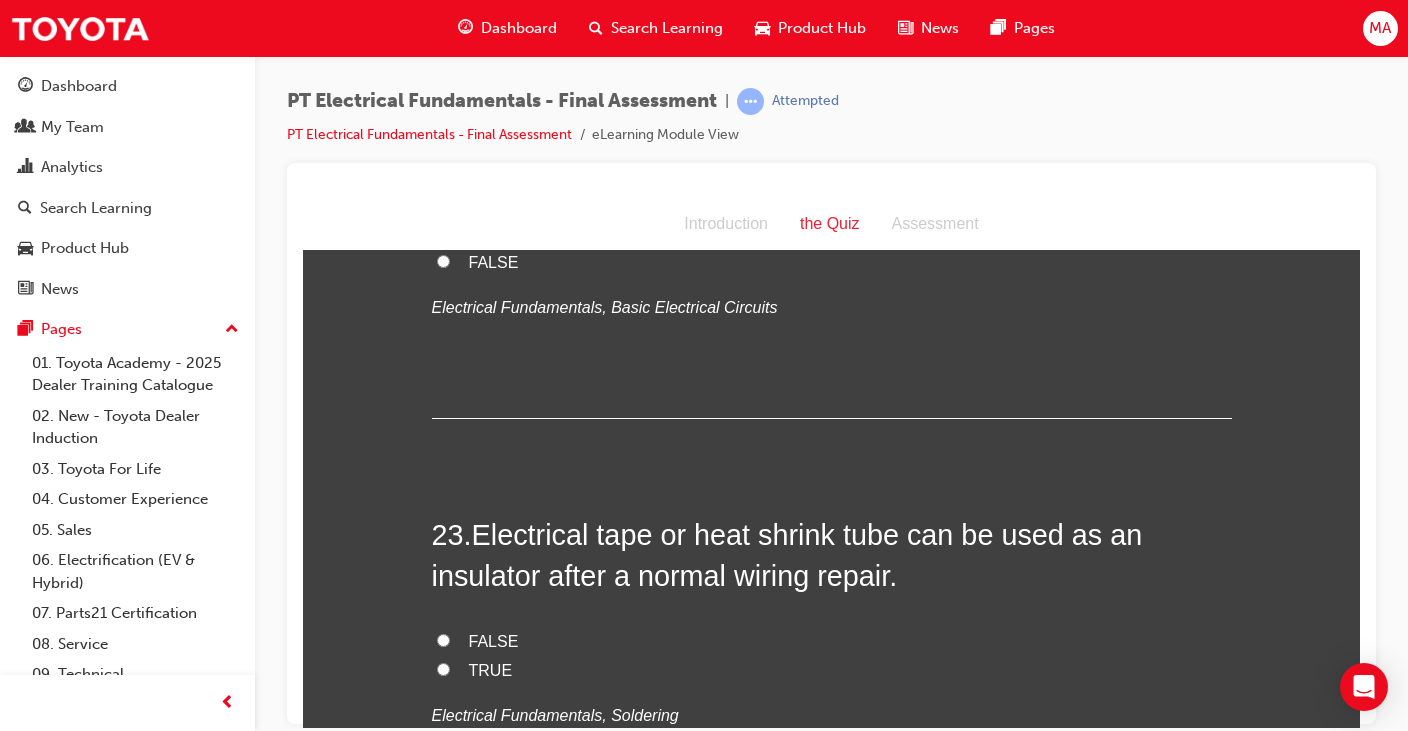 click on "TRUE" at bounding box center (832, 670) 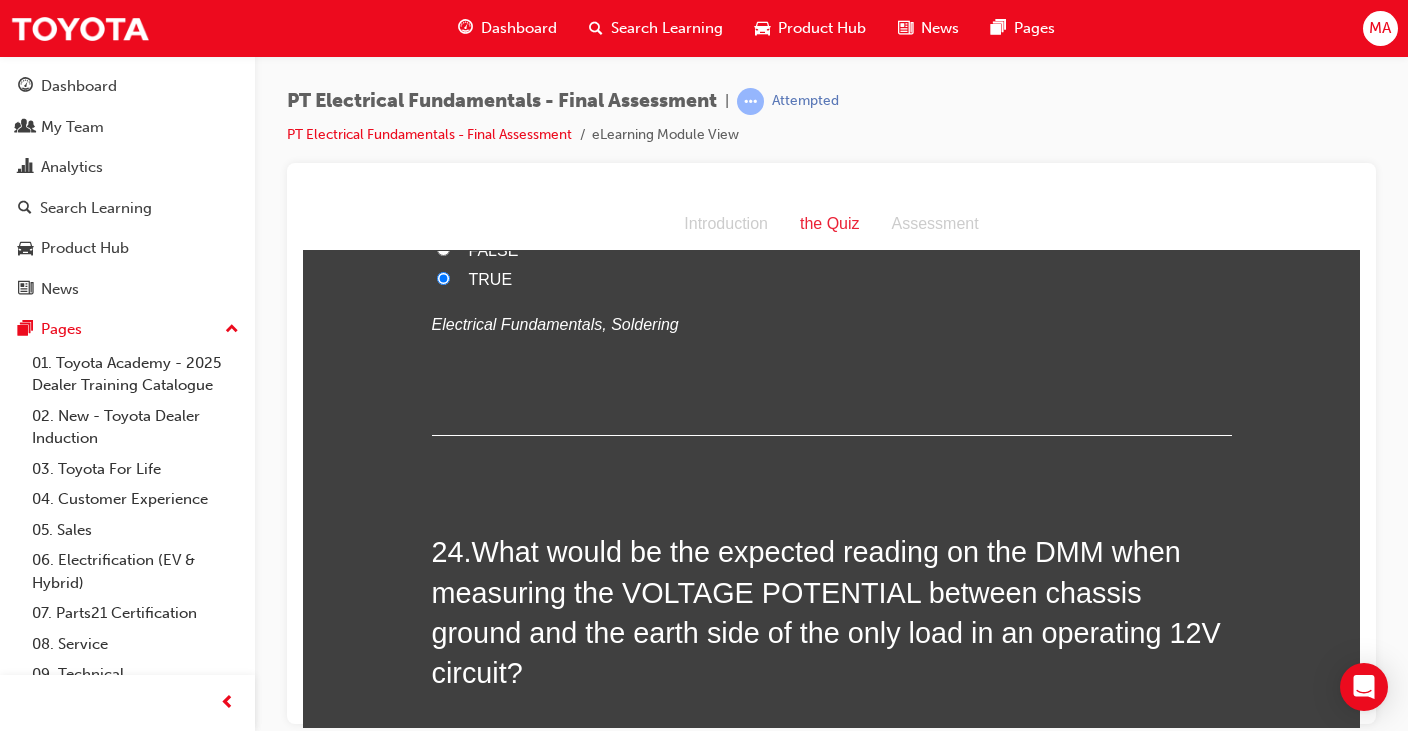scroll, scrollTop: 9800, scrollLeft: 0, axis: vertical 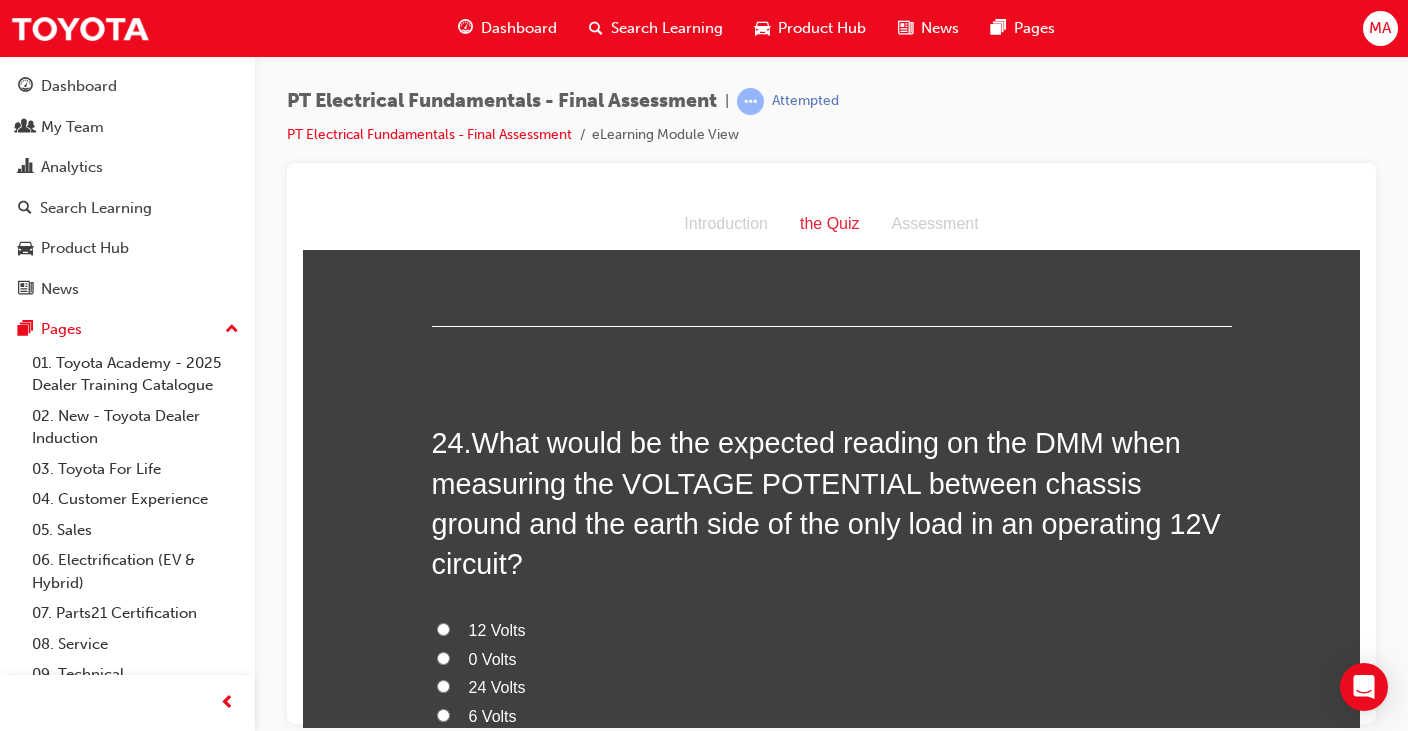 click on "12 Volts" at bounding box center (832, 630) 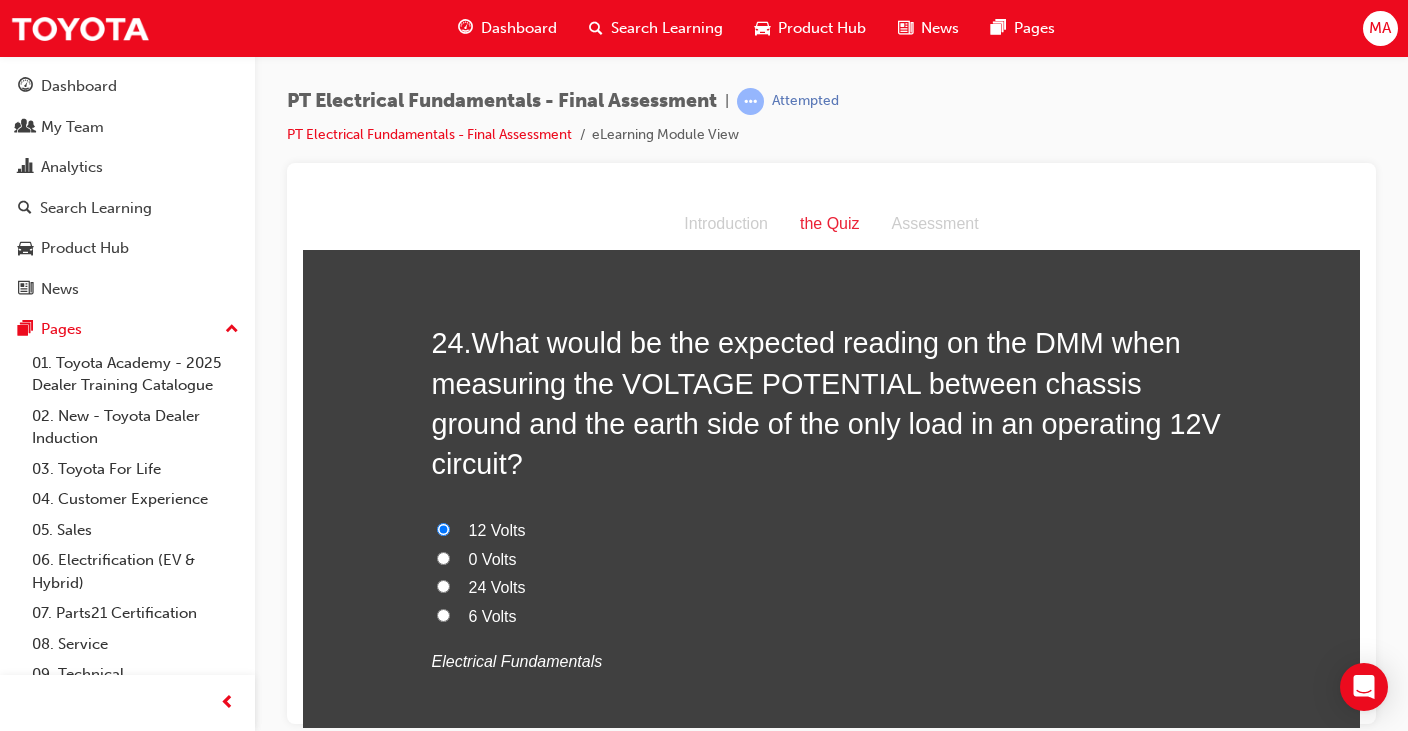 scroll, scrollTop: 9976, scrollLeft: 0, axis: vertical 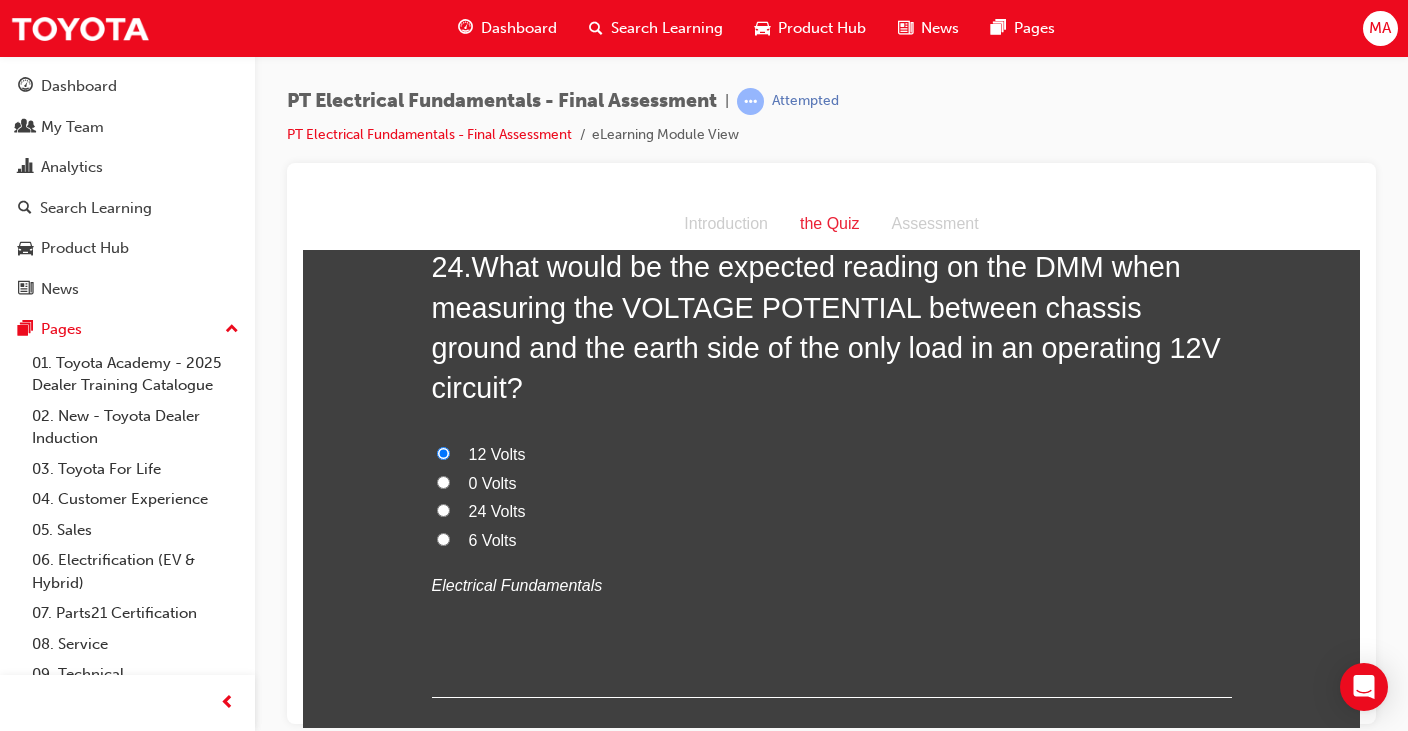 click on "Submit Answers" at bounding box center [830, 821] 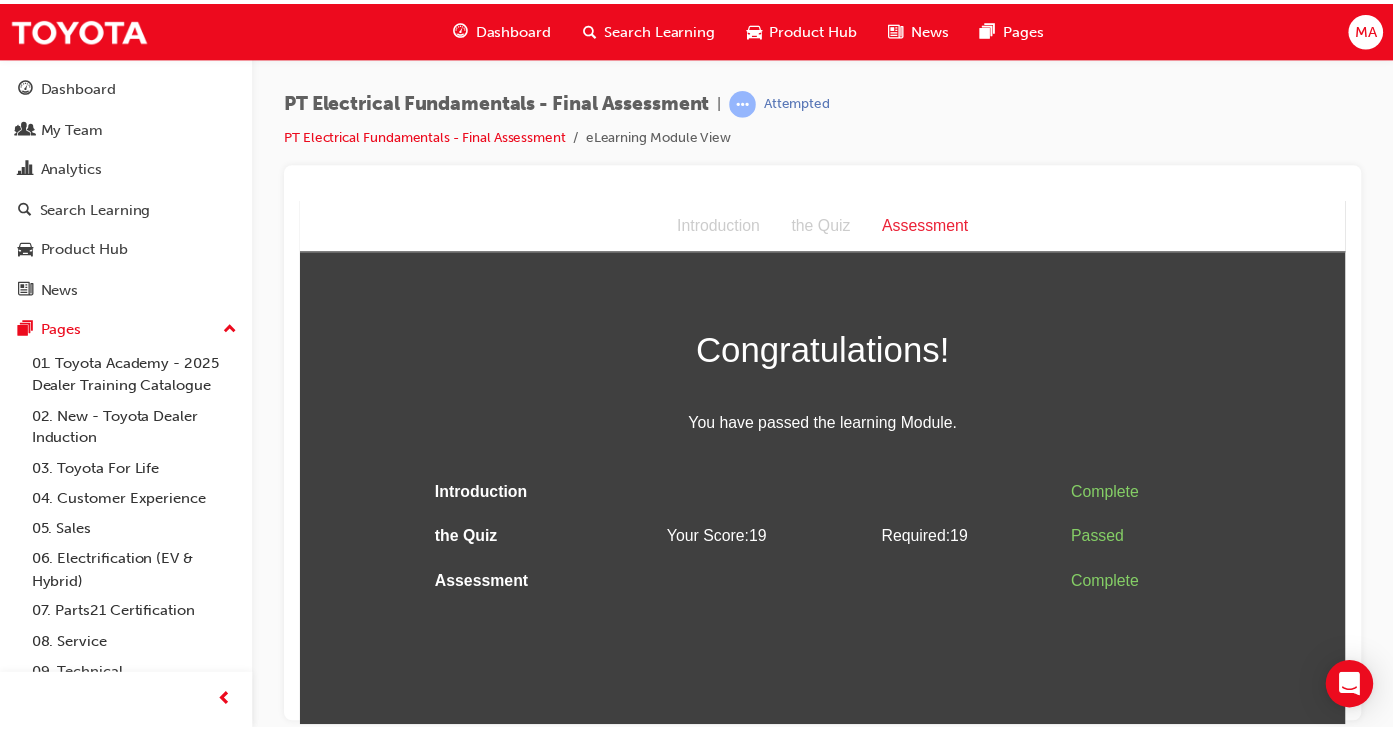 scroll, scrollTop: 0, scrollLeft: 0, axis: both 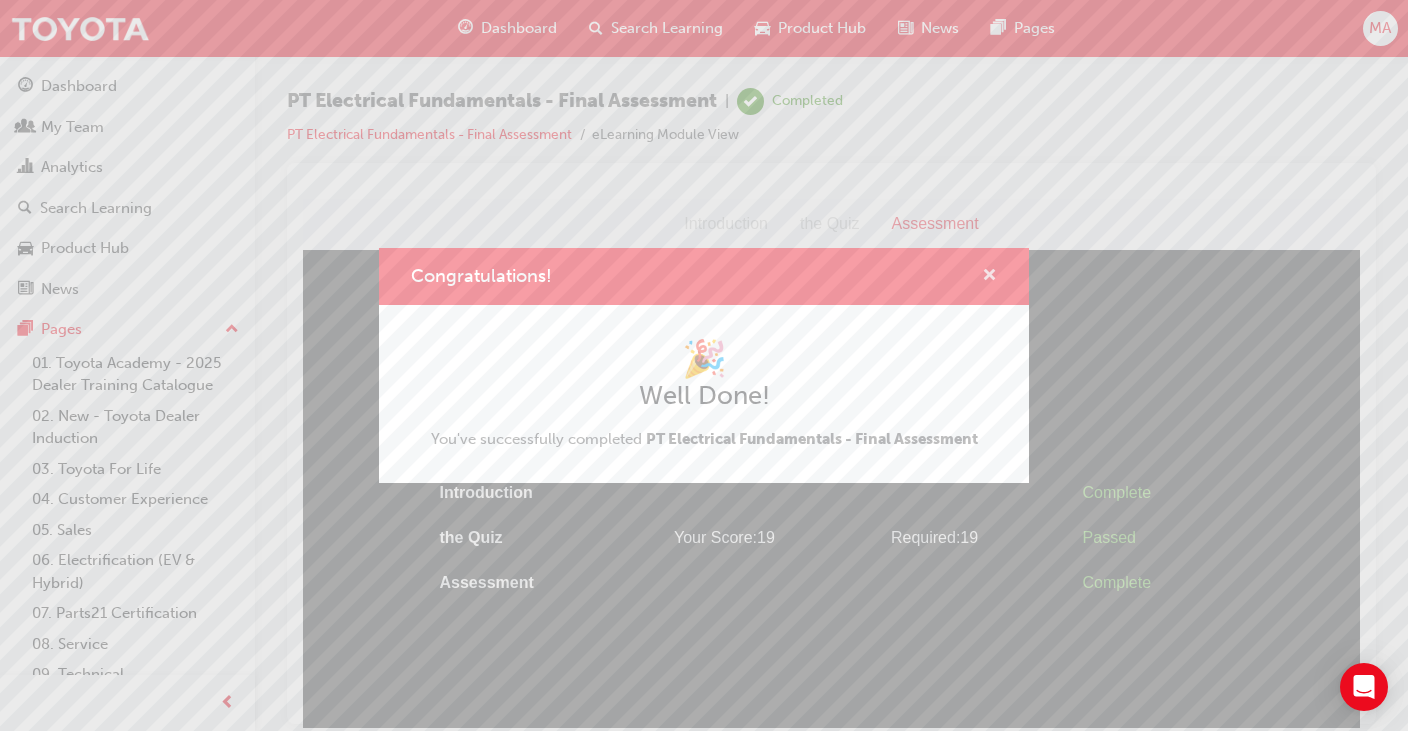 click at bounding box center (989, 277) 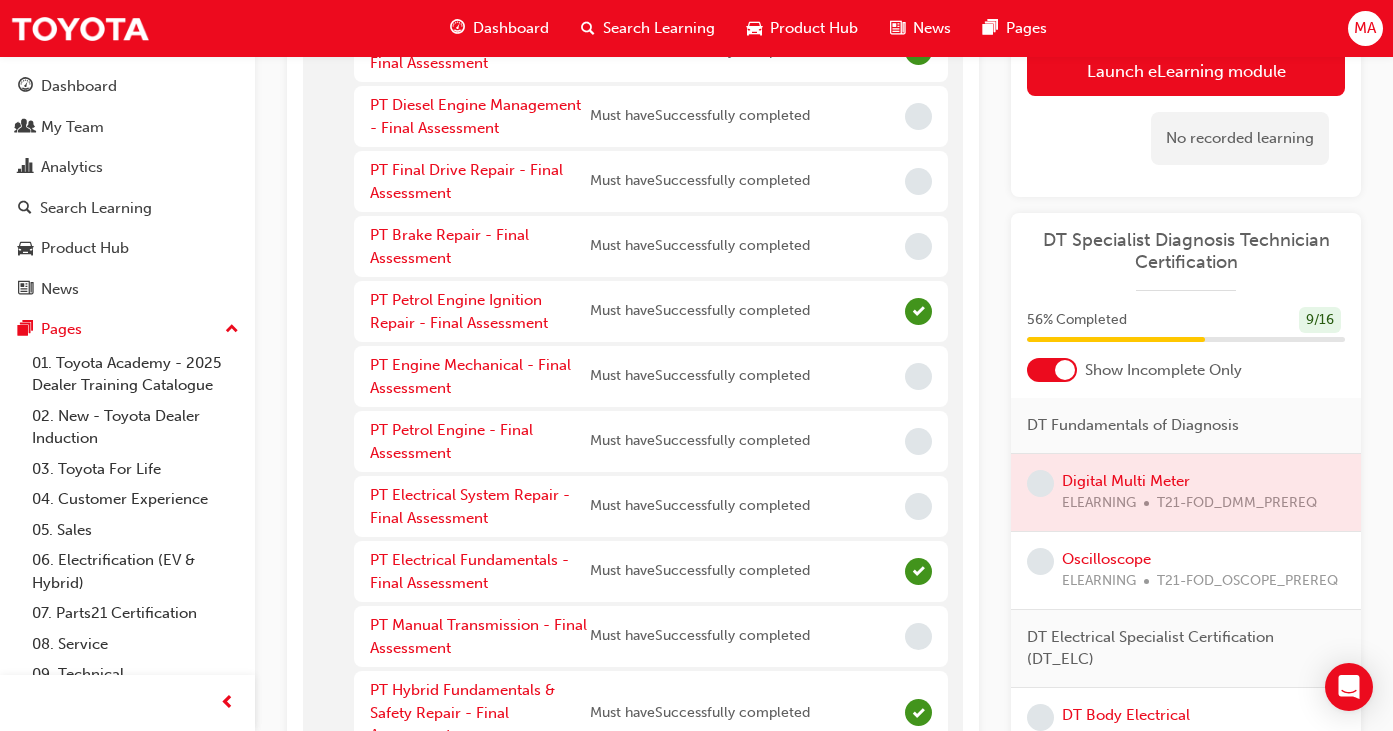 scroll, scrollTop: 500, scrollLeft: 0, axis: vertical 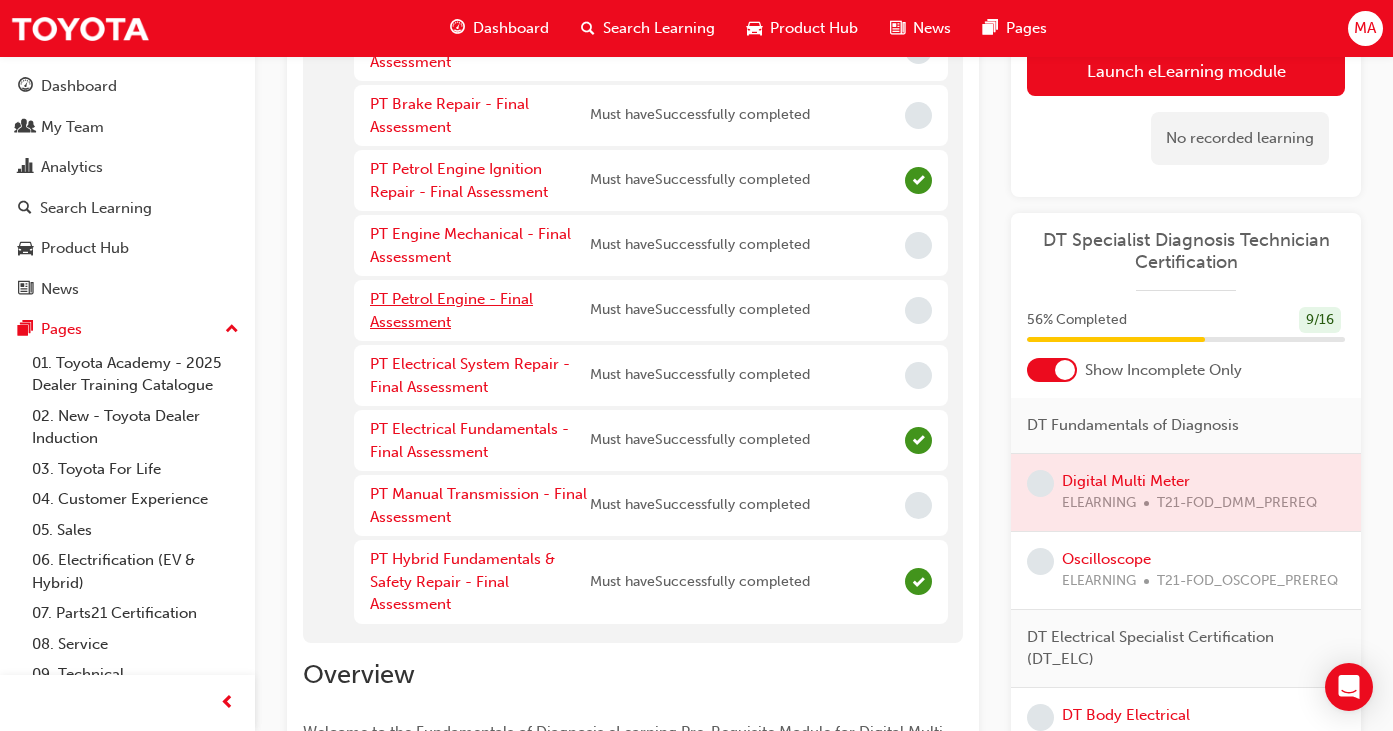 click on "PT Petrol Engine - Final Assessment" at bounding box center (451, 310) 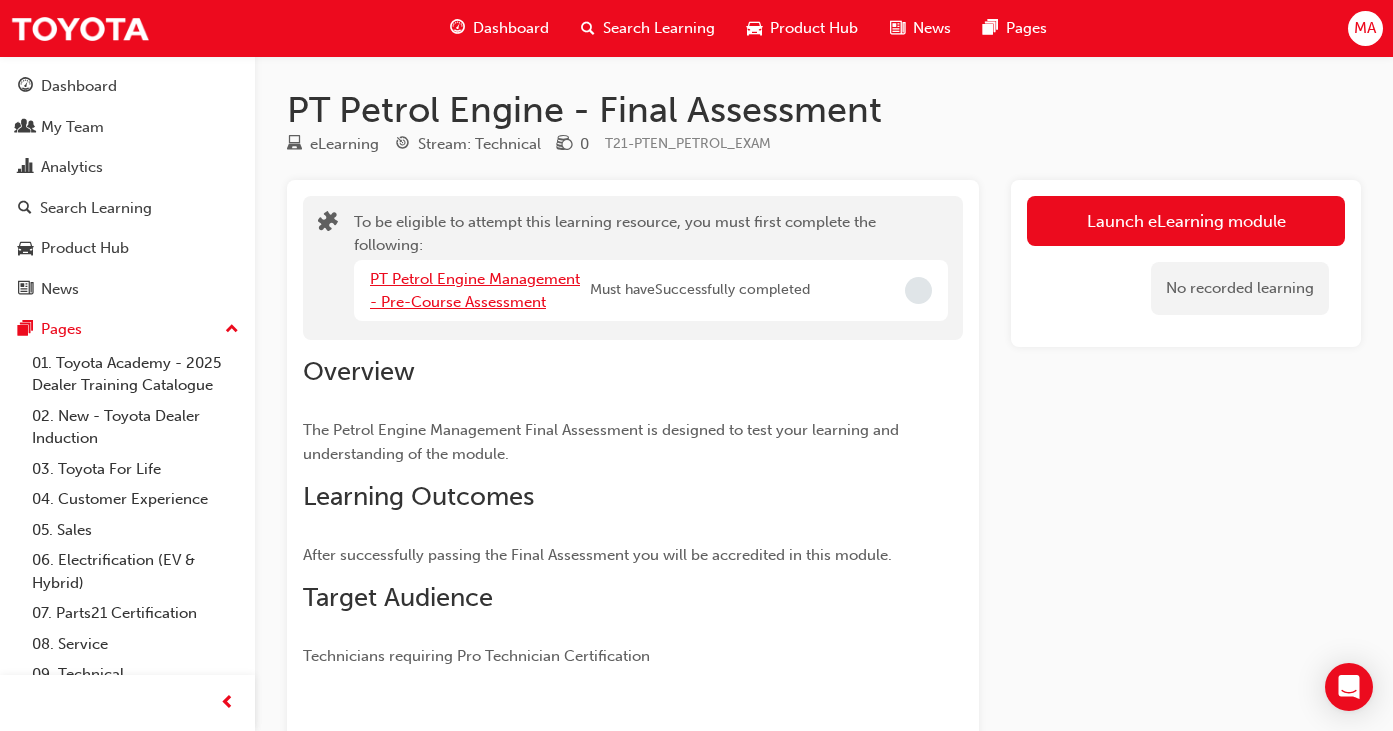 click on "PT Petrol Engine Management - Pre-Course Assessment" at bounding box center [475, 290] 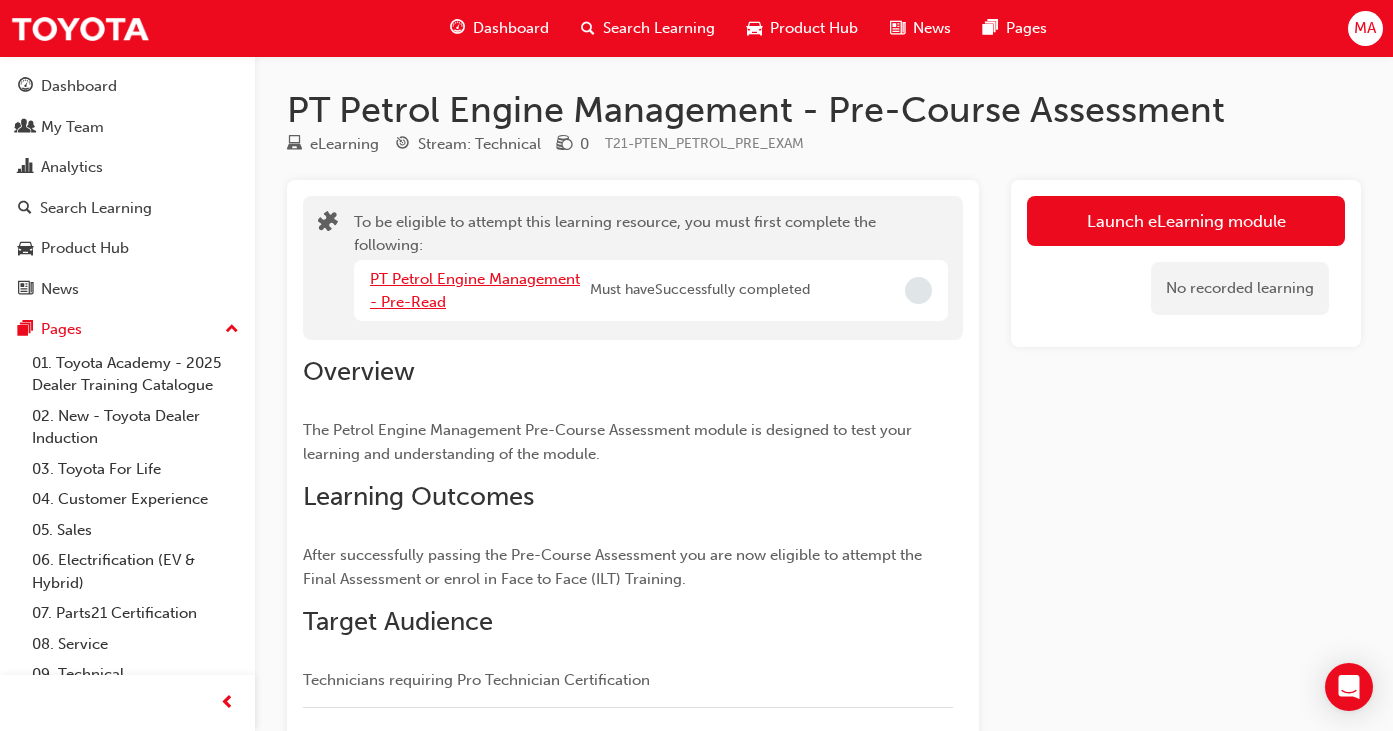 click on "PT Petrol Engine Management - Pre-Read" at bounding box center [475, 290] 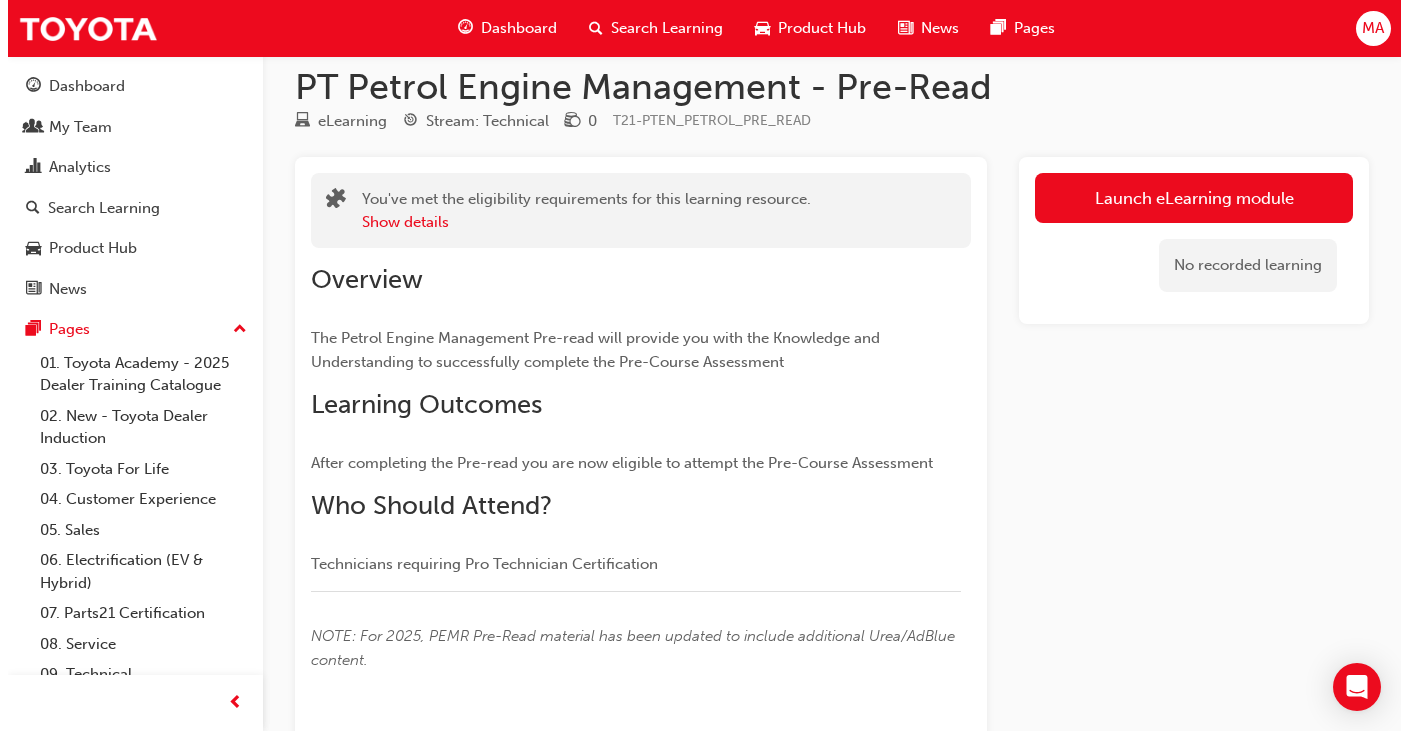 scroll, scrollTop: 0, scrollLeft: 0, axis: both 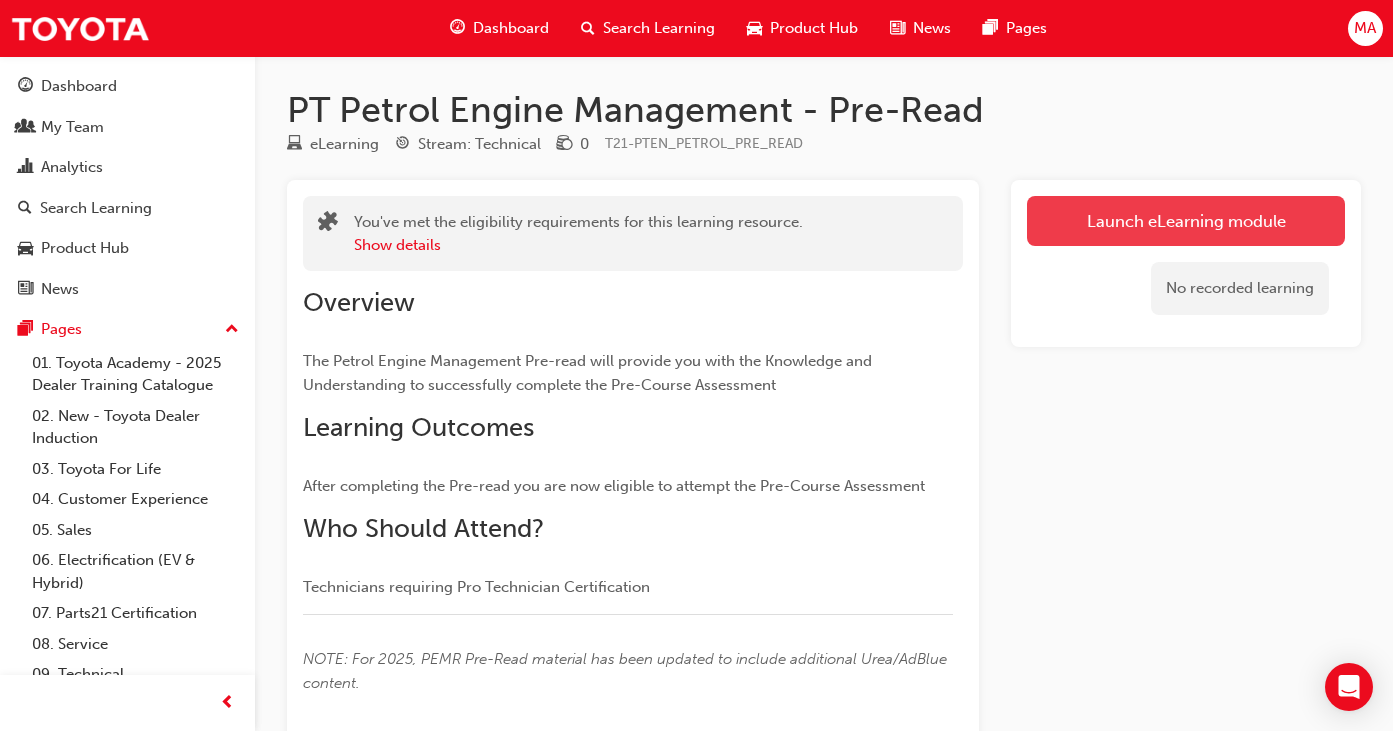 click on "Launch eLearning module" at bounding box center (1186, 221) 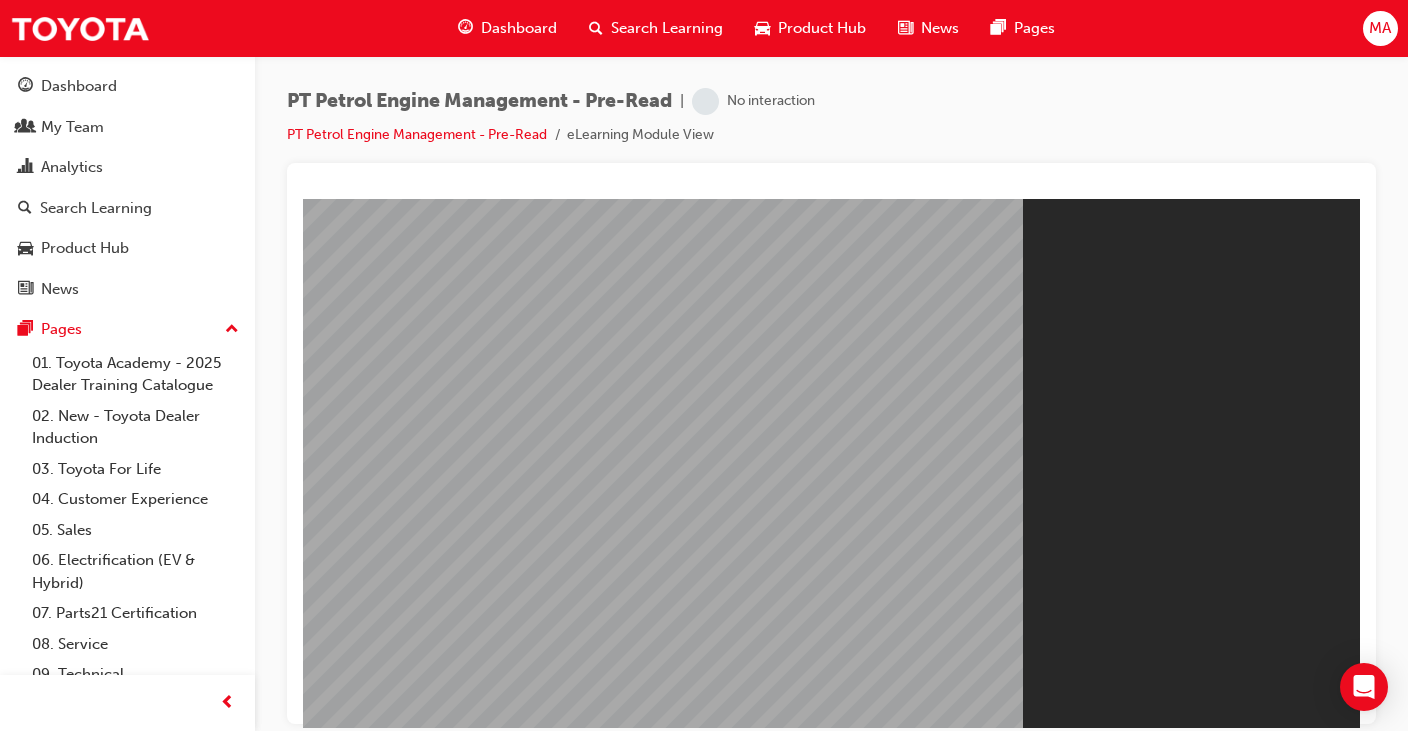scroll, scrollTop: 0, scrollLeft: 0, axis: both 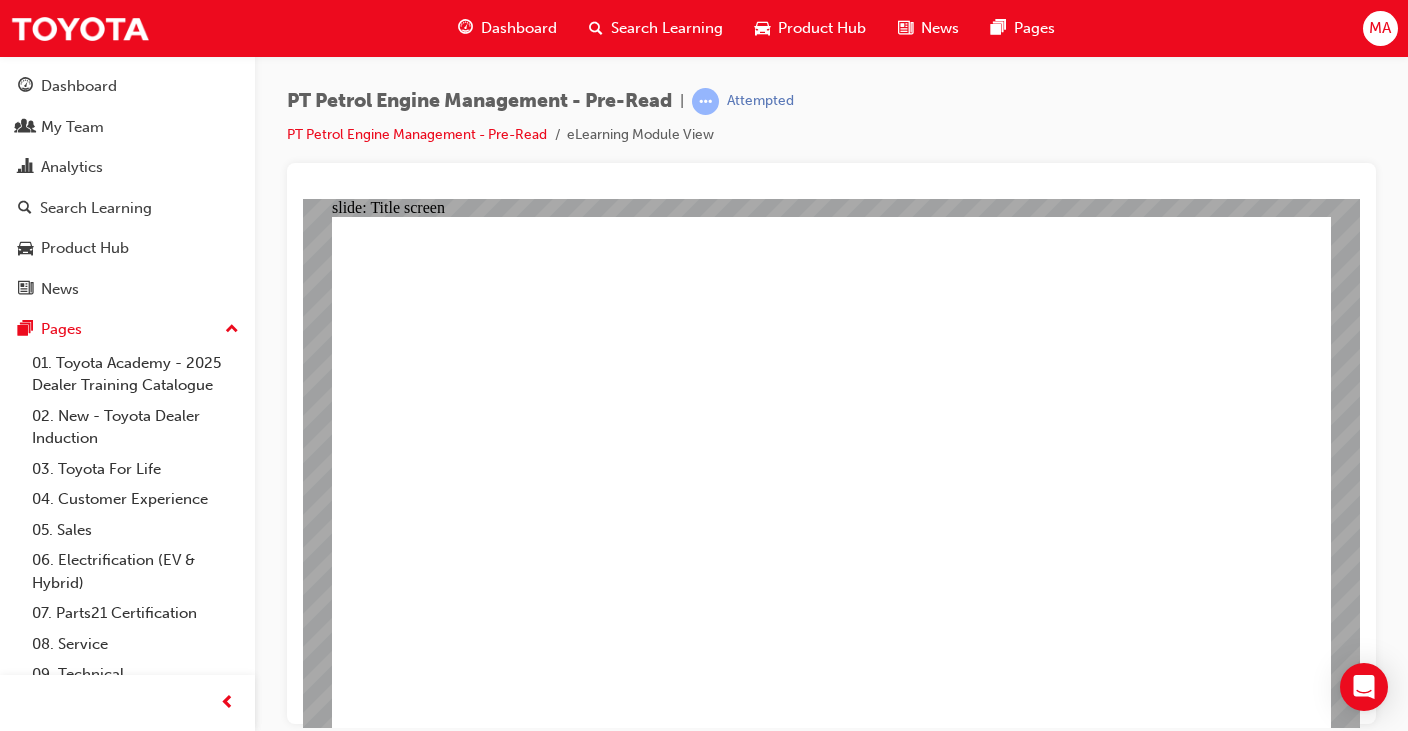 click 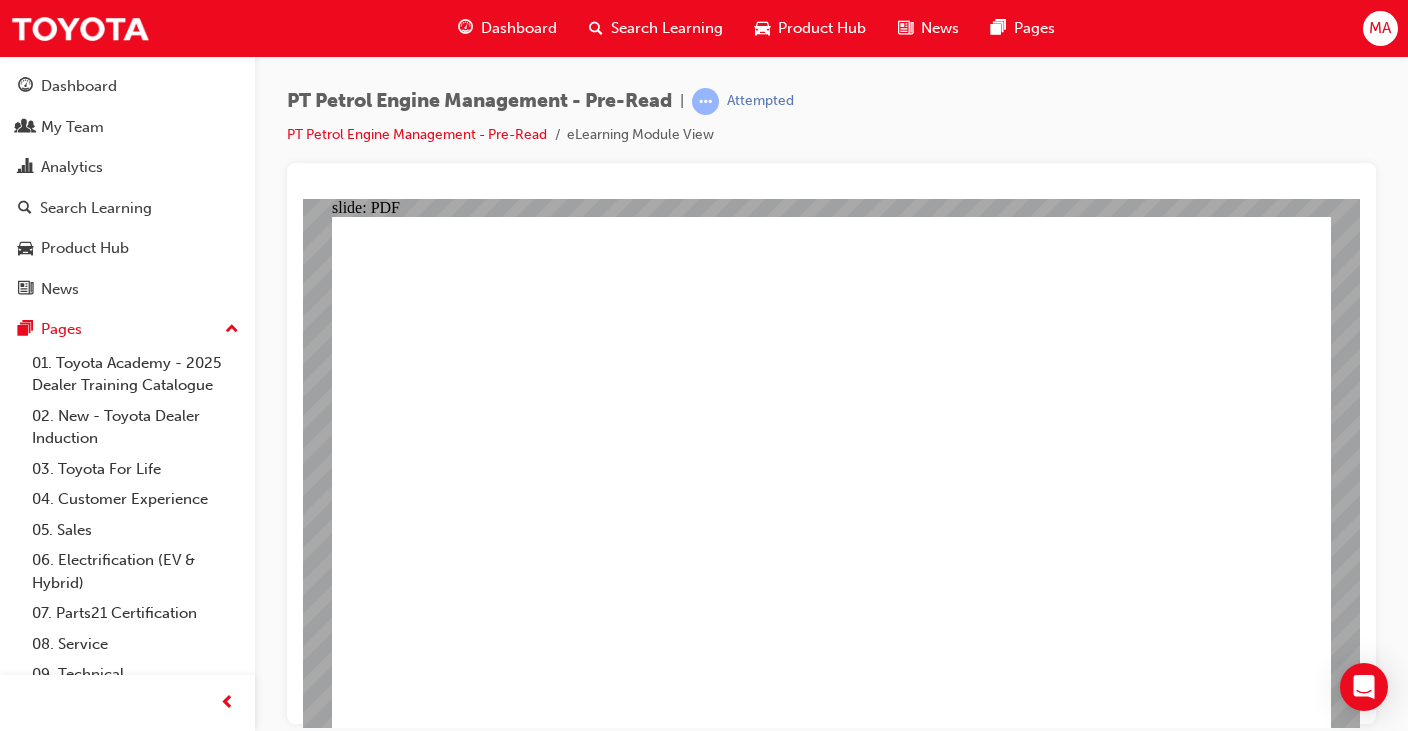 click 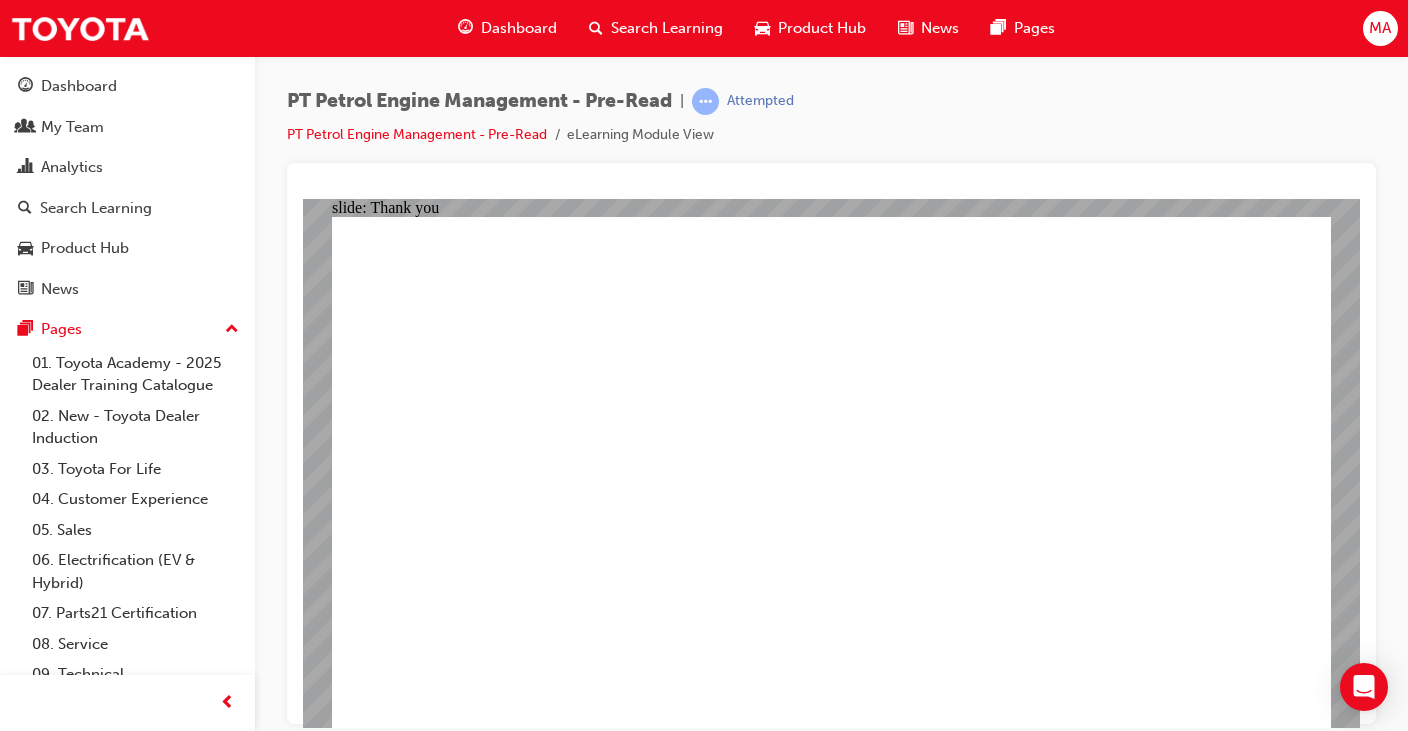 click 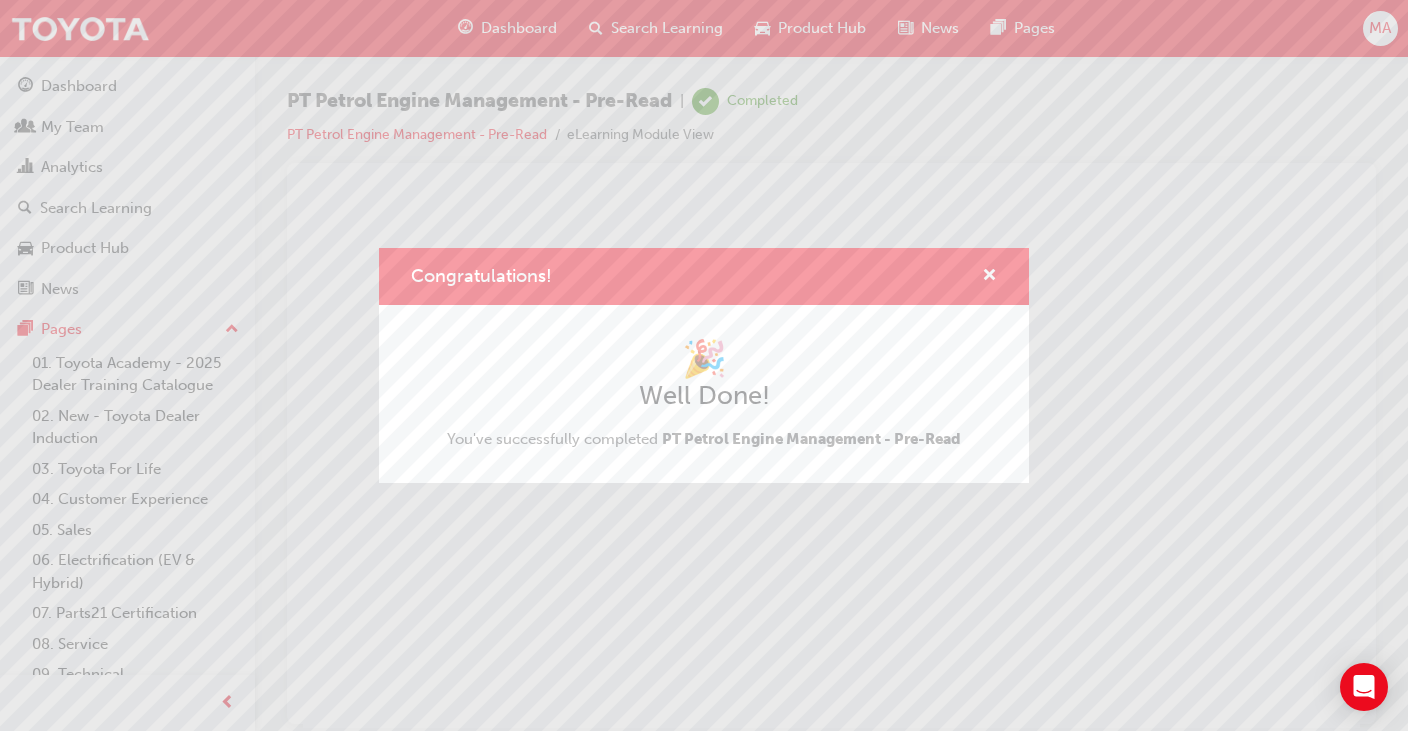 scroll, scrollTop: 0, scrollLeft: 0, axis: both 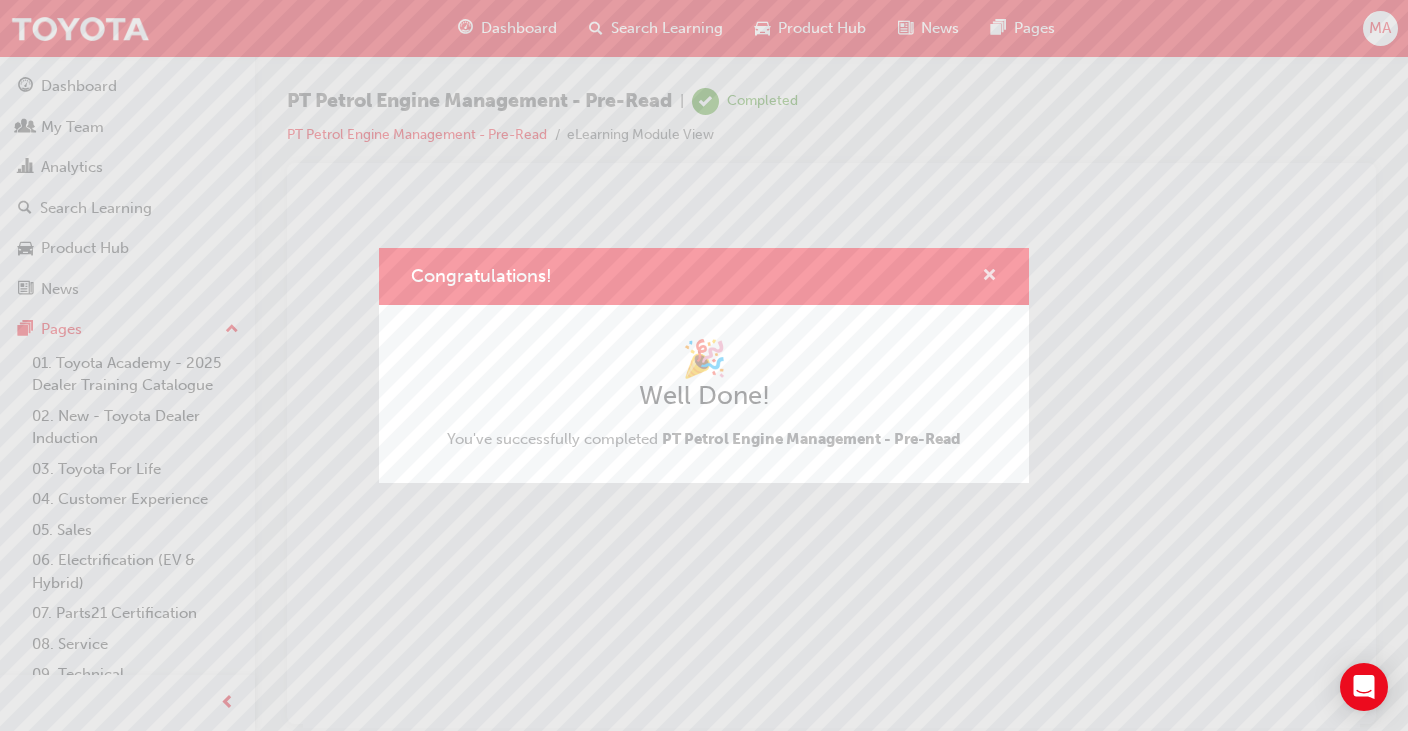 click at bounding box center (989, 277) 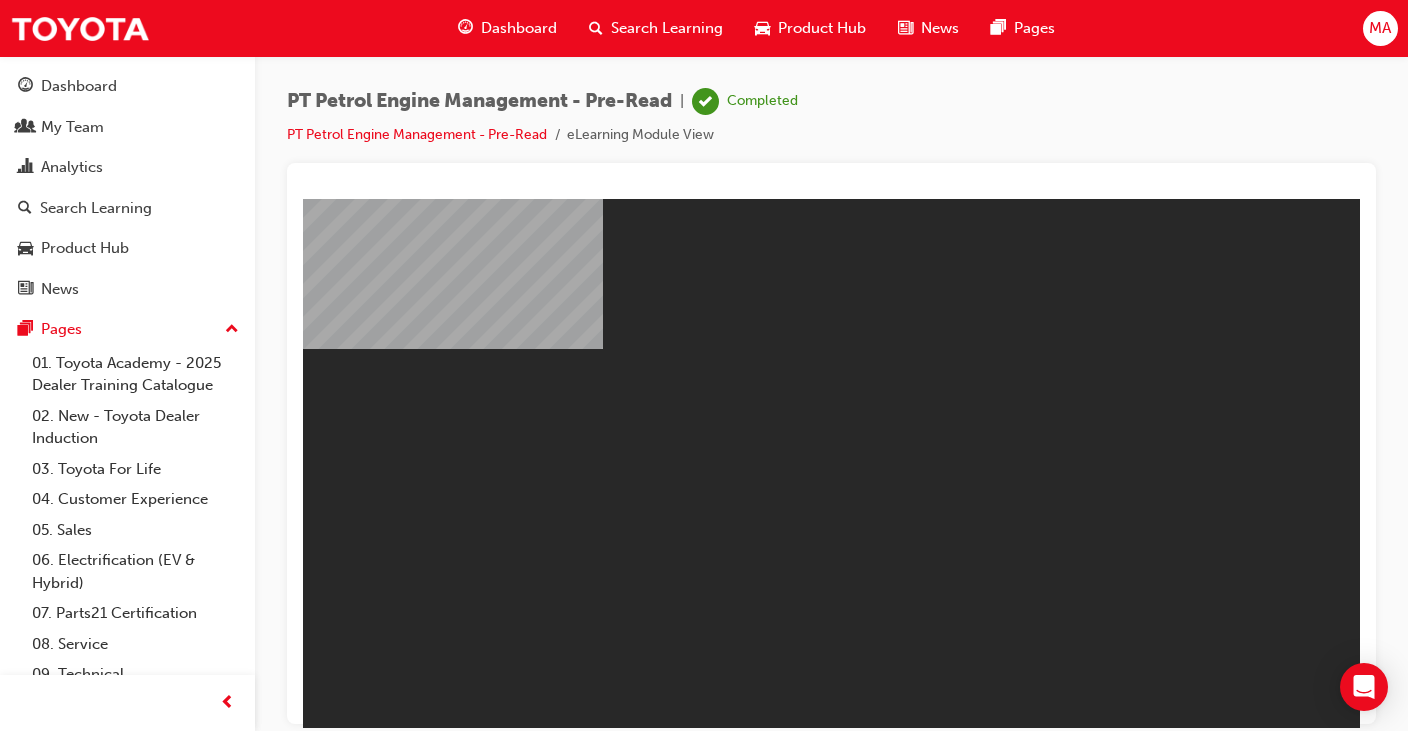 scroll, scrollTop: 0, scrollLeft: 0, axis: both 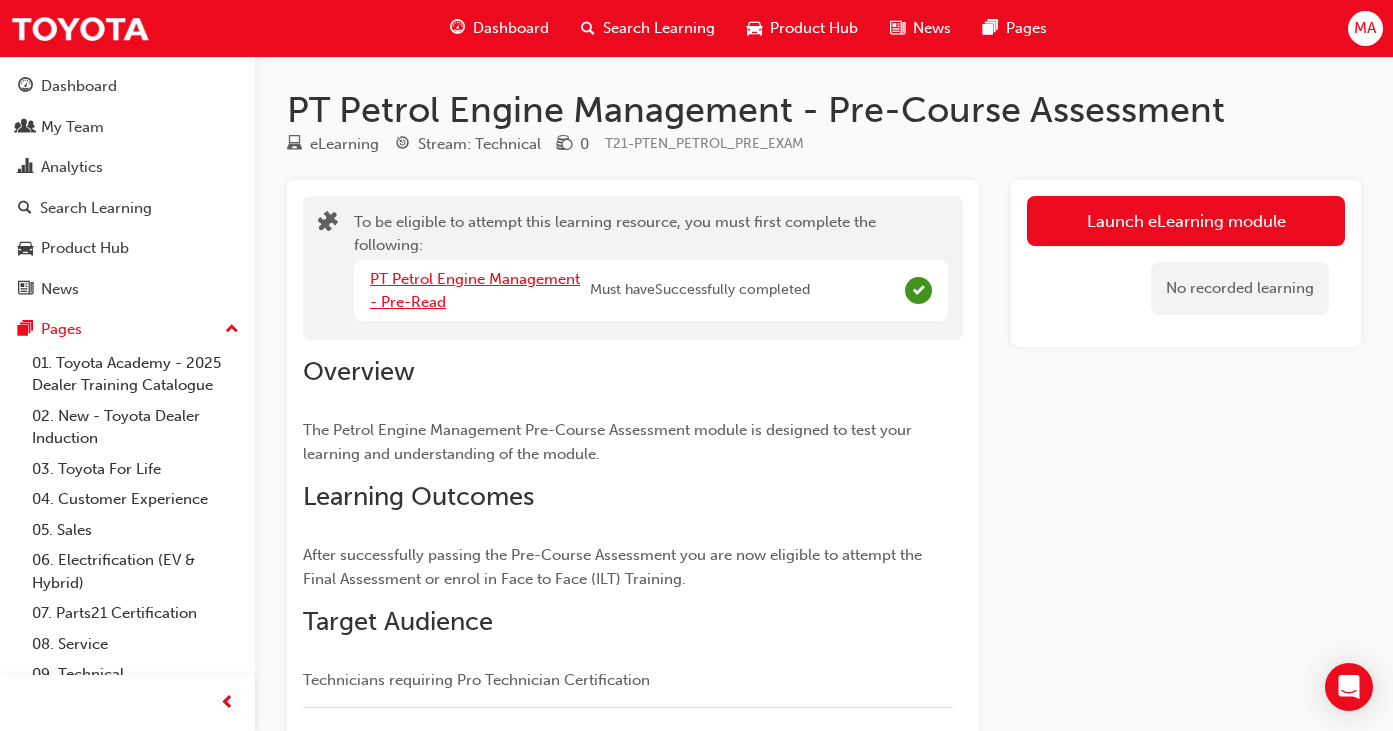 click on "PT Petrol Engine Management - Pre-Read" at bounding box center (475, 290) 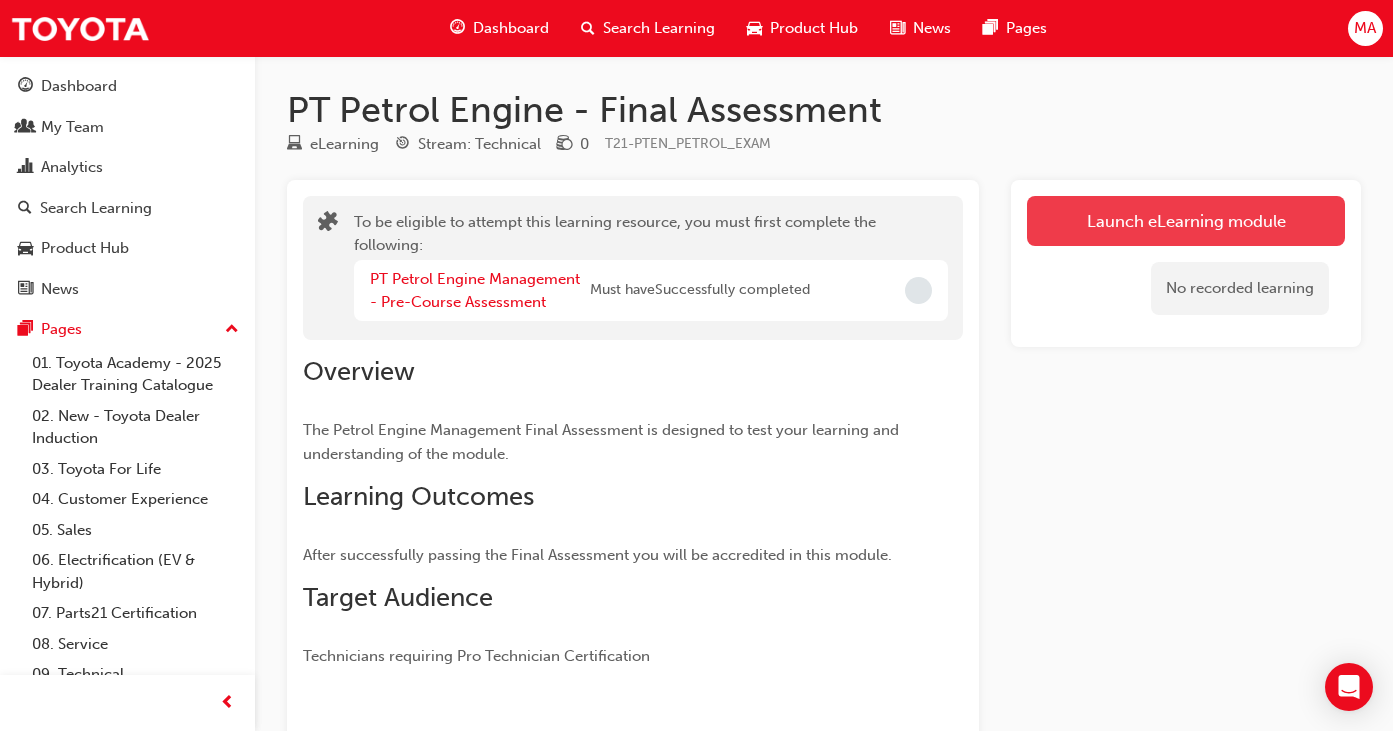 click on "Launch eLearning module" at bounding box center (1186, 221) 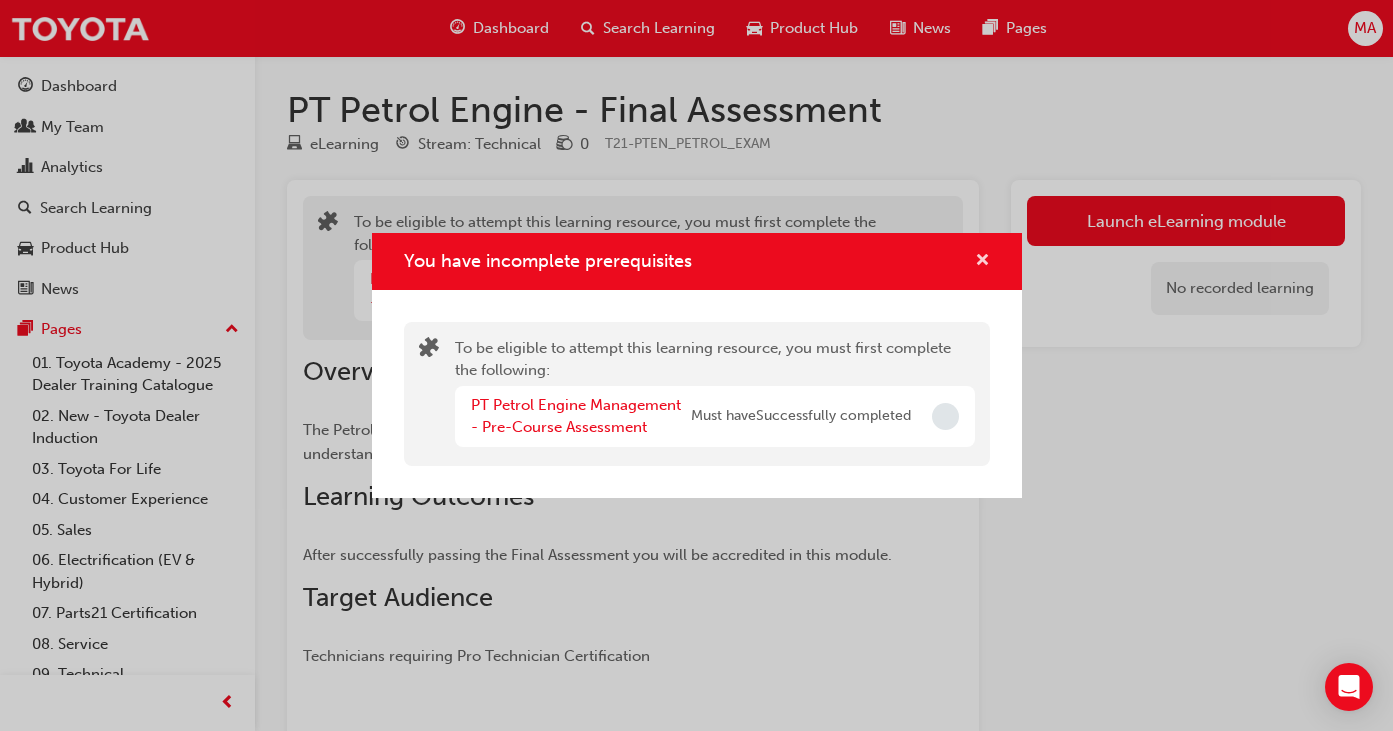 click at bounding box center (982, 262) 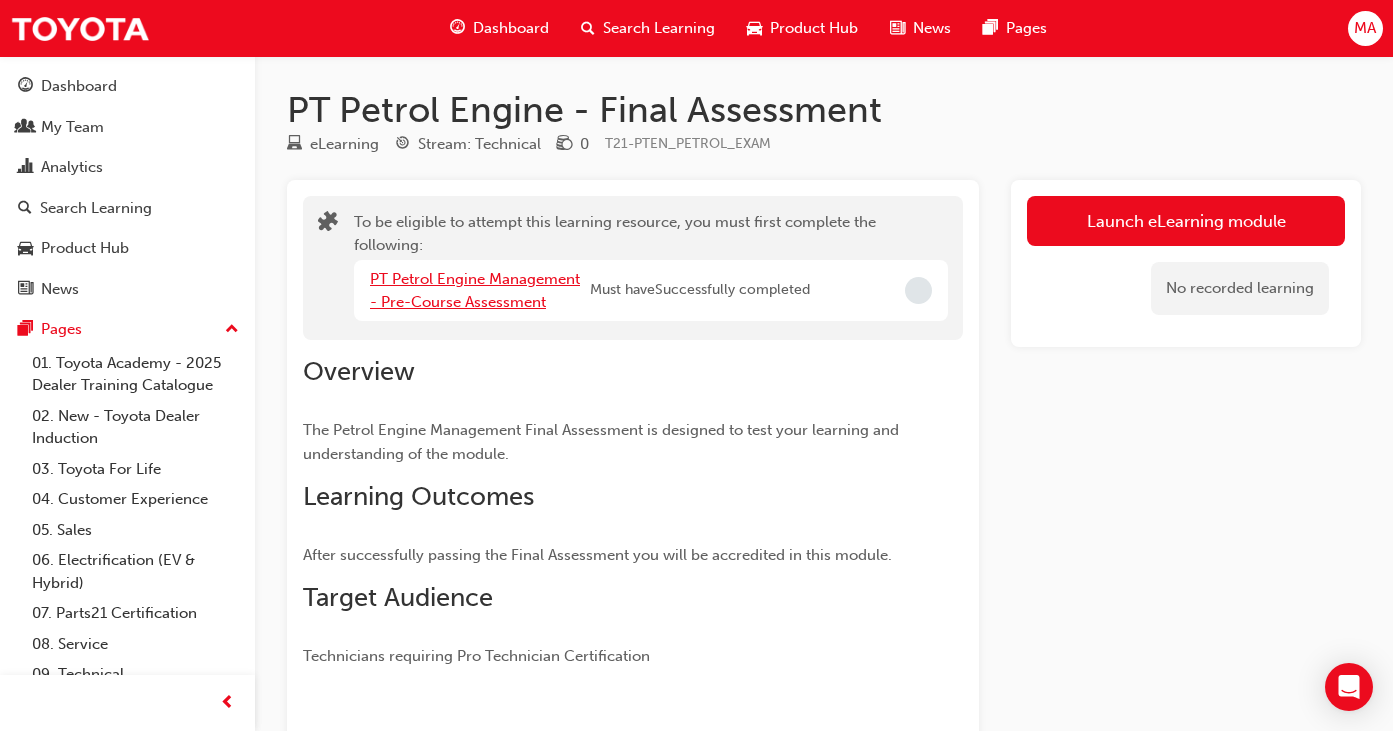 click on "PT Petrol Engine Management - Pre-Course Assessment" at bounding box center [475, 290] 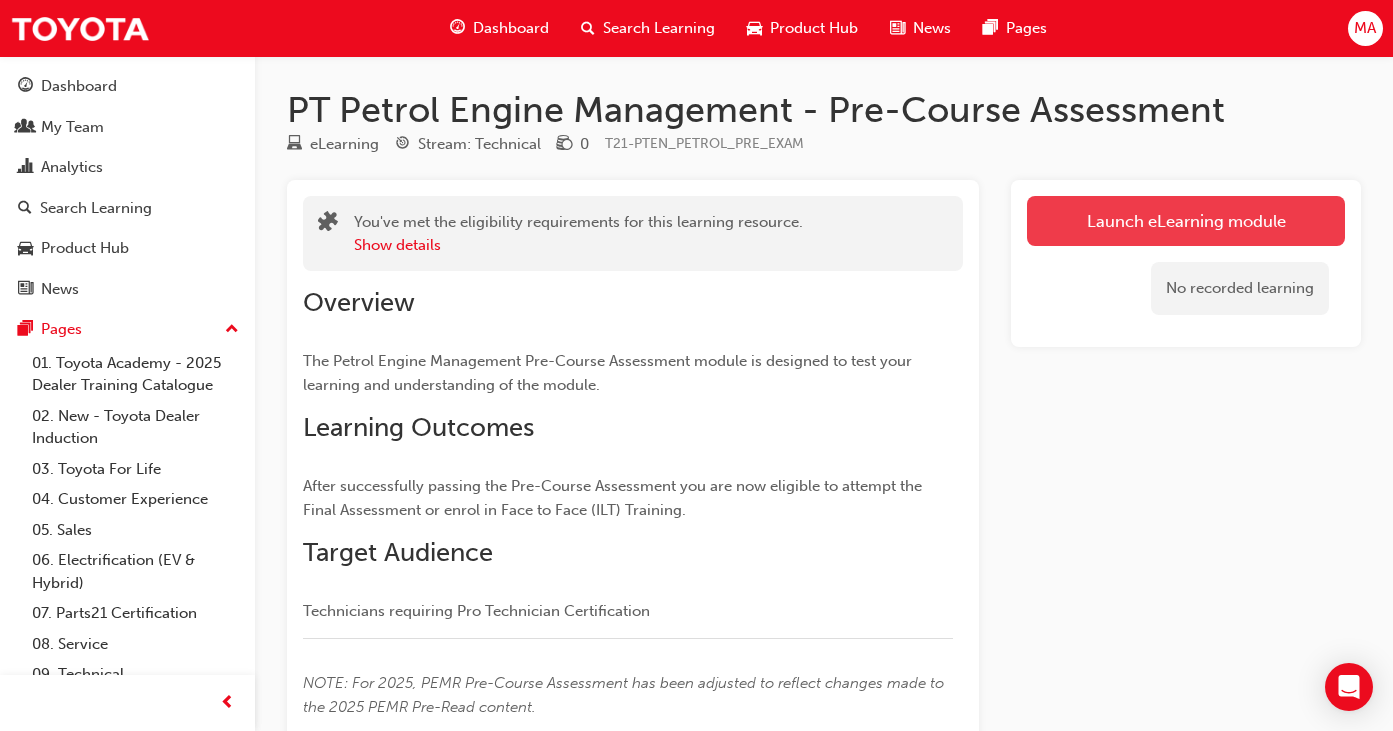 click on "Launch eLearning module" at bounding box center (1186, 221) 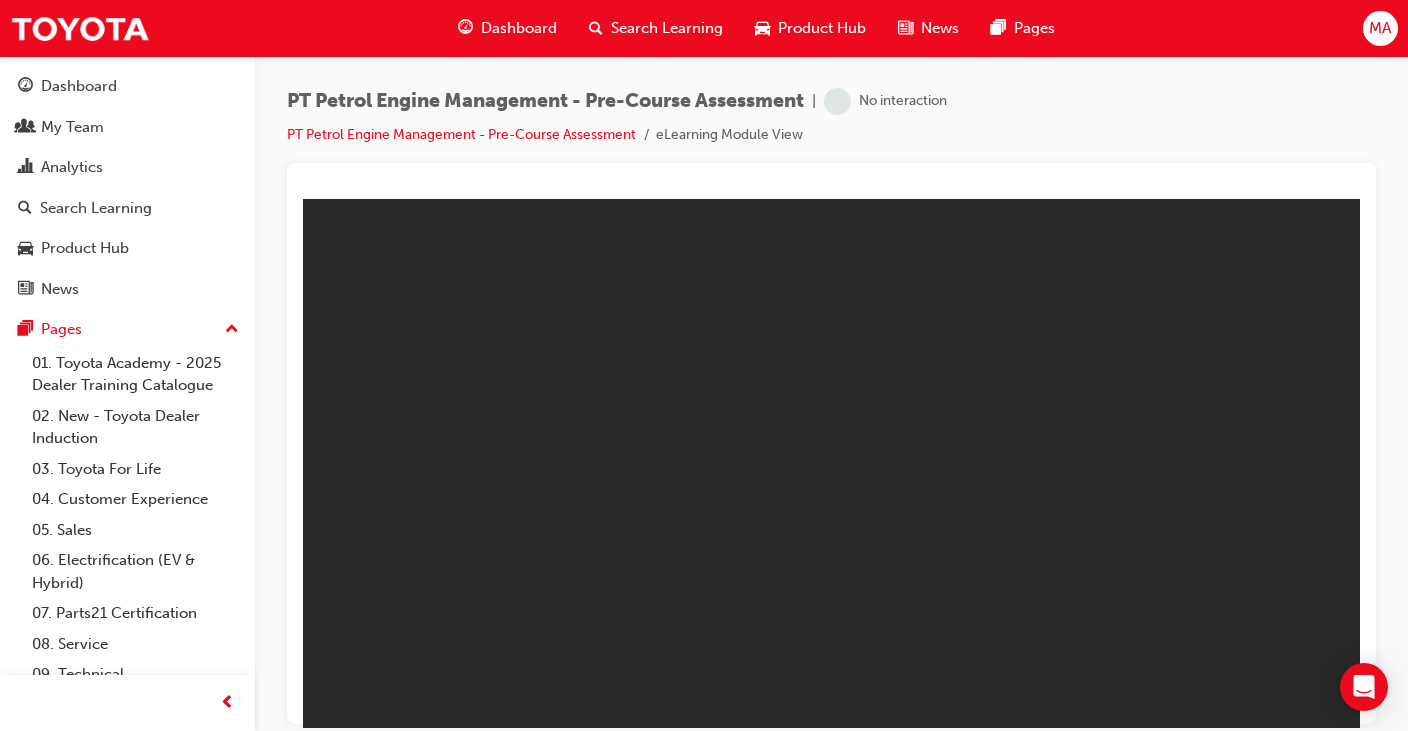 scroll, scrollTop: 0, scrollLeft: 0, axis: both 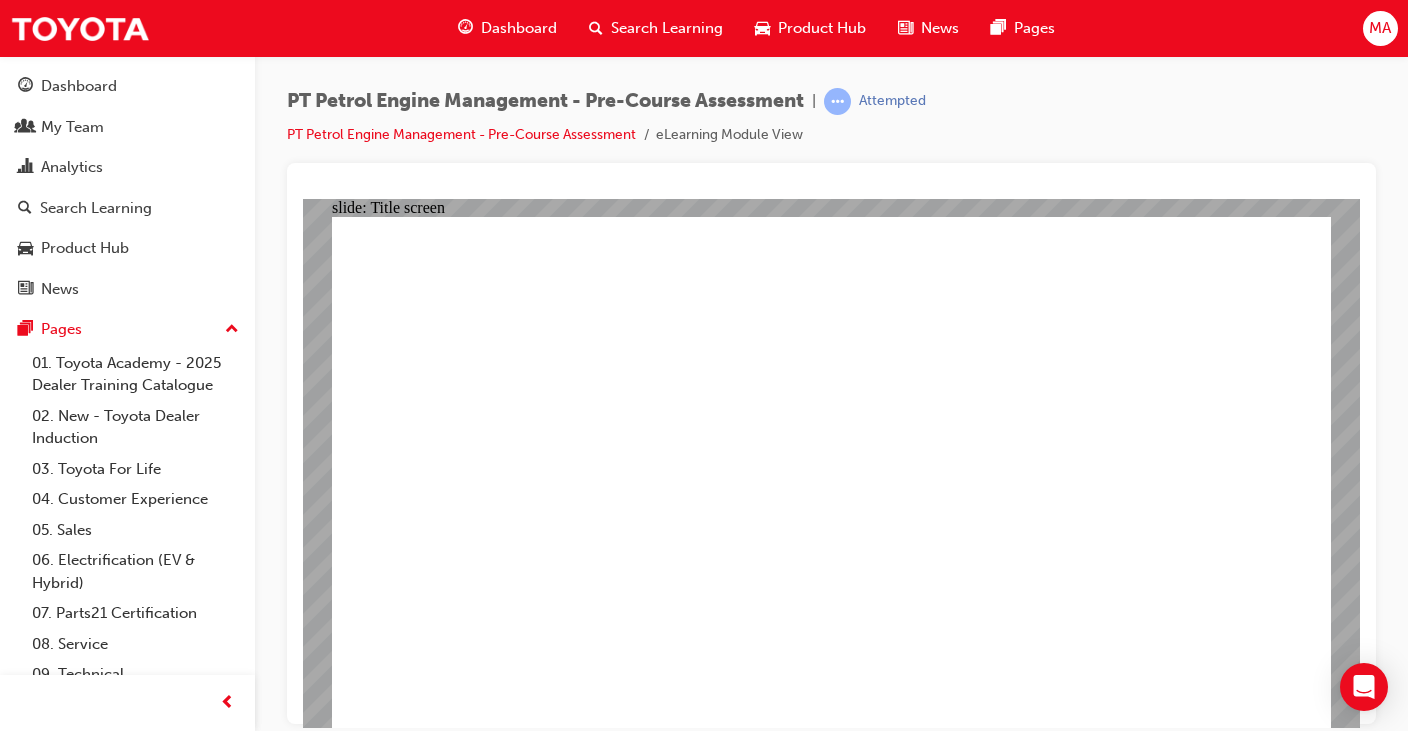 click 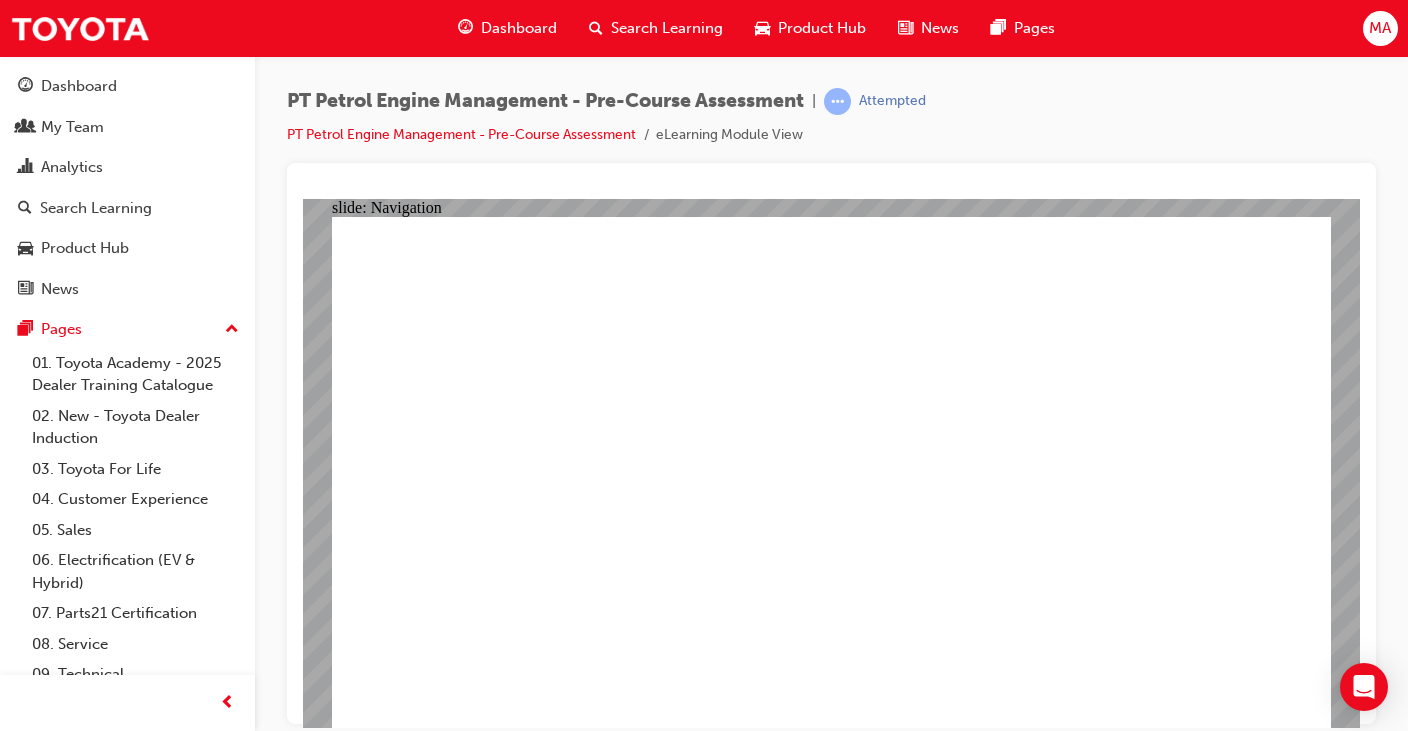 click 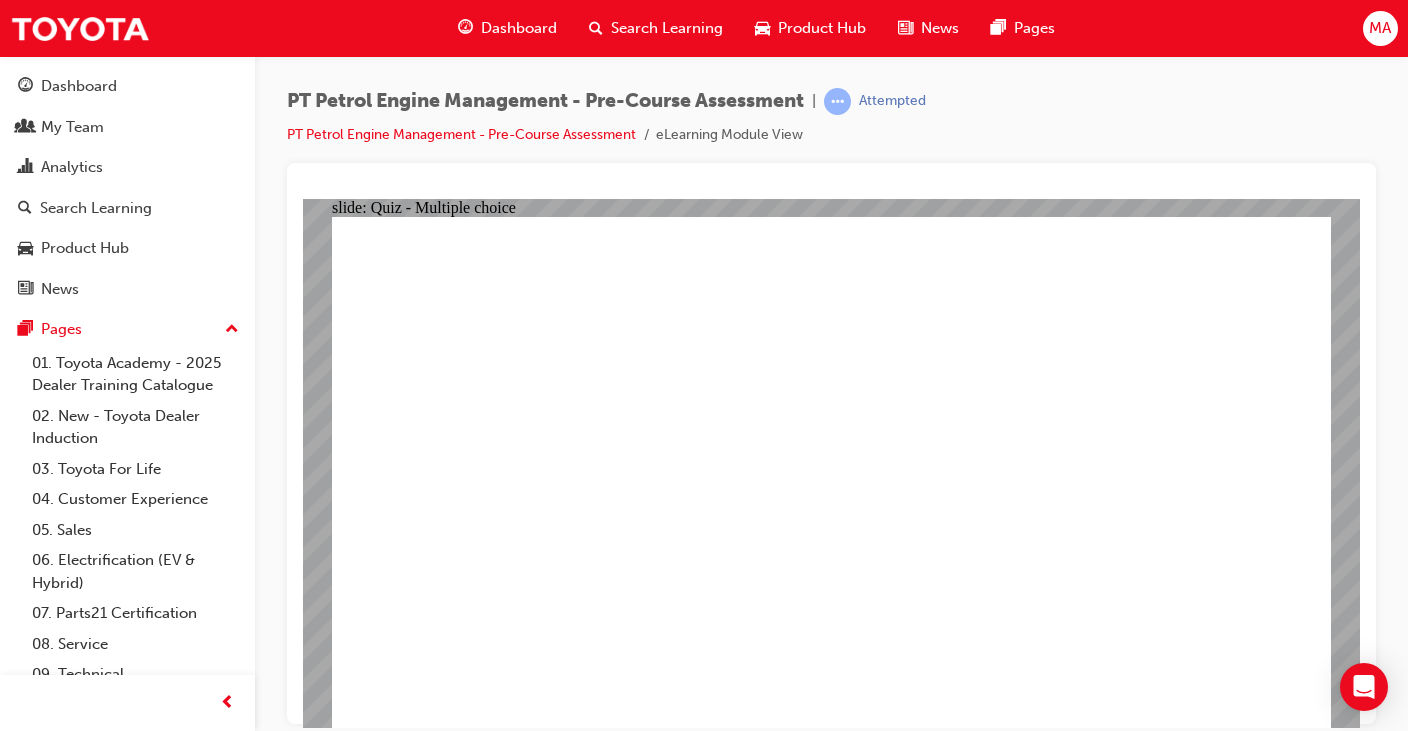 click 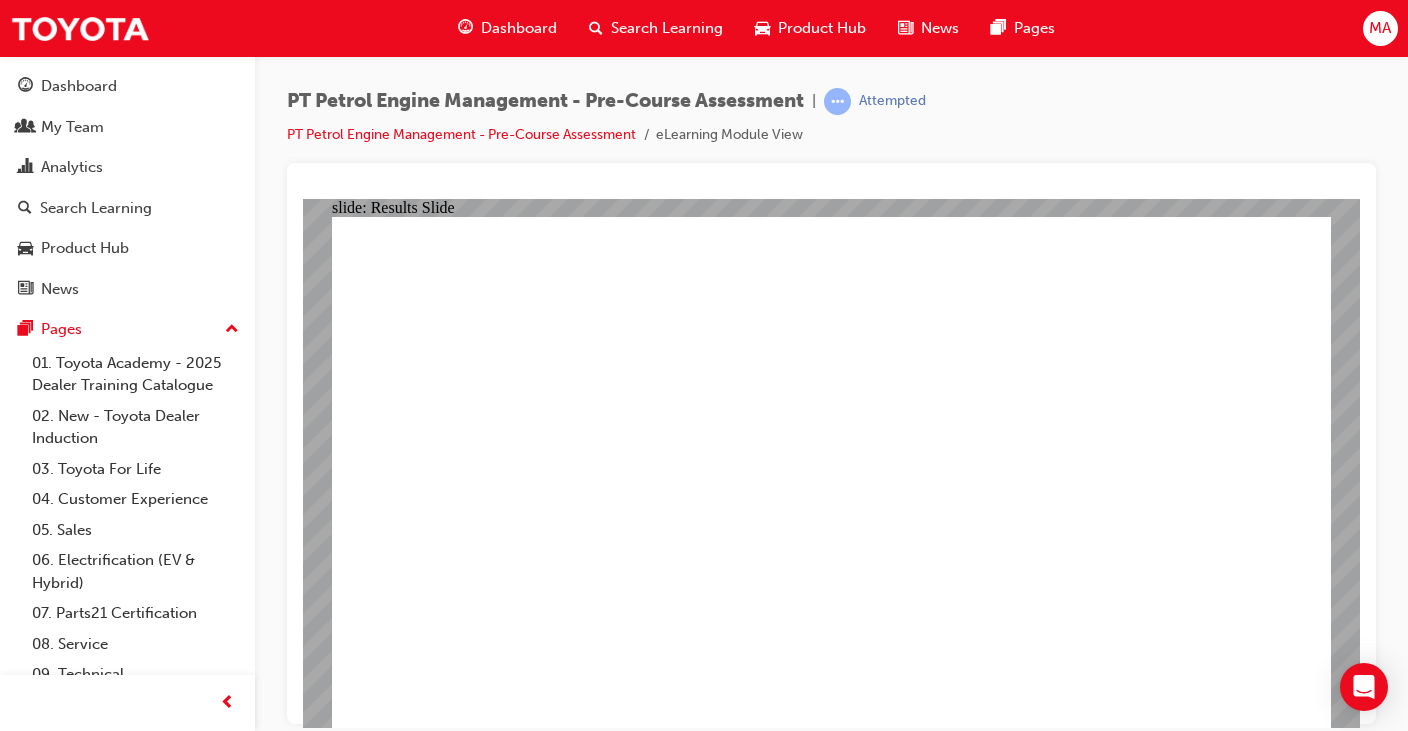 click 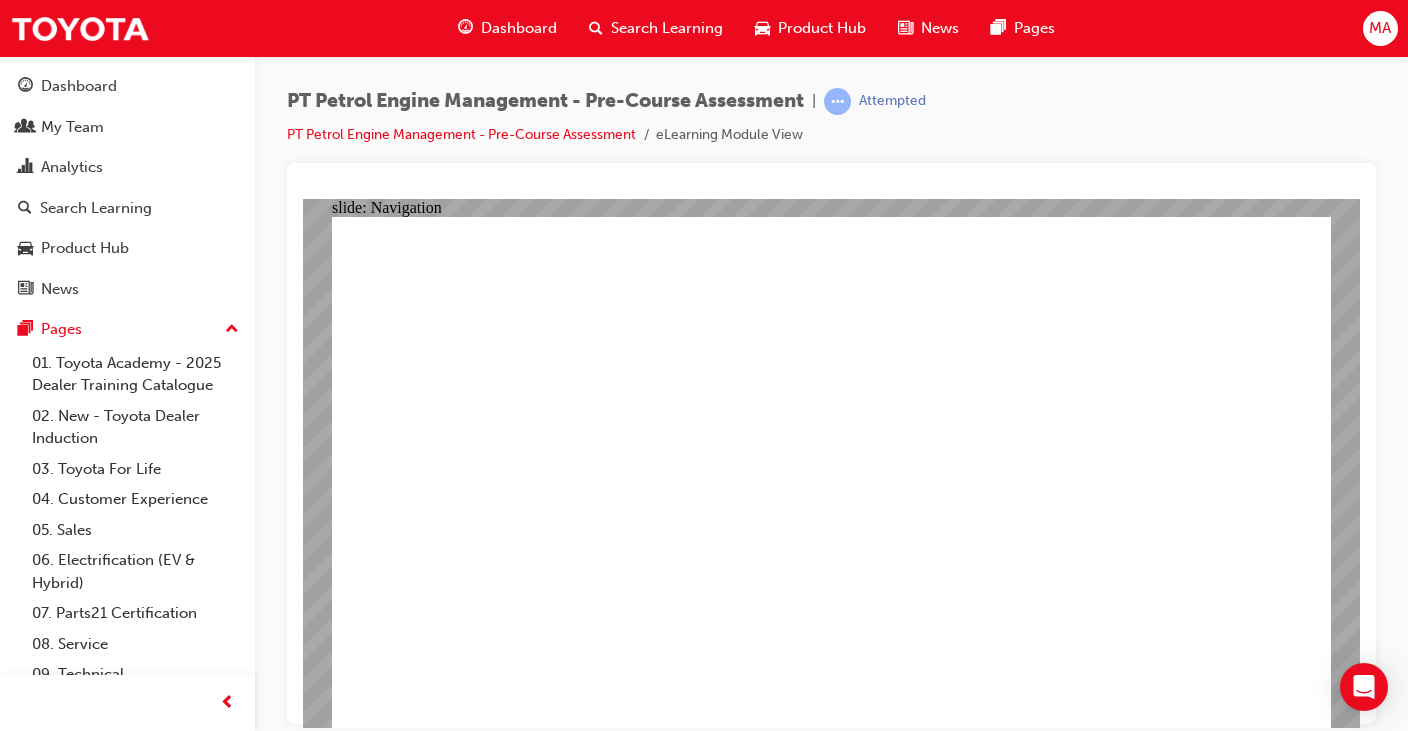 click 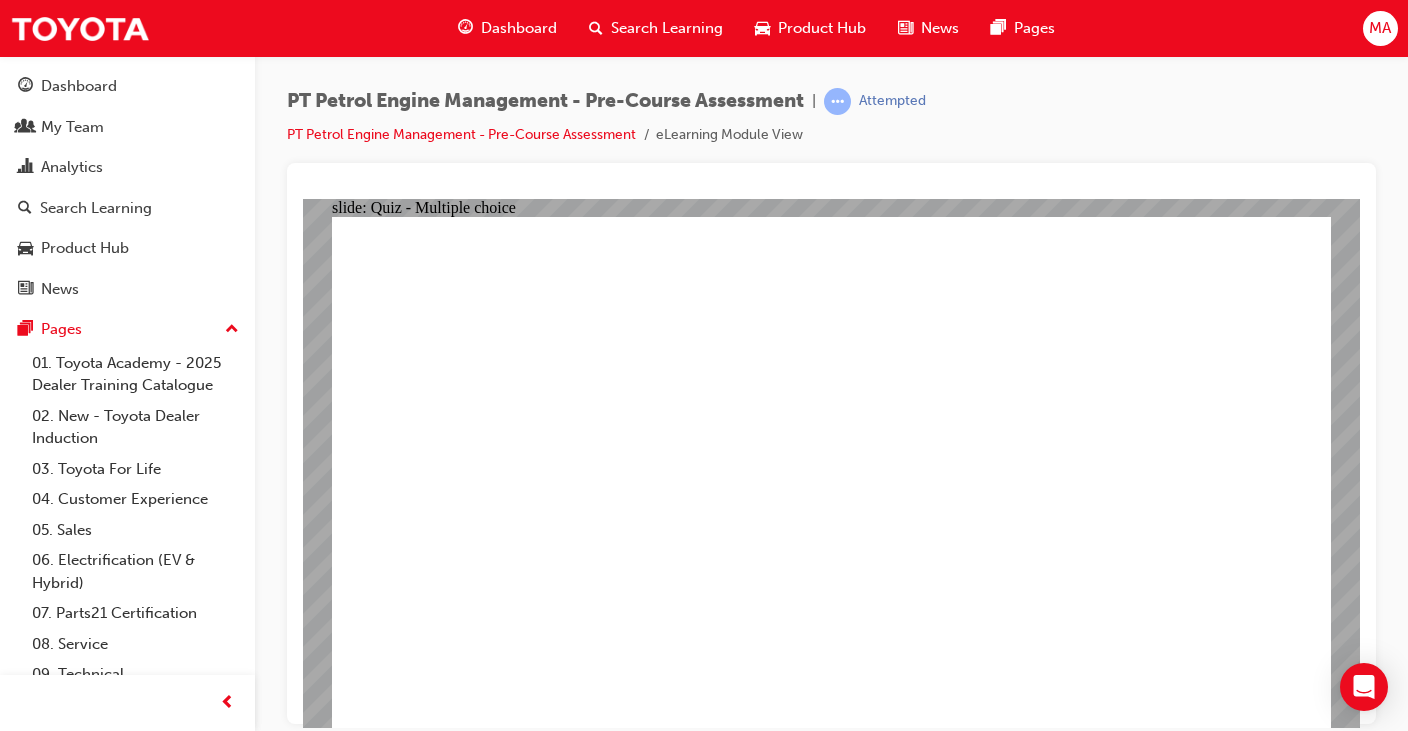 click 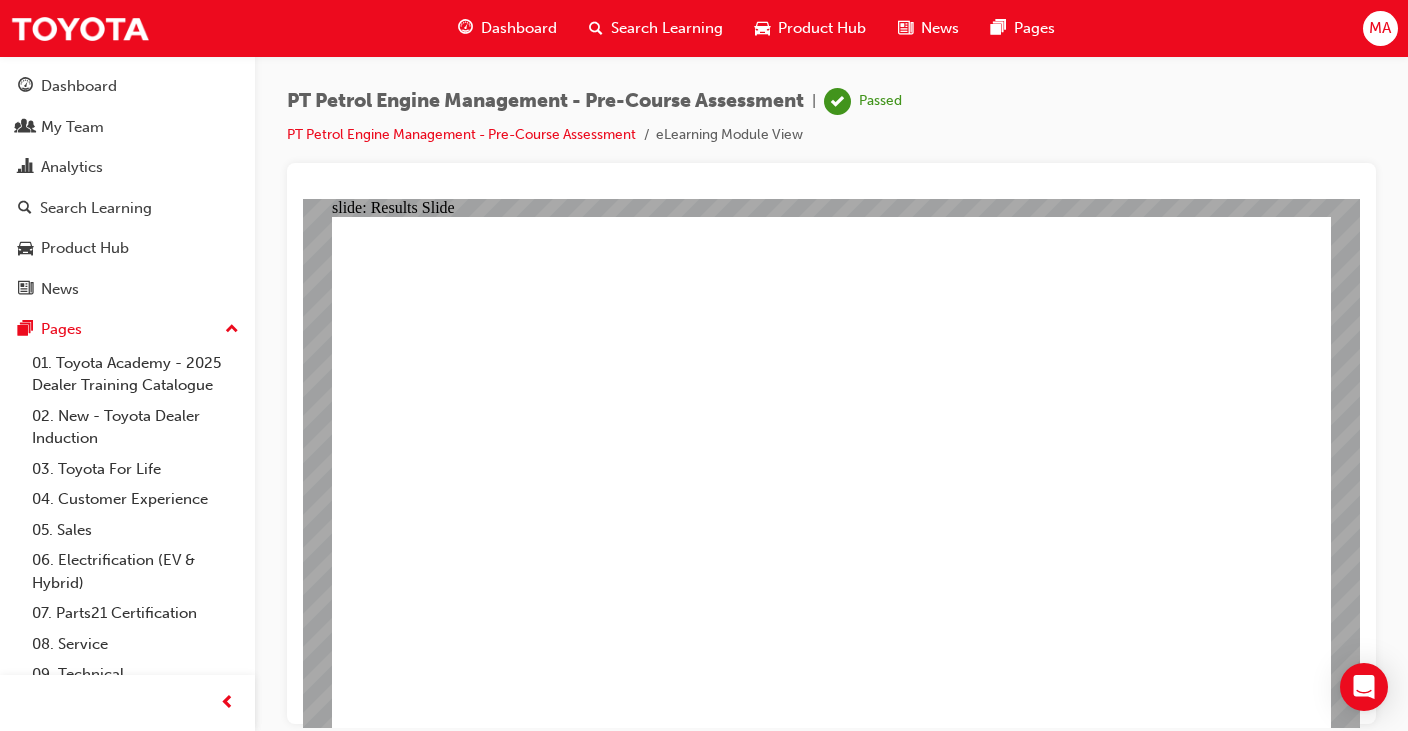 click 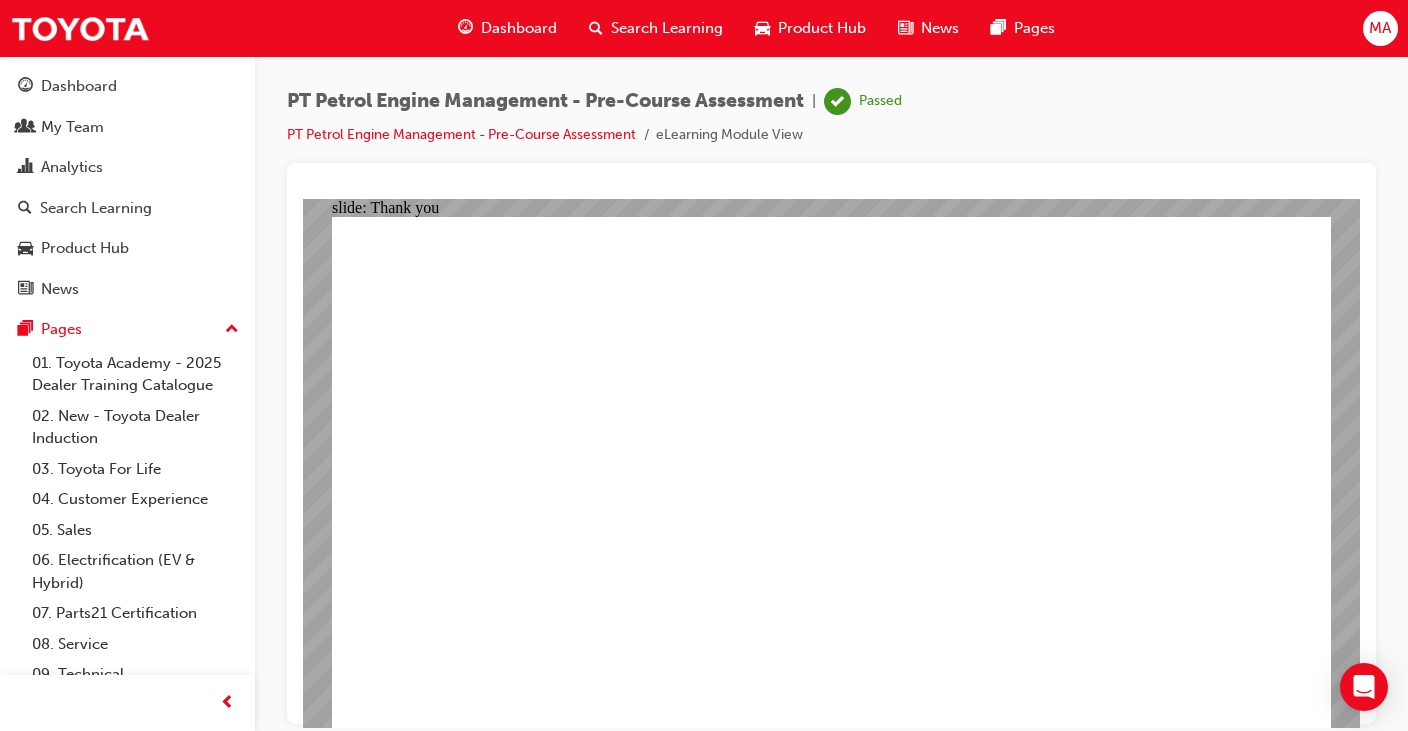 click 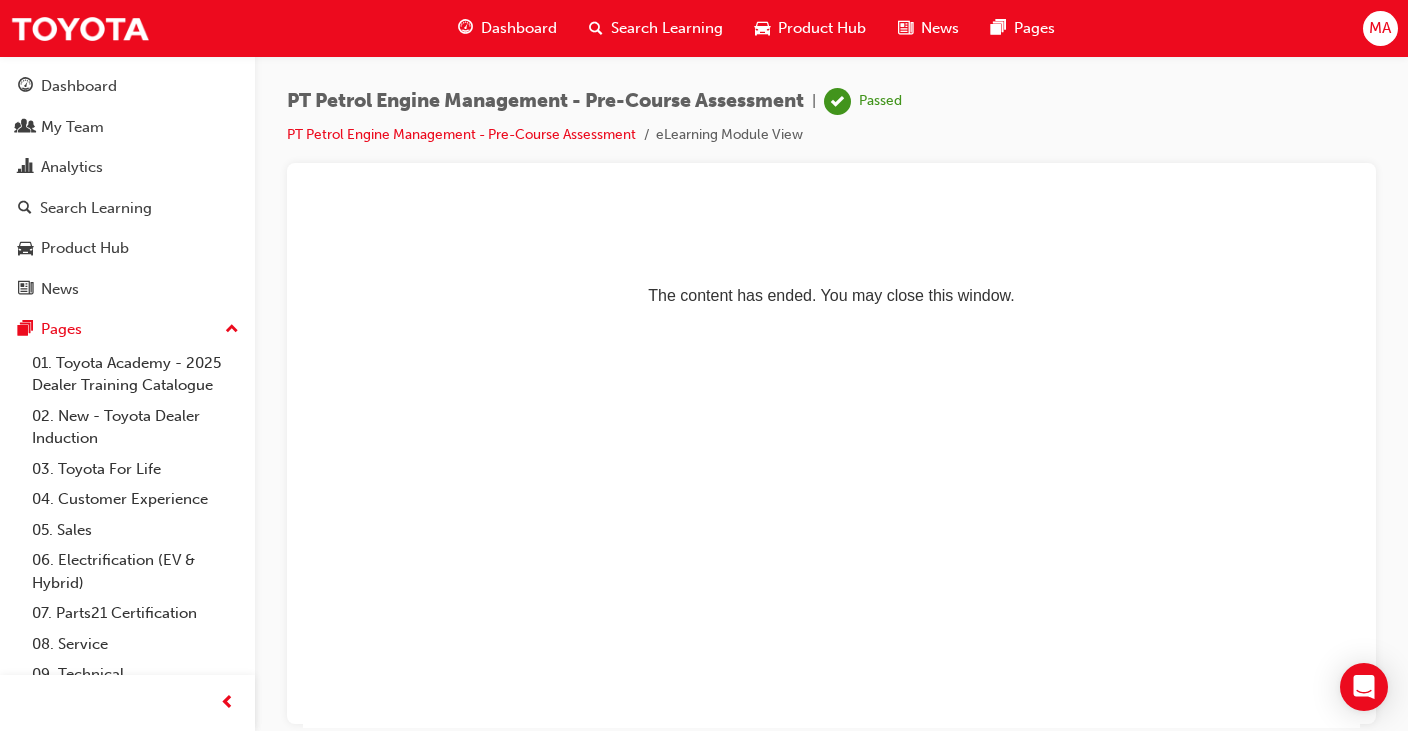 scroll, scrollTop: 0, scrollLeft: 0, axis: both 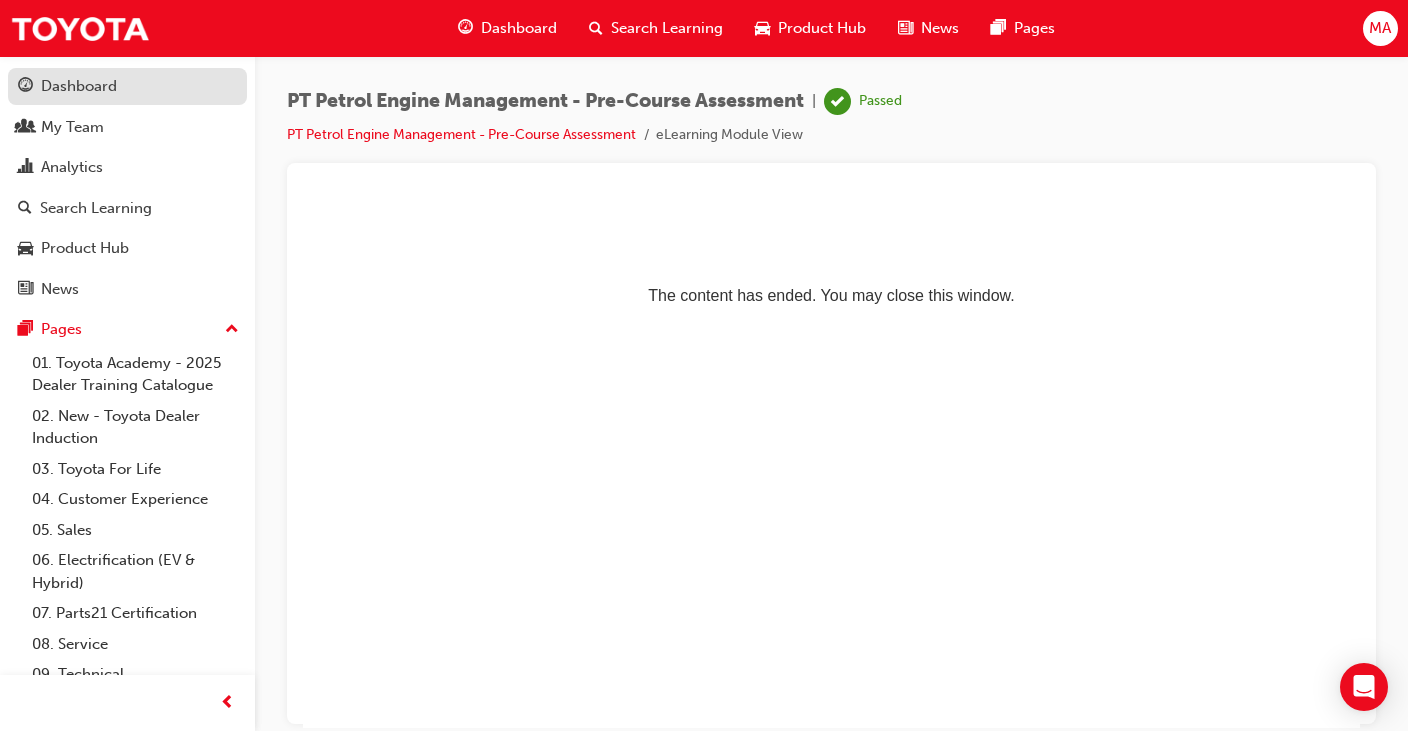 click on "Dashboard" at bounding box center [79, 86] 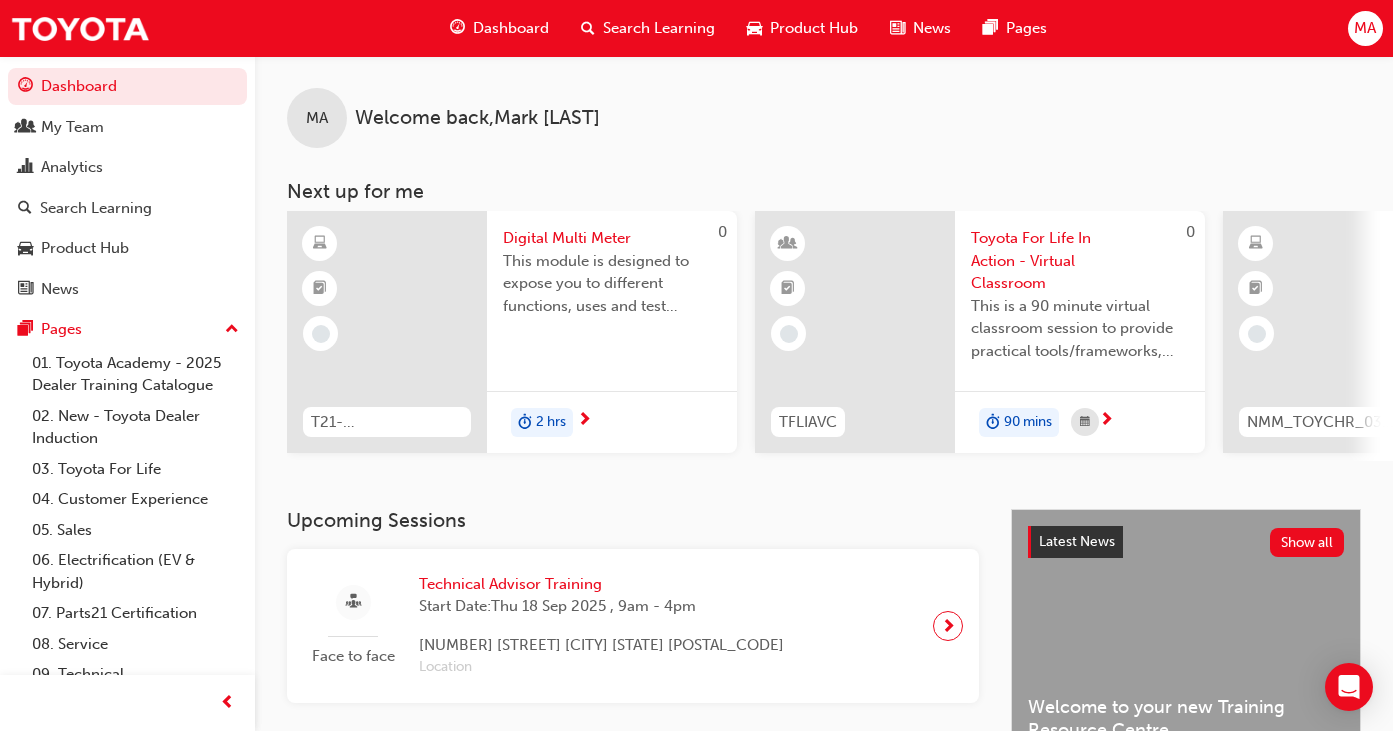 click at bounding box center [1106, 421] 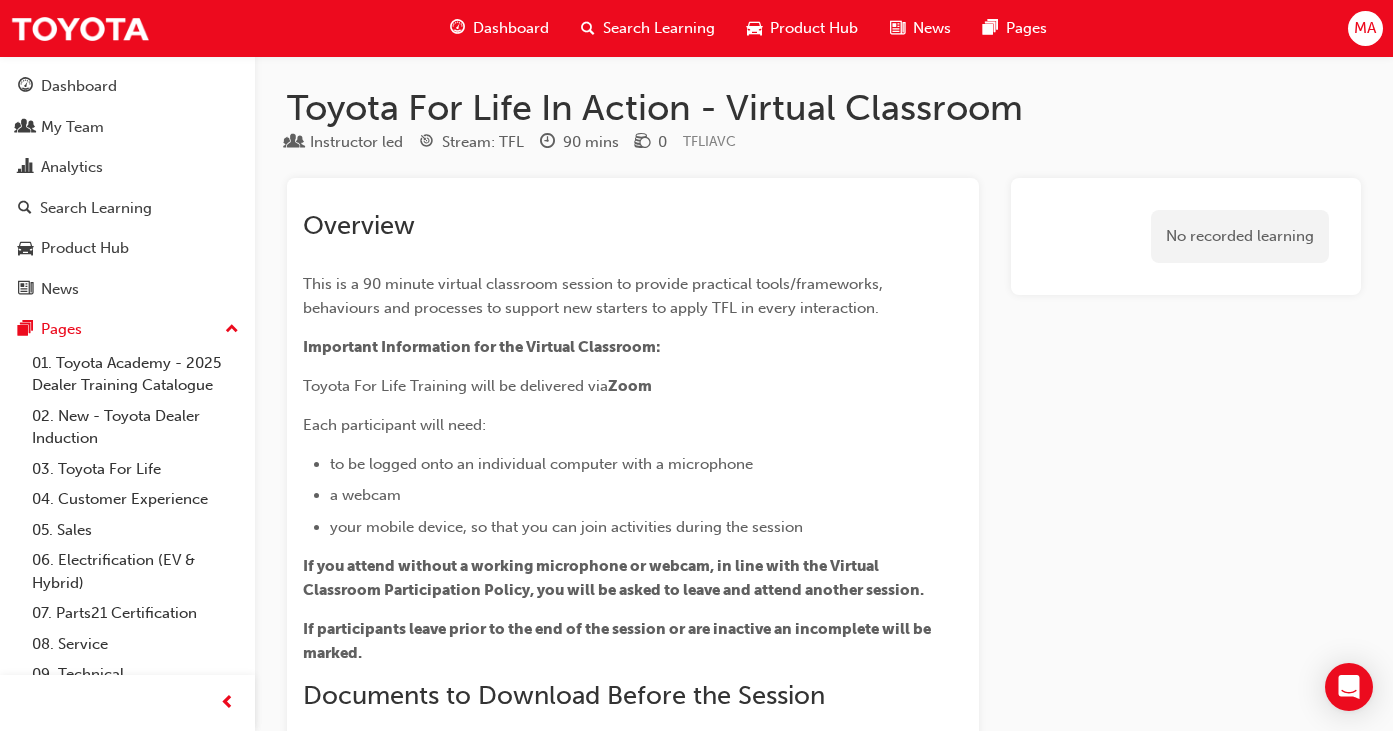 scroll, scrollTop: 0, scrollLeft: 0, axis: both 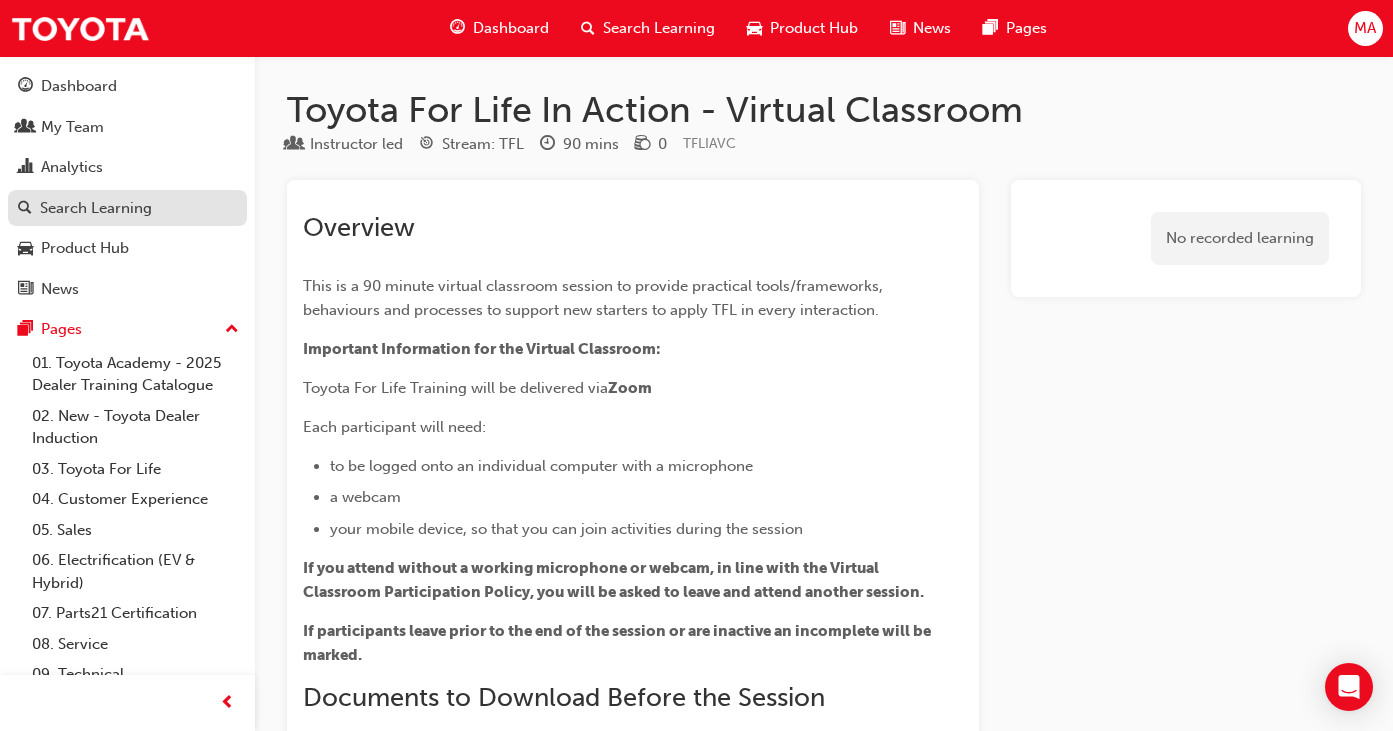 click on "Search Learning" at bounding box center (96, 208) 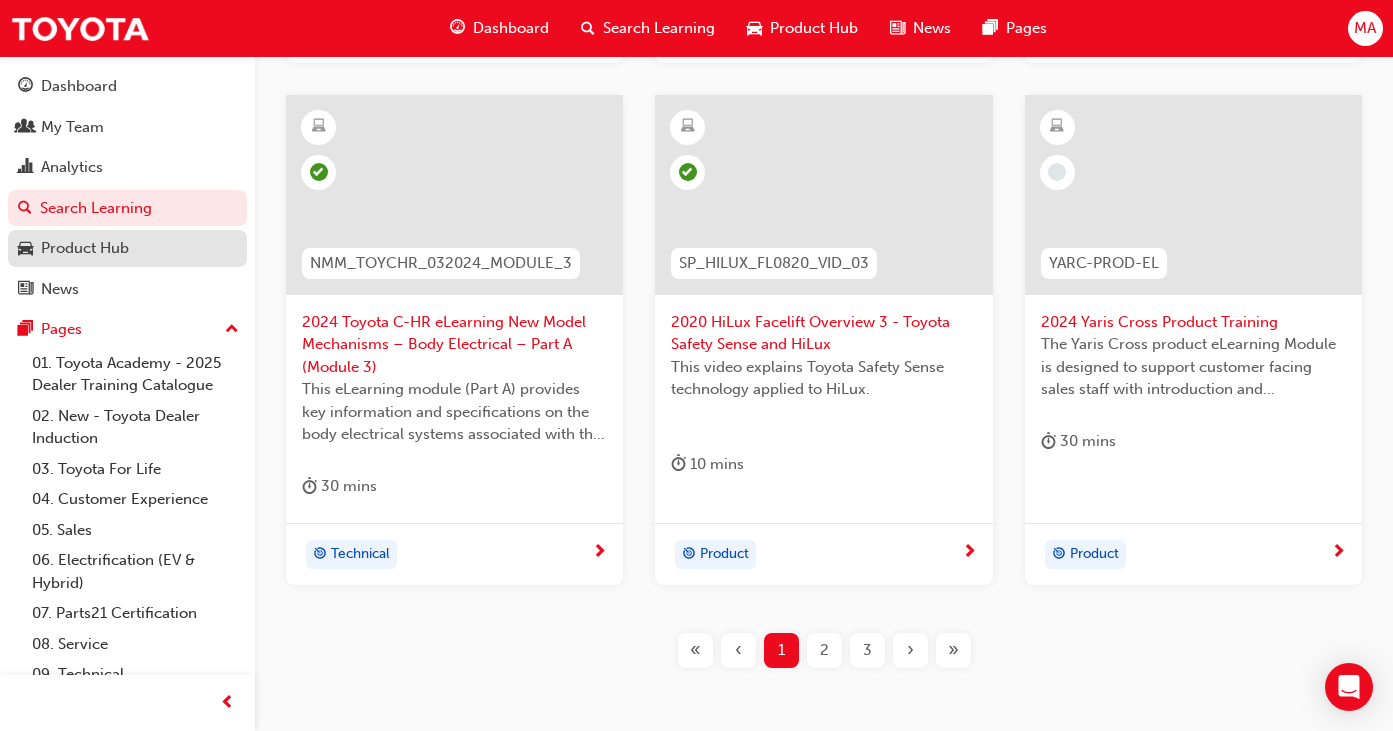 scroll, scrollTop: 867, scrollLeft: 0, axis: vertical 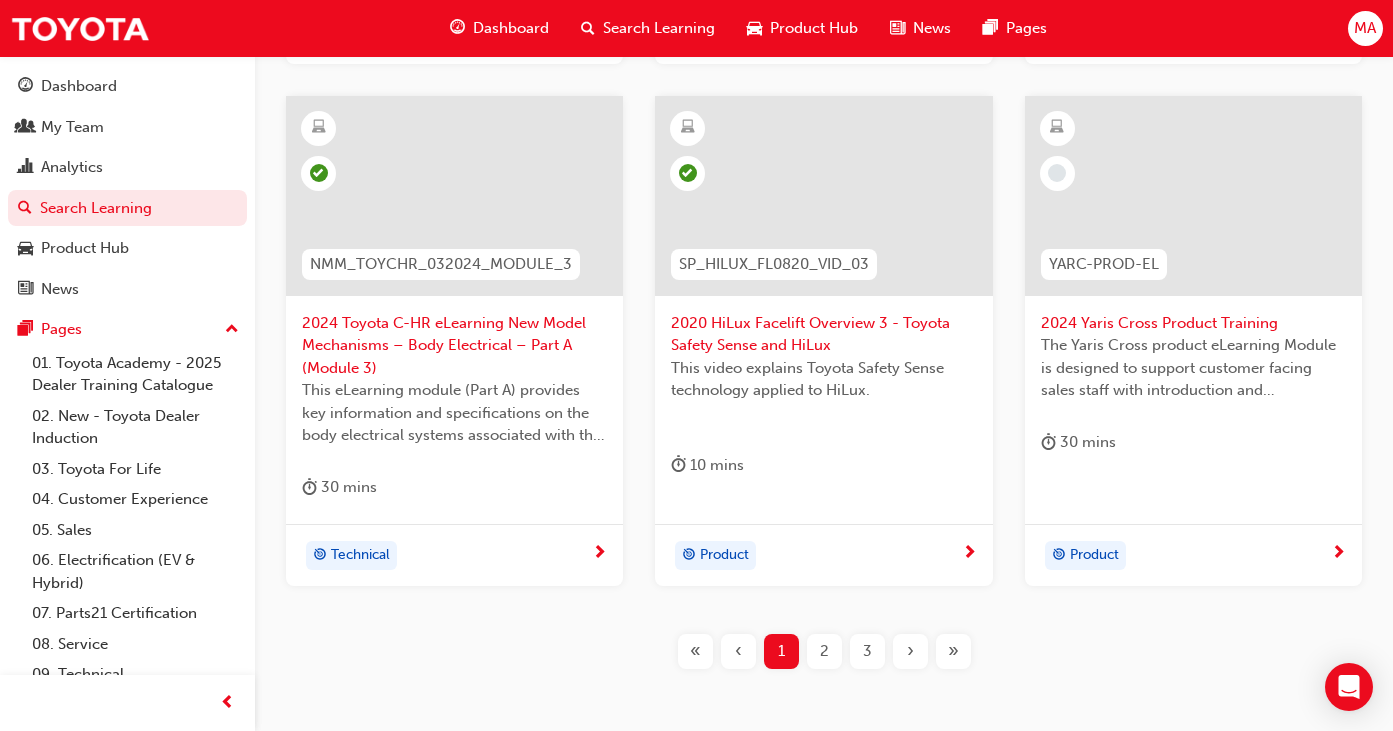 click on "Dashboard" at bounding box center (511, 28) 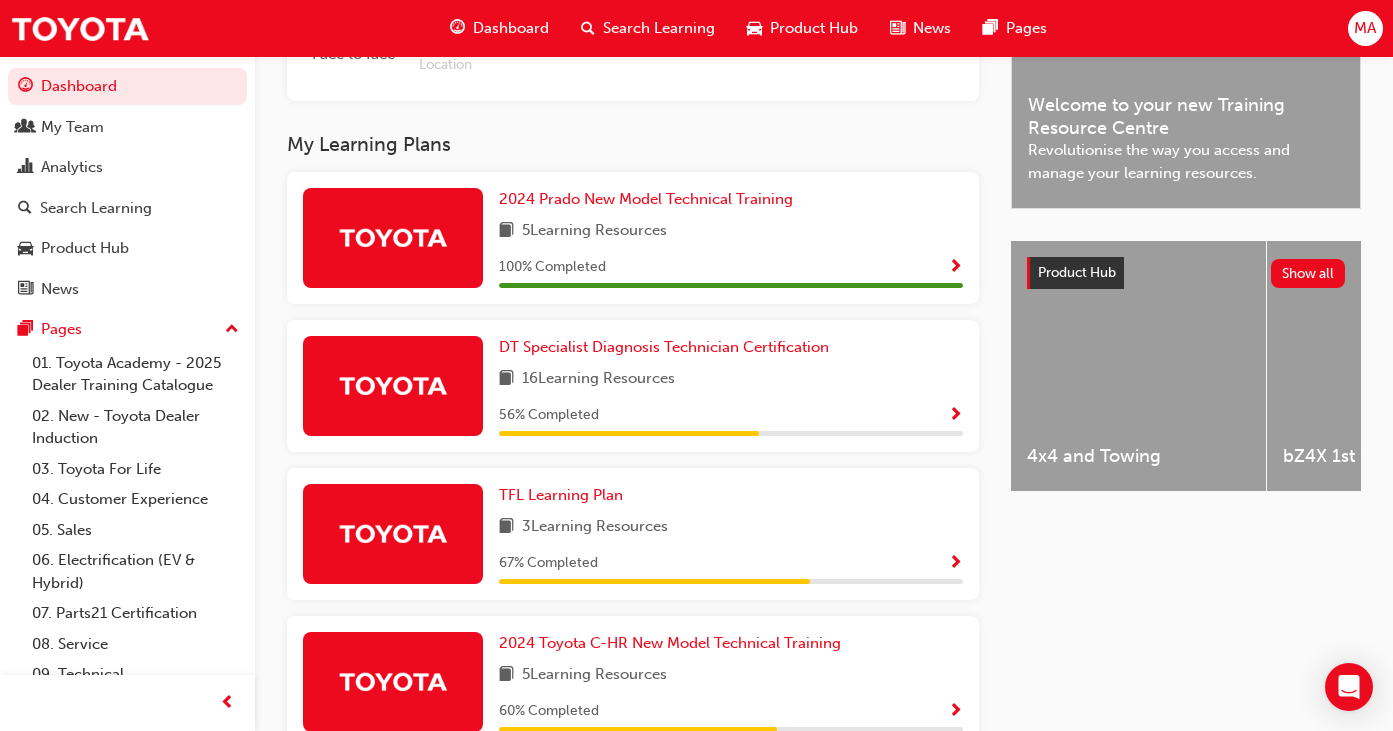 scroll, scrollTop: 567, scrollLeft: 0, axis: vertical 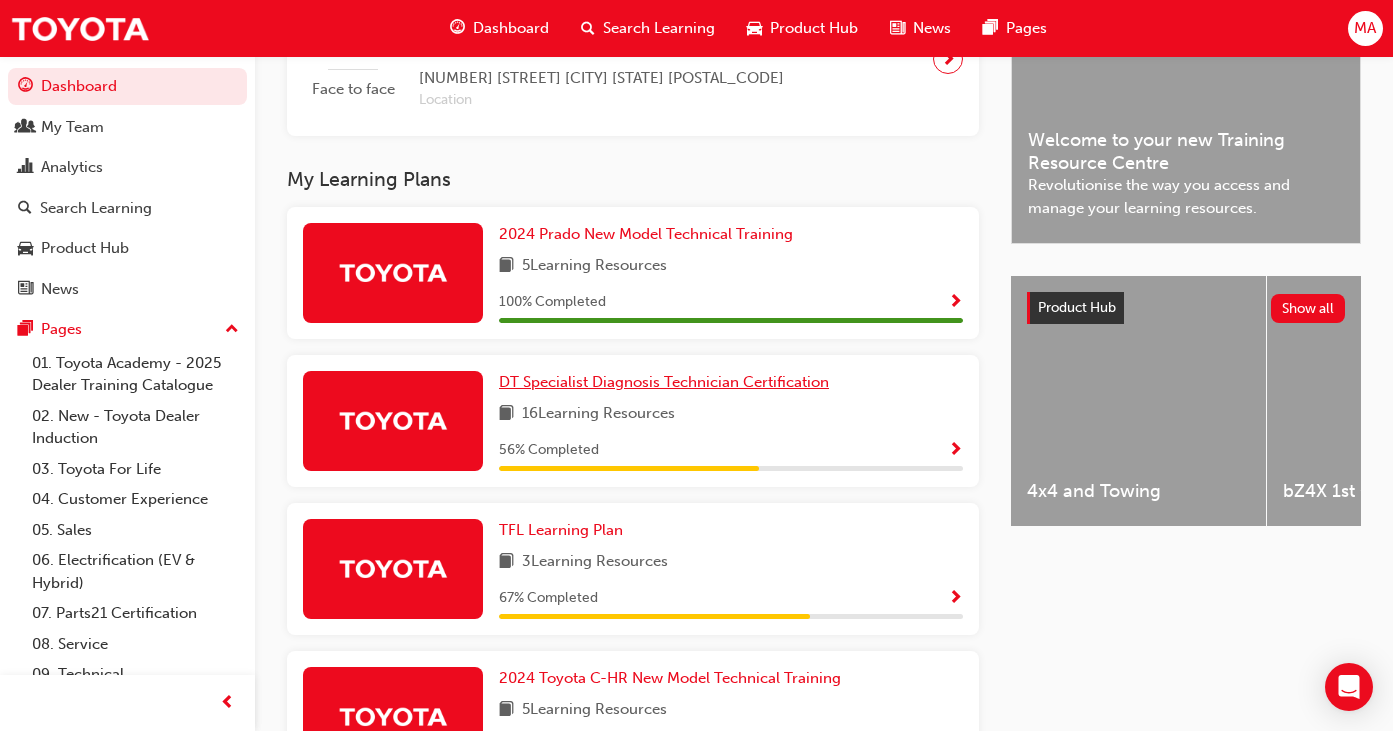 click on "DT Specialist Diagnosis Technician Certification" at bounding box center (664, 382) 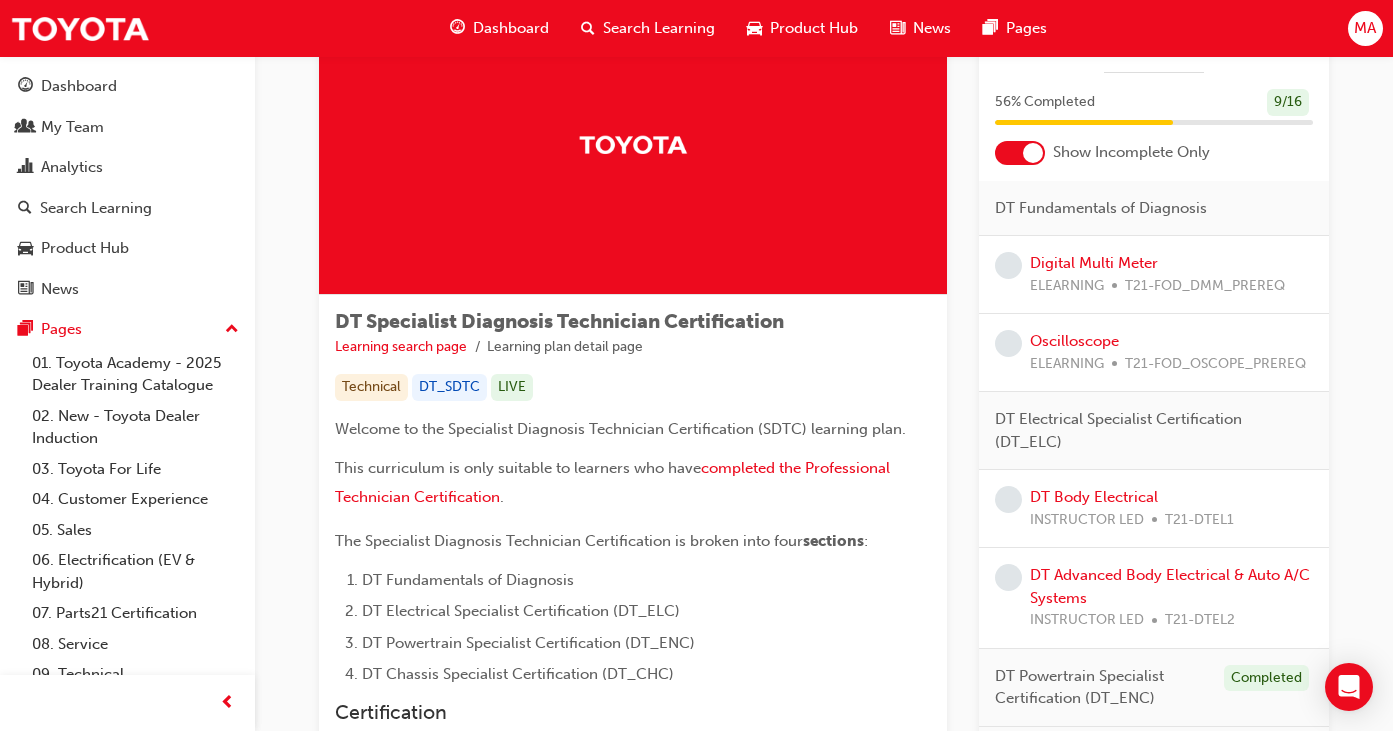 scroll, scrollTop: 63, scrollLeft: 0, axis: vertical 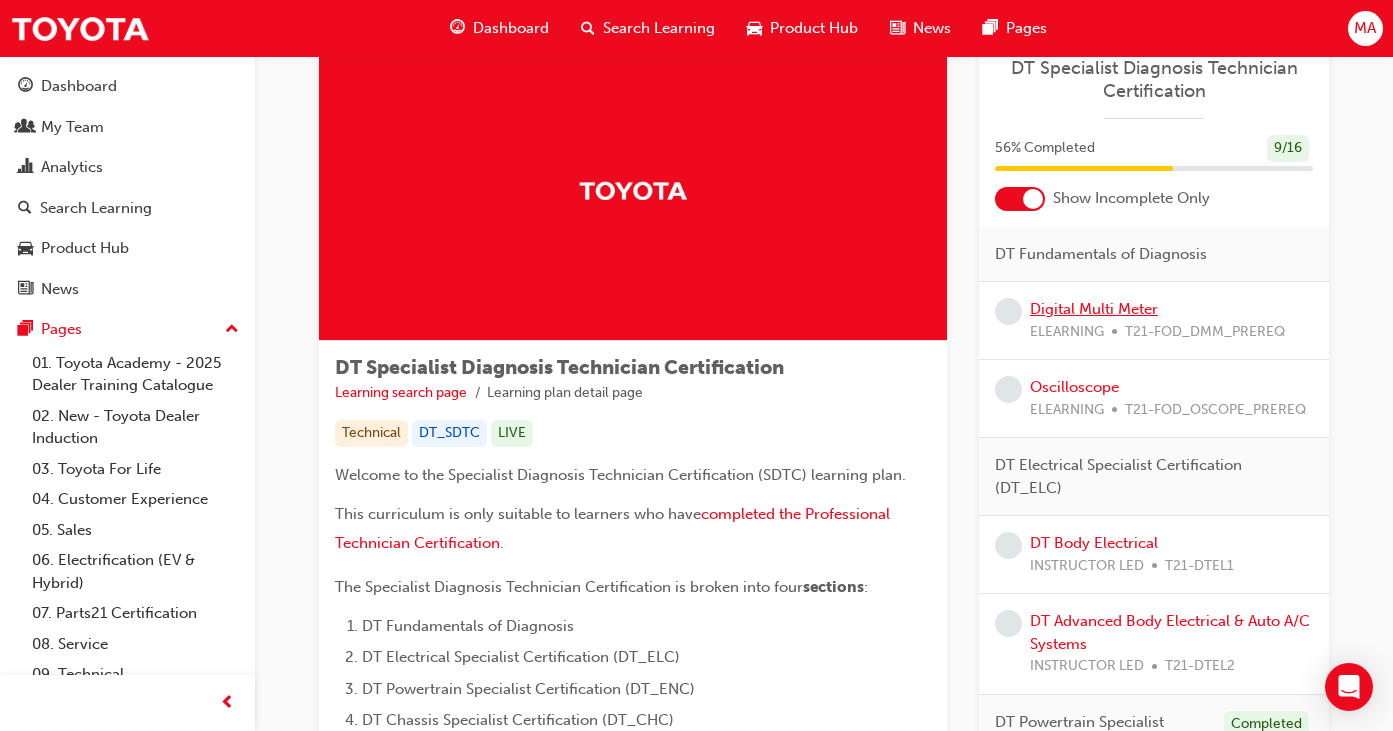 click on "Digital Multi Meter" at bounding box center [1094, 309] 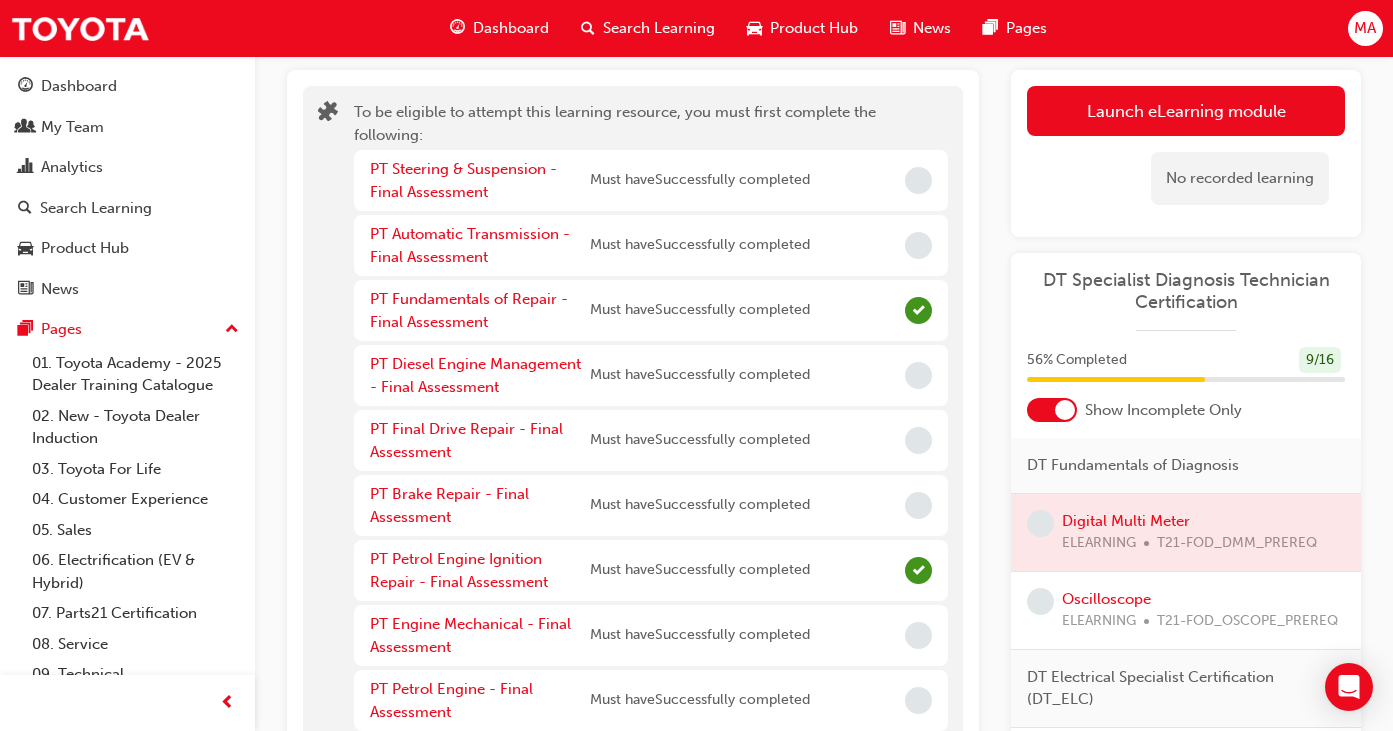 scroll, scrollTop: 63, scrollLeft: 0, axis: vertical 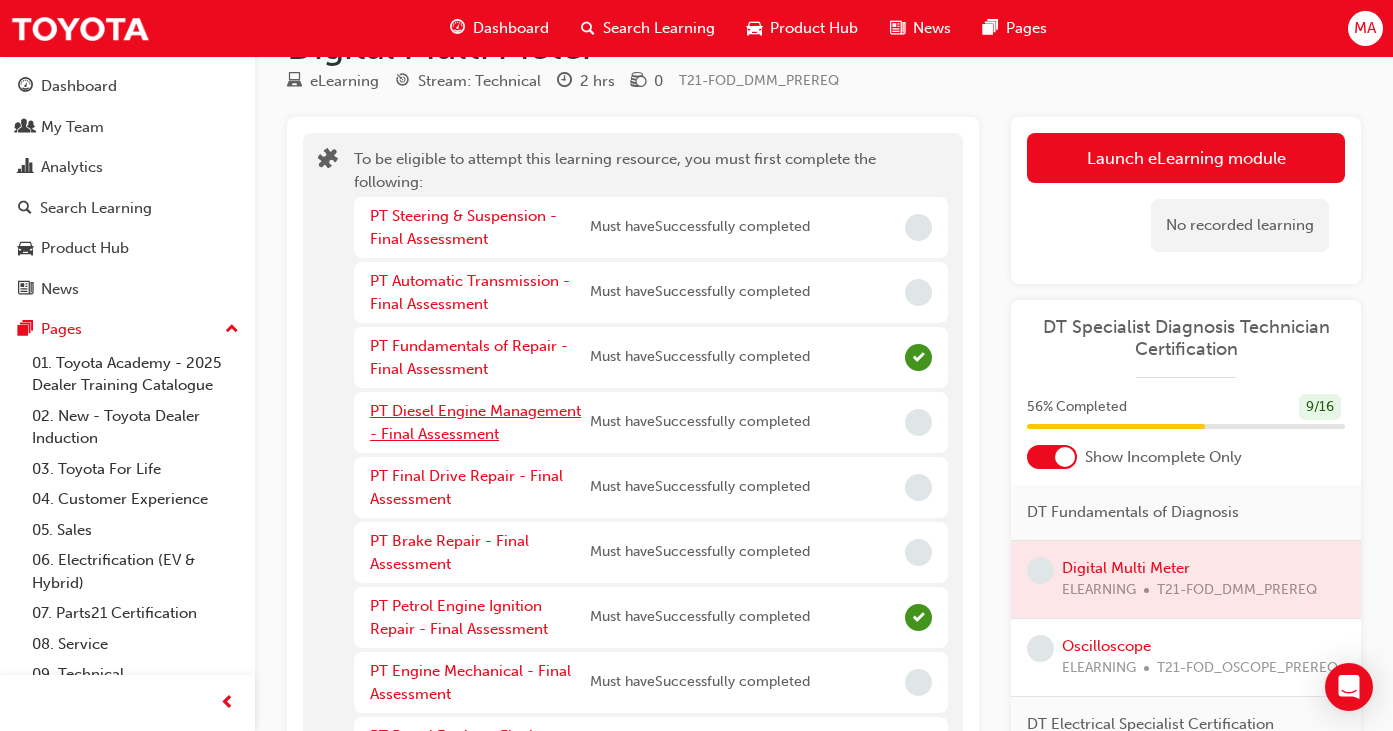 click on "PT Diesel Engine Management - Final Assessment" at bounding box center (475, 422) 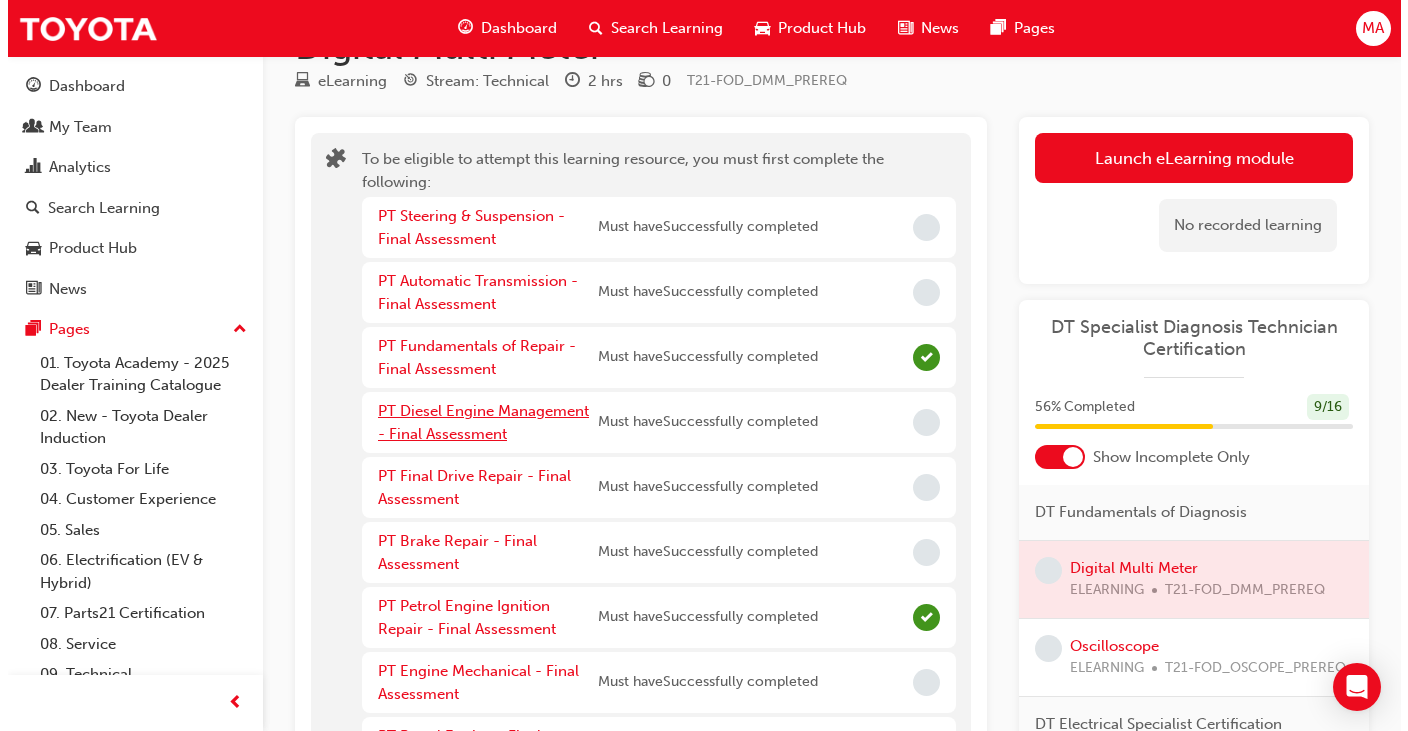 scroll, scrollTop: 0, scrollLeft: 0, axis: both 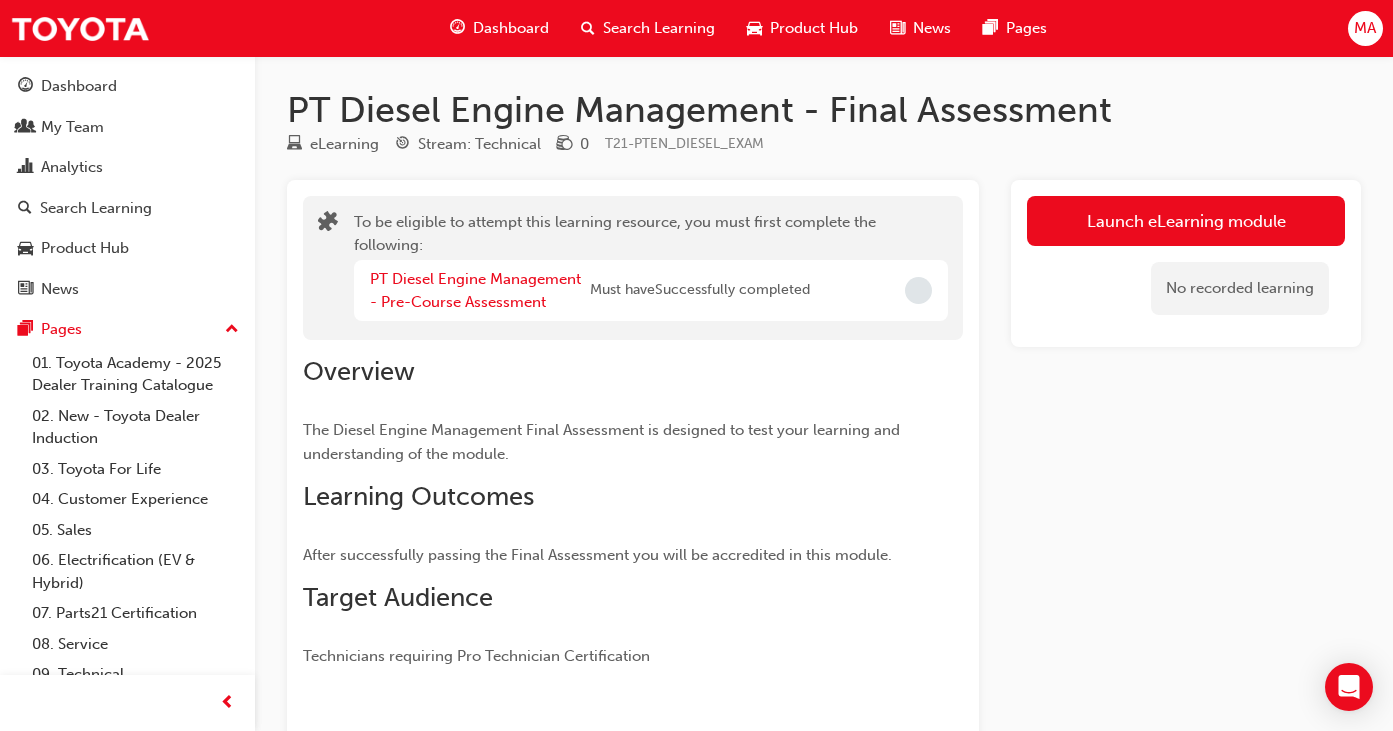 click on "PT Diesel Engine Management - Pre-Course Assessment" at bounding box center [480, 290] 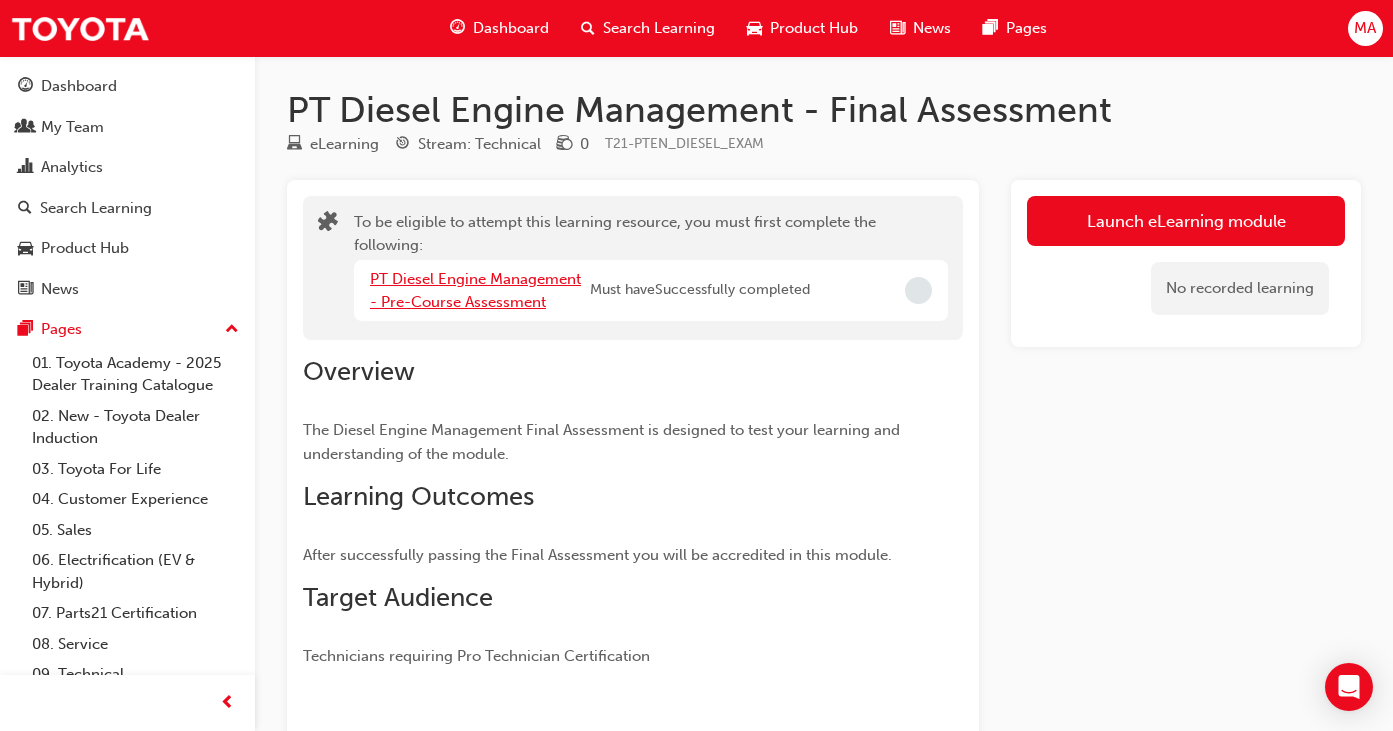 click on "PT Diesel Engine Management - Pre-Course Assessment" at bounding box center (475, 290) 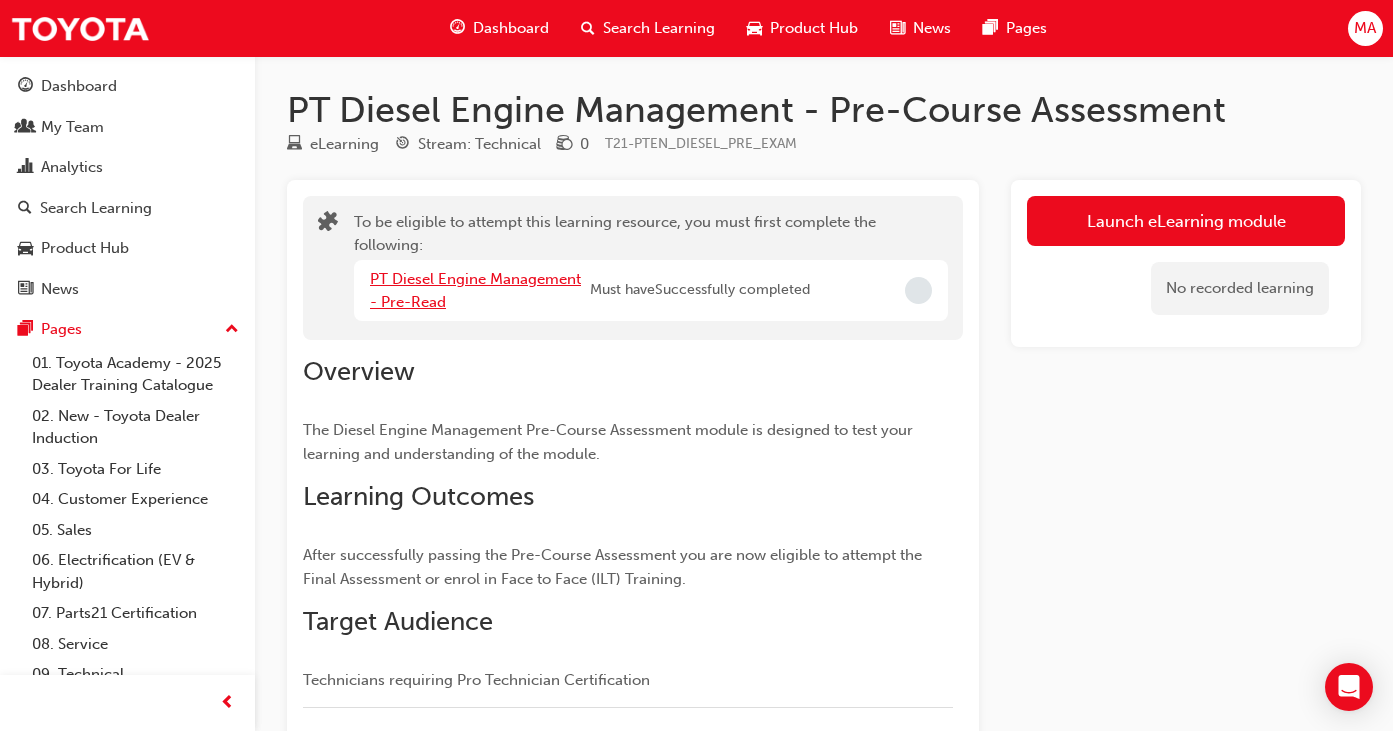click on "PT Diesel Engine Management - Pre-Read" at bounding box center (475, 290) 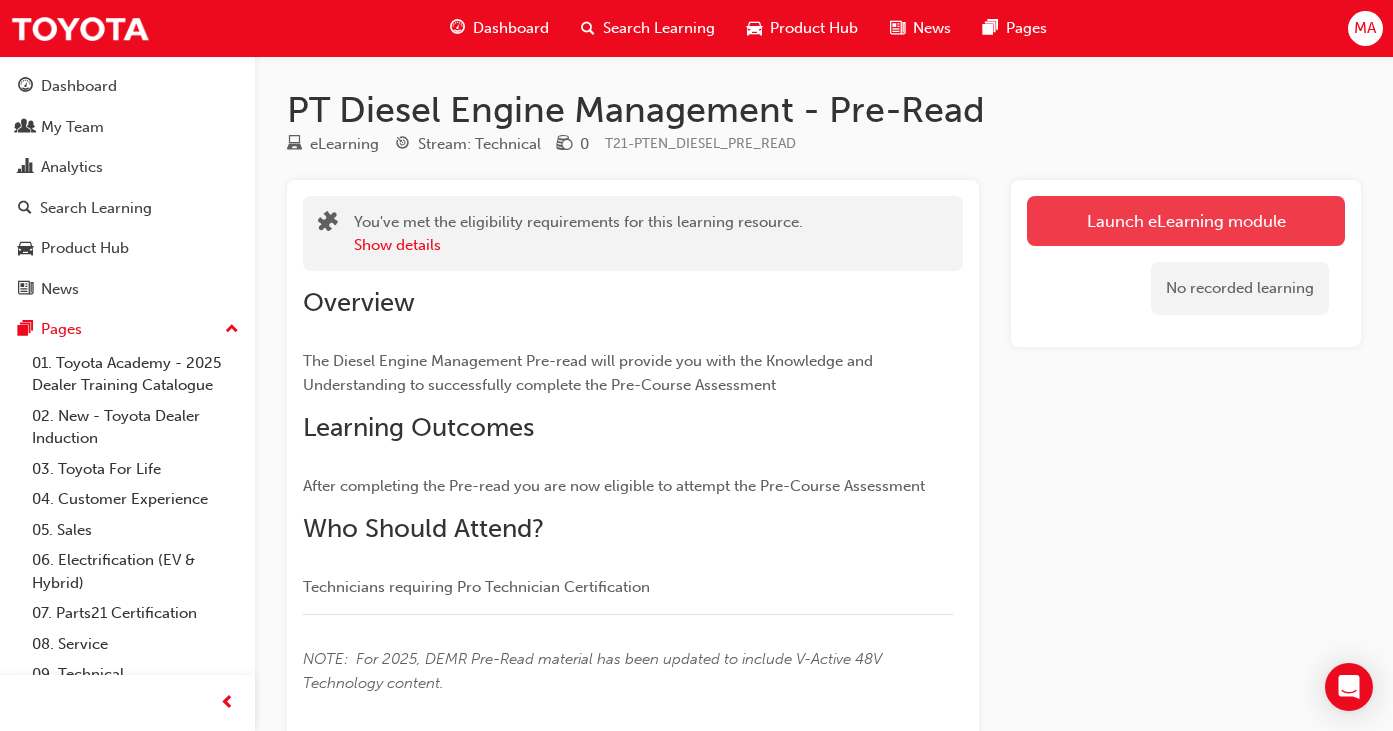 click on "Launch eLearning module" at bounding box center (1186, 221) 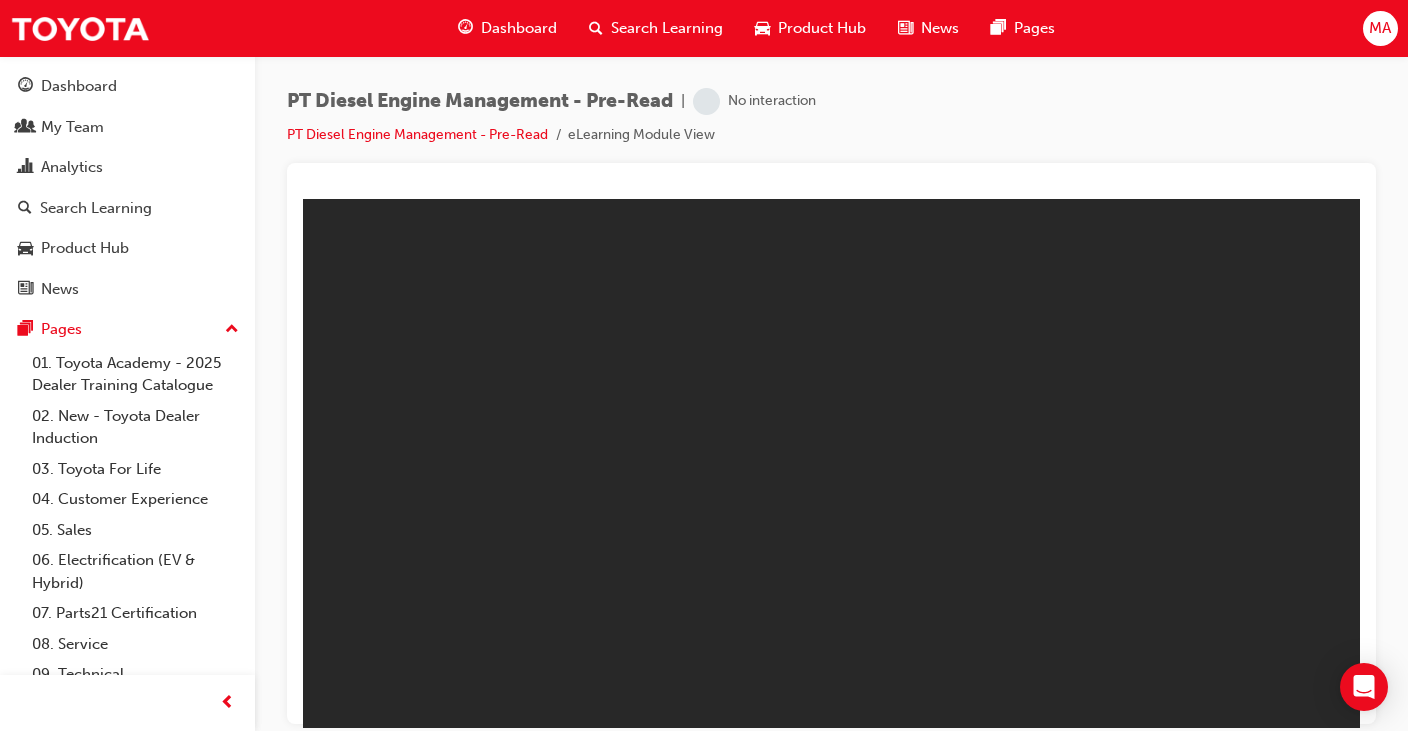 scroll, scrollTop: 0, scrollLeft: 0, axis: both 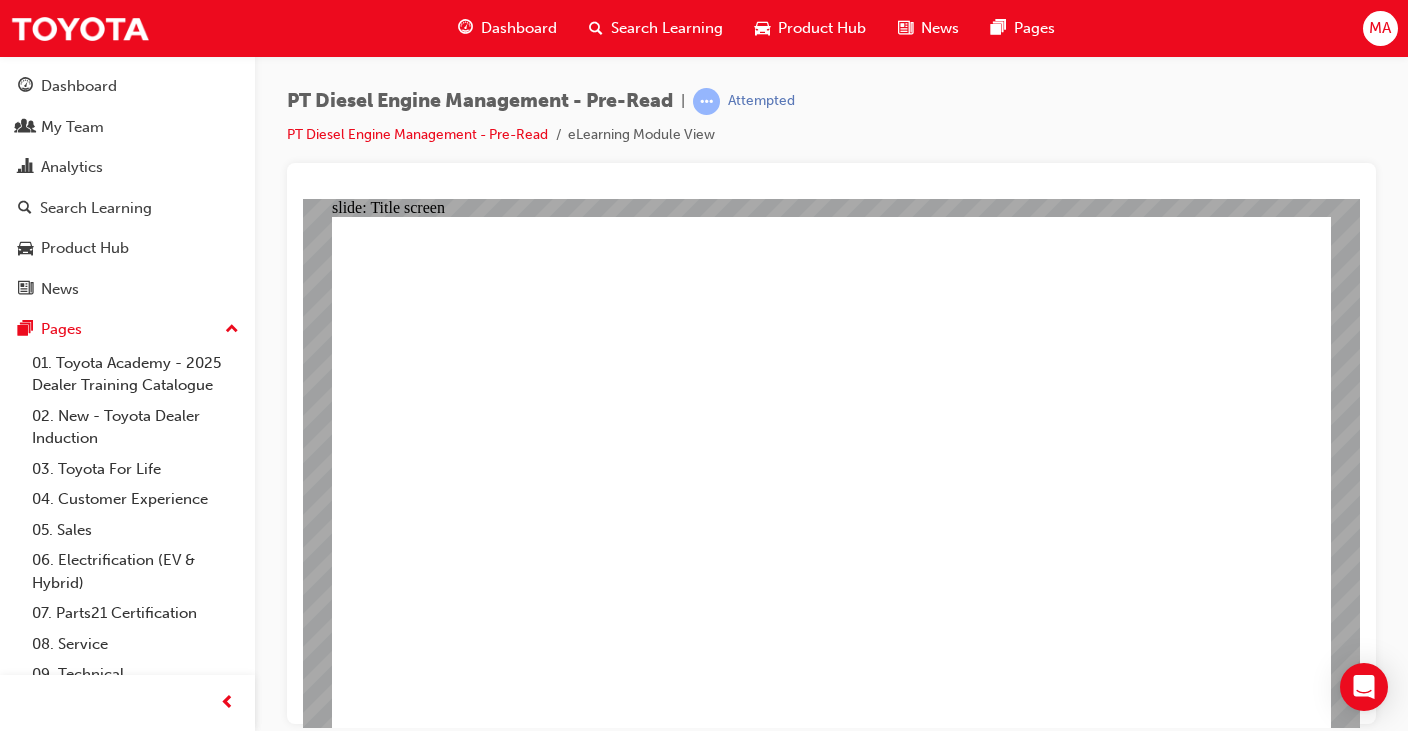 click 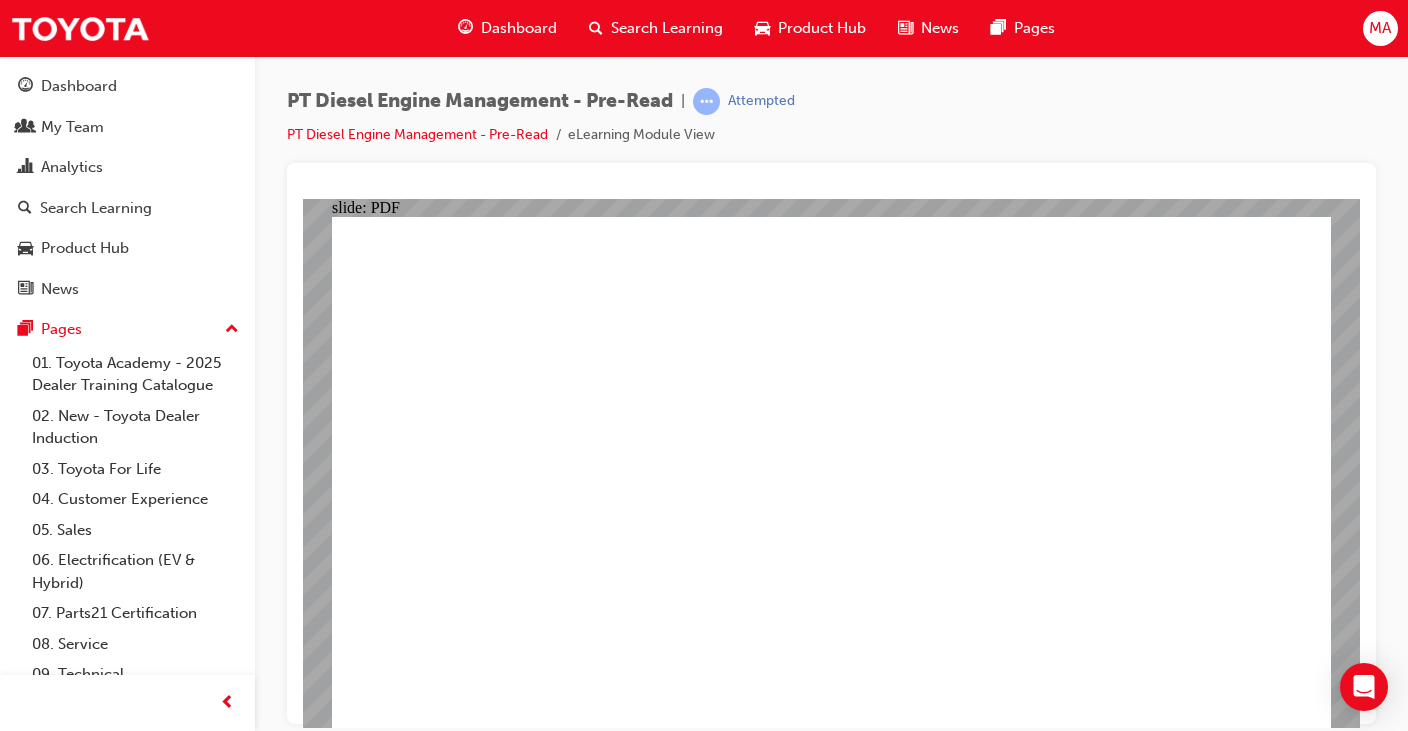 click 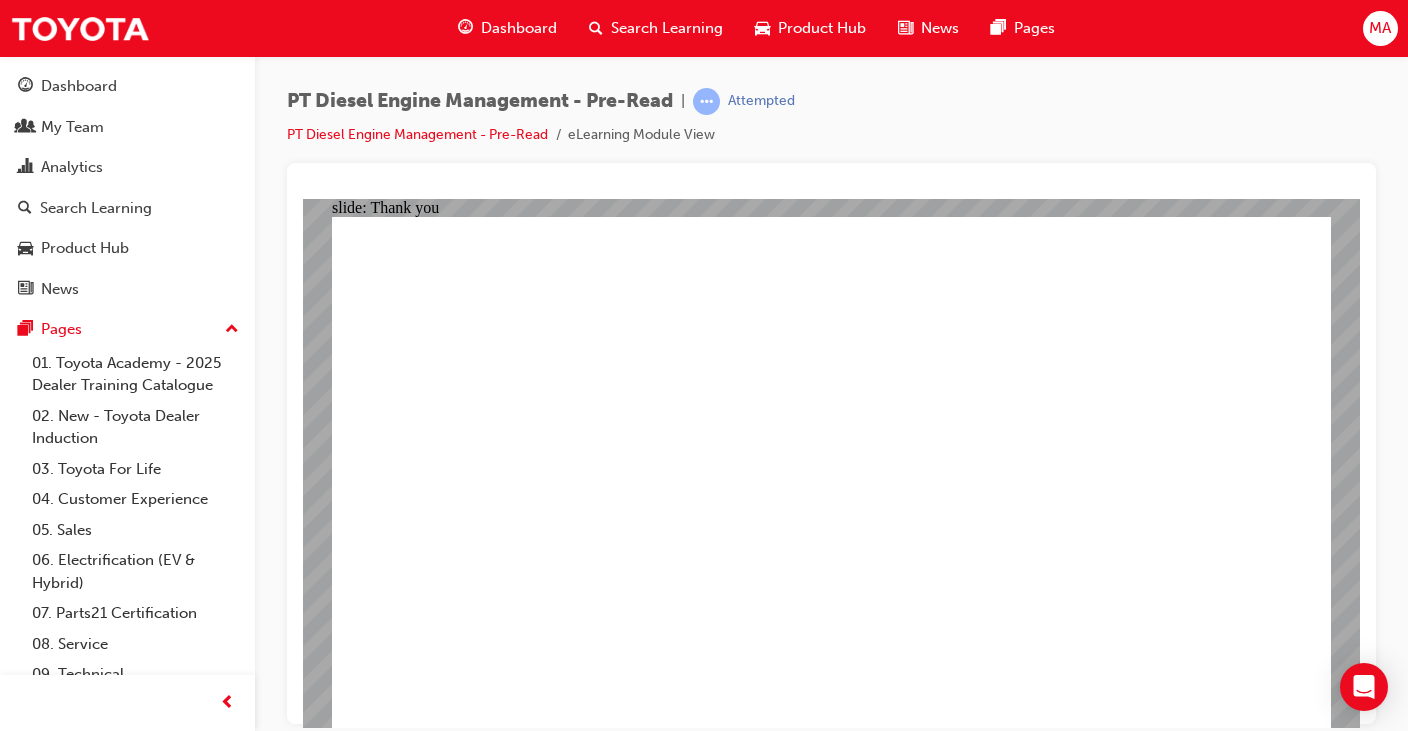 click 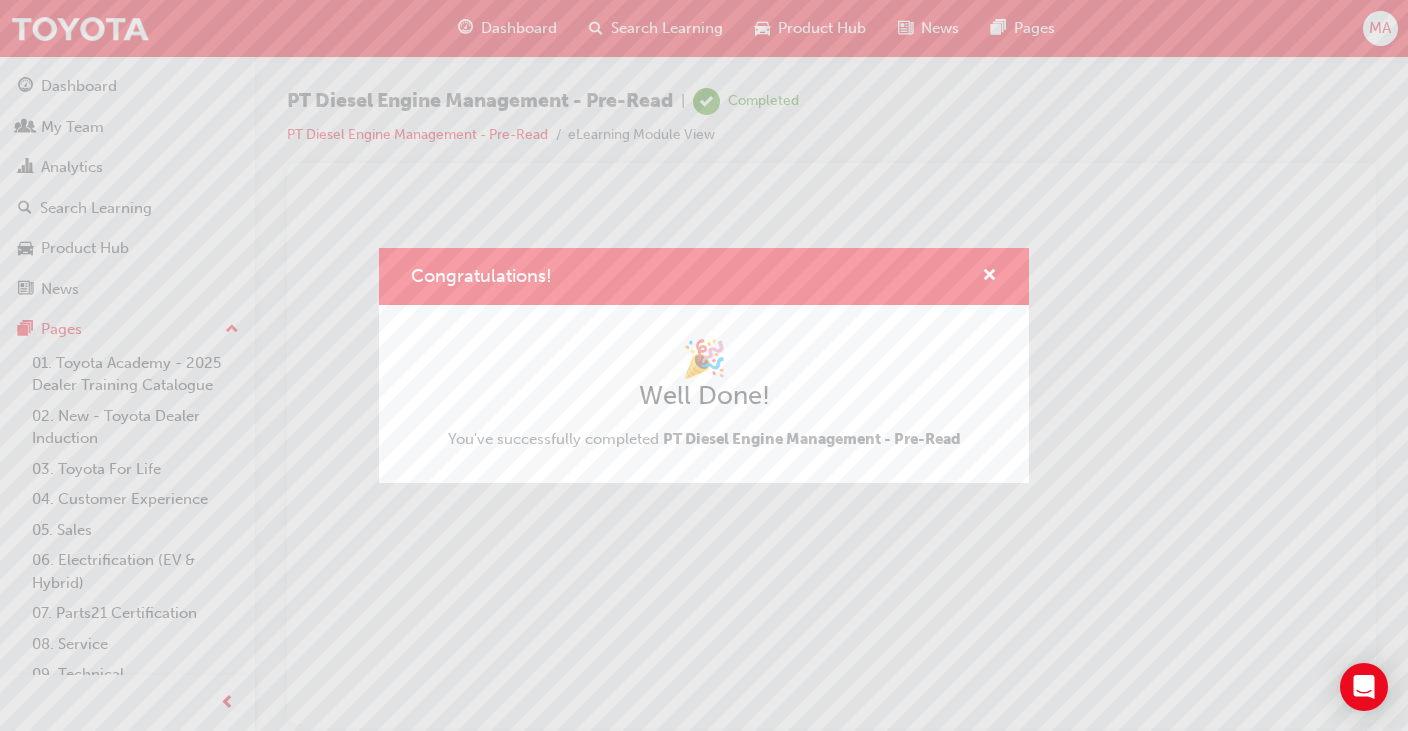 scroll, scrollTop: 0, scrollLeft: 0, axis: both 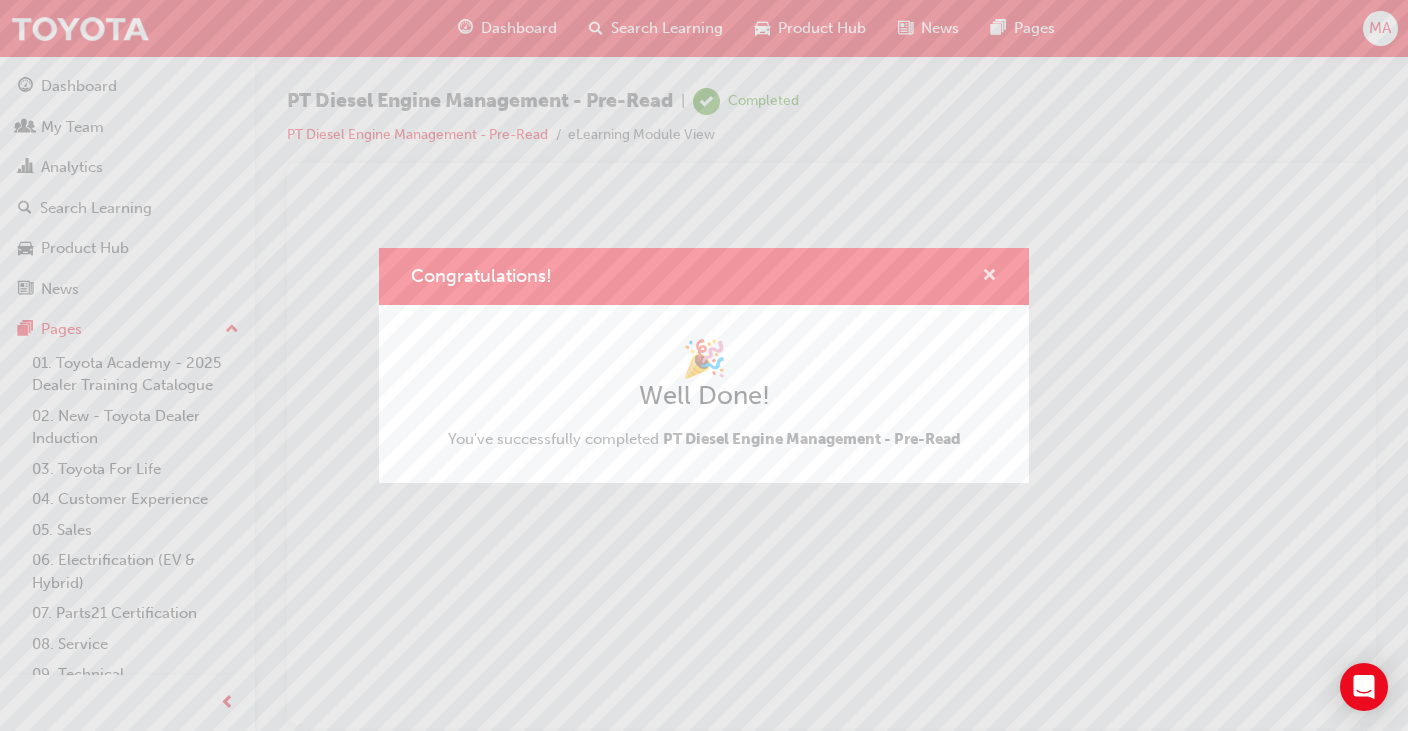 click at bounding box center (989, 277) 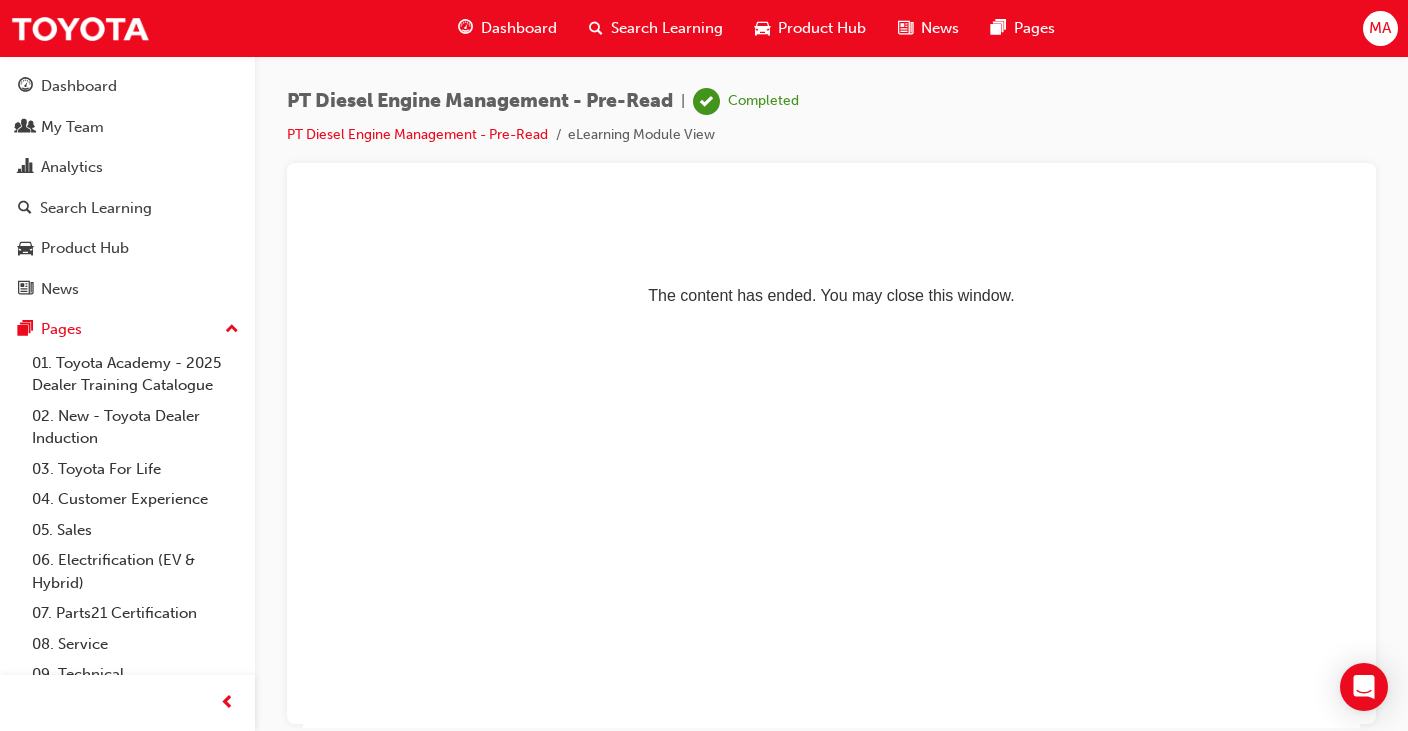 drag, startPoint x: 746, startPoint y: 298, endPoint x: 854, endPoint y: 292, distance: 108.16654 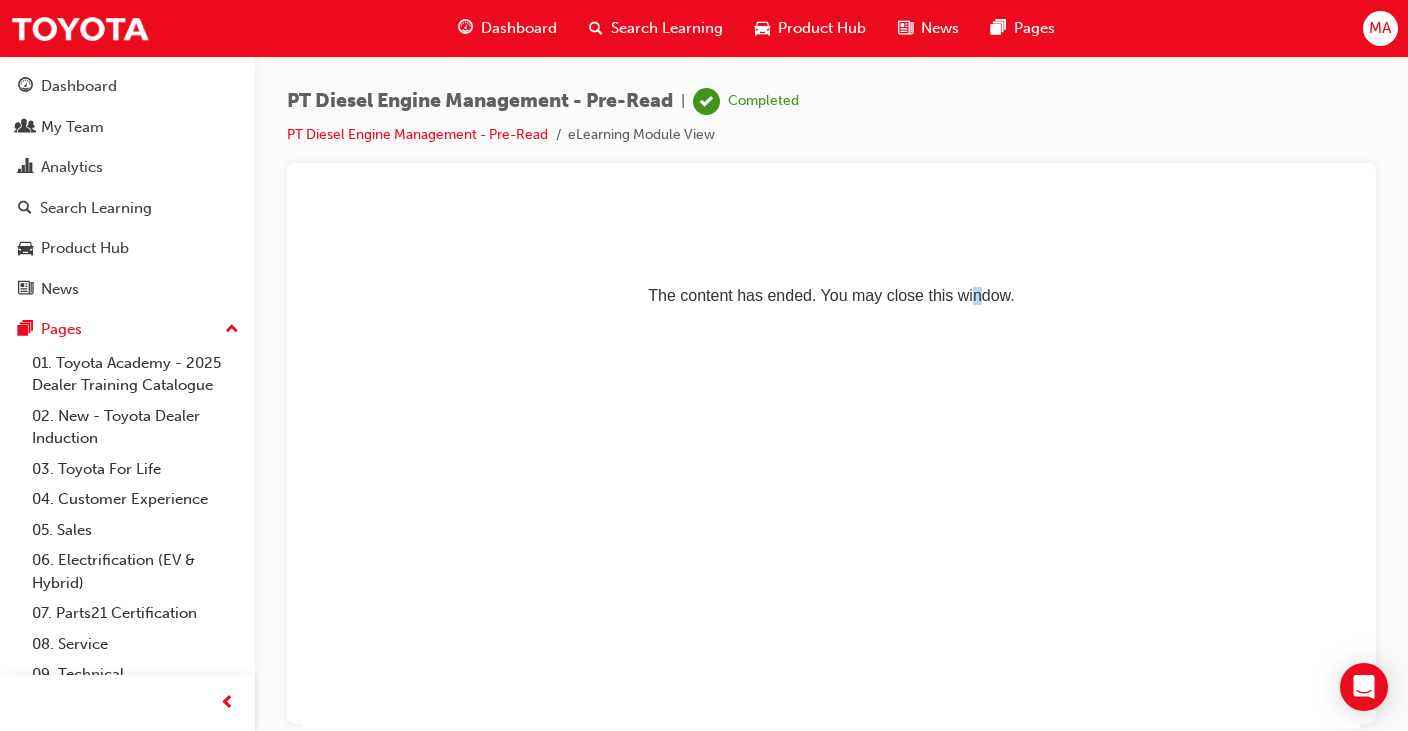 drag, startPoint x: 976, startPoint y: 298, endPoint x: 1017, endPoint y: 269, distance: 50.219517 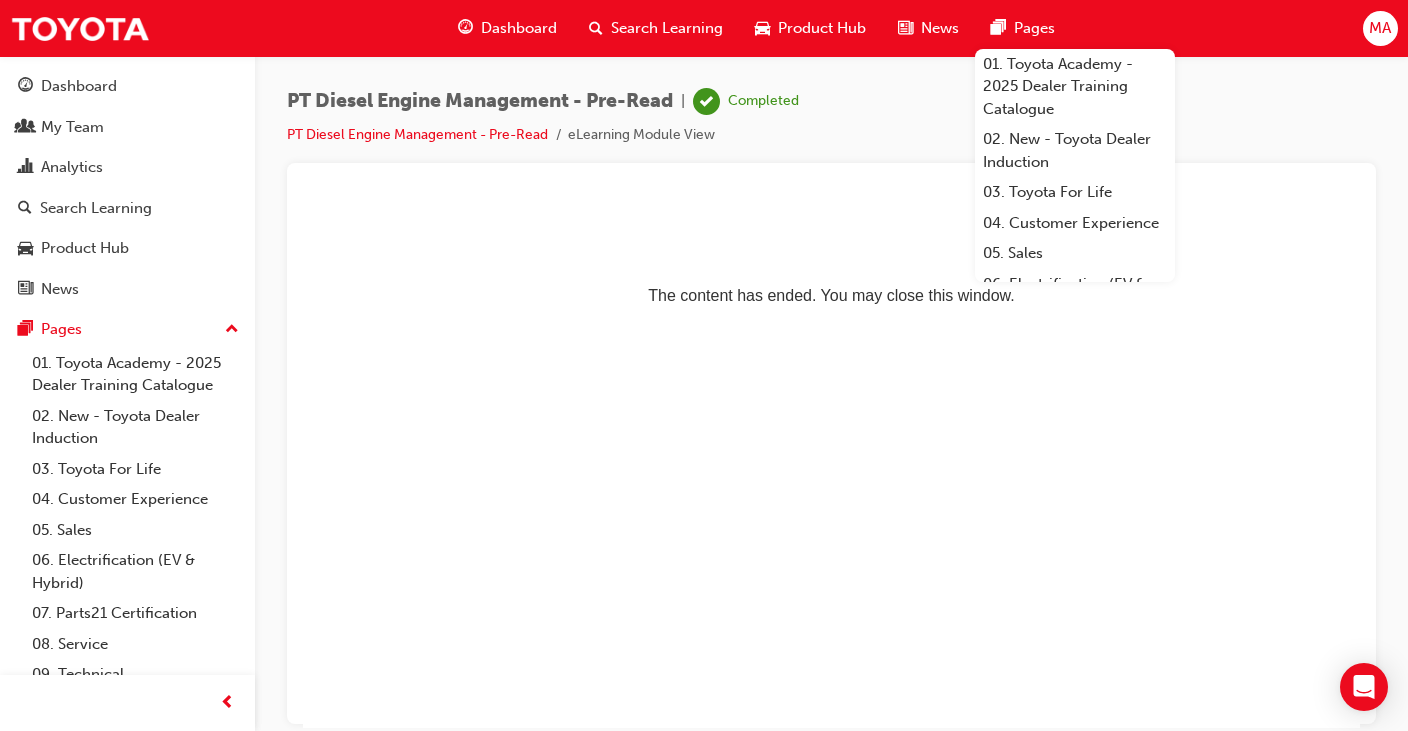 click on "The content has ended. You may close this window." at bounding box center [831, 259] 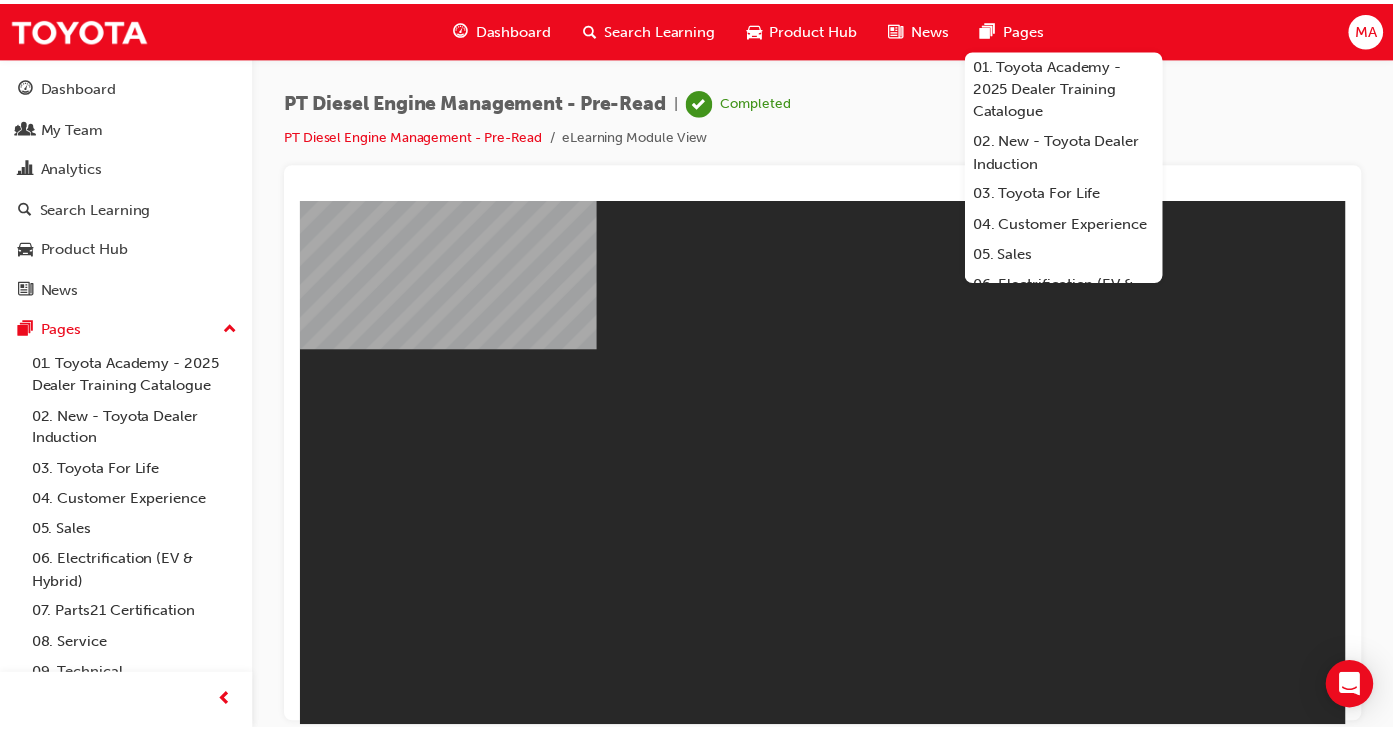 scroll, scrollTop: 0, scrollLeft: 0, axis: both 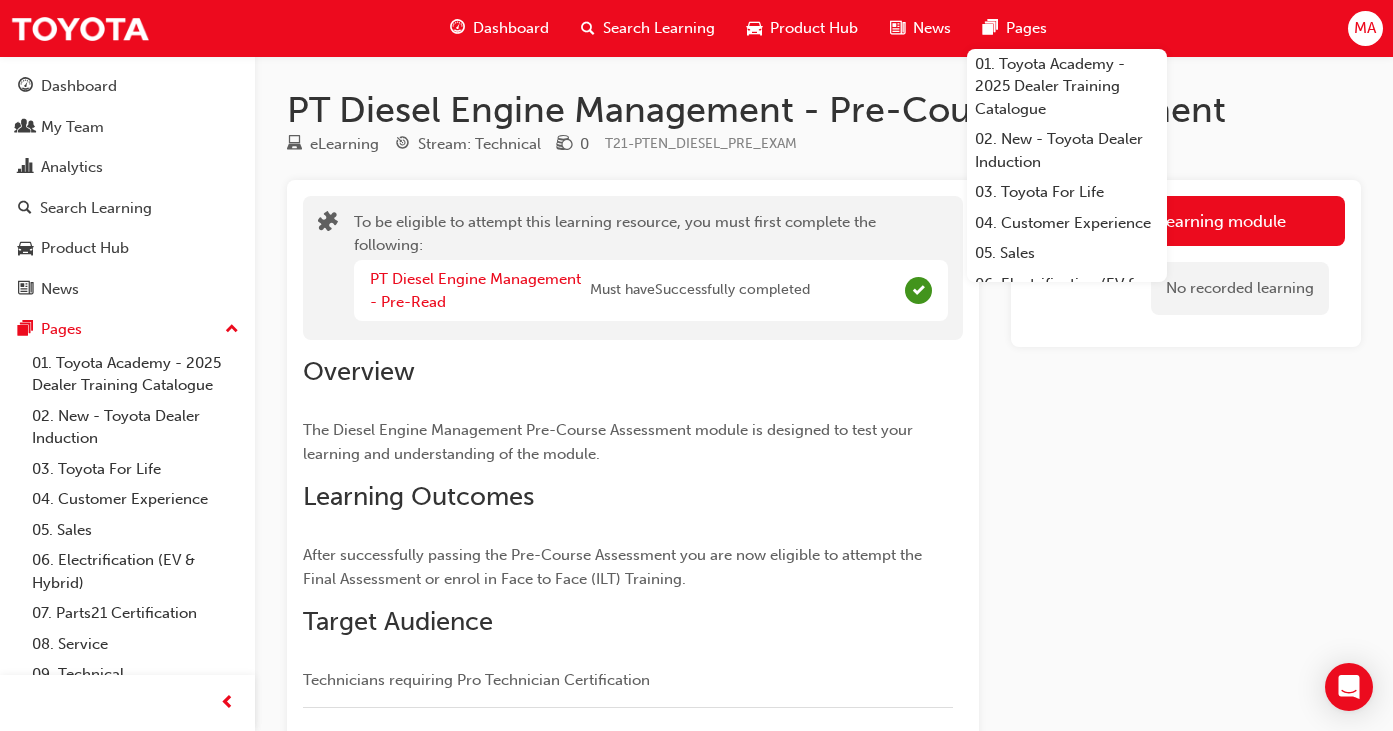 click on "Launch eLearning module No recorded learning" at bounding box center [1186, 523] 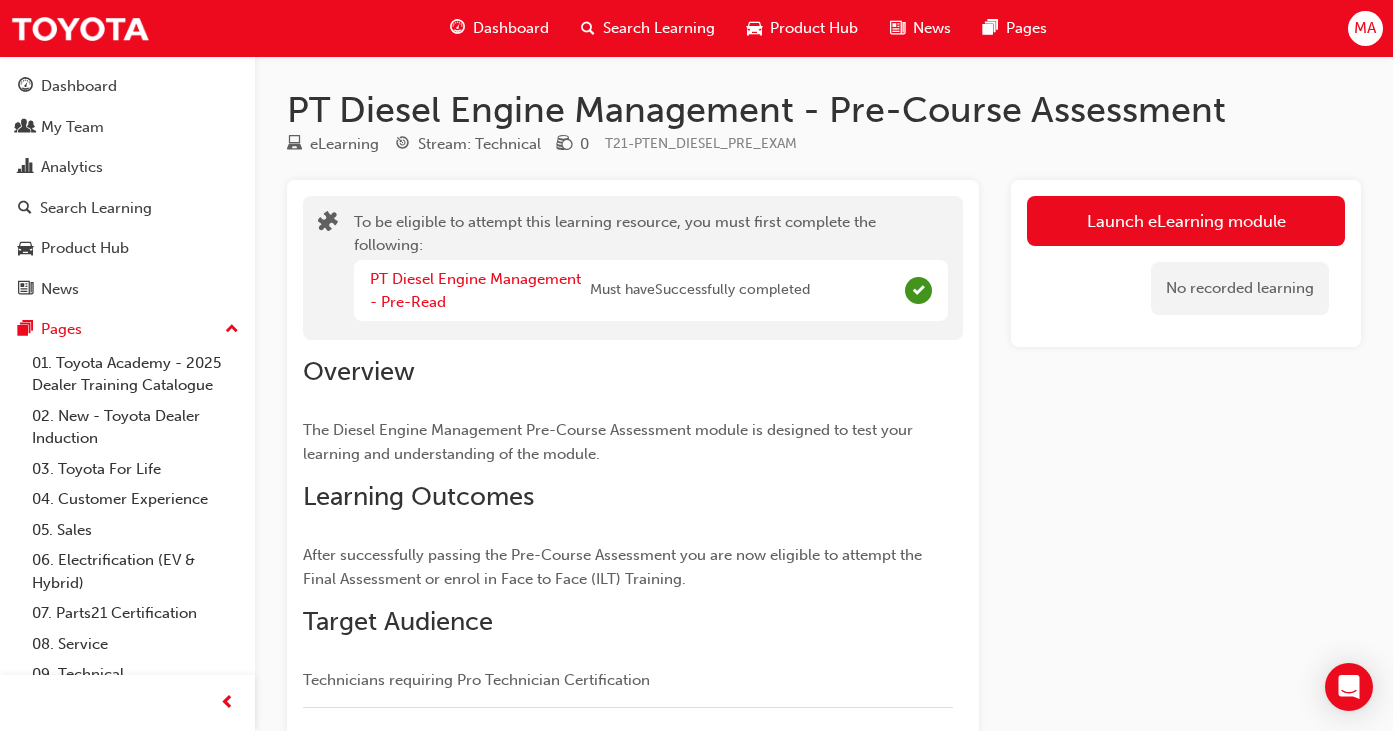 click on "PT Diesel Engine Management - Pre-Course Assessment" at bounding box center [824, 110] 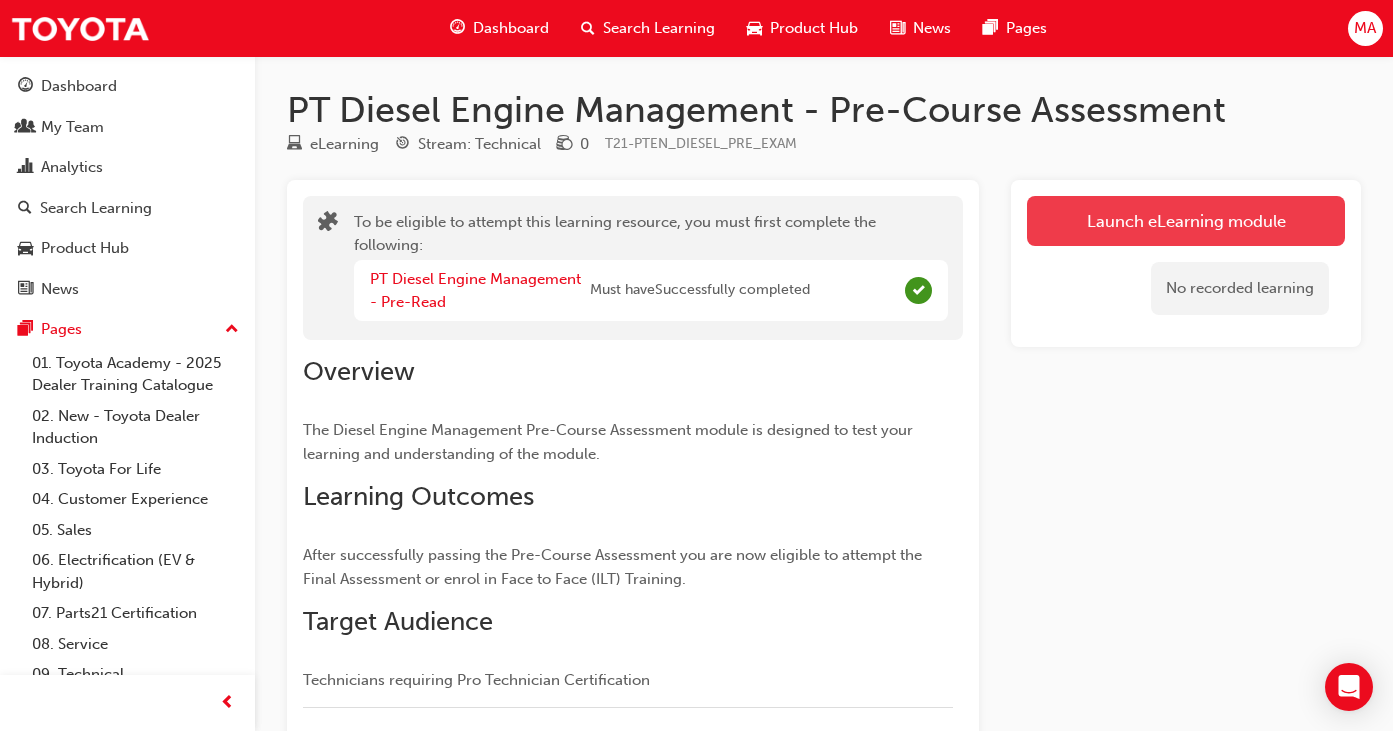 click on "Launch eLearning module" at bounding box center (1186, 221) 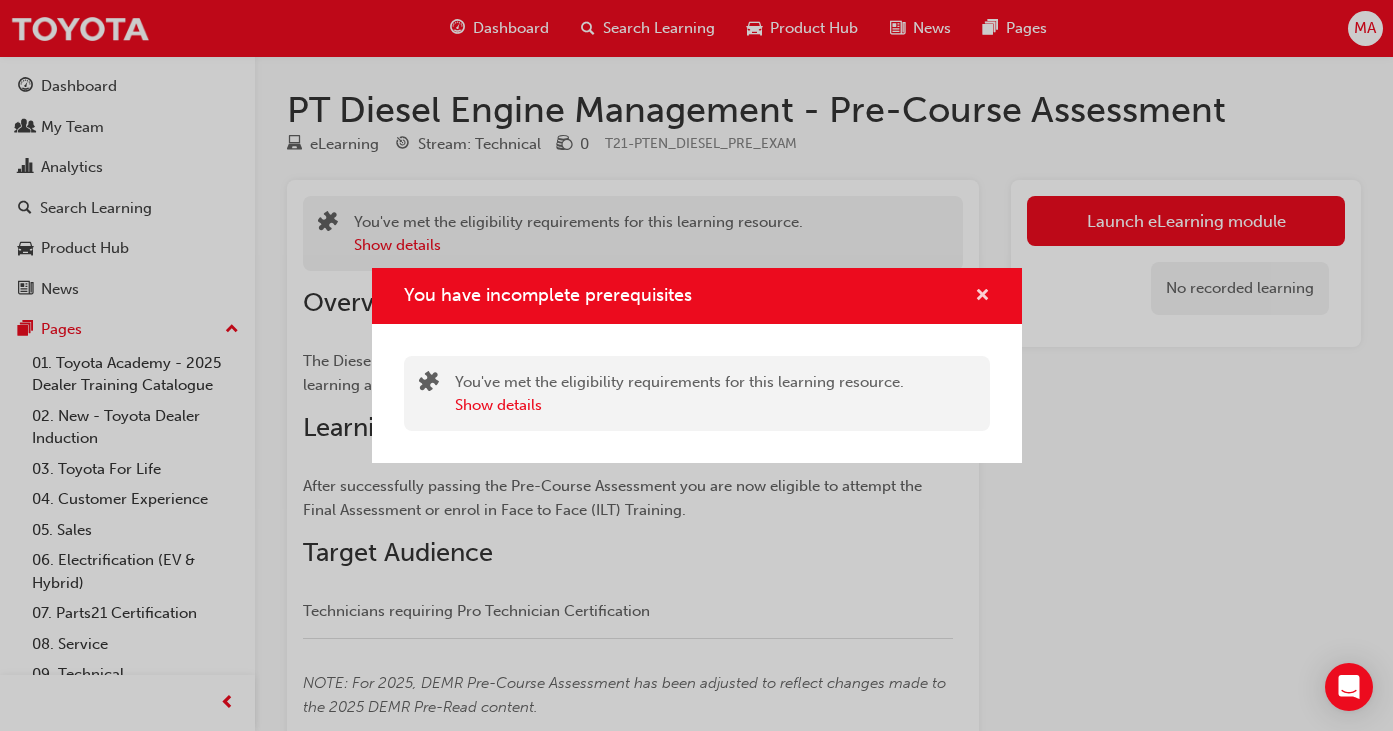 click at bounding box center [982, 297] 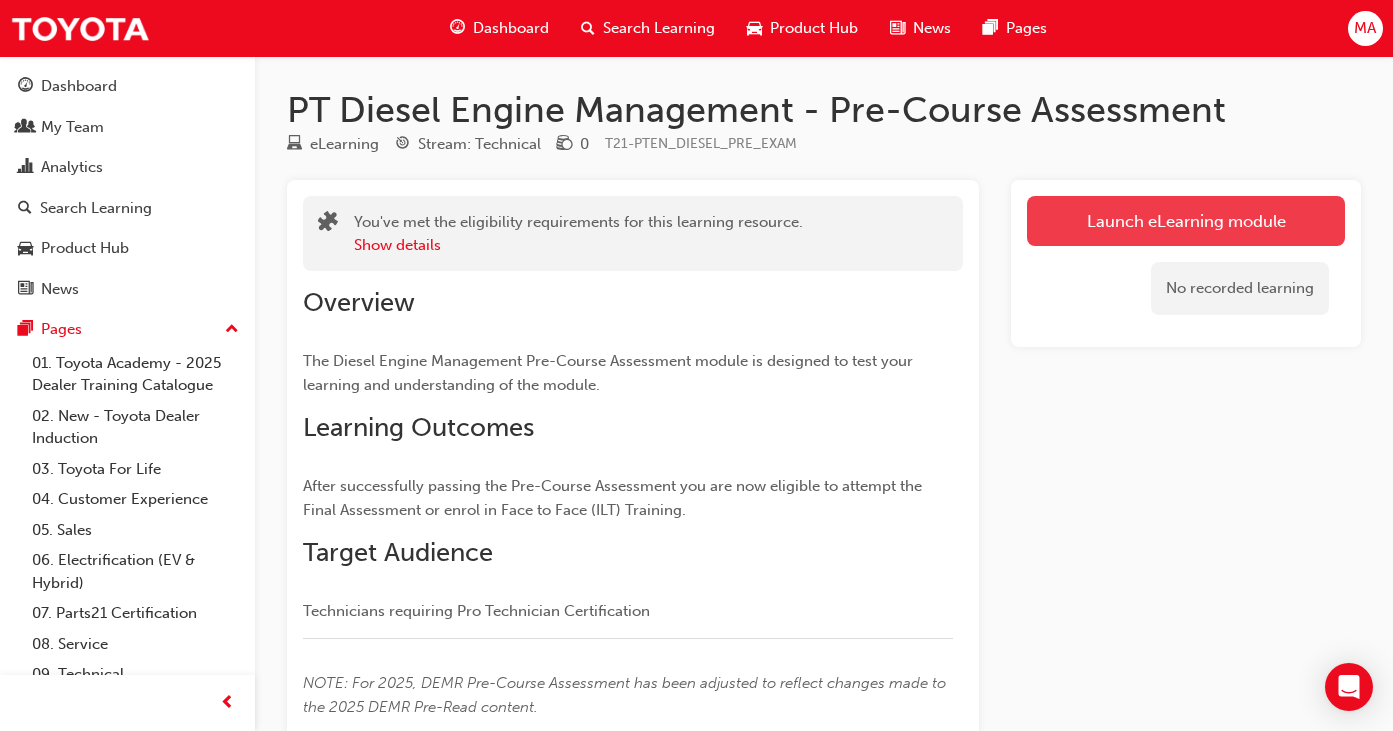 click on "Launch eLearning module" at bounding box center [1186, 221] 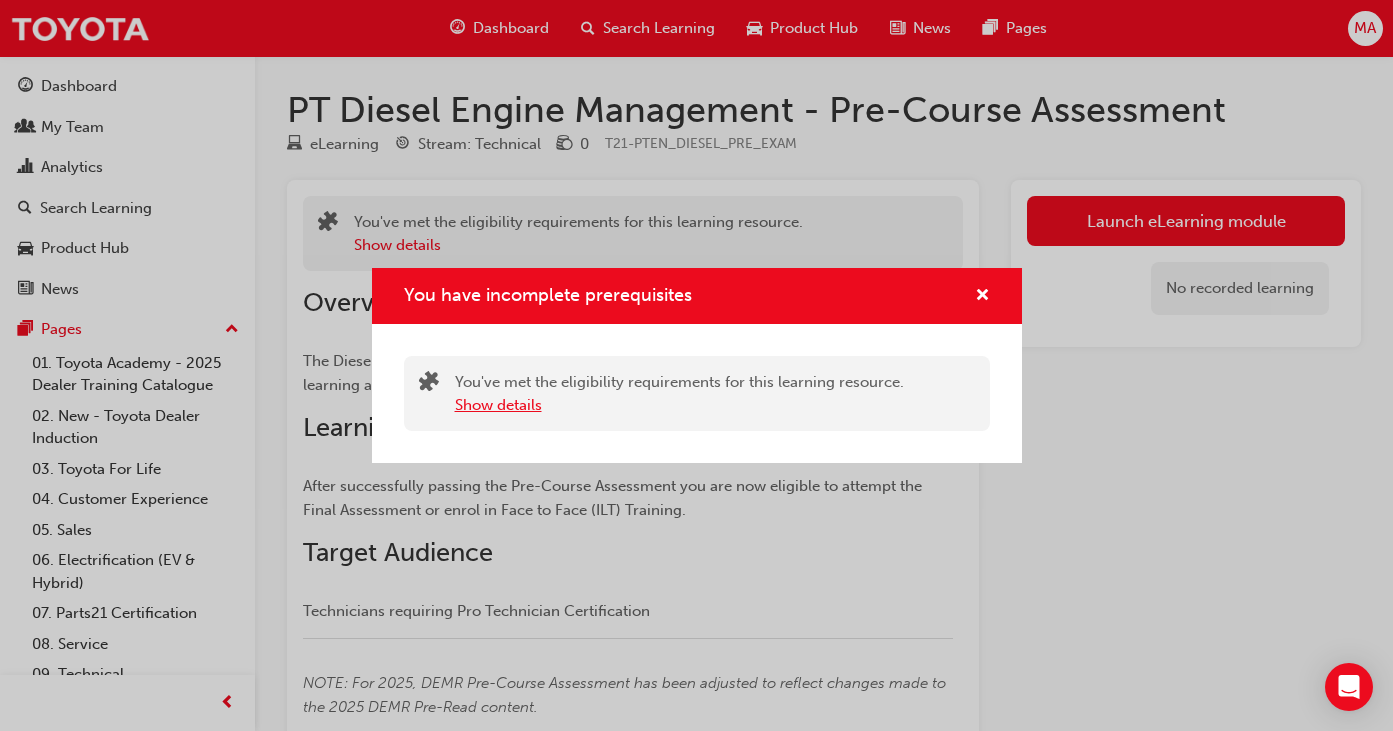 click on "Show details" at bounding box center [498, 405] 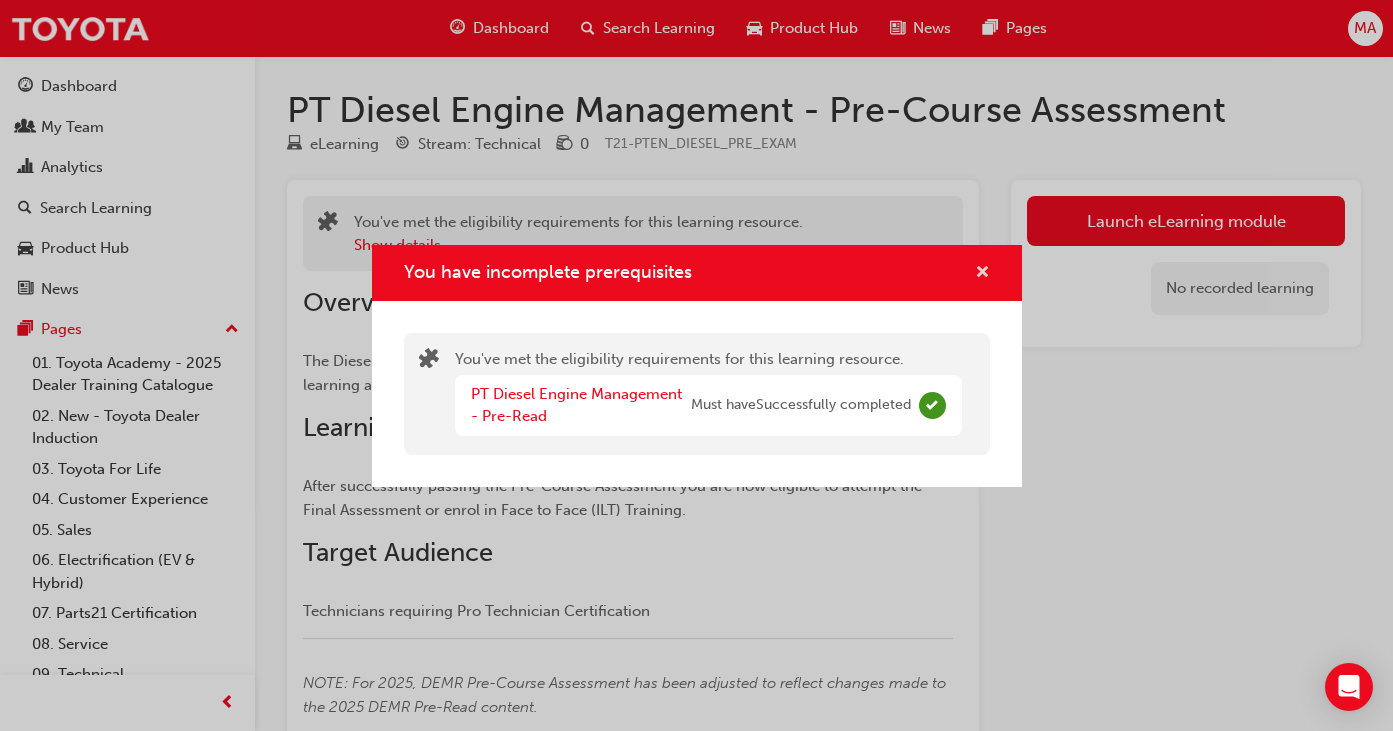 click at bounding box center [982, 274] 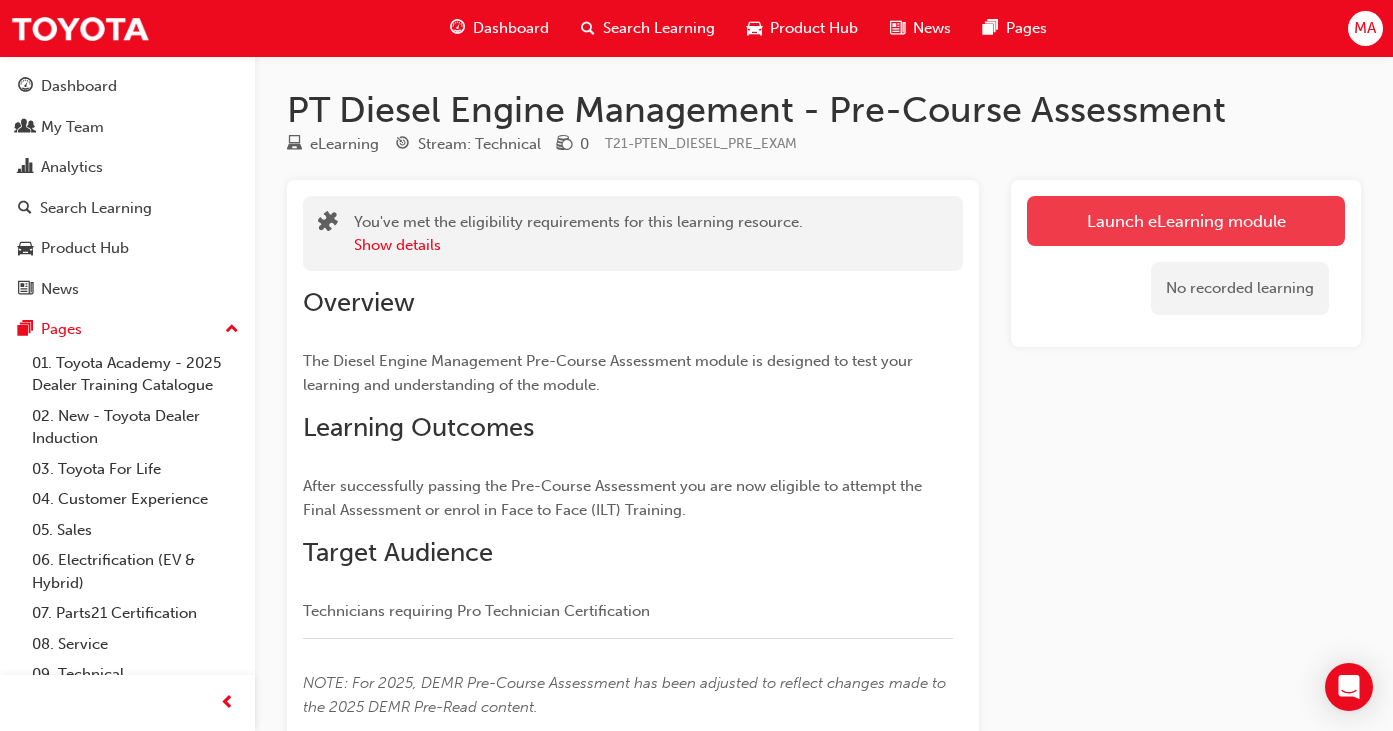 click on "Launch eLearning module" at bounding box center (1186, 221) 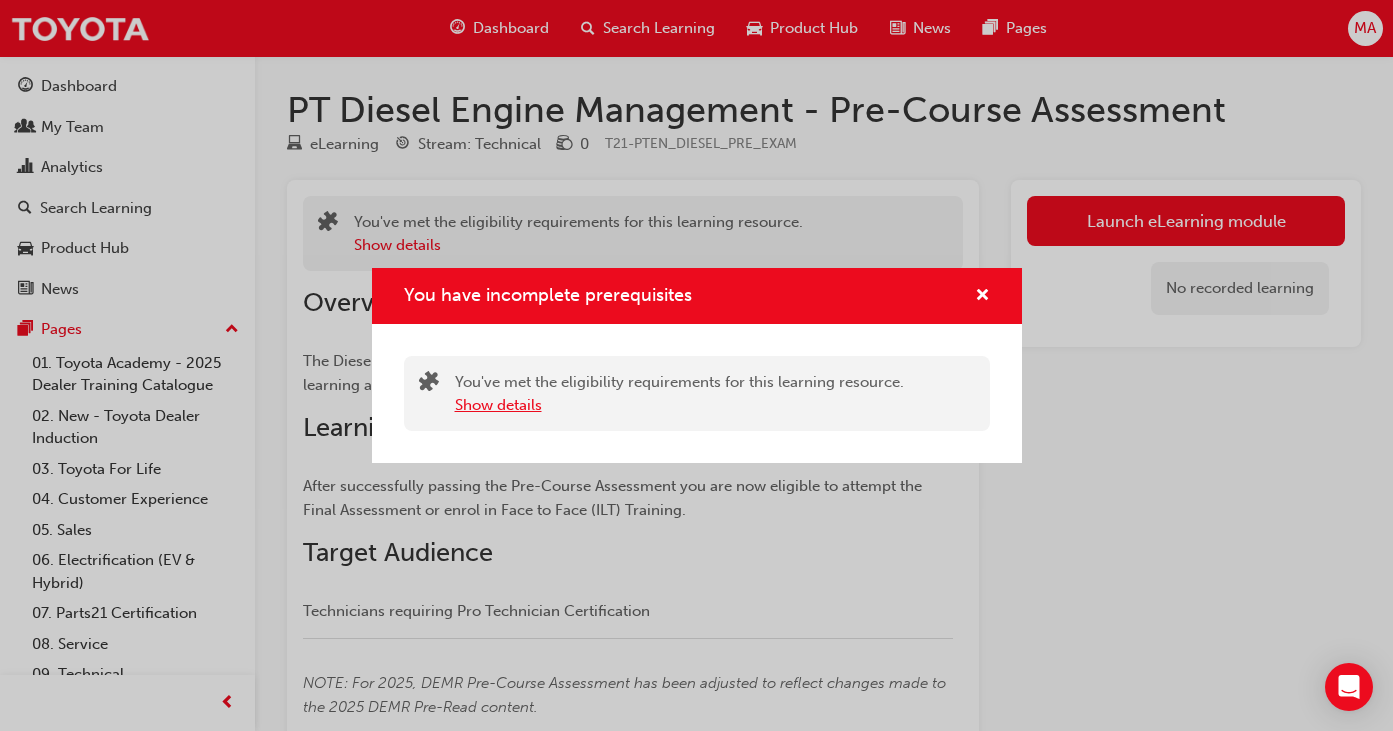 click on "Show details" at bounding box center [498, 405] 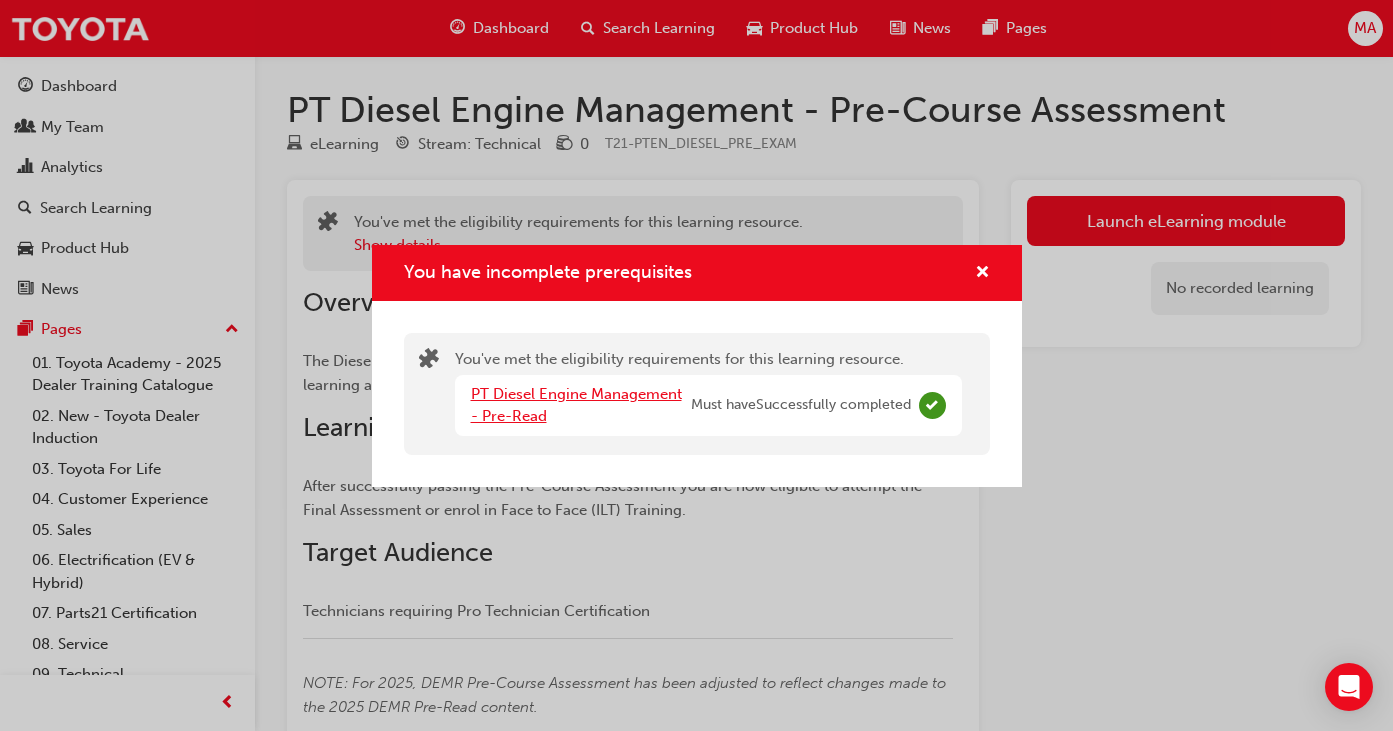 click on "PT Diesel Engine Management - Pre-Read" at bounding box center [576, 405] 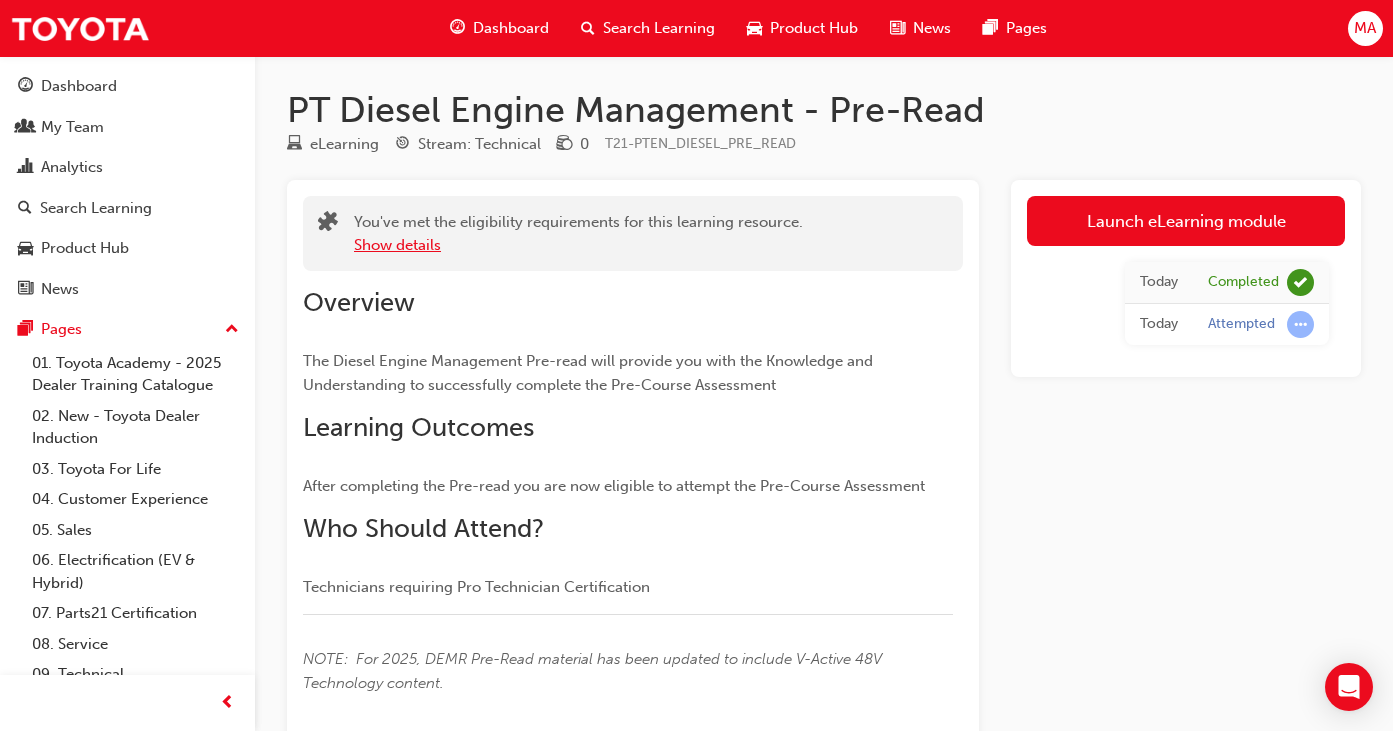 click on "Show details" at bounding box center (397, 245) 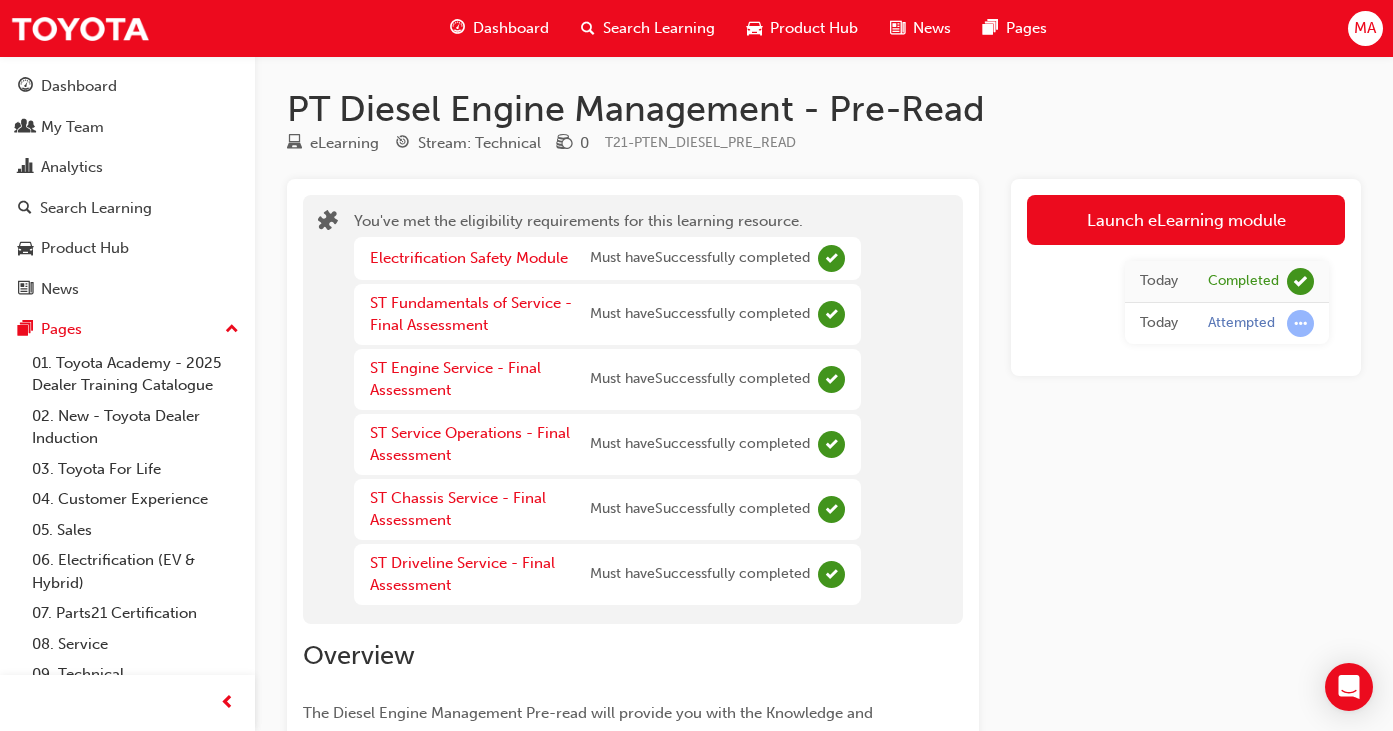 scroll, scrollTop: 0, scrollLeft: 0, axis: both 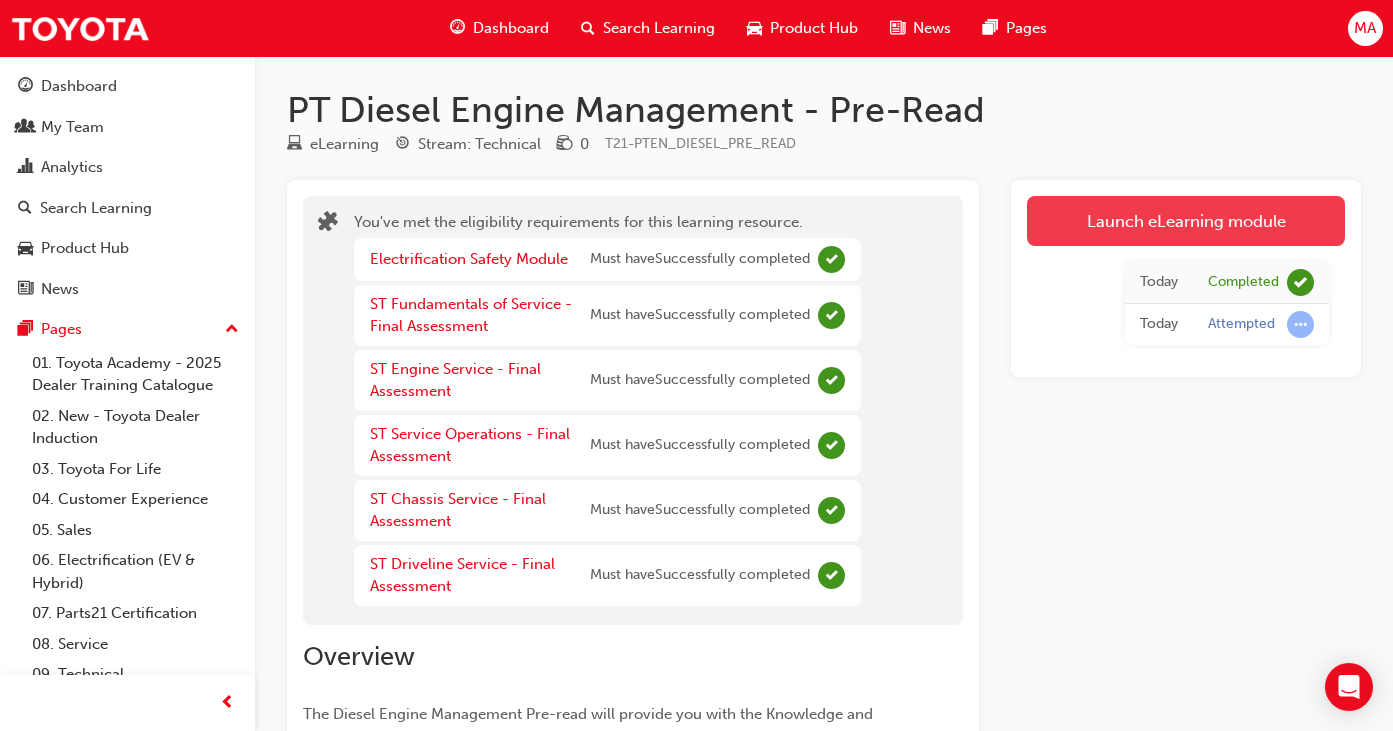 click on "Launch eLearning module" at bounding box center (1186, 221) 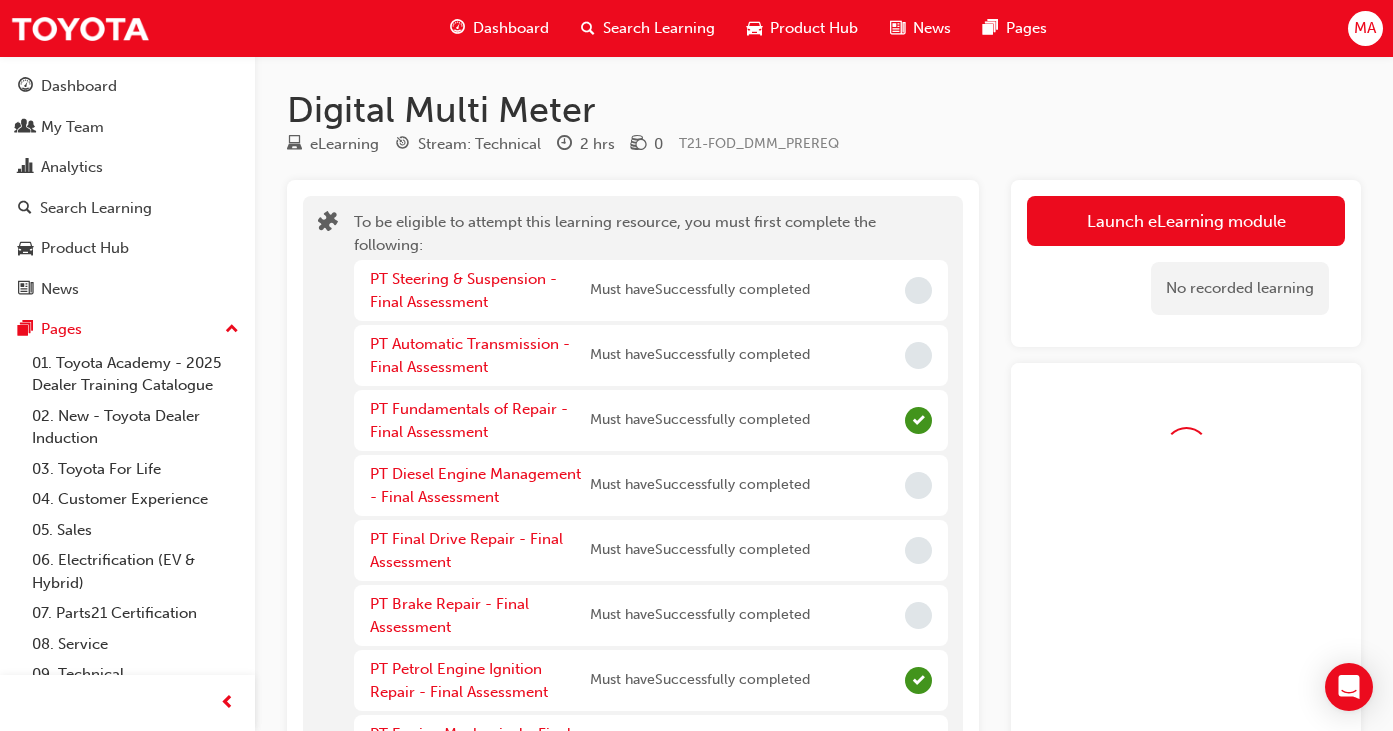 scroll, scrollTop: 63, scrollLeft: 0, axis: vertical 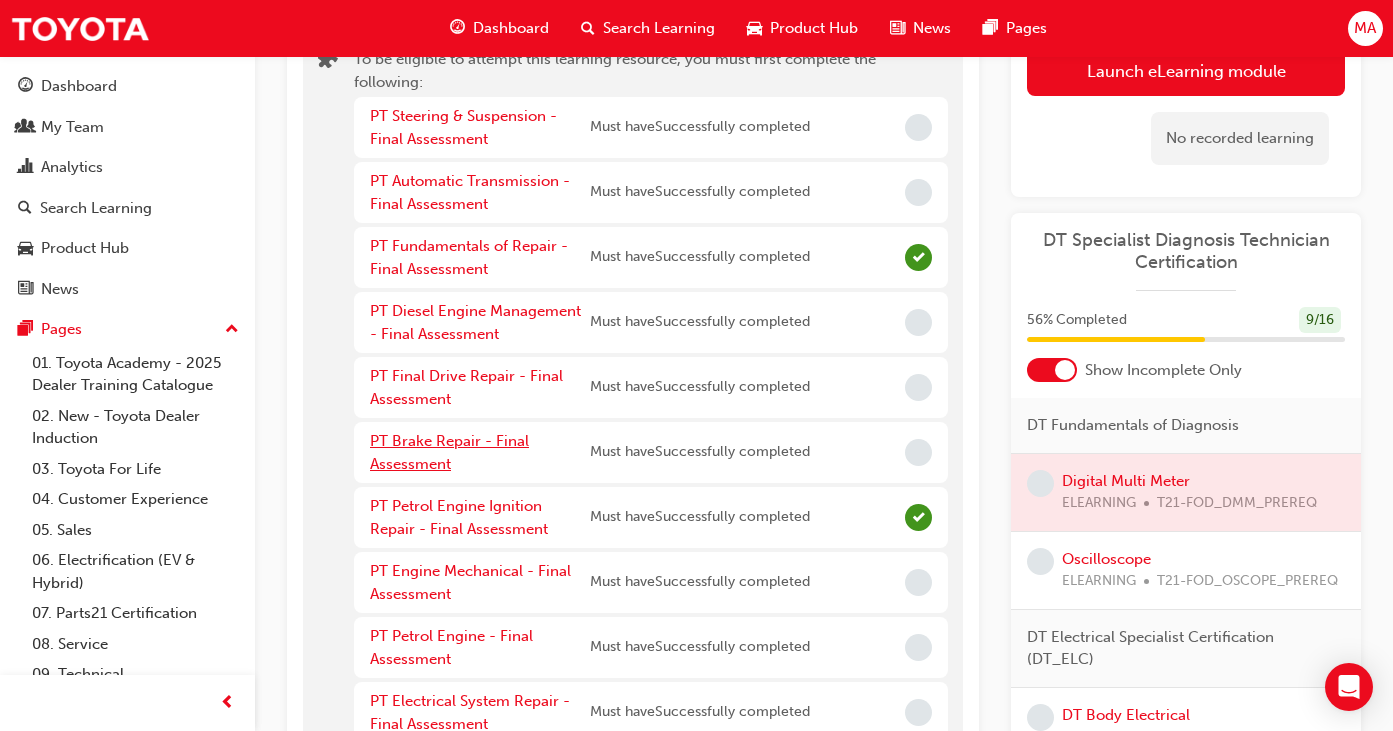 click on "PT Brake Repair - Final Assessment" at bounding box center (449, 452) 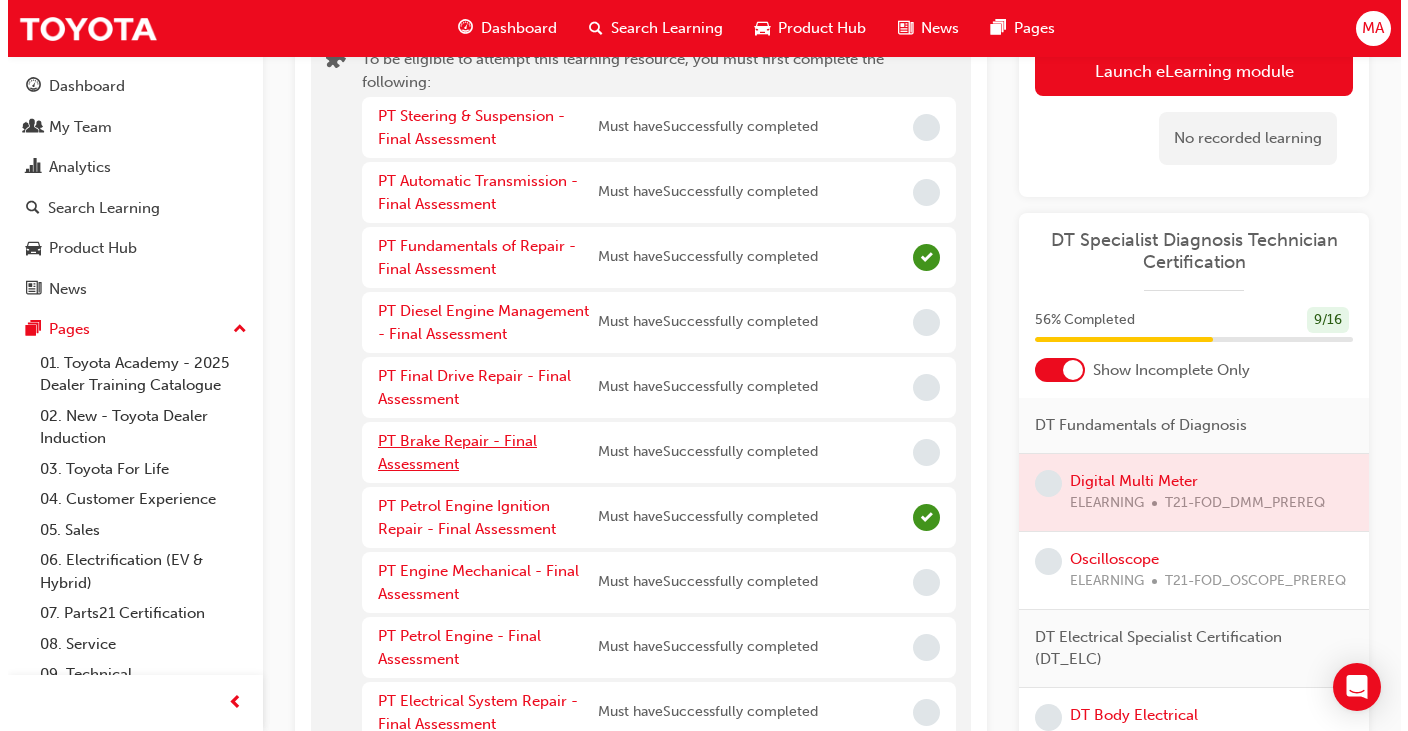 scroll, scrollTop: 0, scrollLeft: 0, axis: both 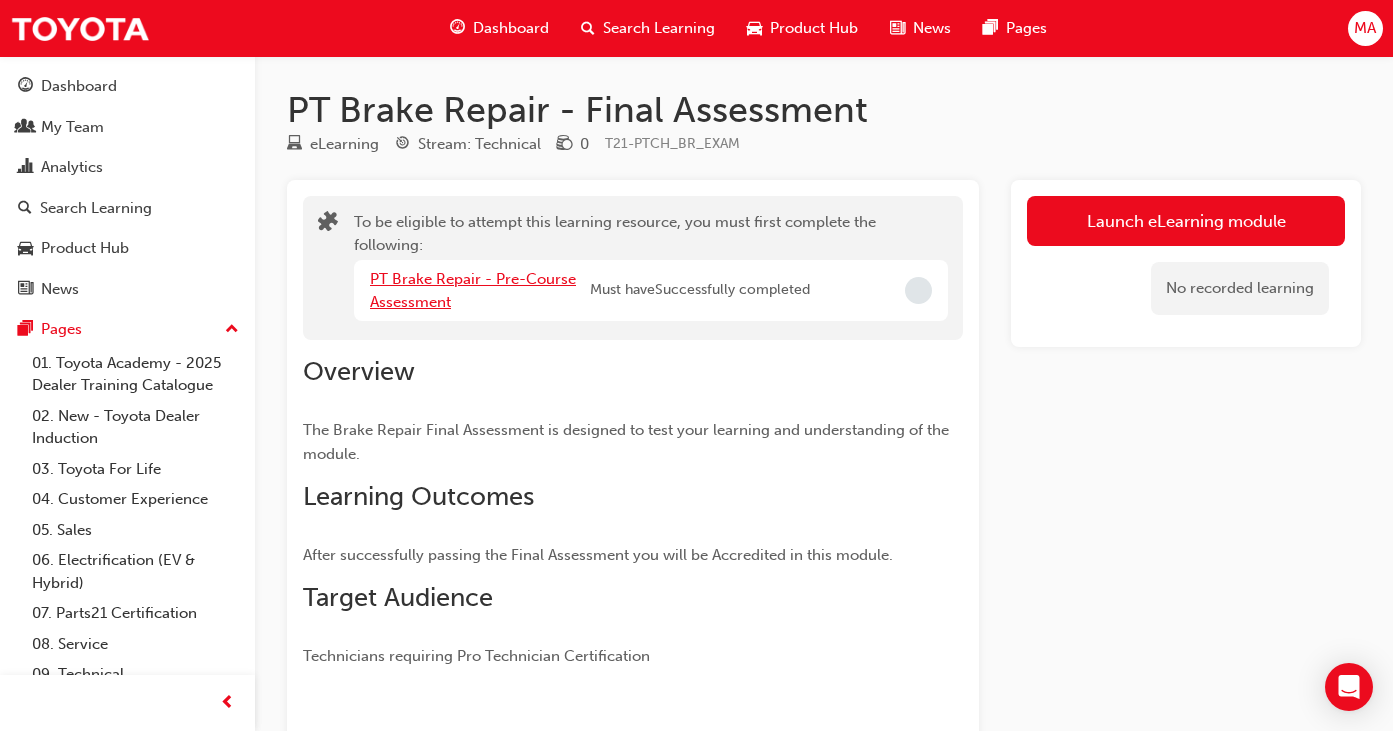 click on "PT Brake Repair - Pre-Course Assessment" at bounding box center (473, 290) 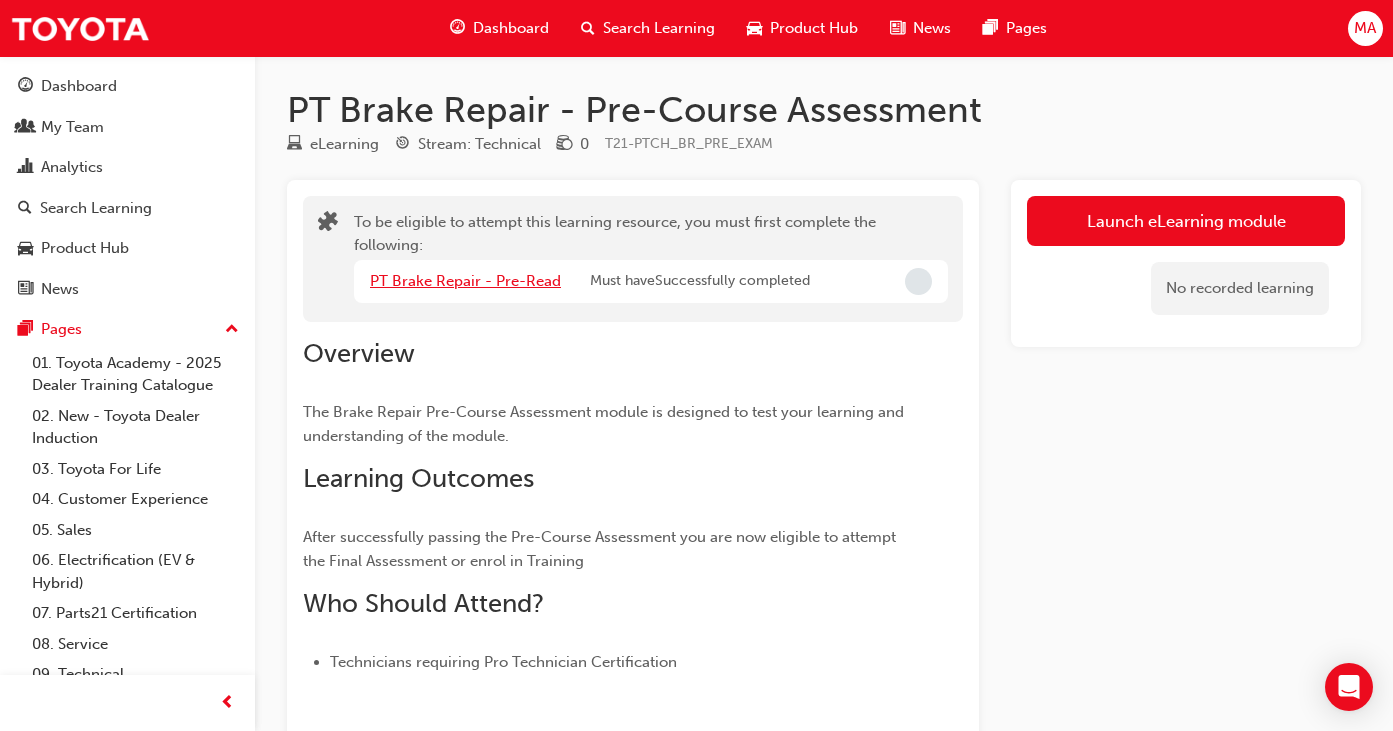 click on "PT Brake Repair - Pre-Read" at bounding box center [465, 281] 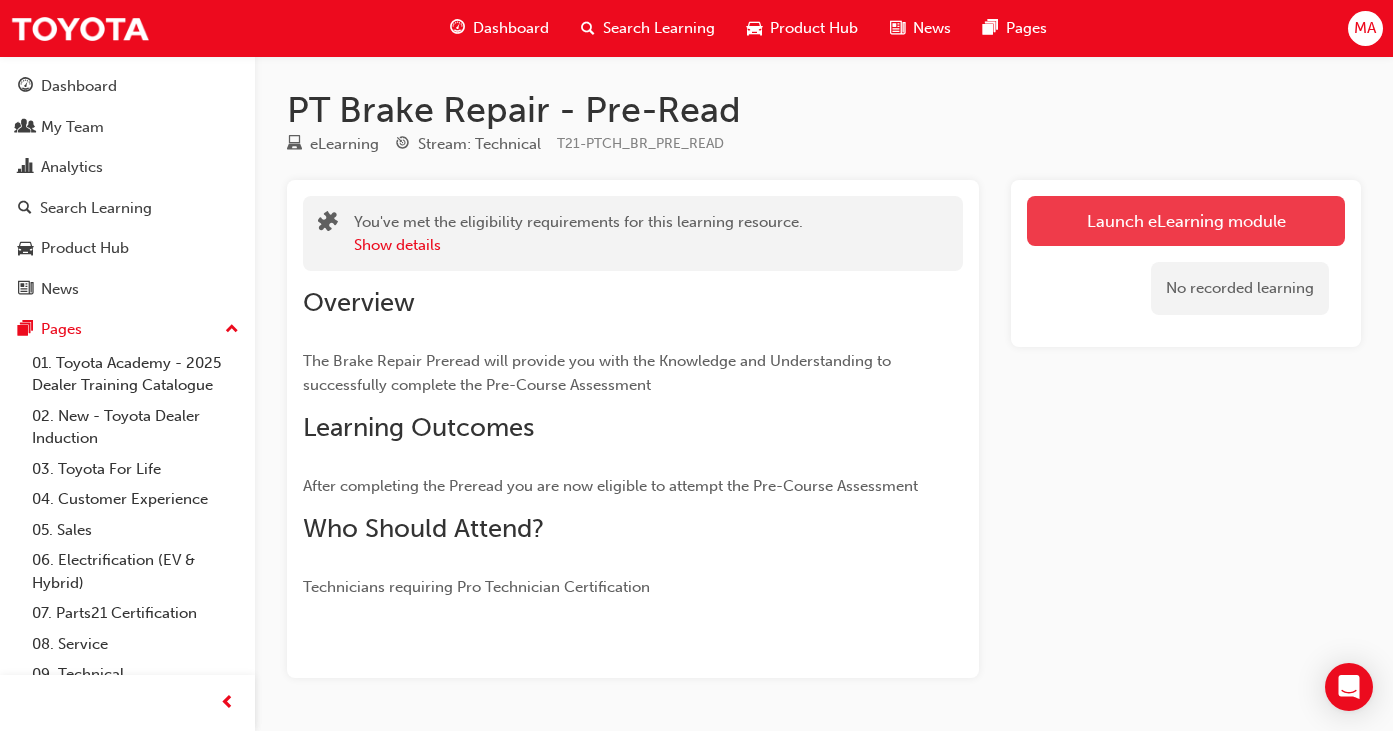 click on "Launch eLearning module" at bounding box center [1186, 221] 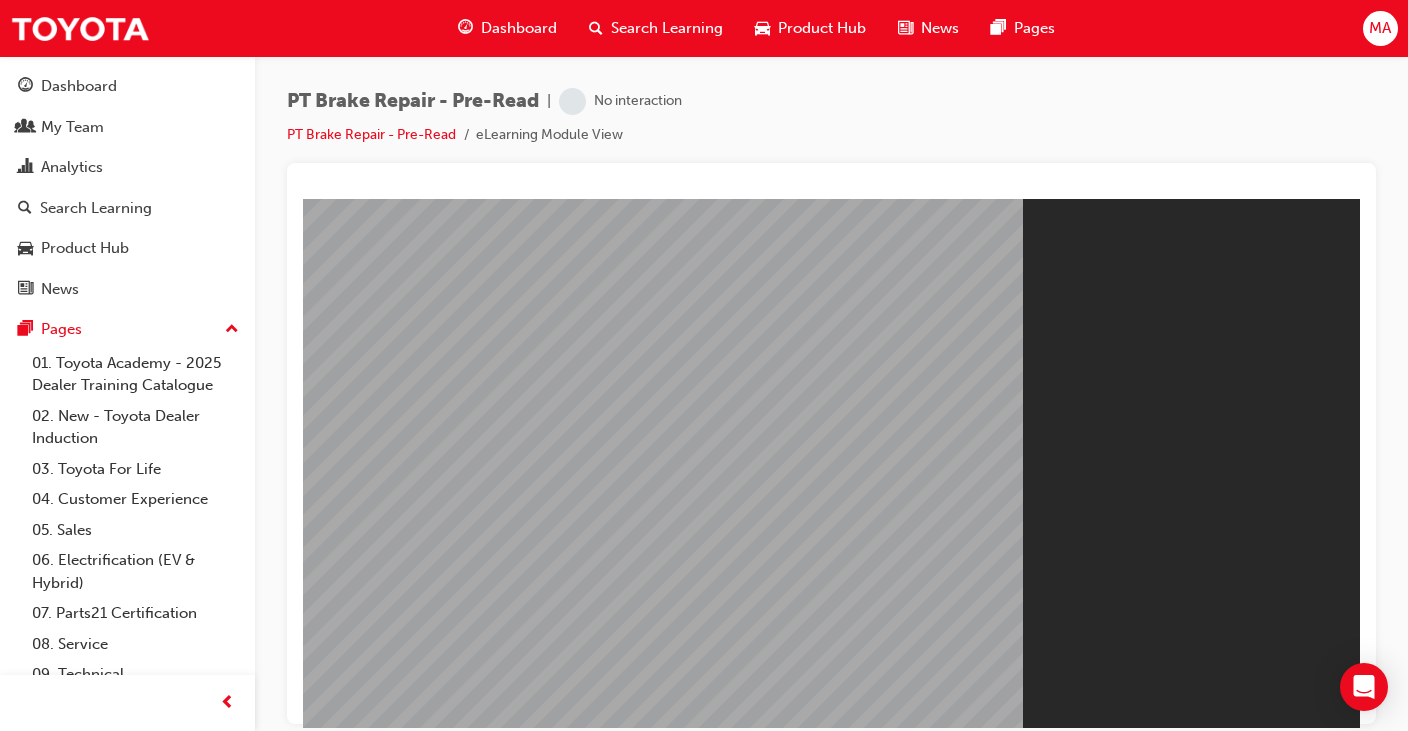 scroll, scrollTop: 0, scrollLeft: 0, axis: both 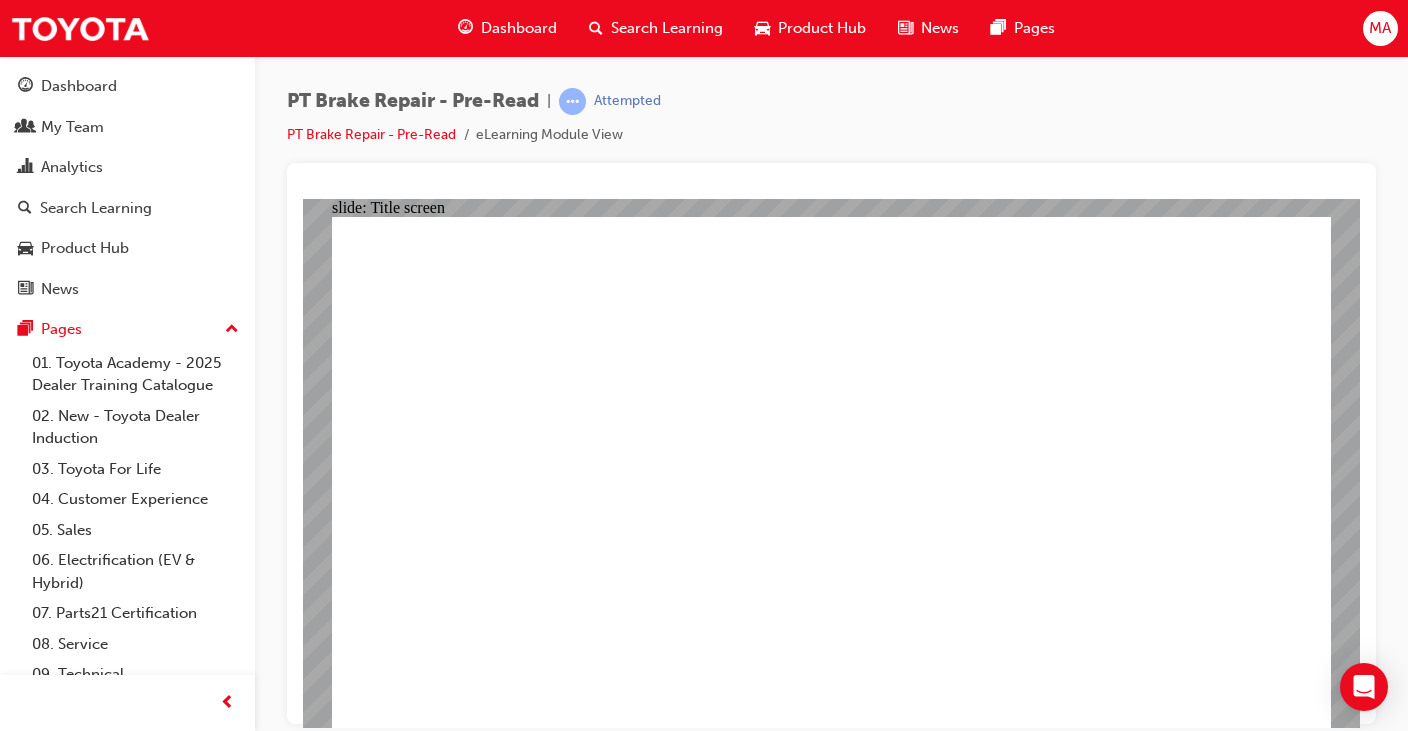 click 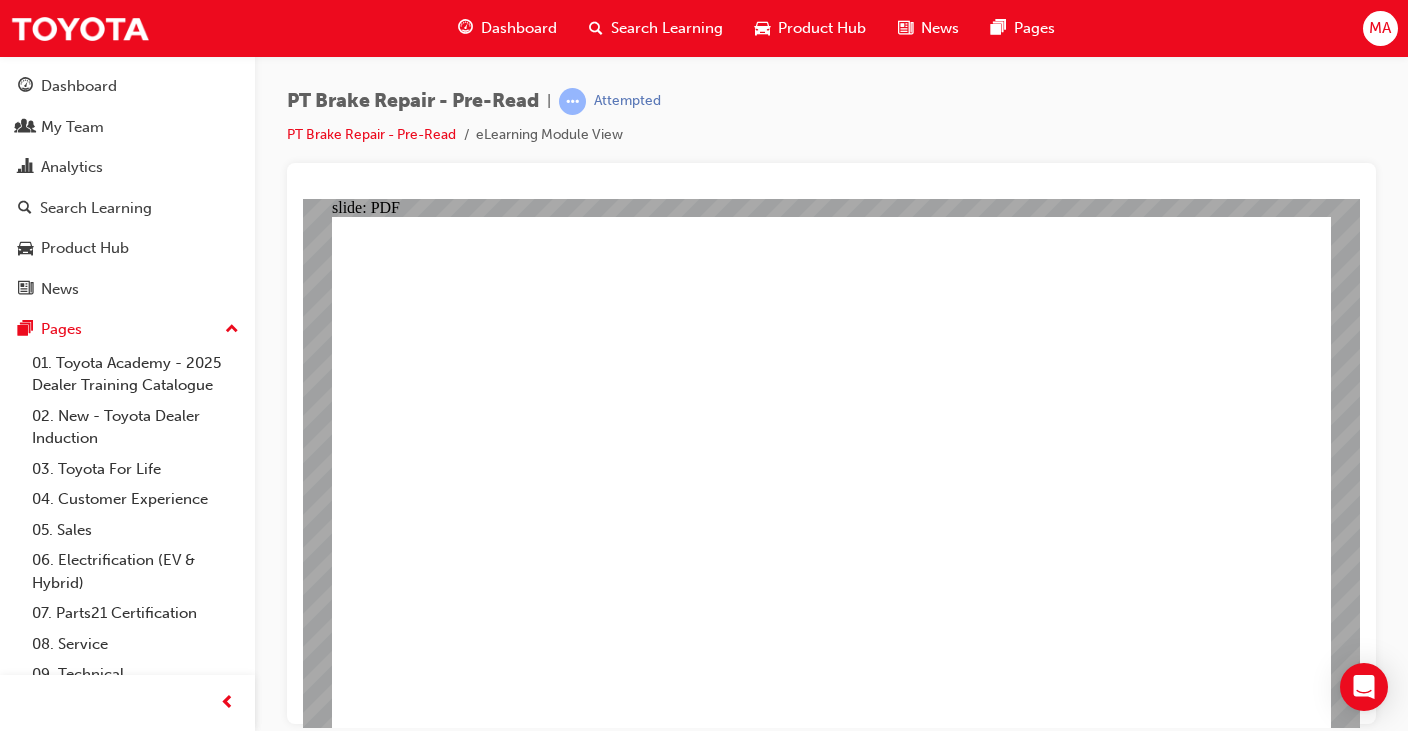 click 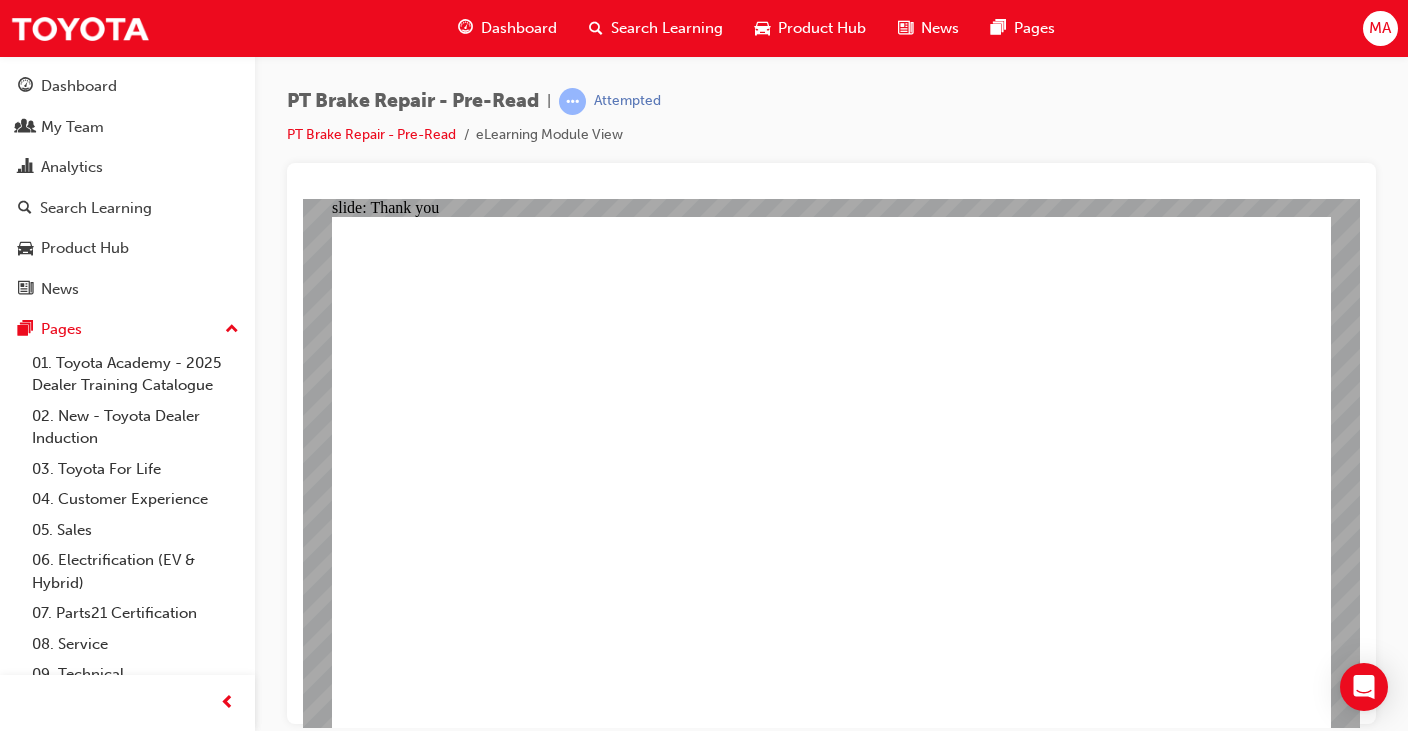 click 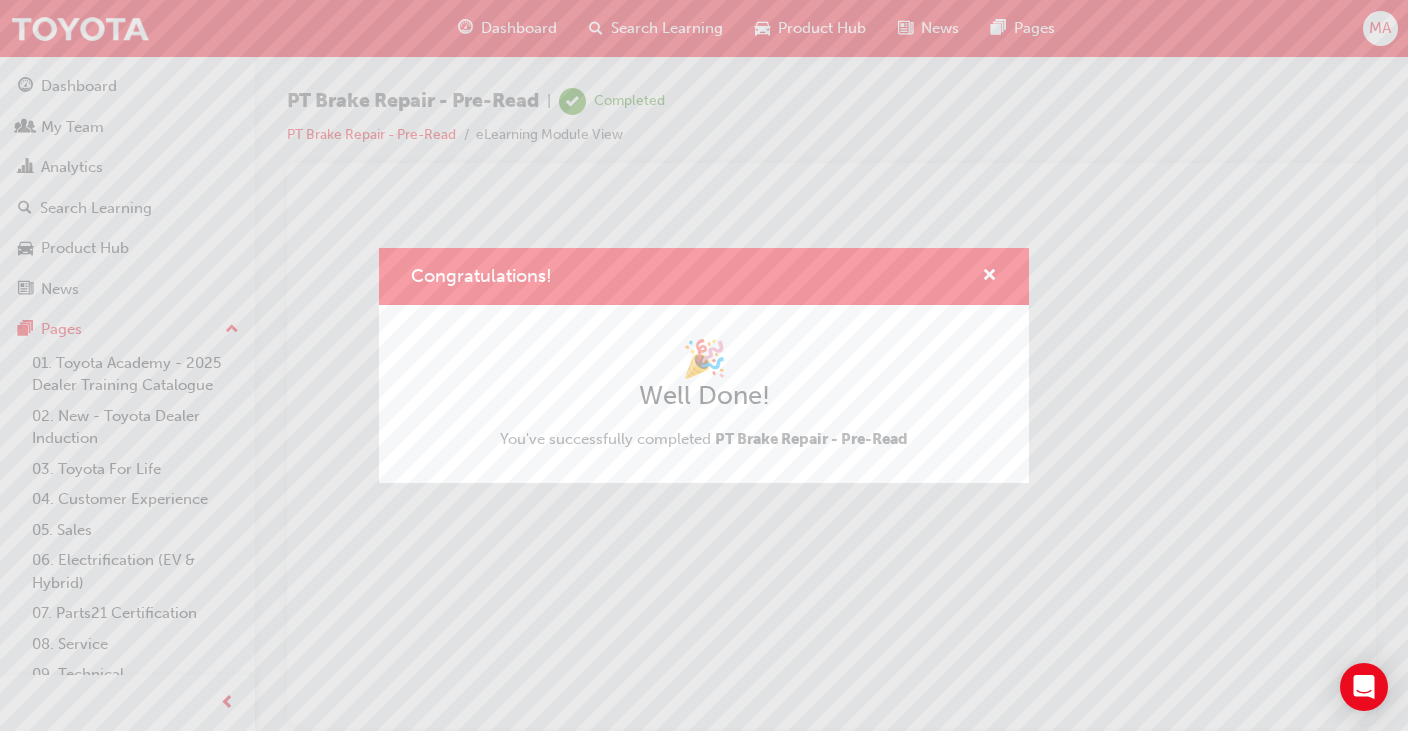 scroll, scrollTop: 0, scrollLeft: 0, axis: both 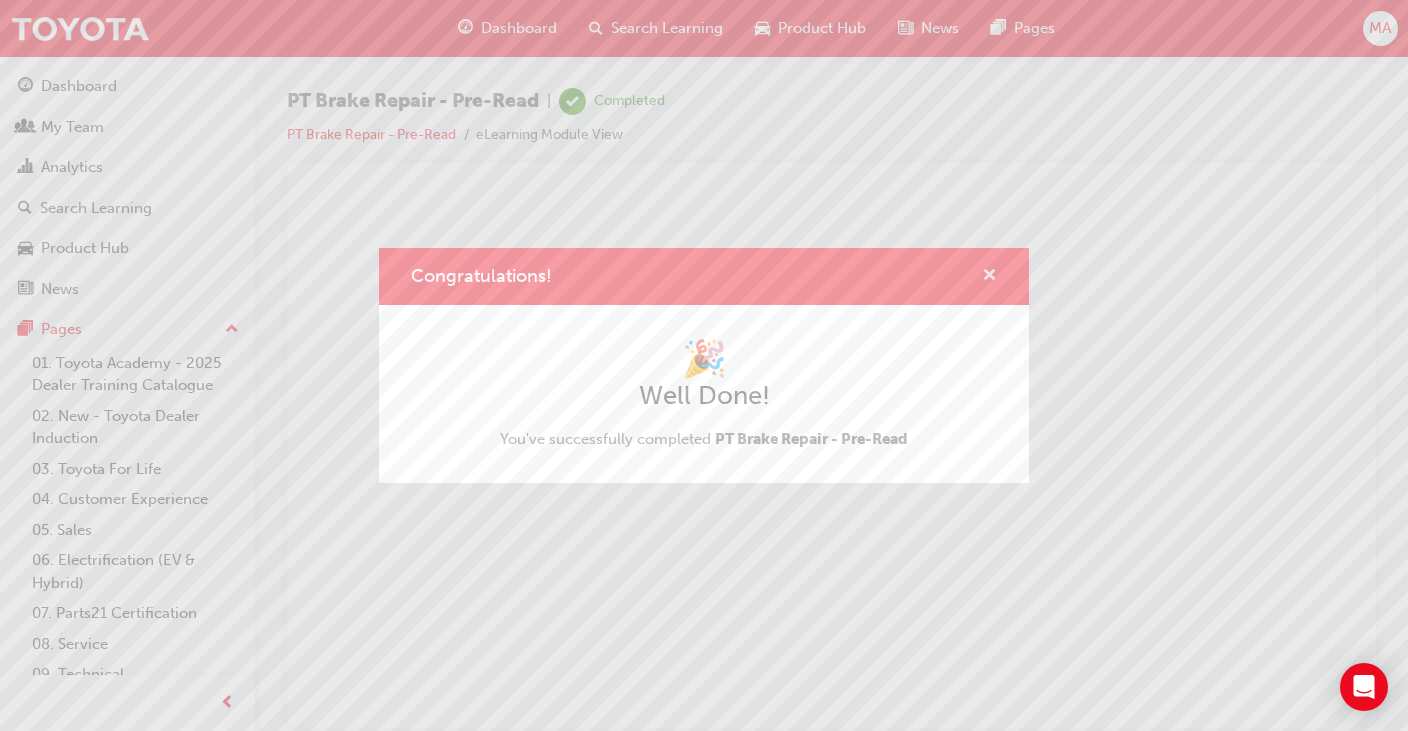 click at bounding box center [989, 277] 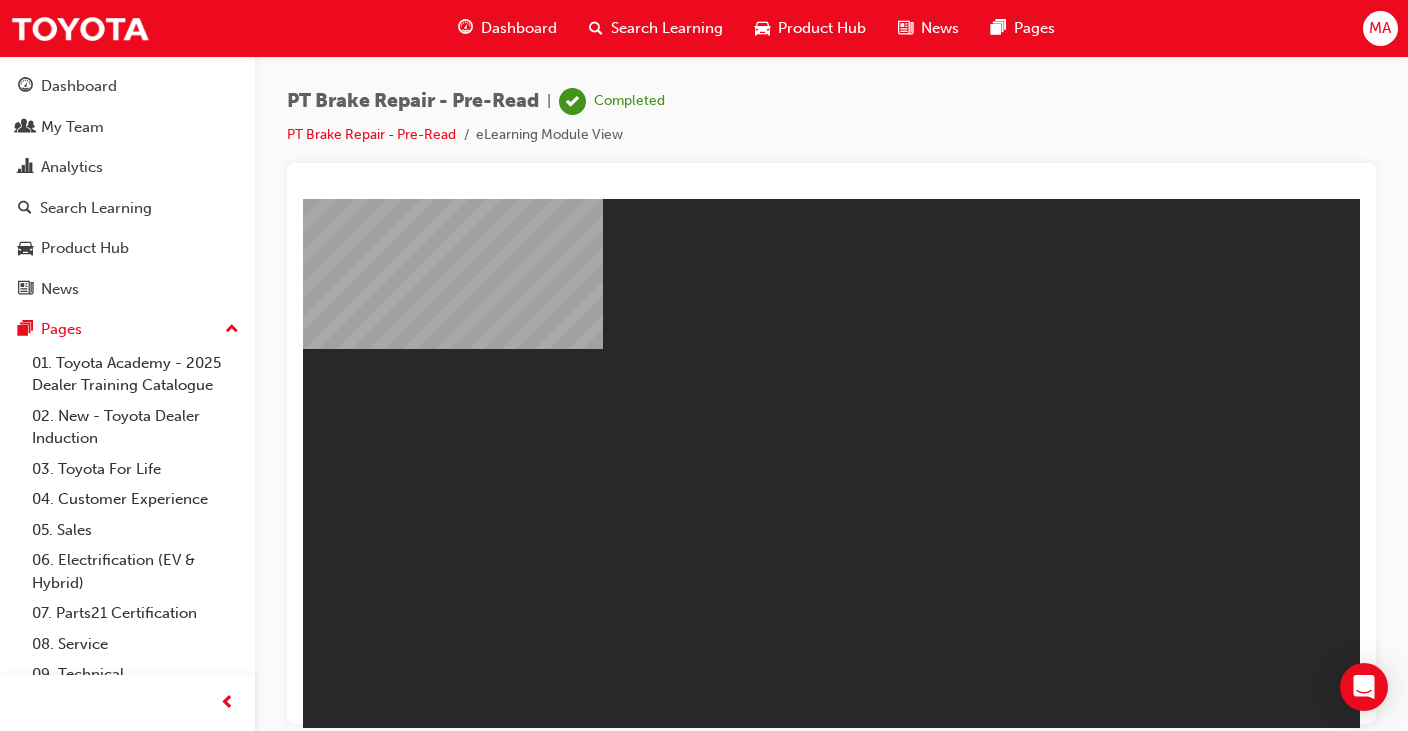 scroll, scrollTop: 0, scrollLeft: 0, axis: both 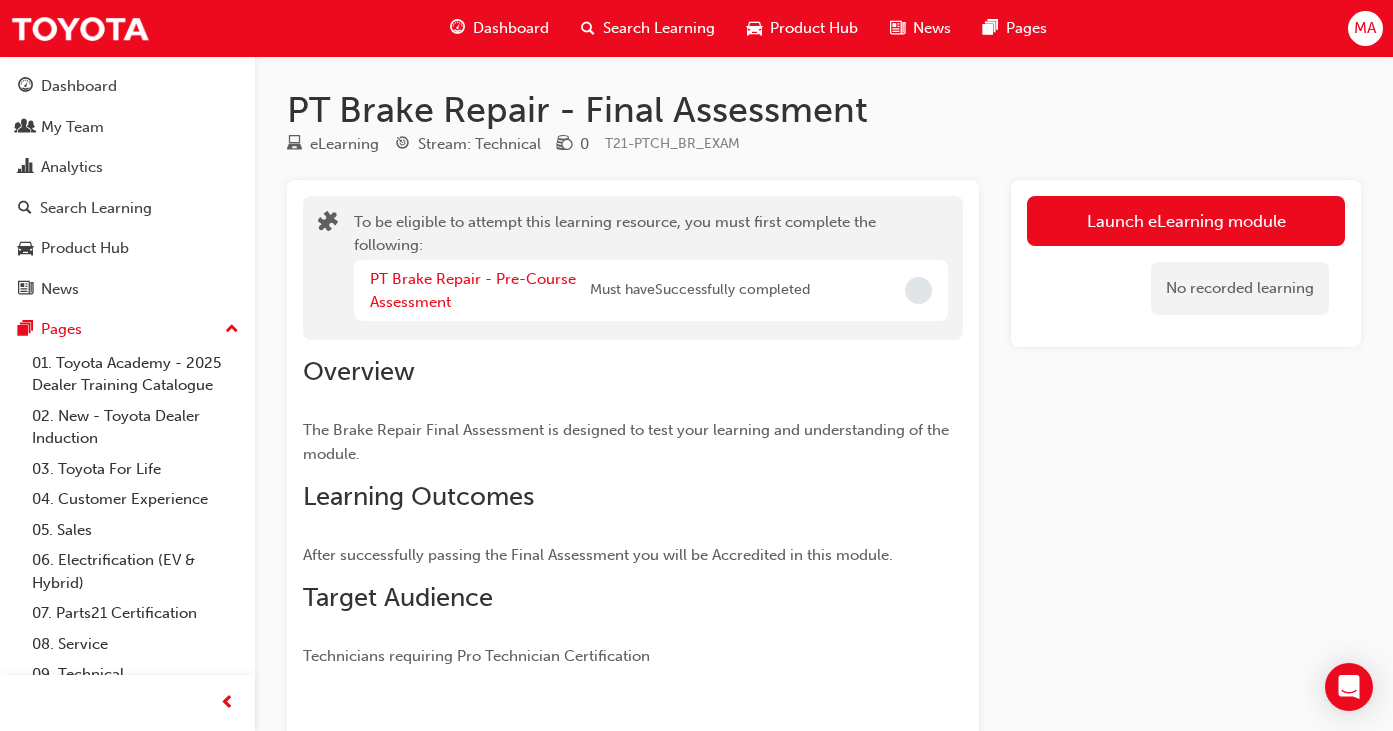 click on "PT Brake Repair - Pre-Course Assessment" at bounding box center [480, 290] 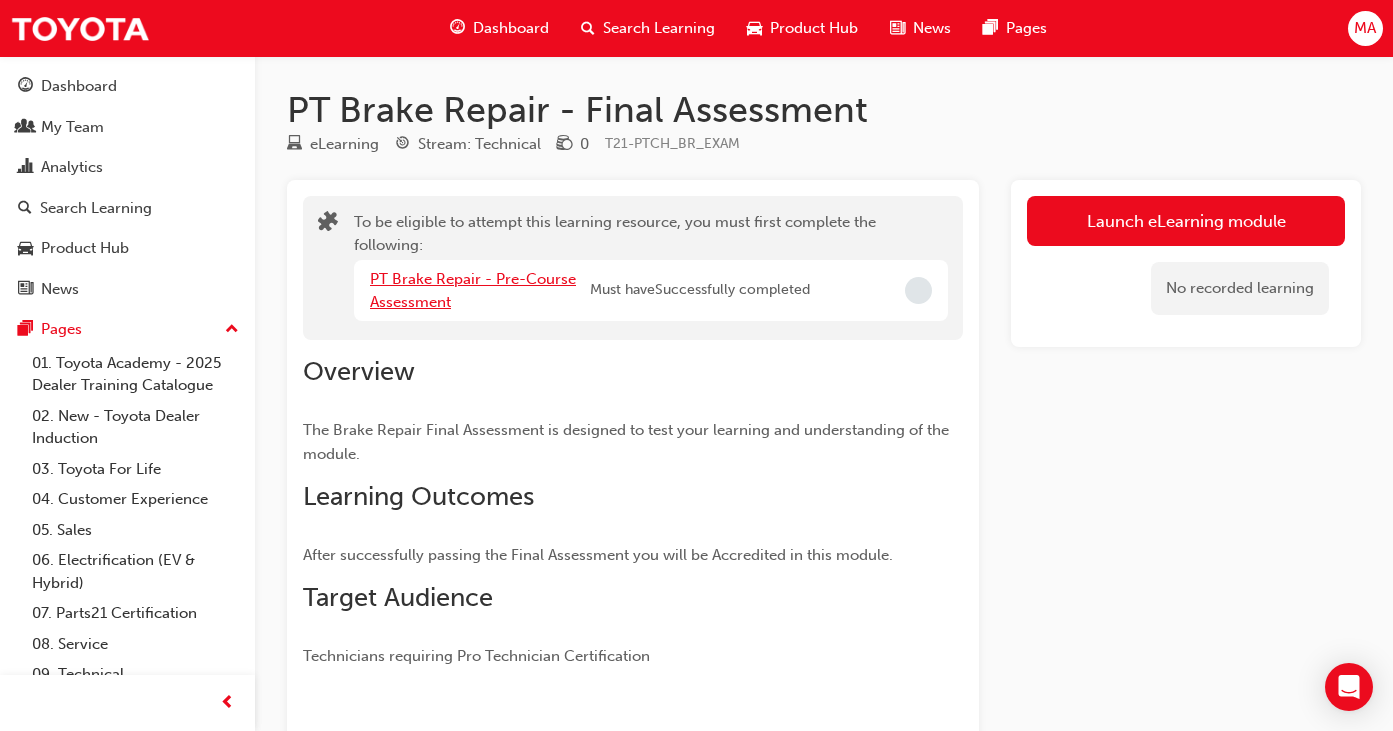 click on "PT Brake Repair - Pre-Course Assessment" at bounding box center (473, 290) 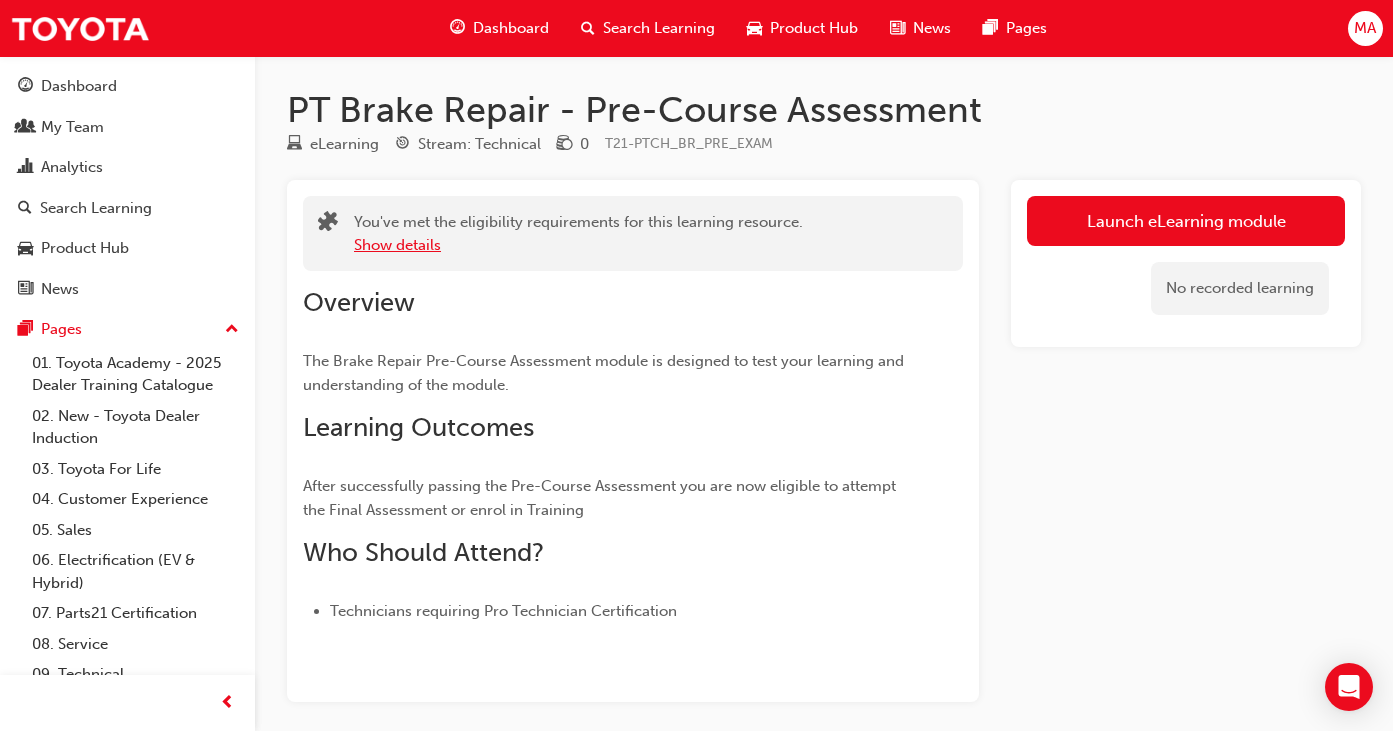 click on "Show details" at bounding box center [397, 245] 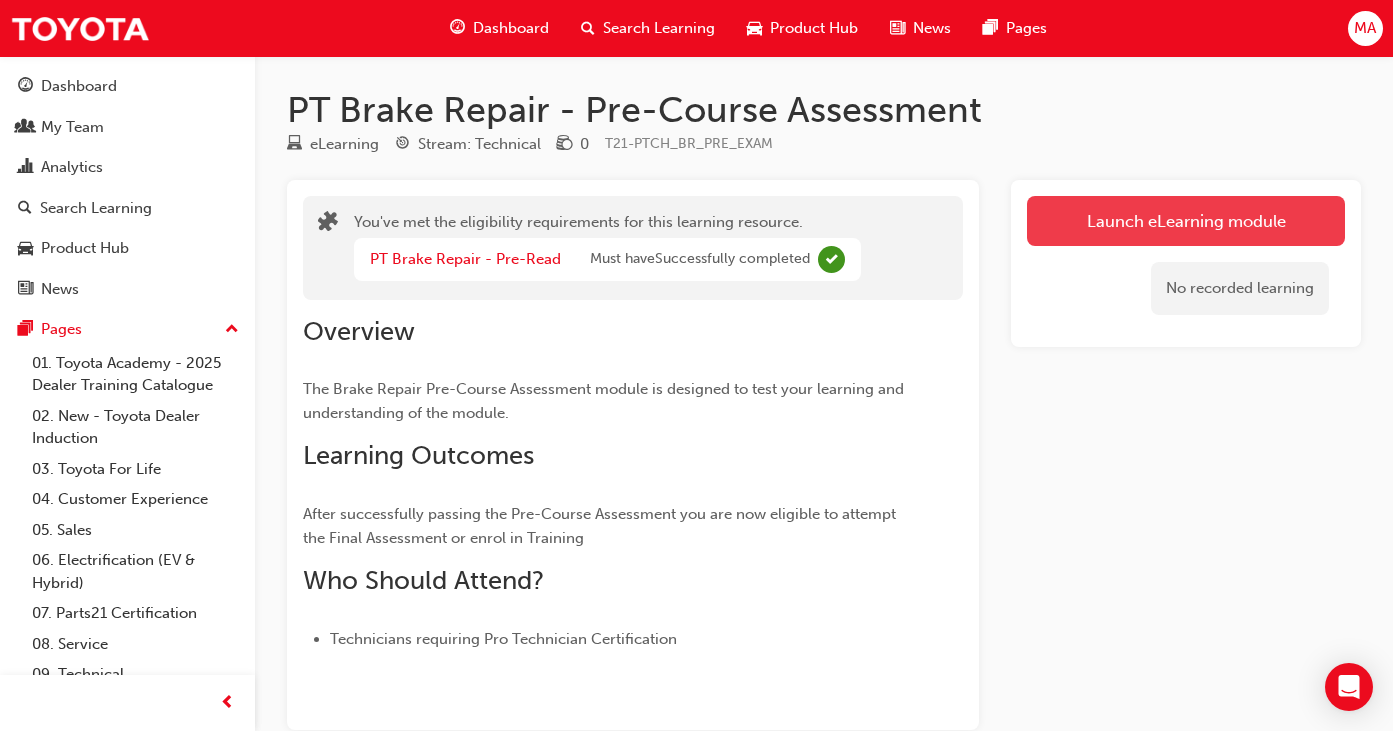 click on "Launch eLearning module" at bounding box center [1186, 221] 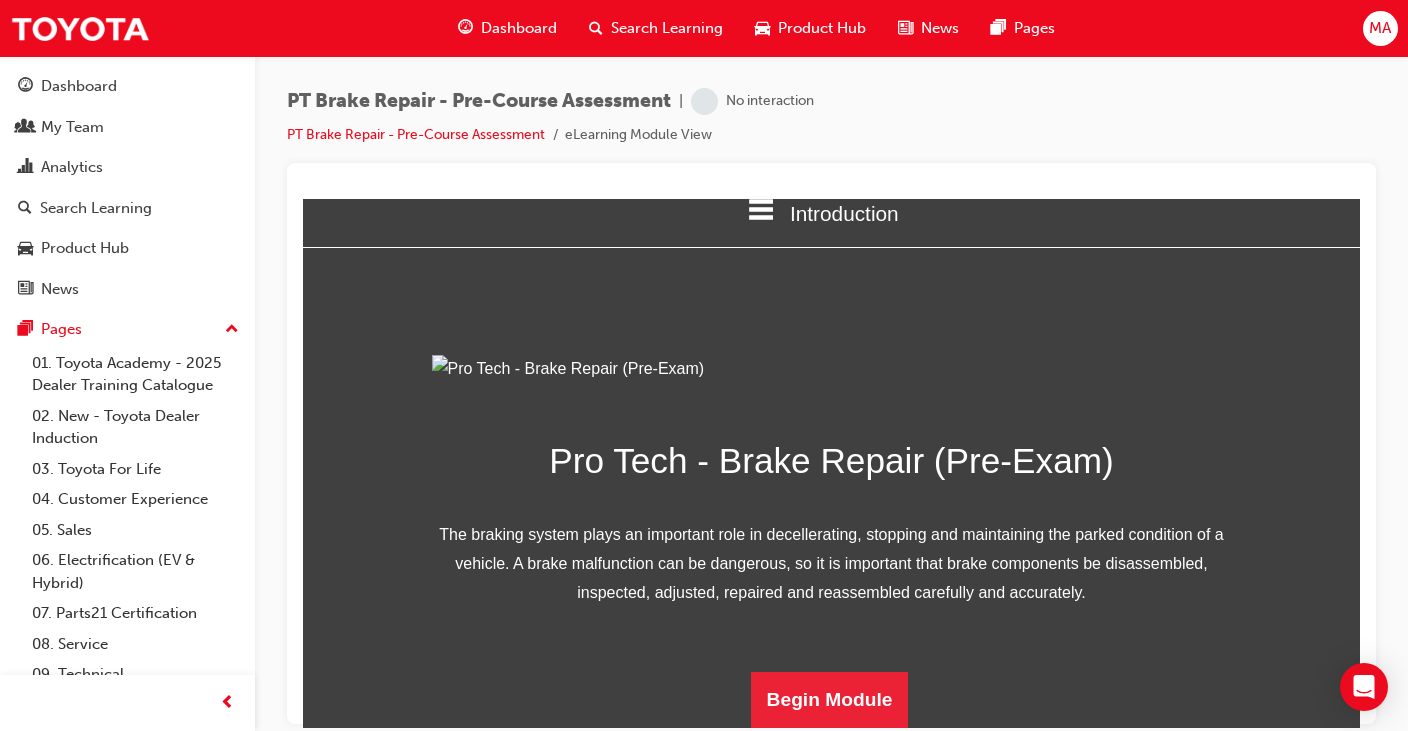 scroll, scrollTop: 251, scrollLeft: 0, axis: vertical 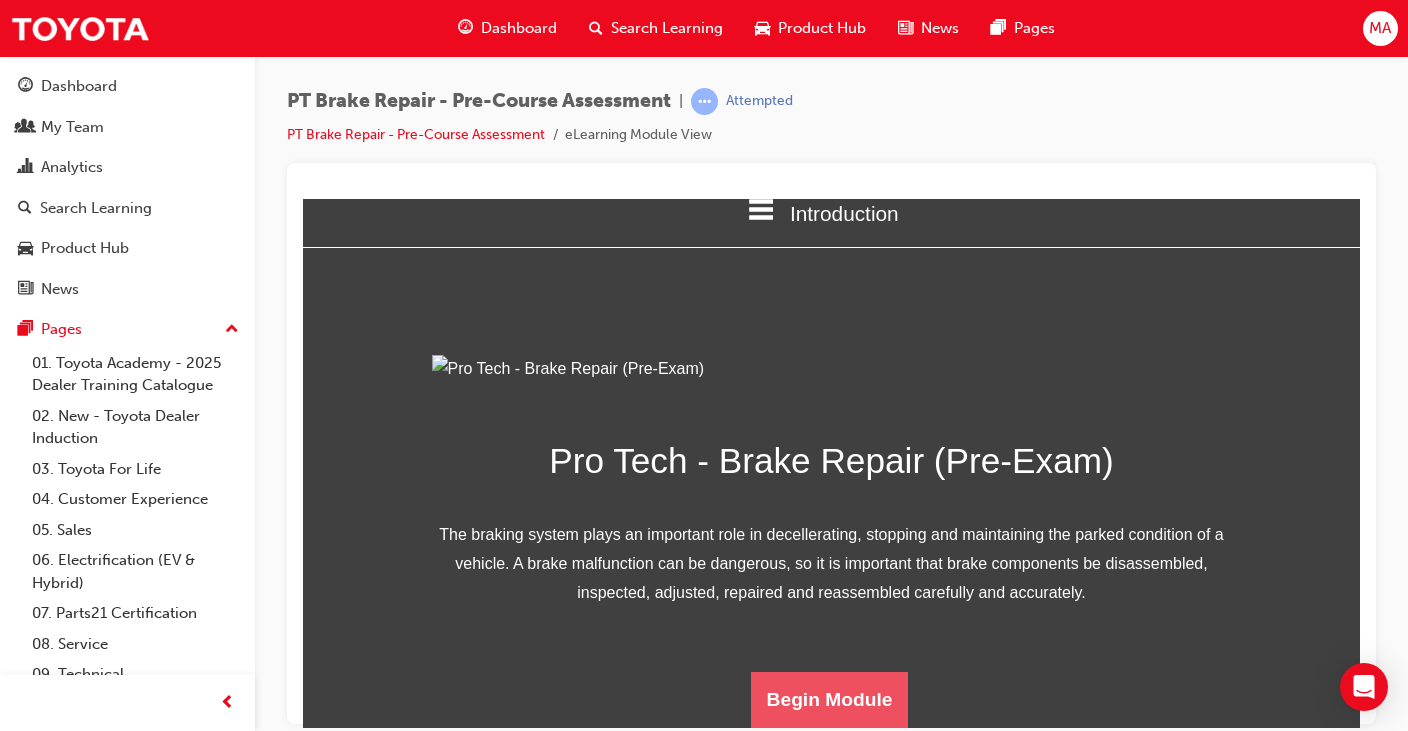 click on "Begin Module" at bounding box center (830, 699) 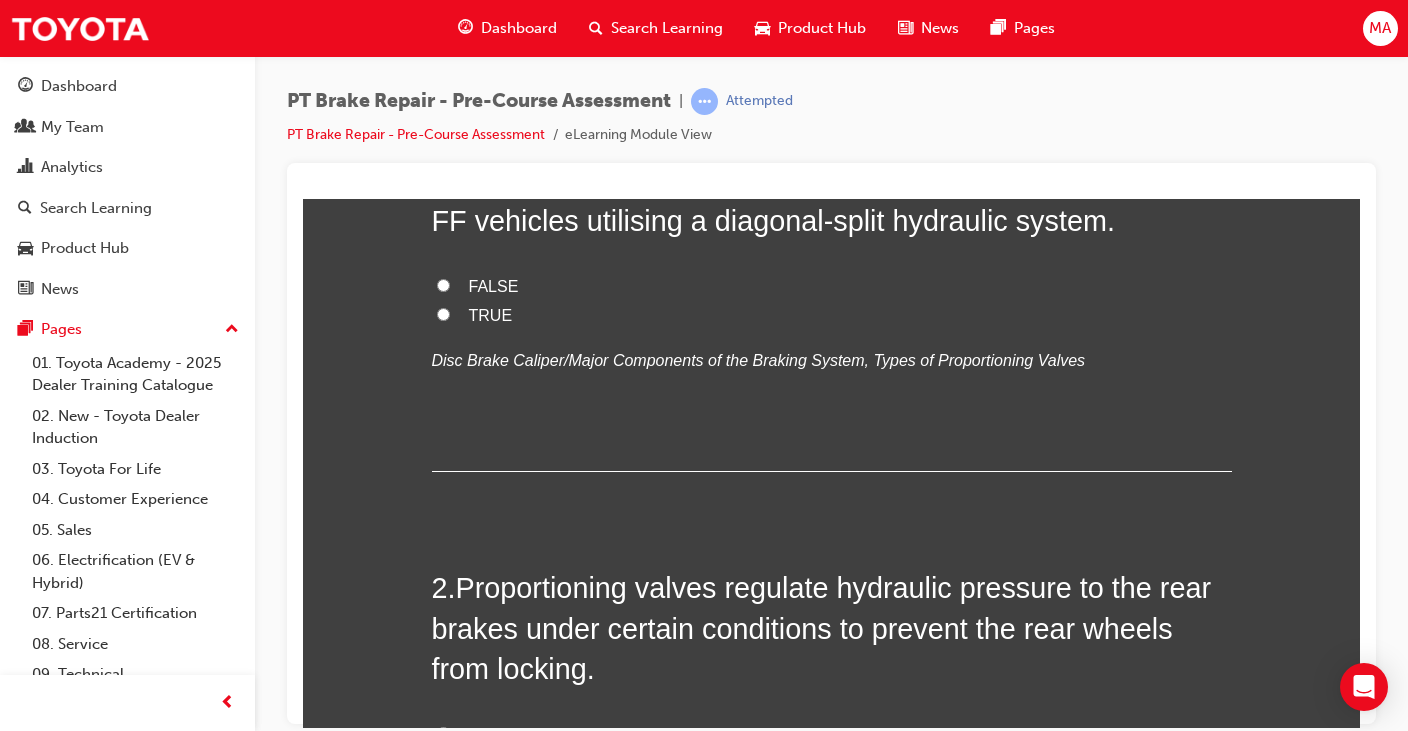 scroll, scrollTop: 0, scrollLeft: 0, axis: both 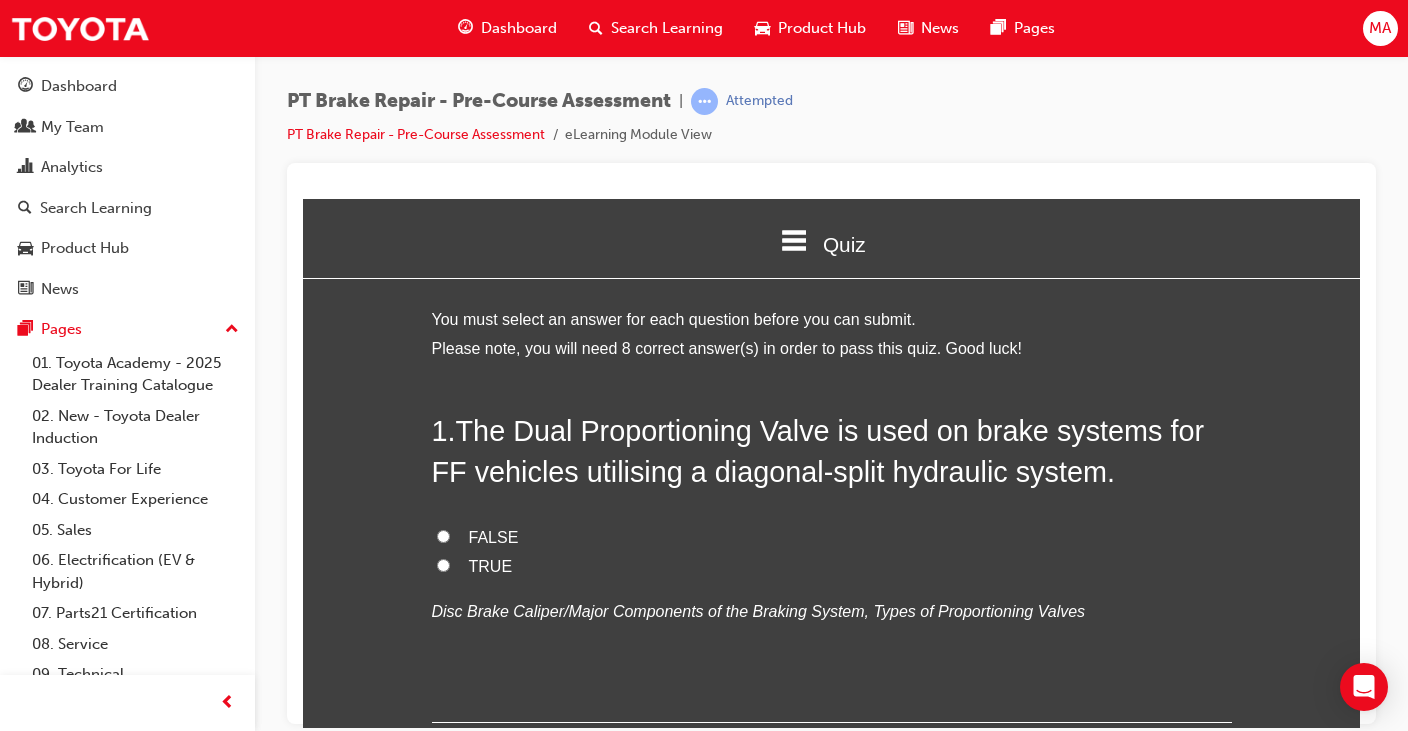 click on "FALSE" at bounding box center (443, 535) 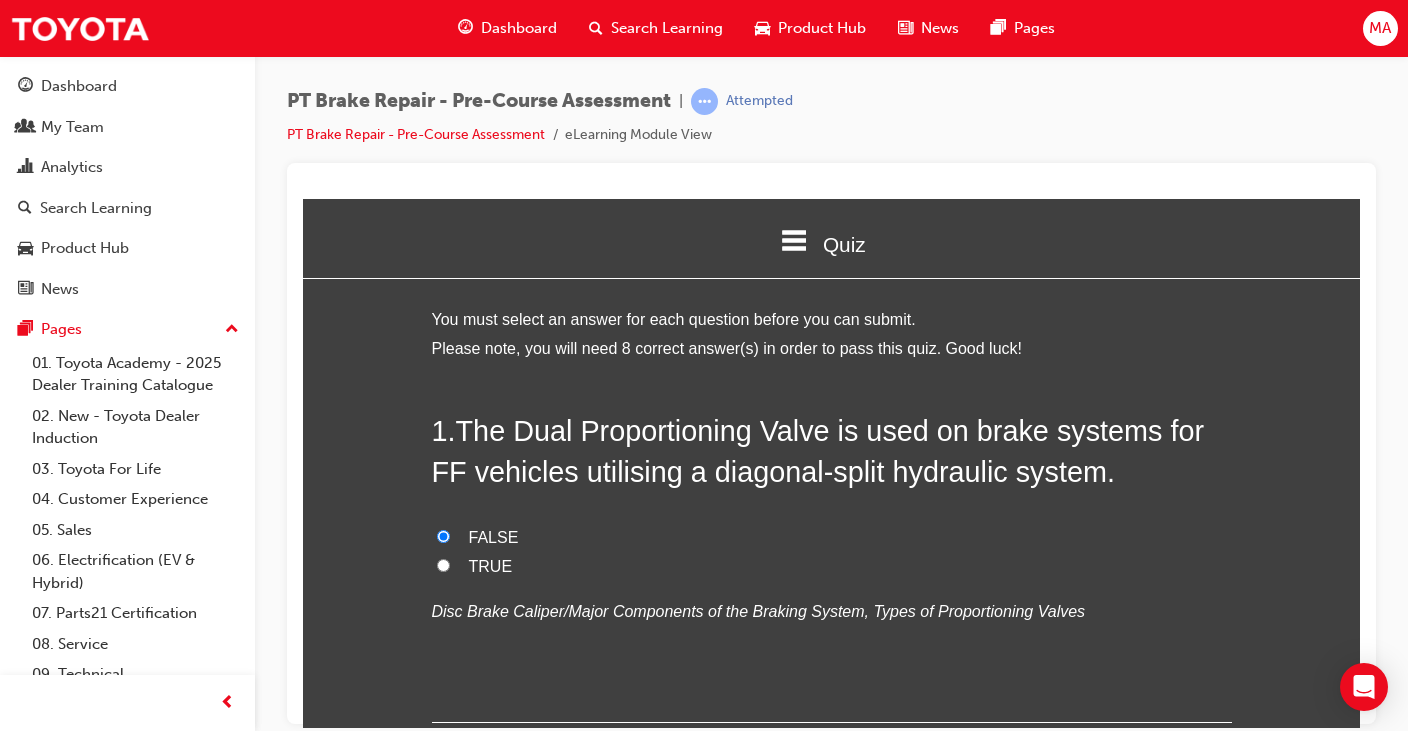 radio on "true" 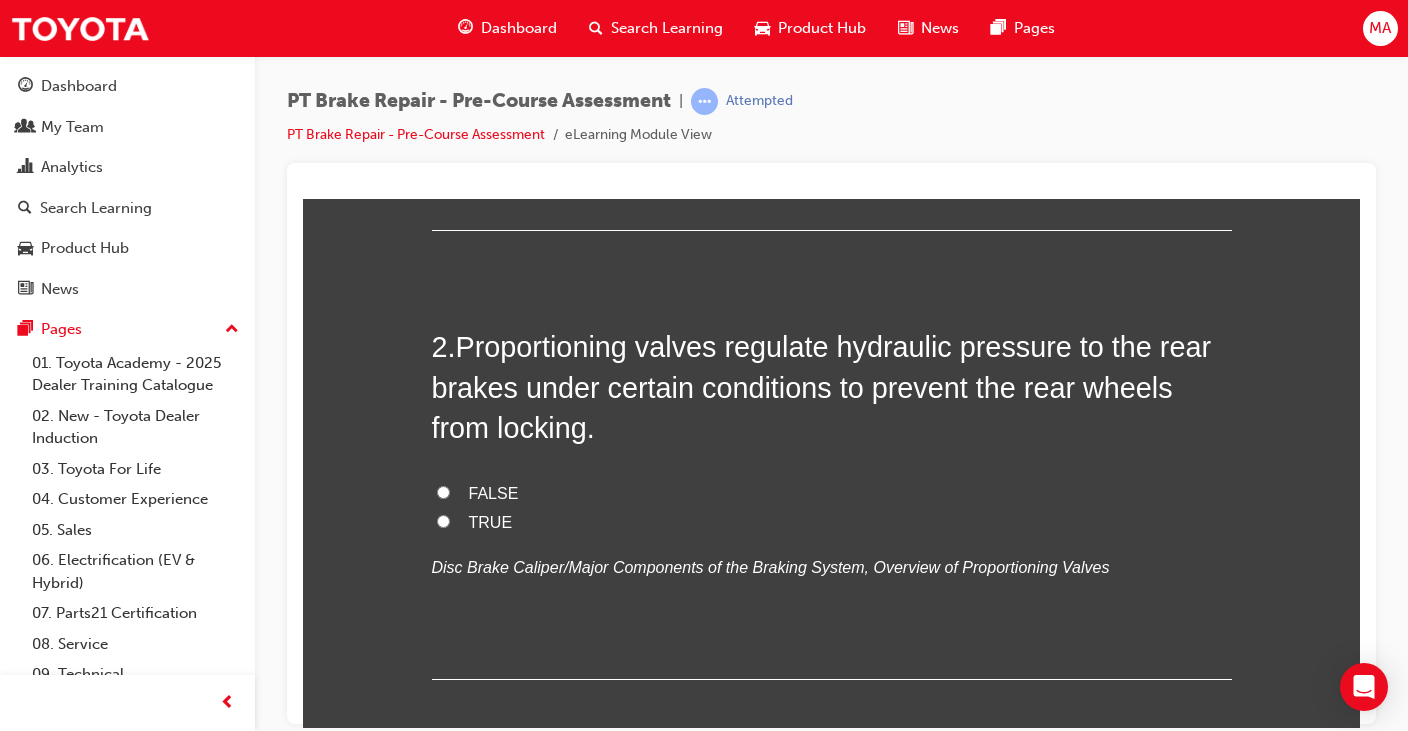 scroll, scrollTop: 500, scrollLeft: 0, axis: vertical 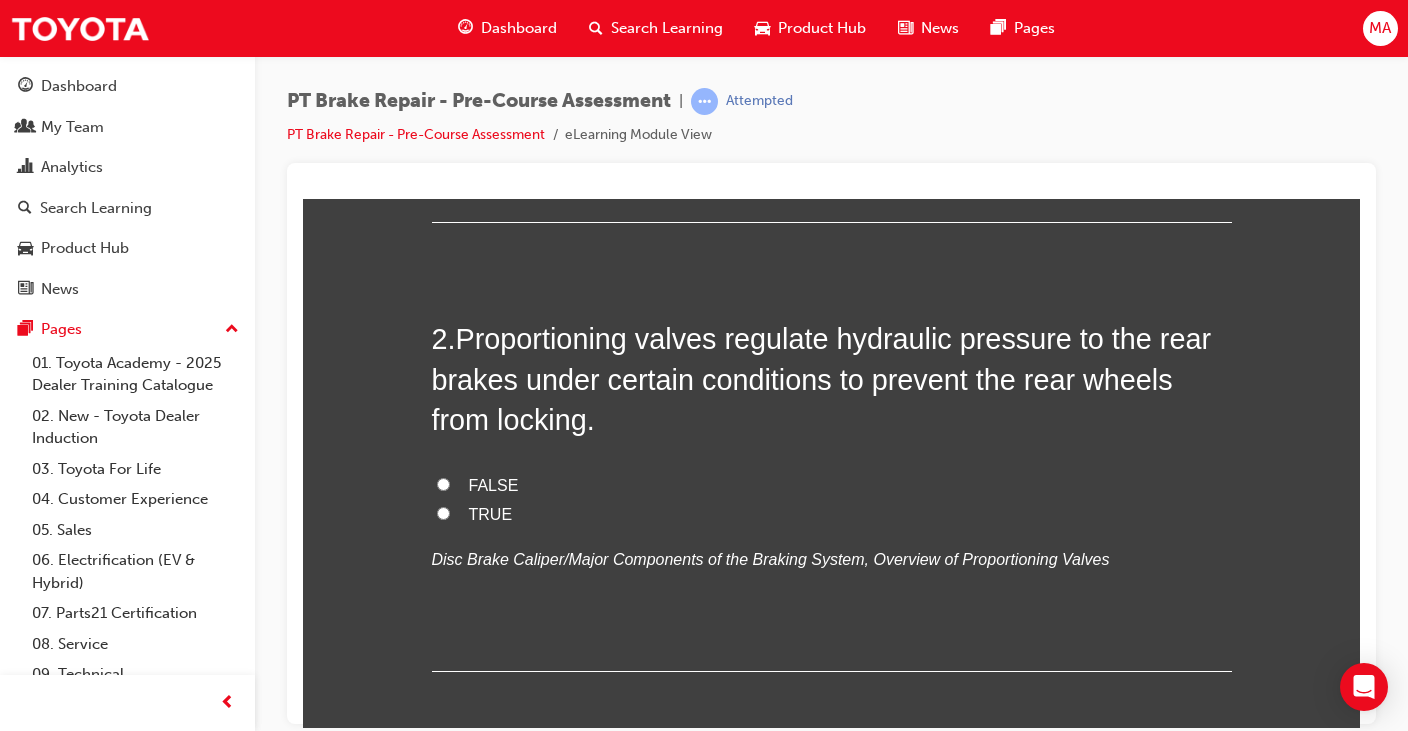 click on "TRUE" at bounding box center (832, 514) 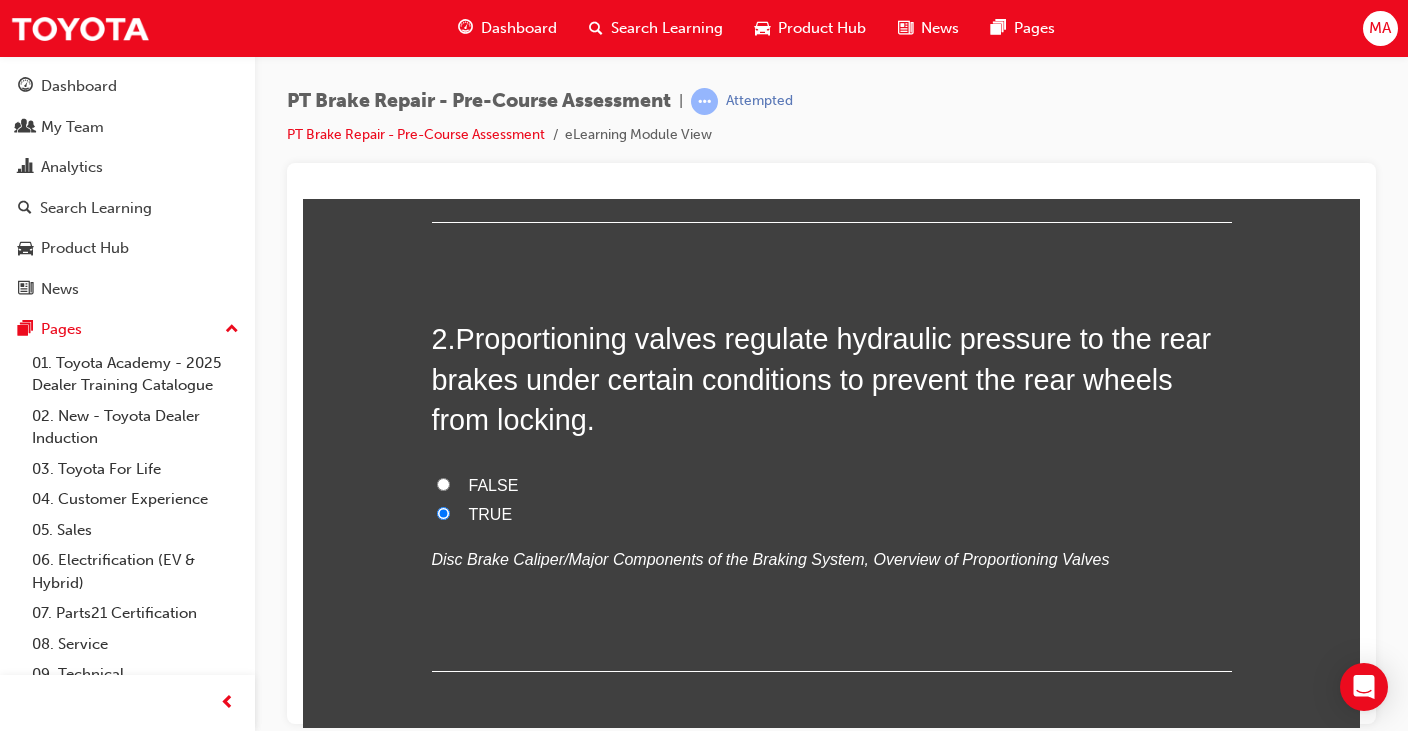 radio on "true" 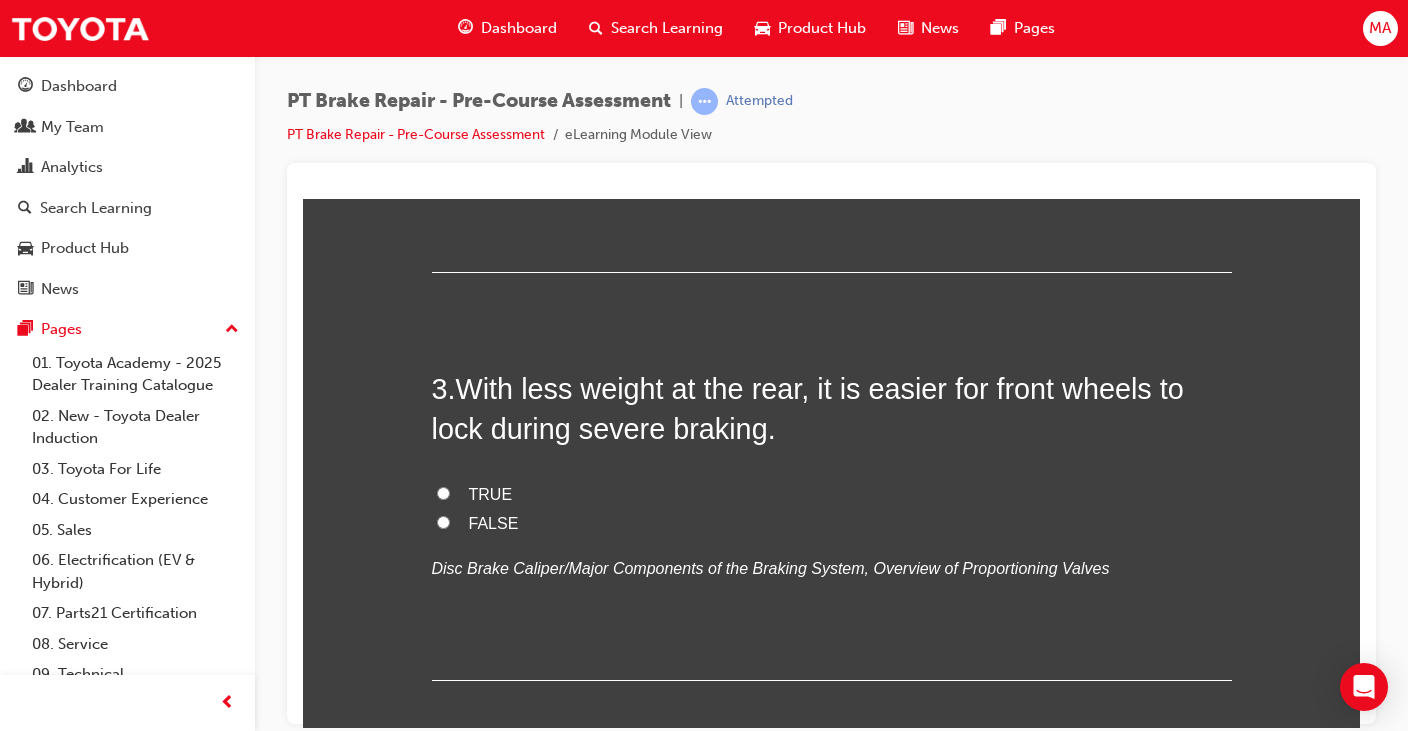 scroll, scrollTop: 900, scrollLeft: 0, axis: vertical 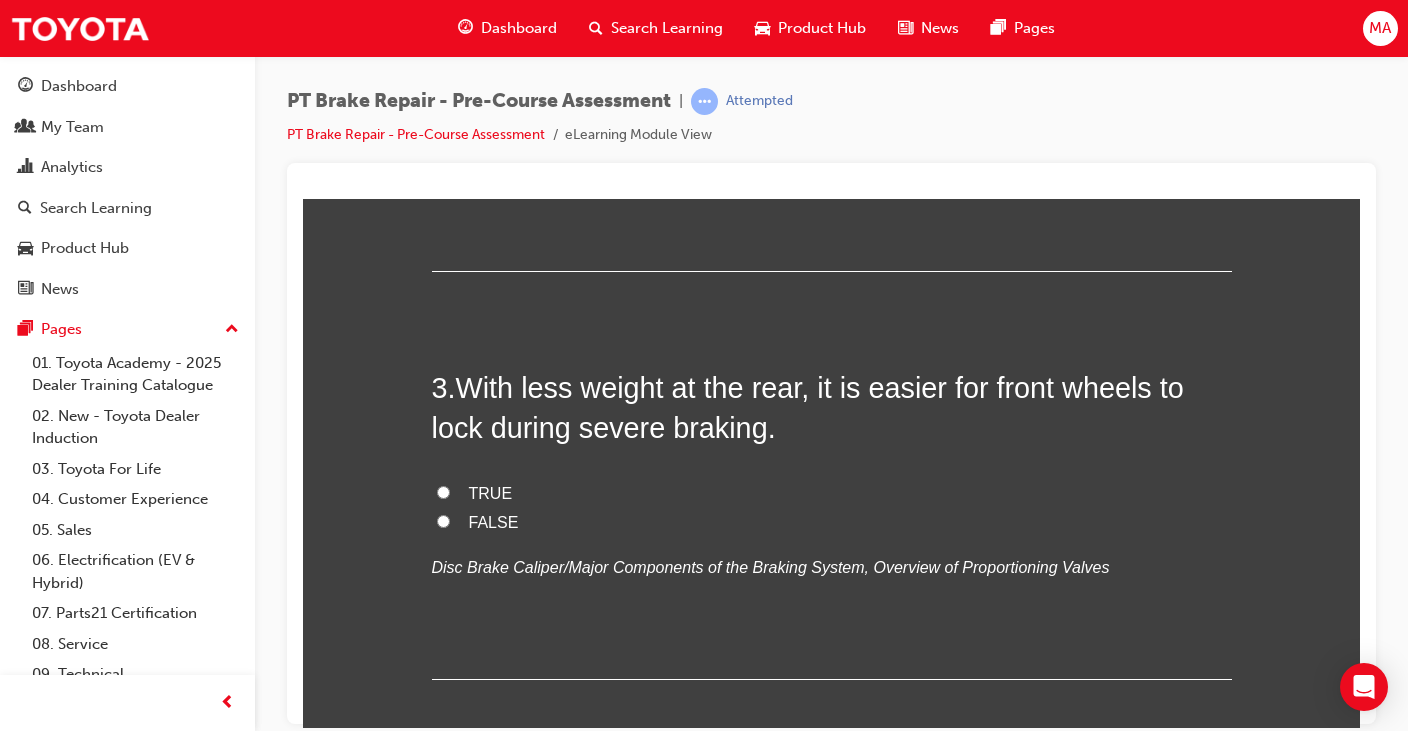 click on "TRUE" at bounding box center (443, 491) 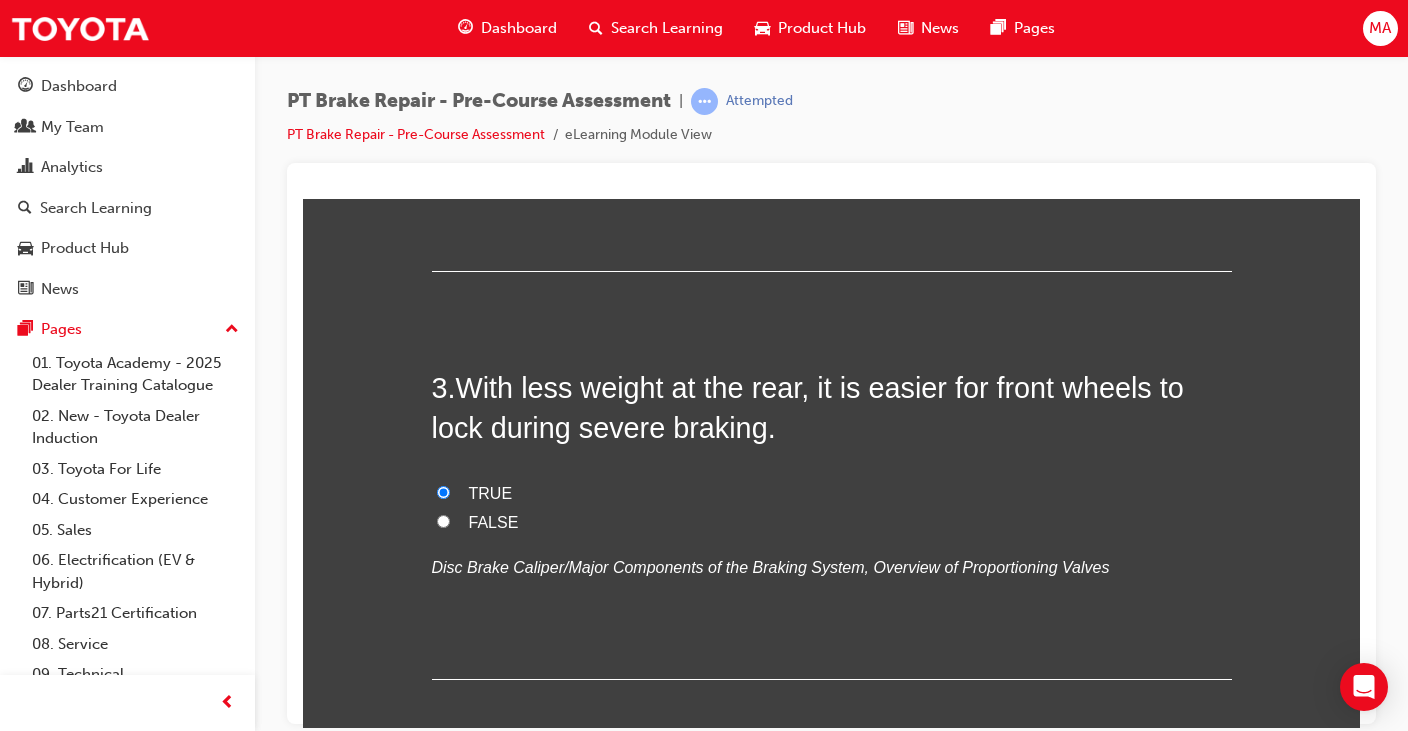 radio on "true" 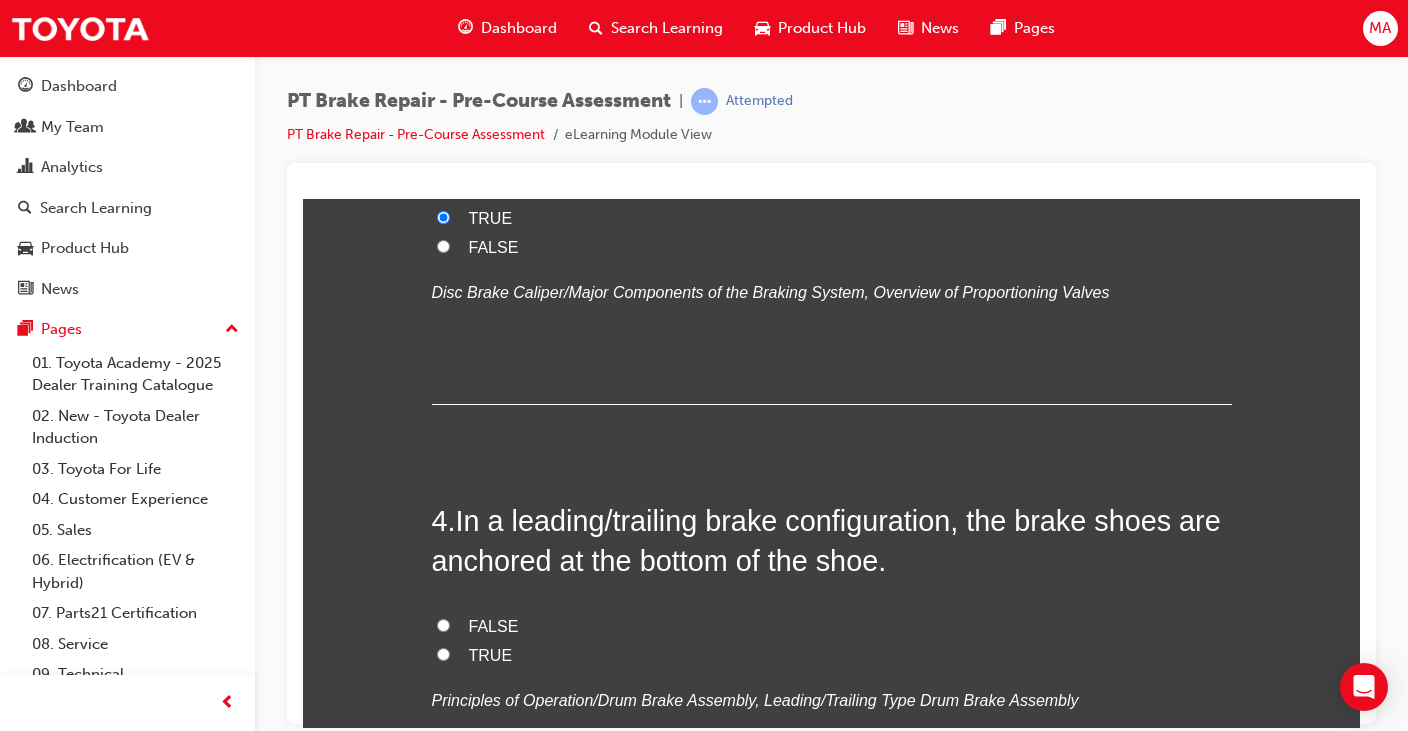 scroll, scrollTop: 1300, scrollLeft: 0, axis: vertical 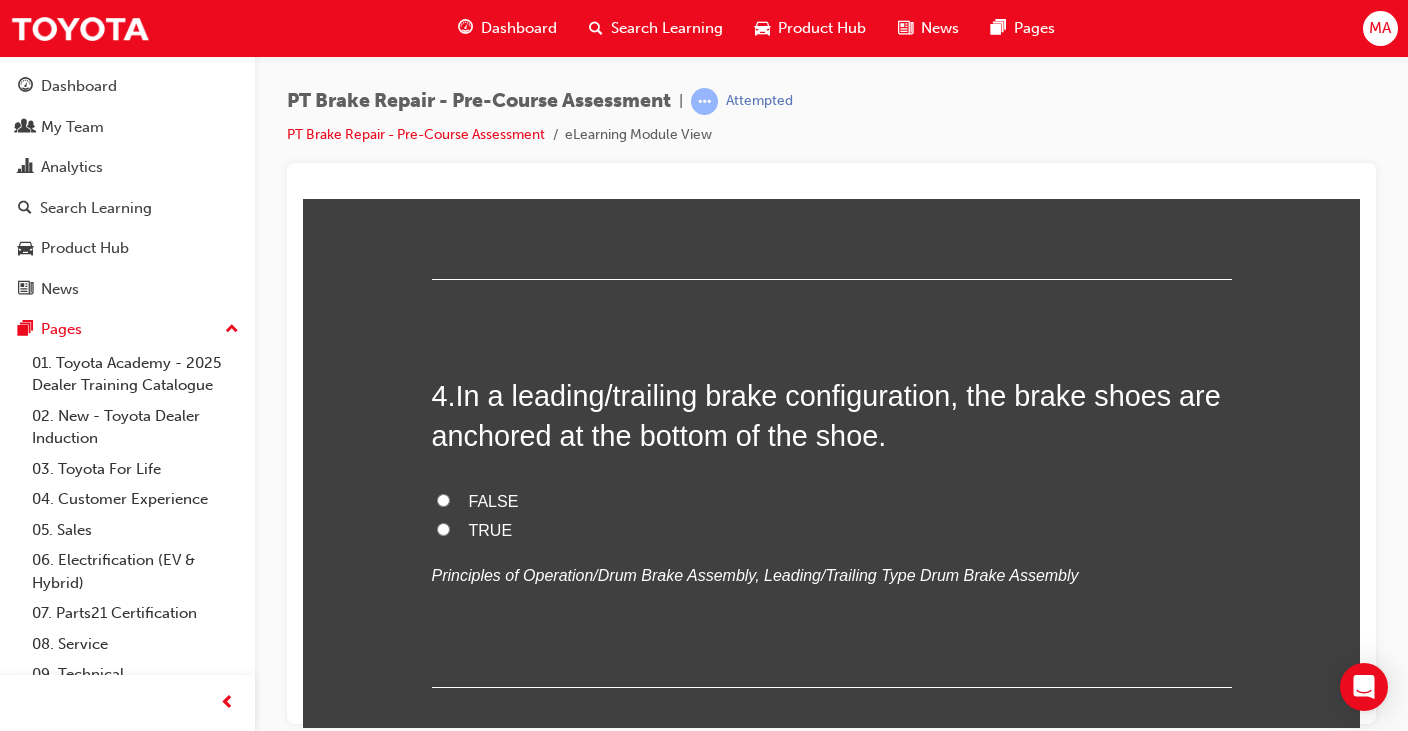click on "TRUE" at bounding box center (832, 530) 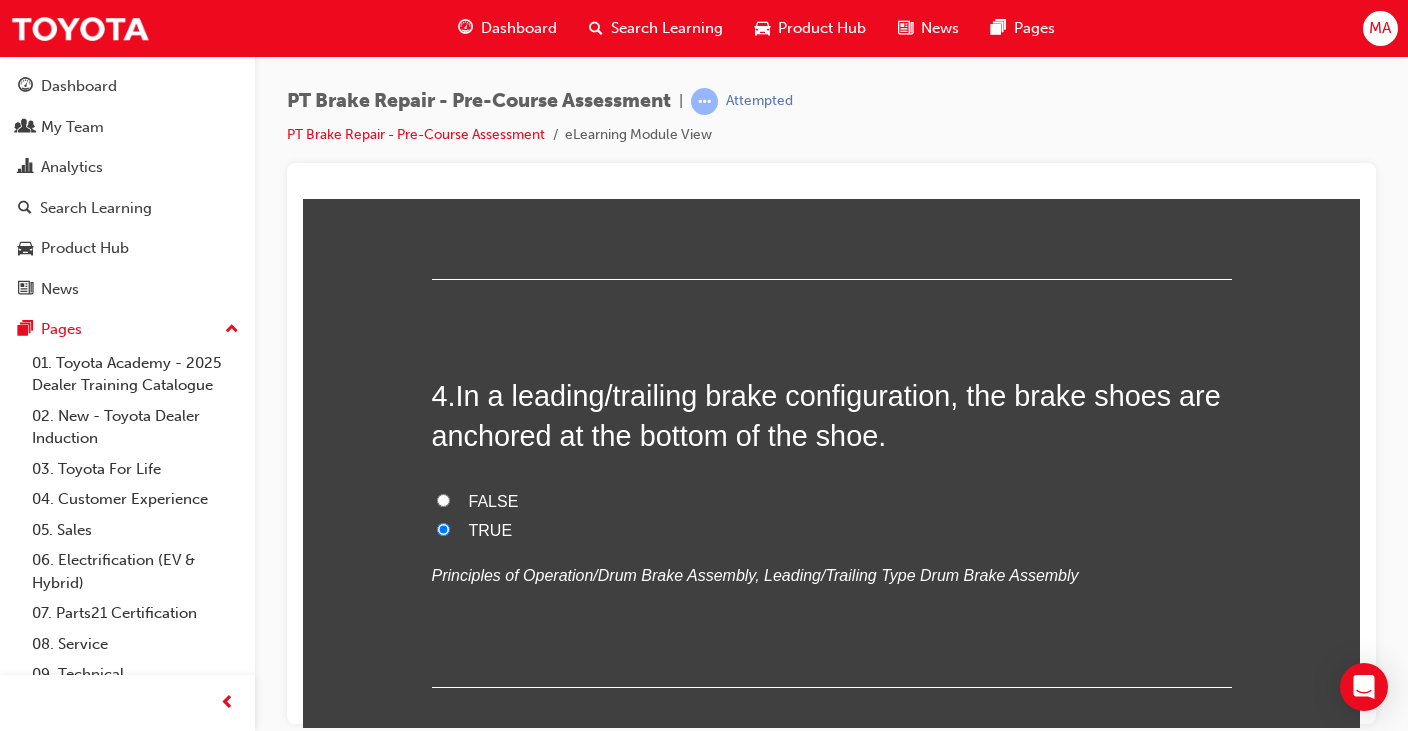 radio on "true" 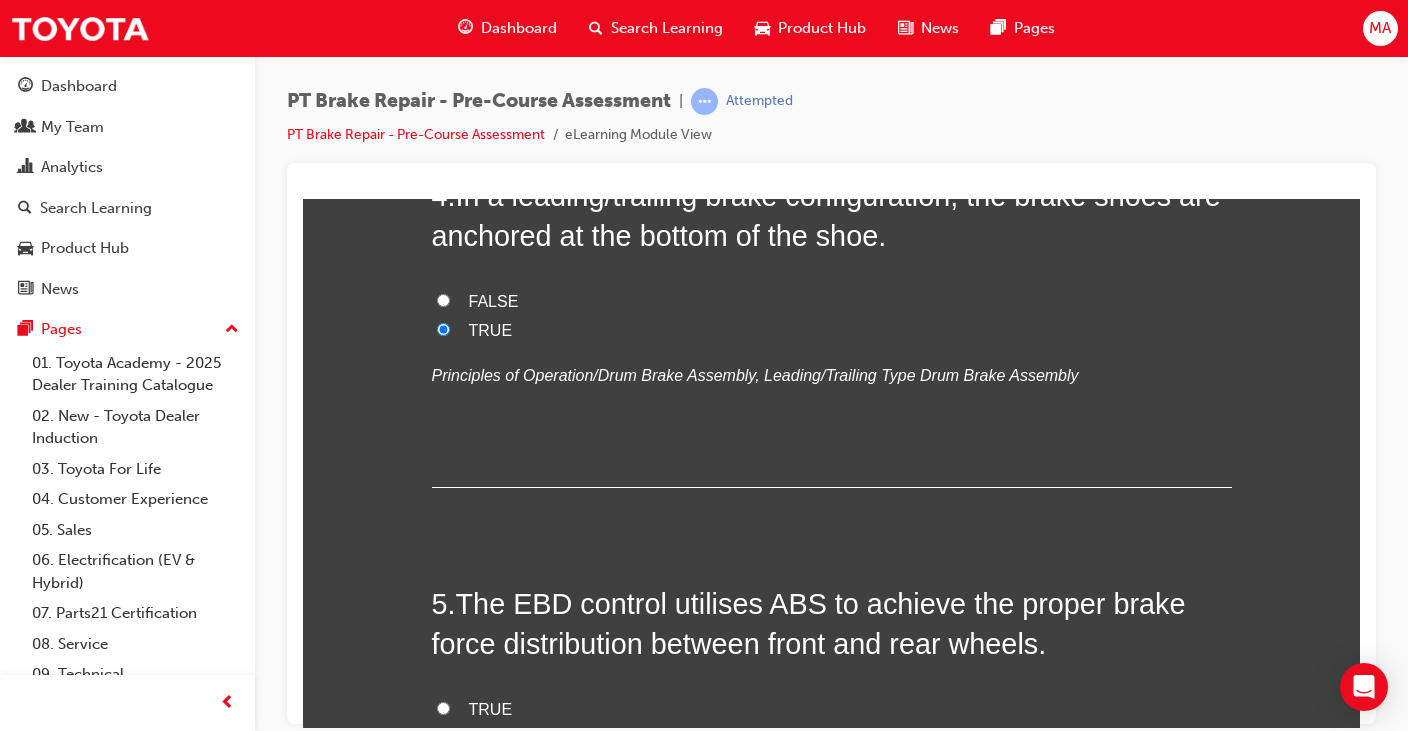 scroll, scrollTop: 1700, scrollLeft: 0, axis: vertical 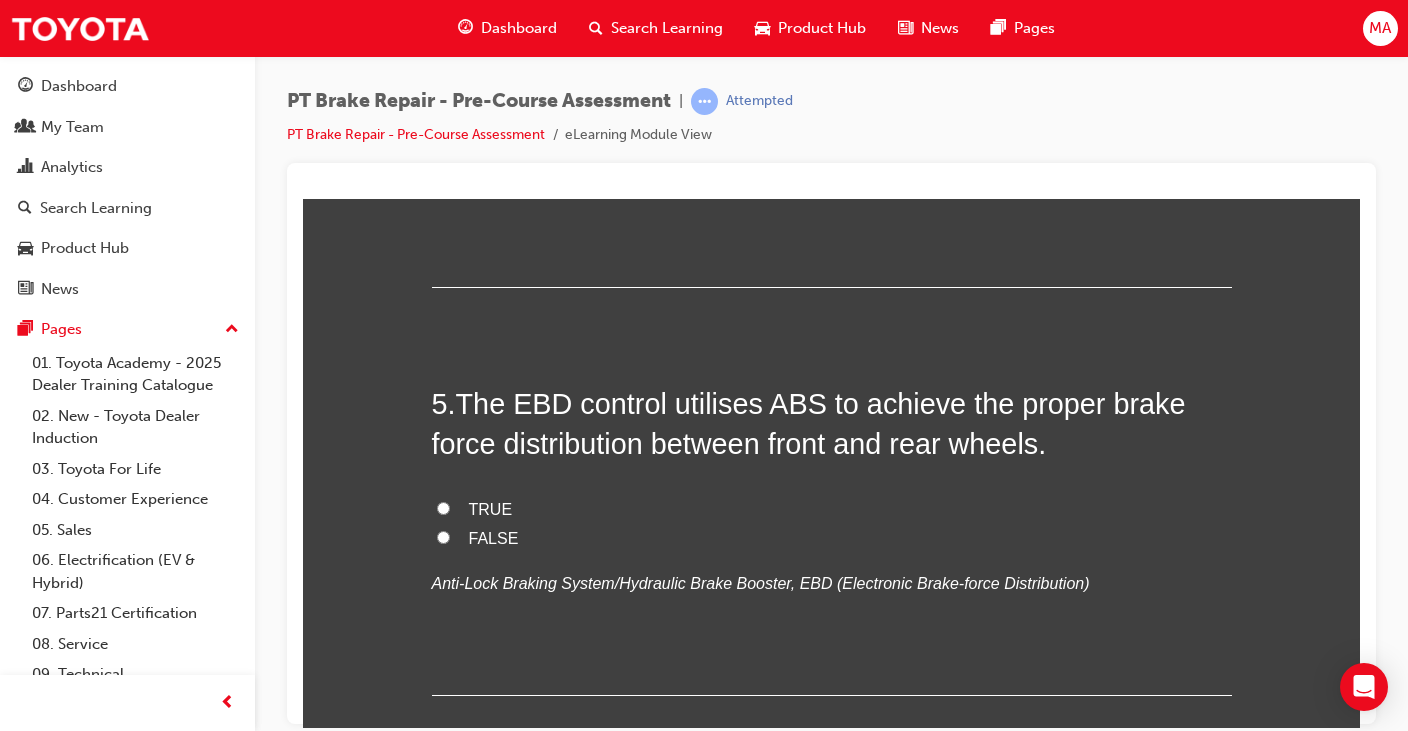 click on "TRUE" at bounding box center [443, 507] 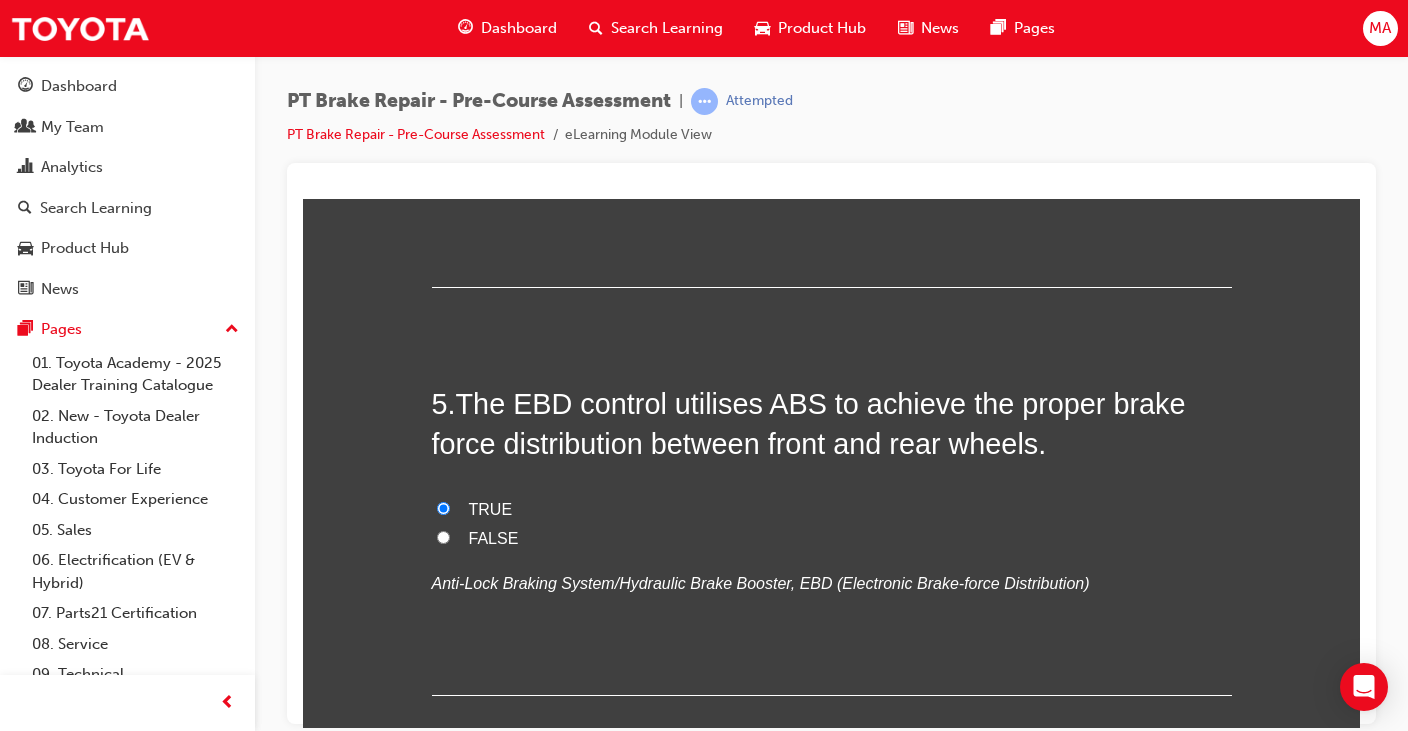 radio on "true" 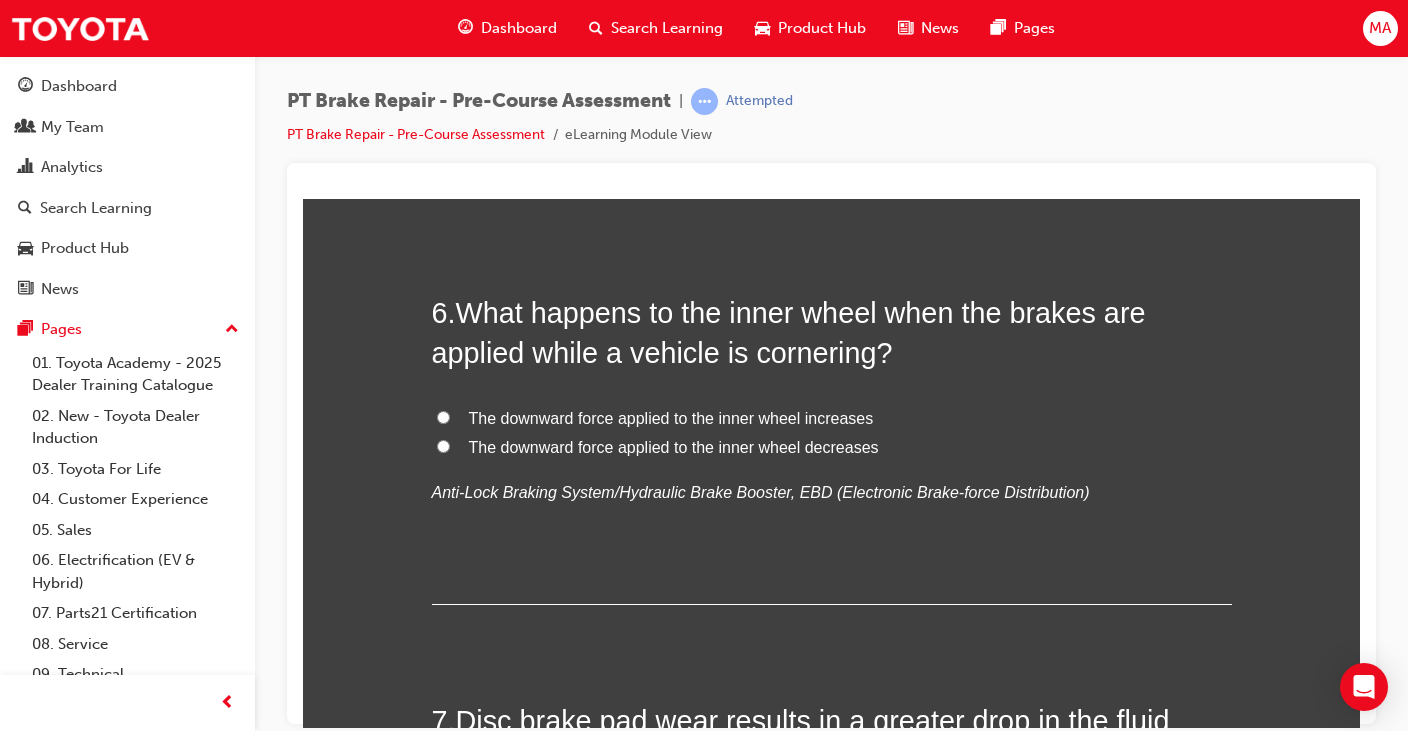 scroll, scrollTop: 2200, scrollLeft: 0, axis: vertical 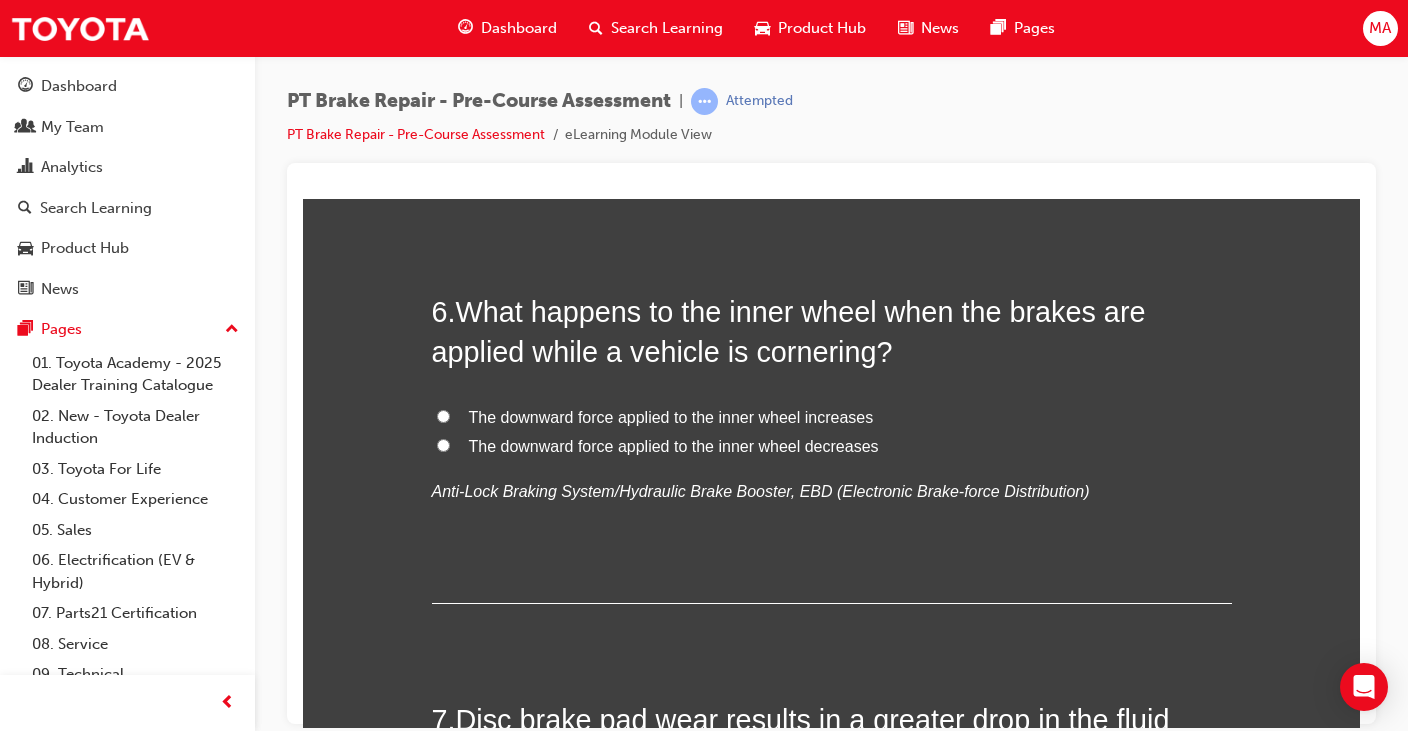 click on "The downward force applied to the inner wheel decreases" at bounding box center [443, 444] 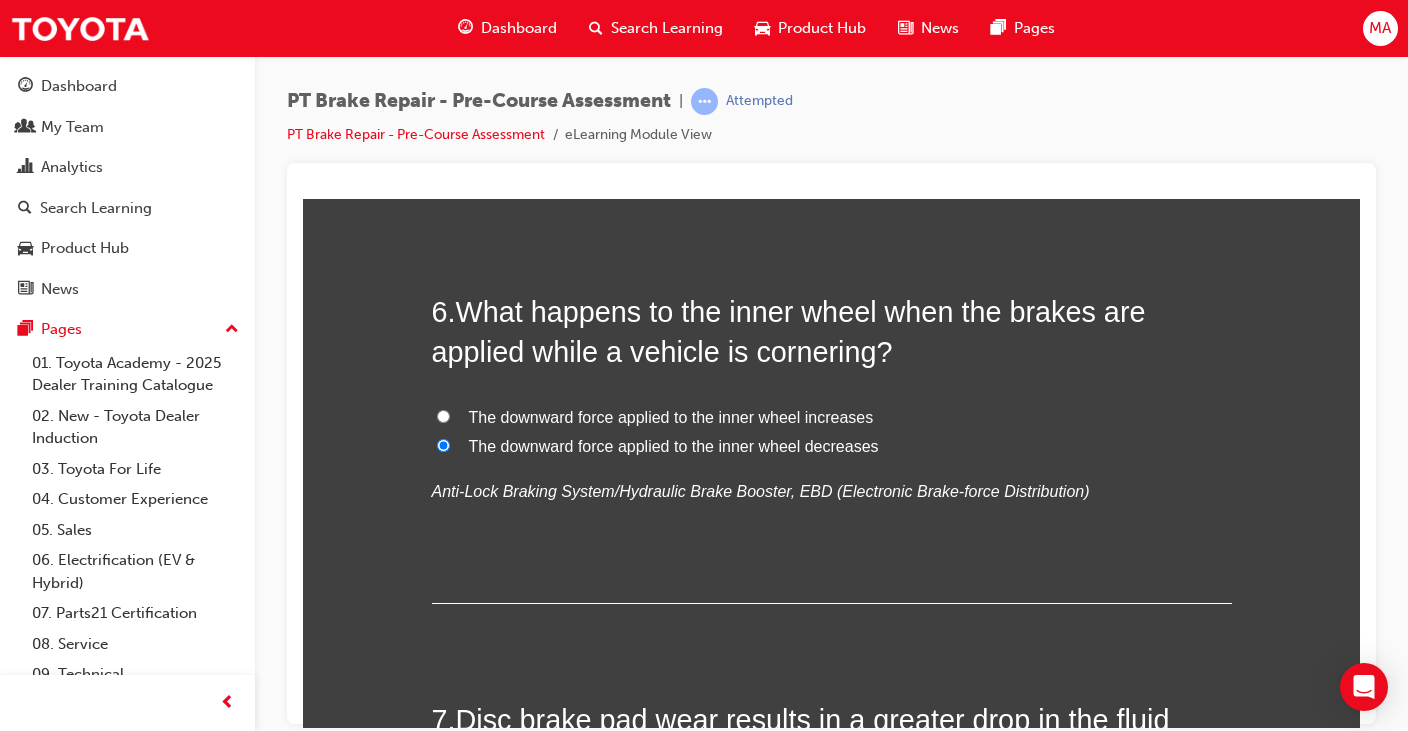 radio on "true" 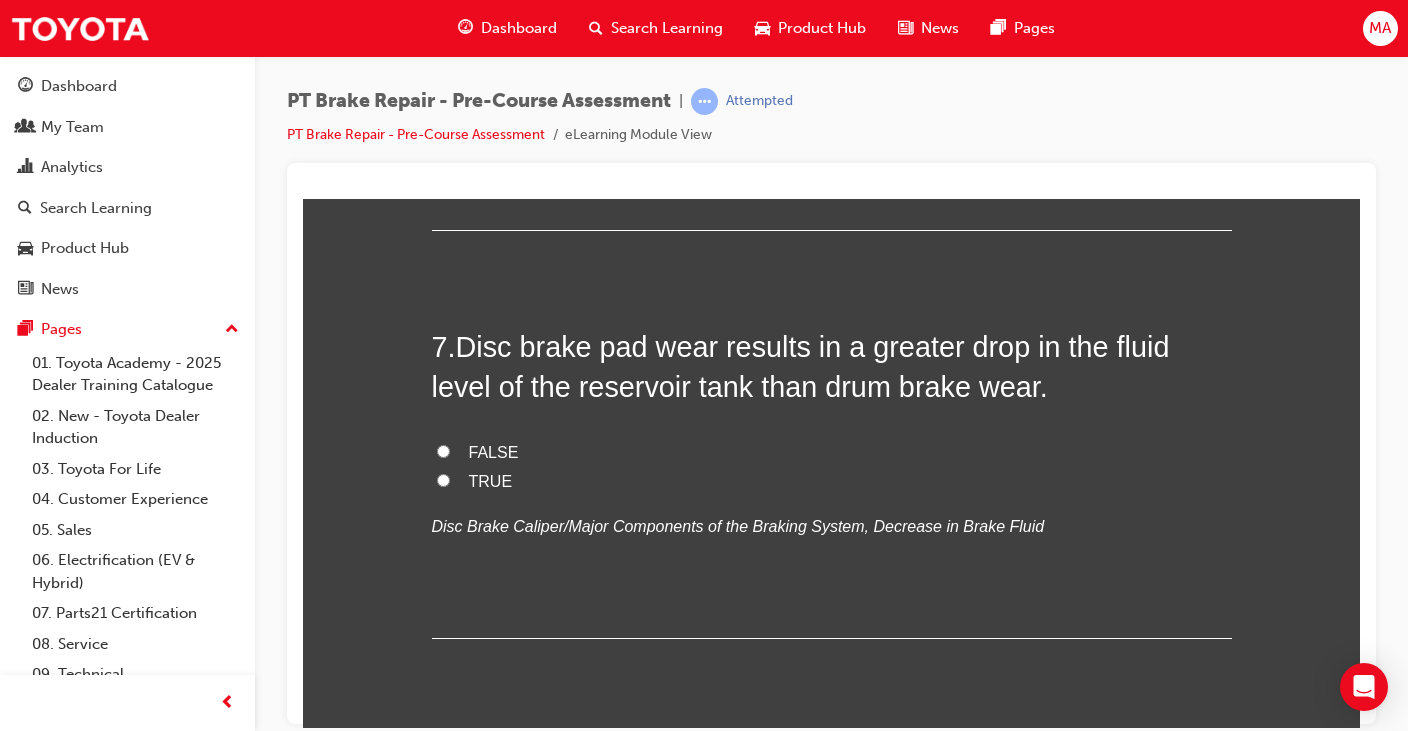 scroll, scrollTop: 2600, scrollLeft: 0, axis: vertical 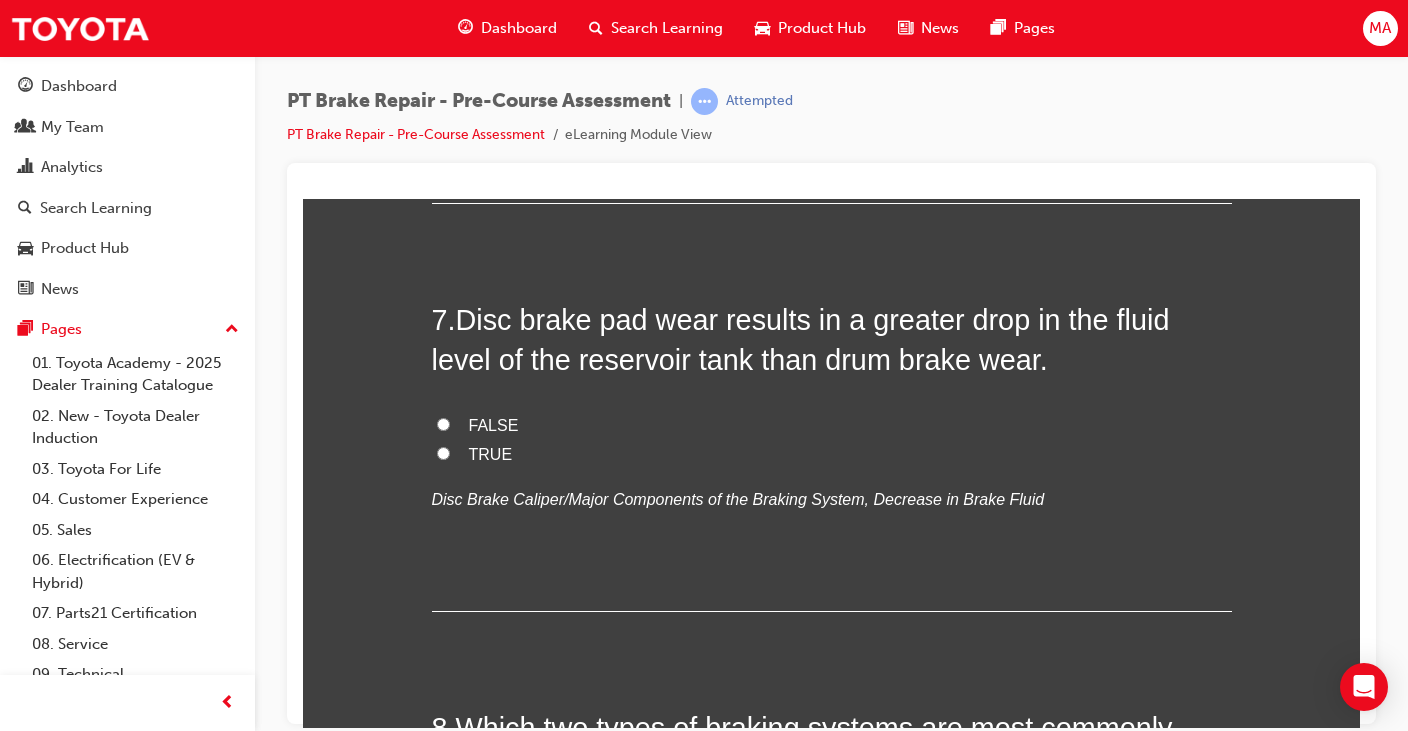 click on "FALSE" at bounding box center (443, 423) 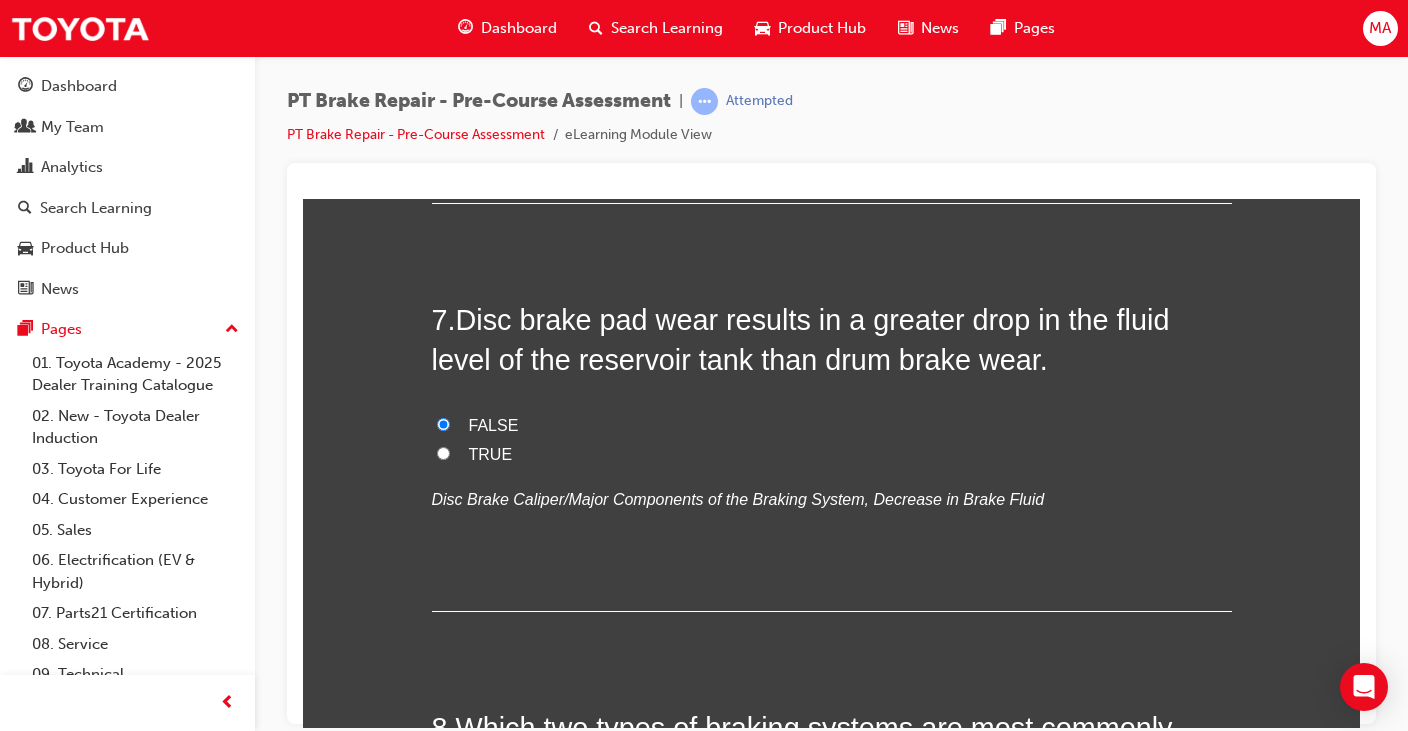 radio on "true" 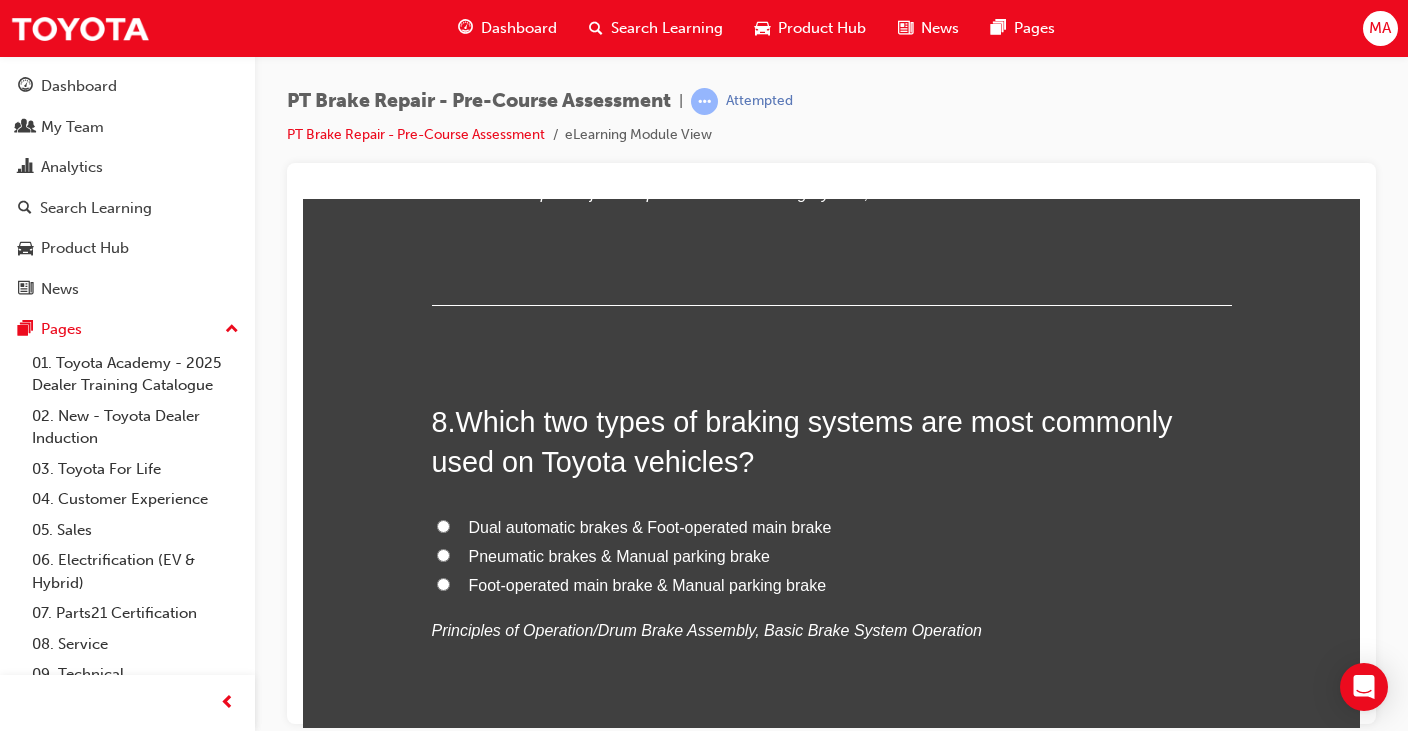 scroll, scrollTop: 3000, scrollLeft: 0, axis: vertical 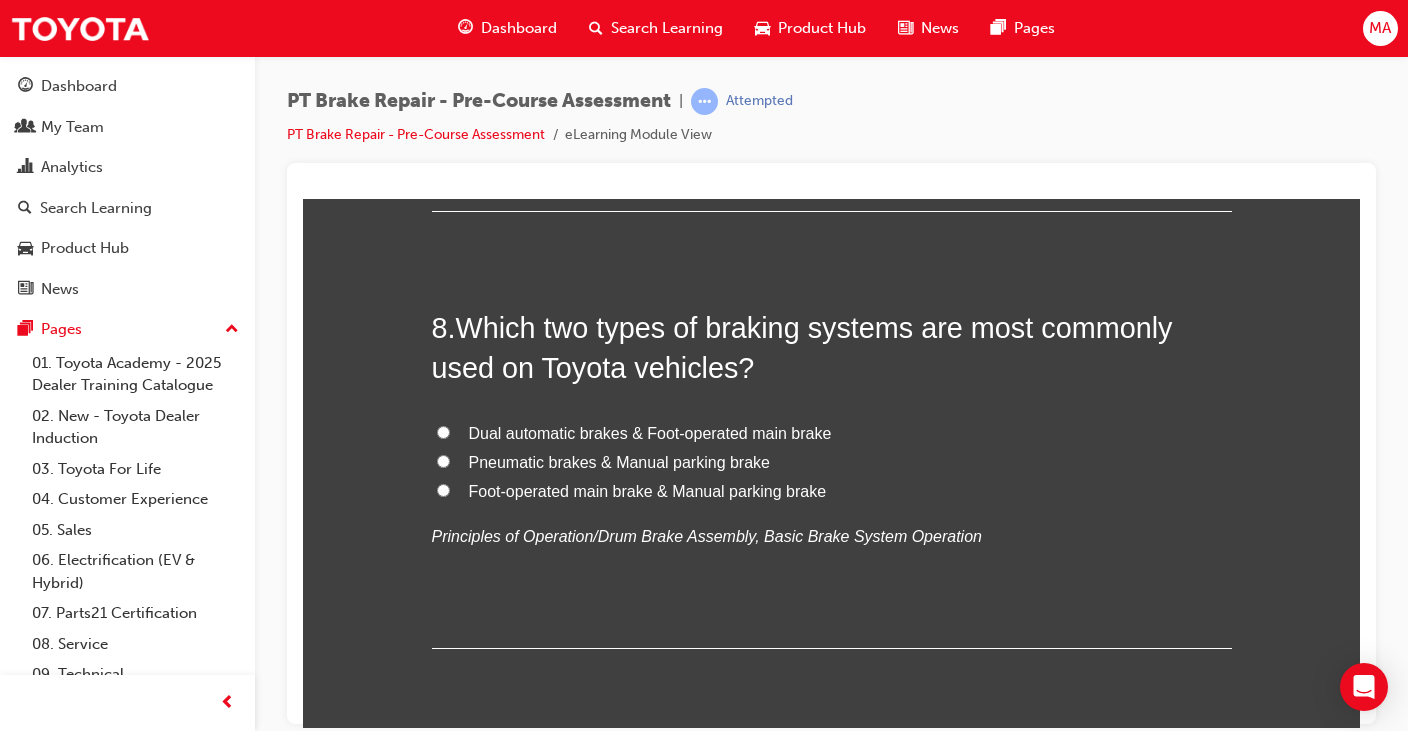 click on "Foot-operated main brake & Manual parking brake" at bounding box center [832, 491] 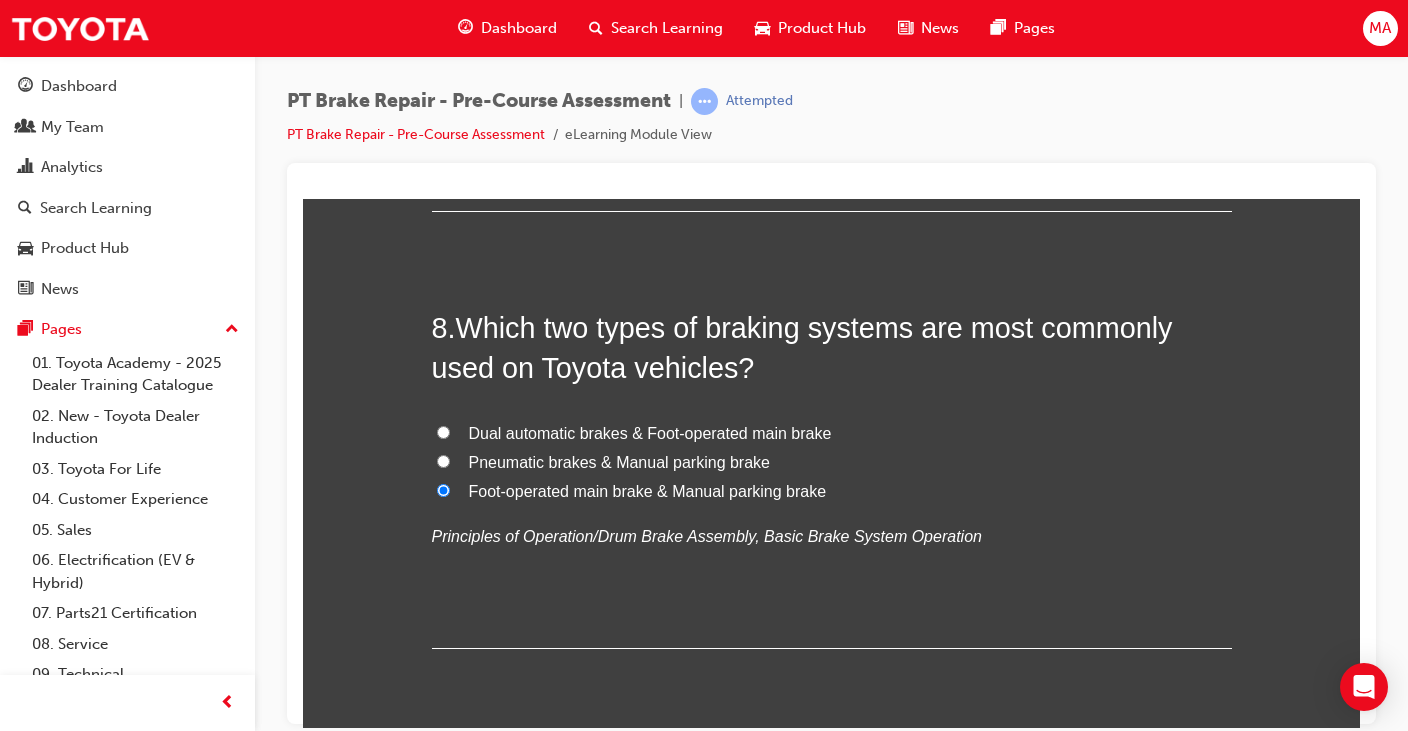 radio on "true" 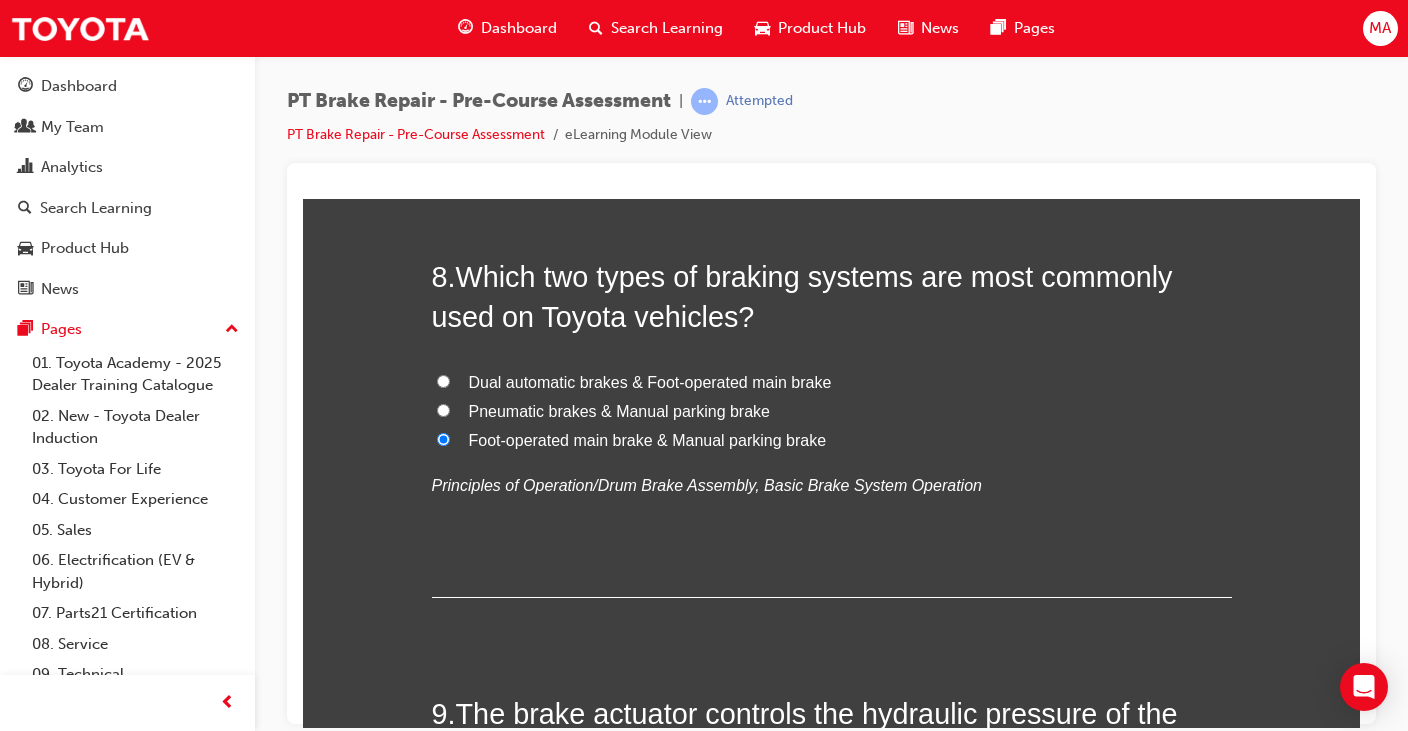 scroll, scrollTop: 3100, scrollLeft: 0, axis: vertical 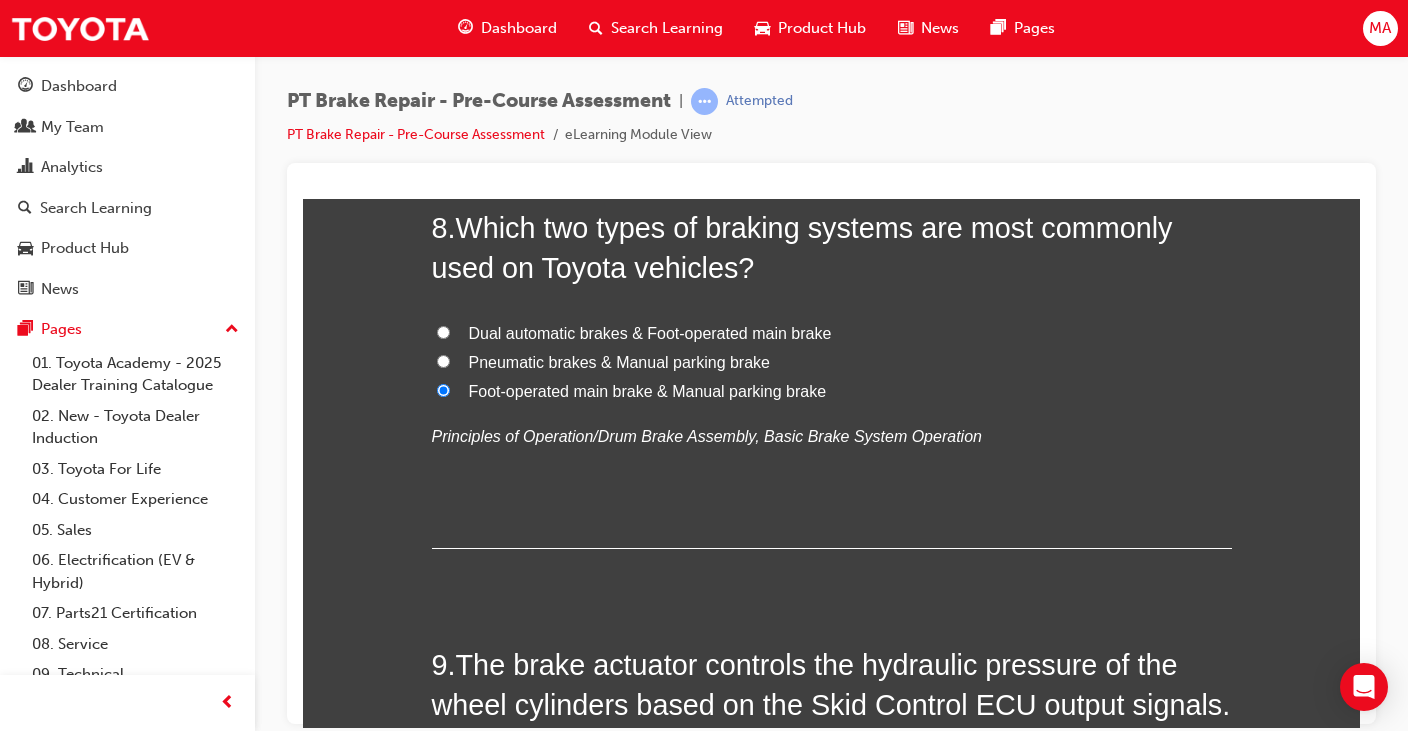 click on "Pneumatic brakes & Manual parking brake" at bounding box center [832, 362] 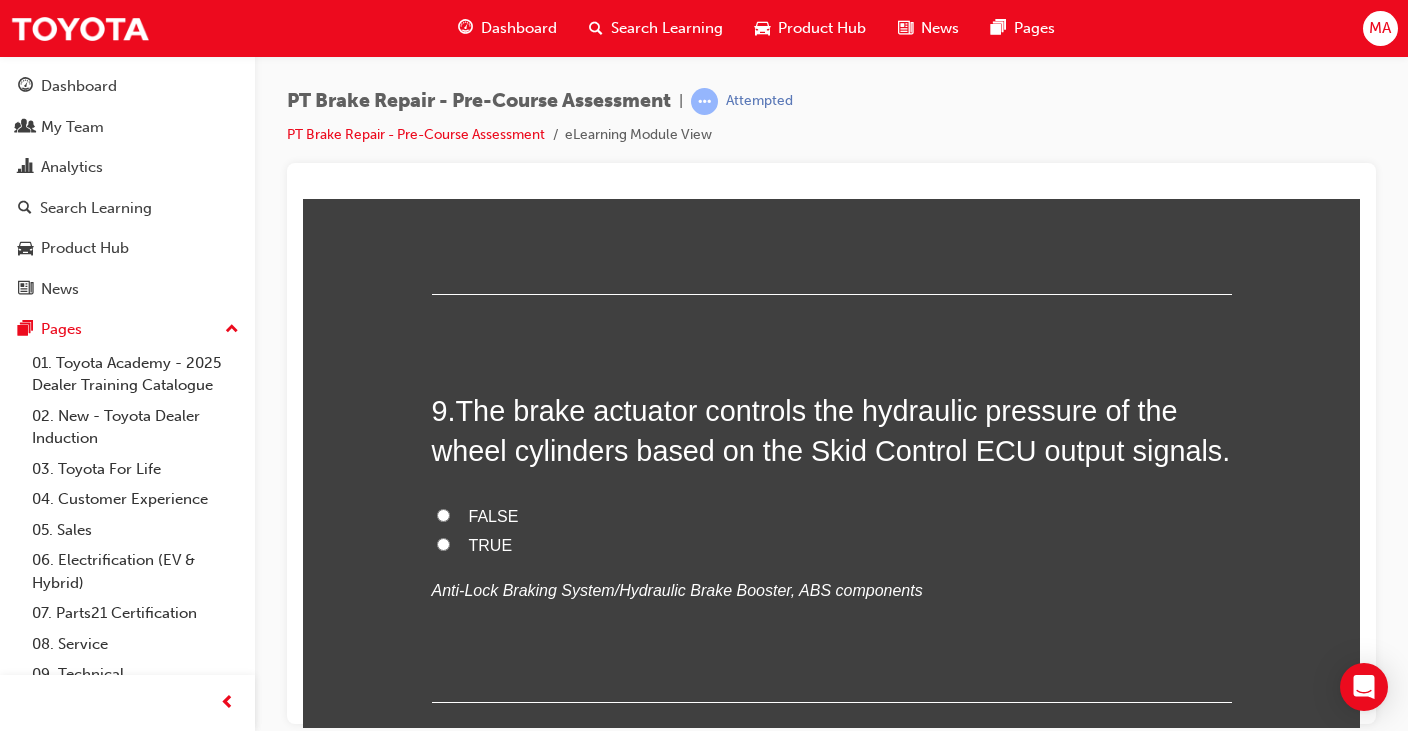 scroll, scrollTop: 3400, scrollLeft: 0, axis: vertical 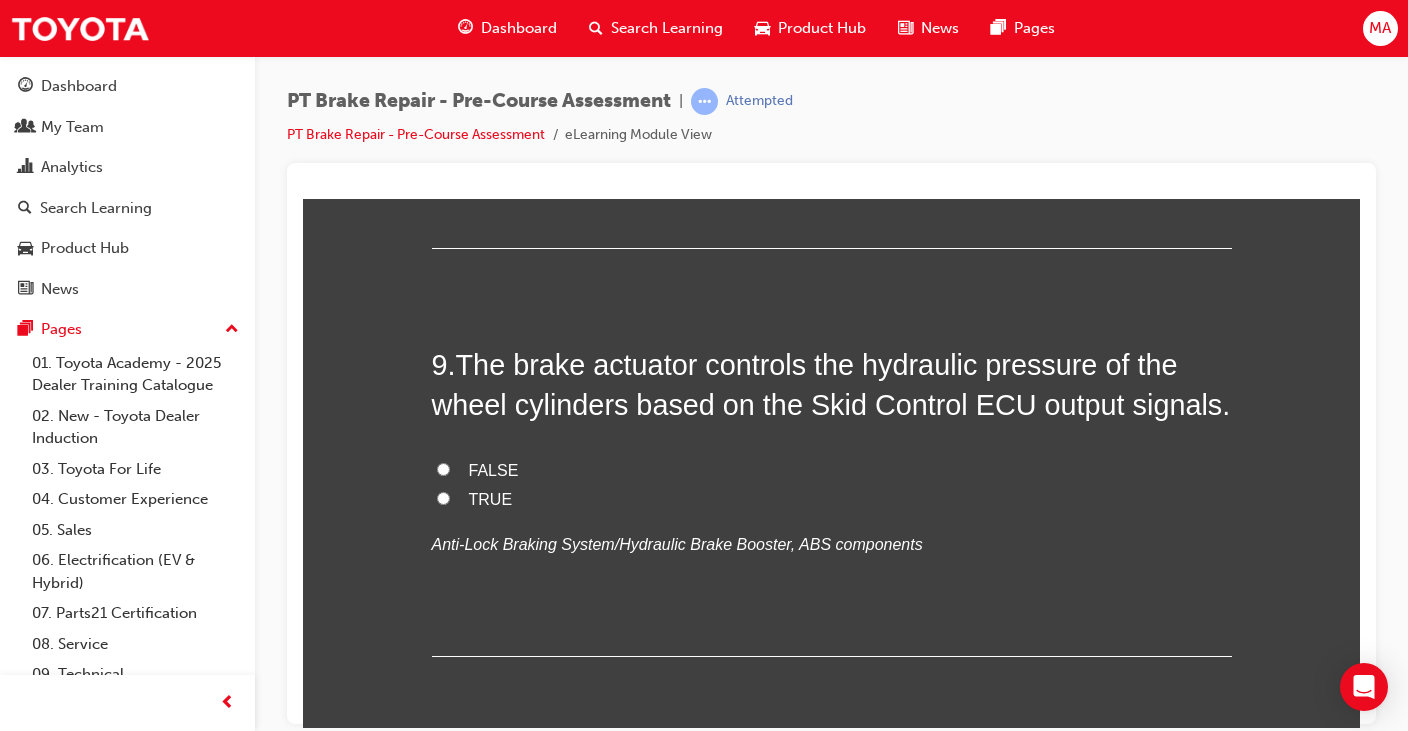 click on "TRUE" at bounding box center (832, 499) 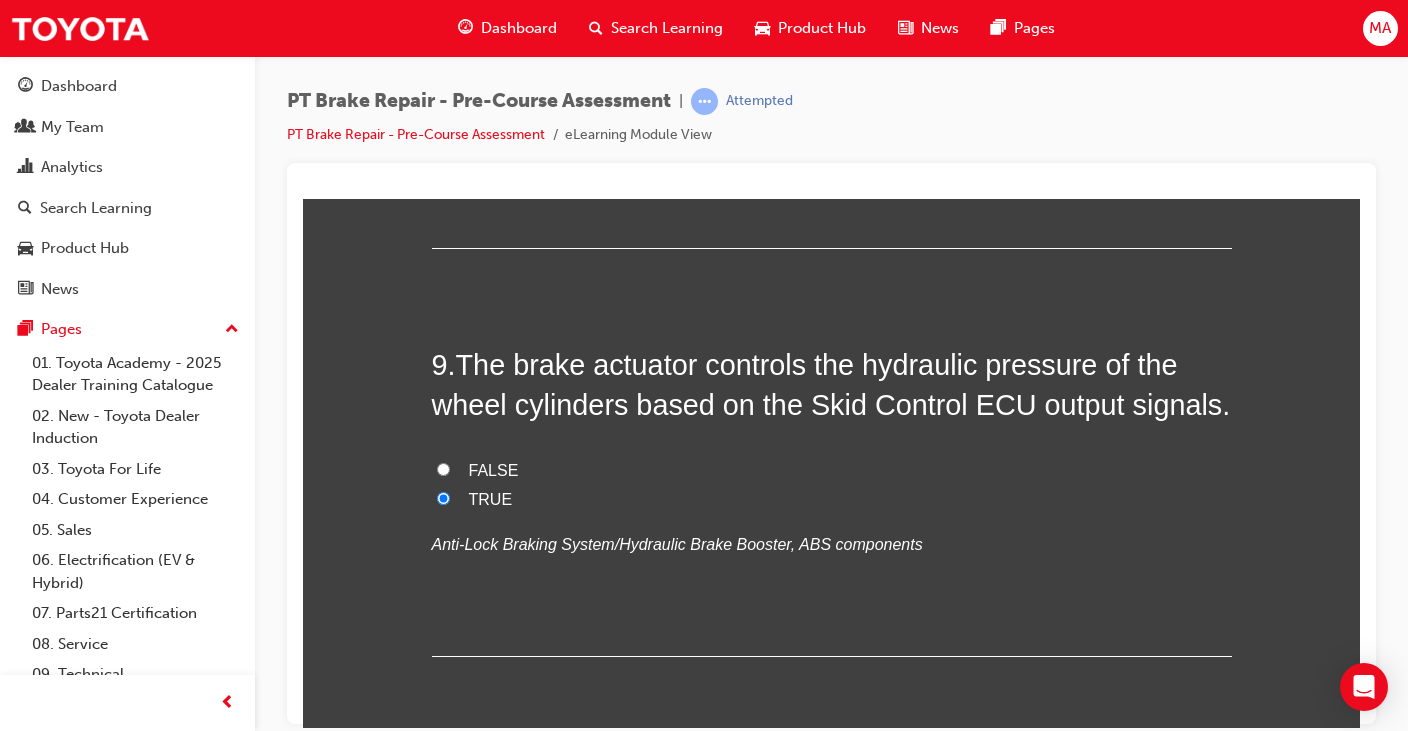 radio on "true" 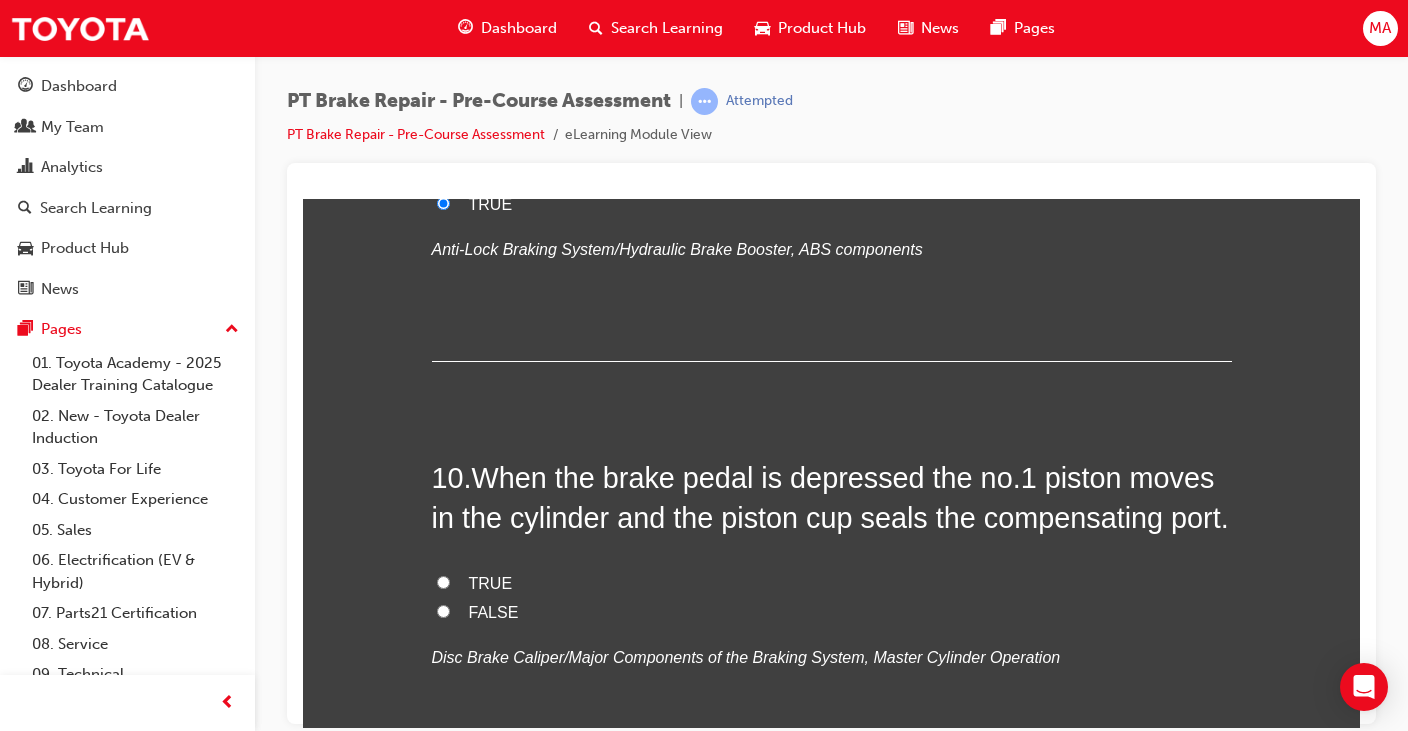 scroll, scrollTop: 3700, scrollLeft: 0, axis: vertical 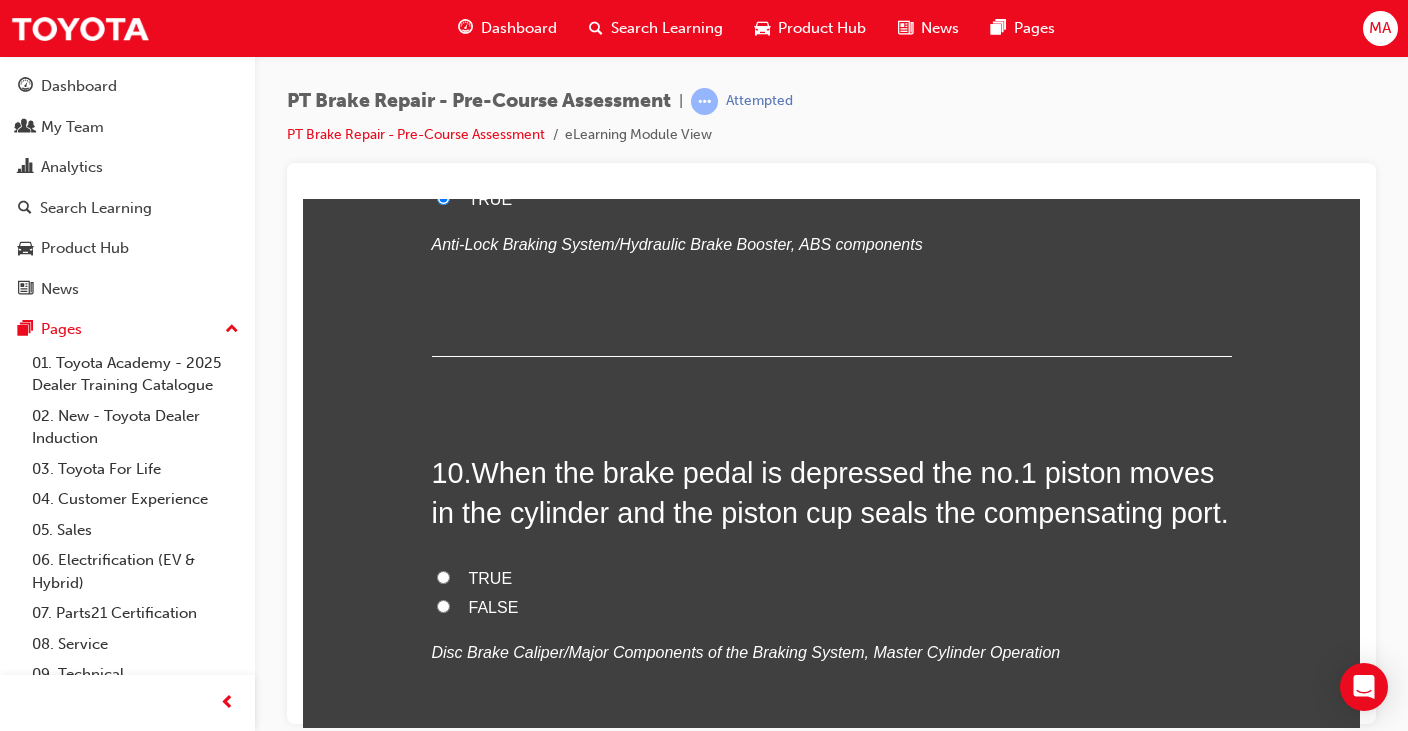 click on "TRUE" at bounding box center [443, 576] 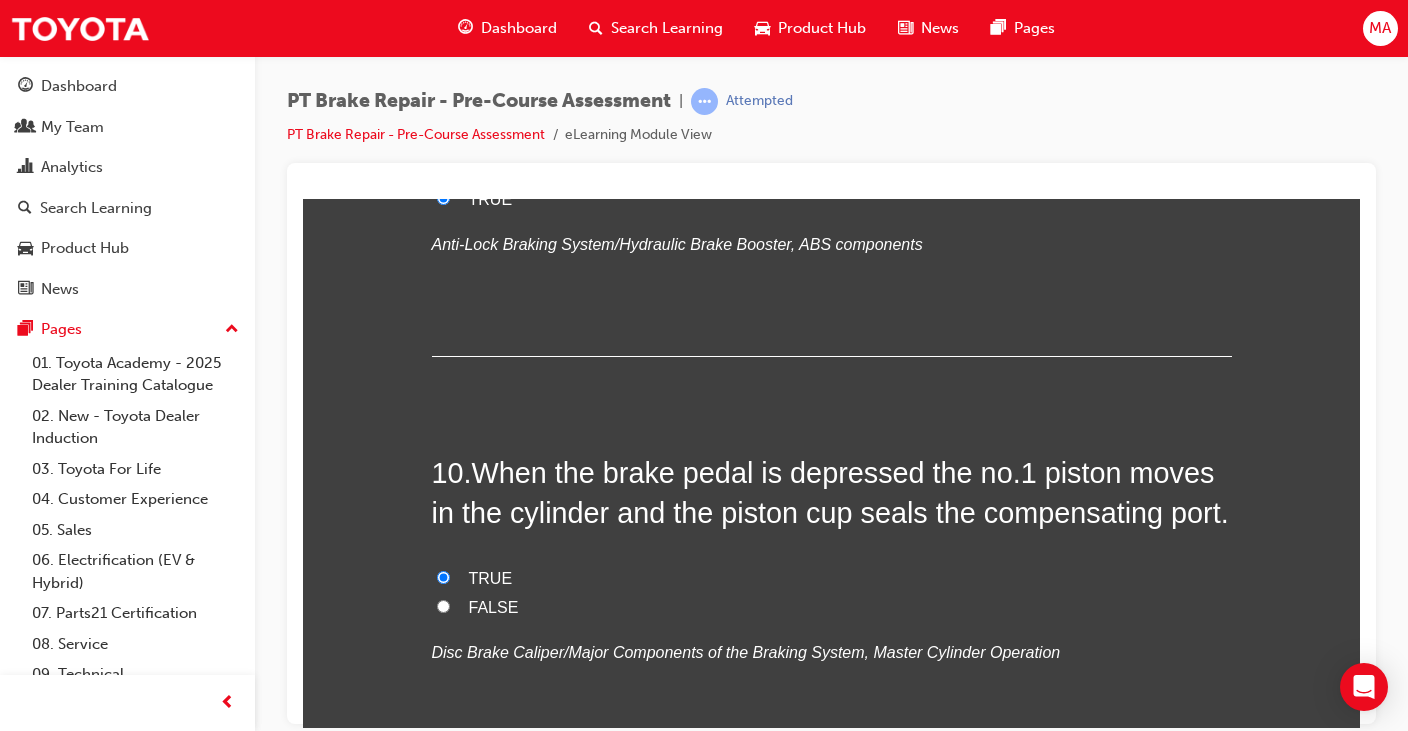 radio on "true" 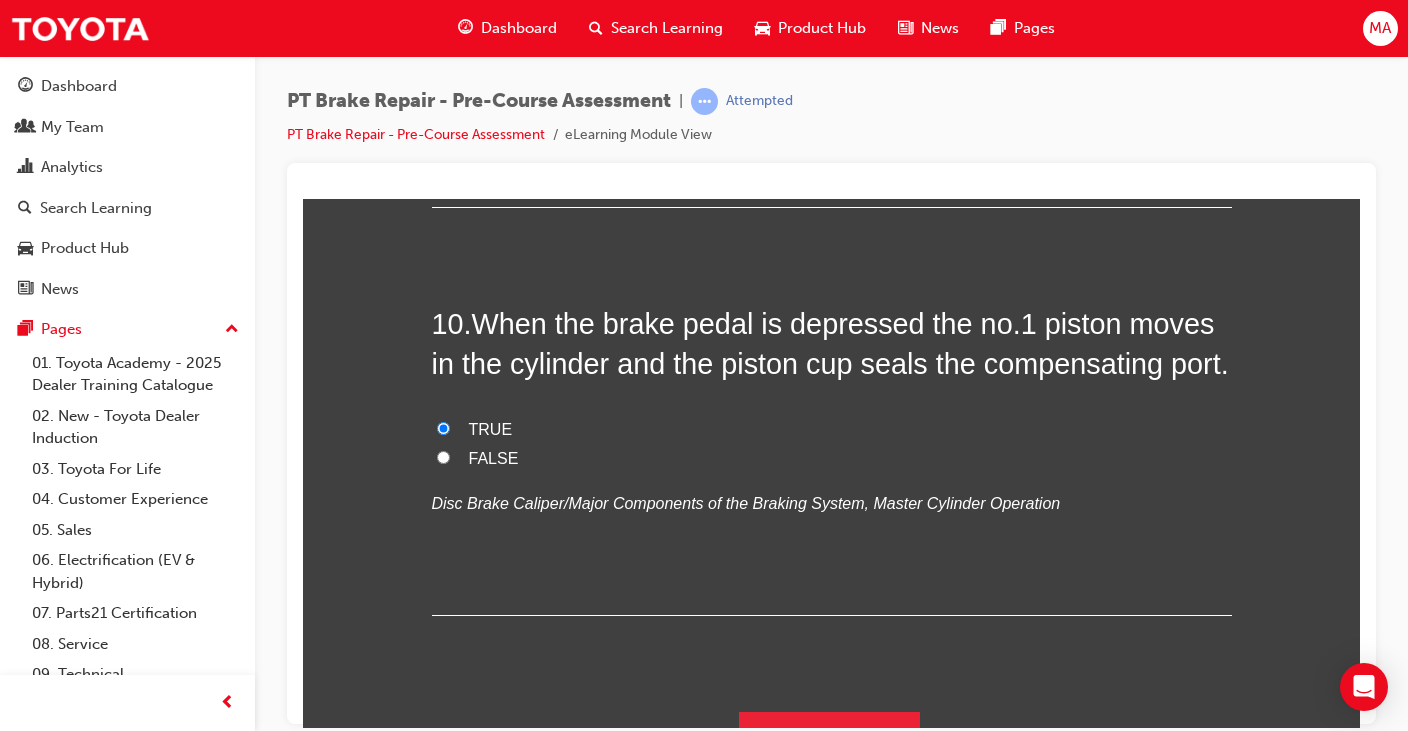 scroll, scrollTop: 3888, scrollLeft: 0, axis: vertical 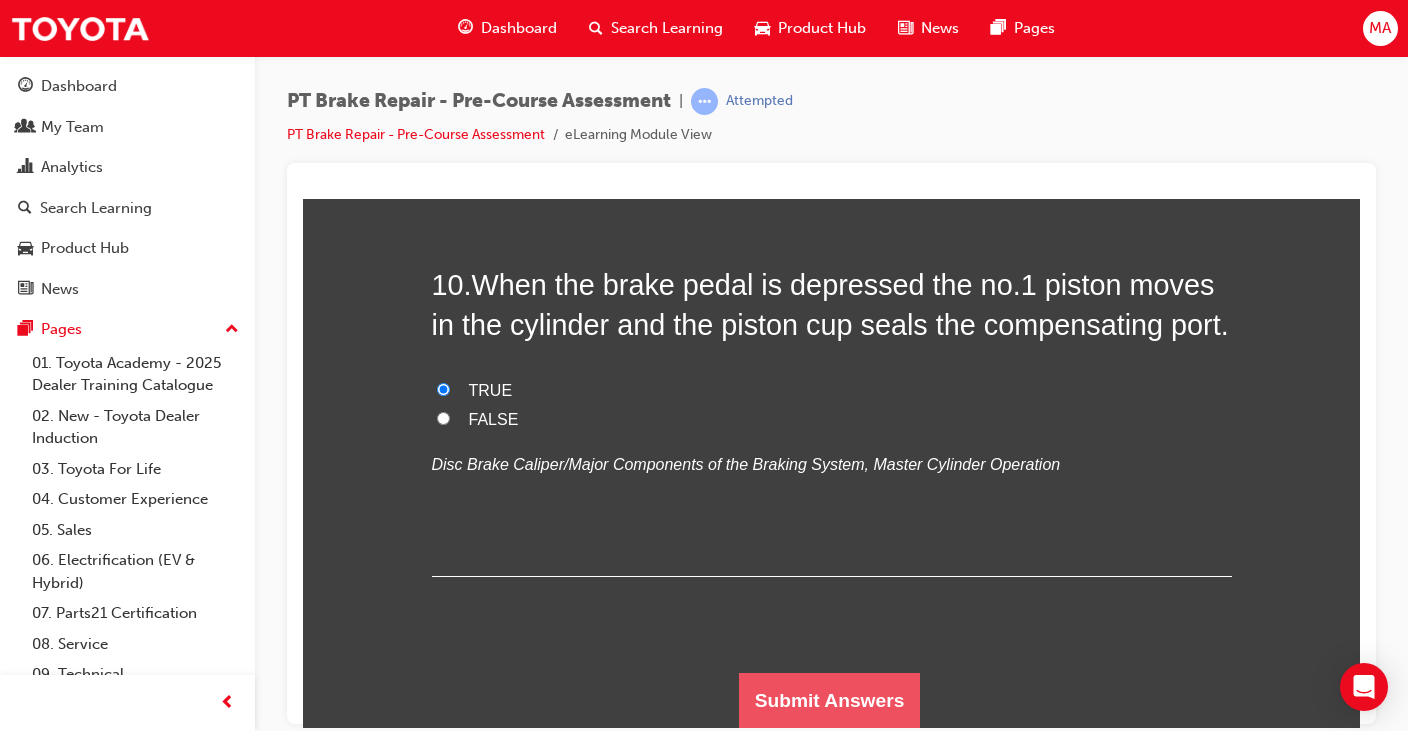 click on "Submit Answers" at bounding box center [830, 700] 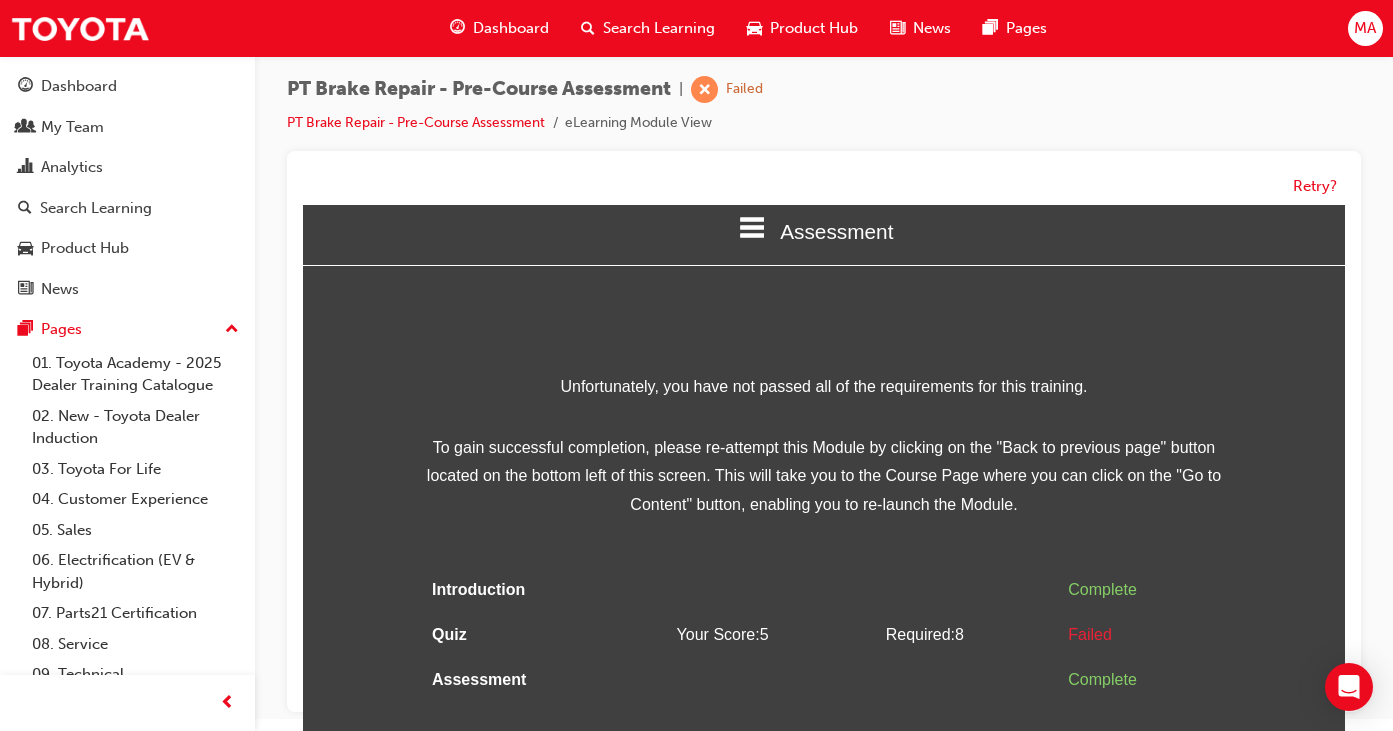 scroll, scrollTop: 15, scrollLeft: 0, axis: vertical 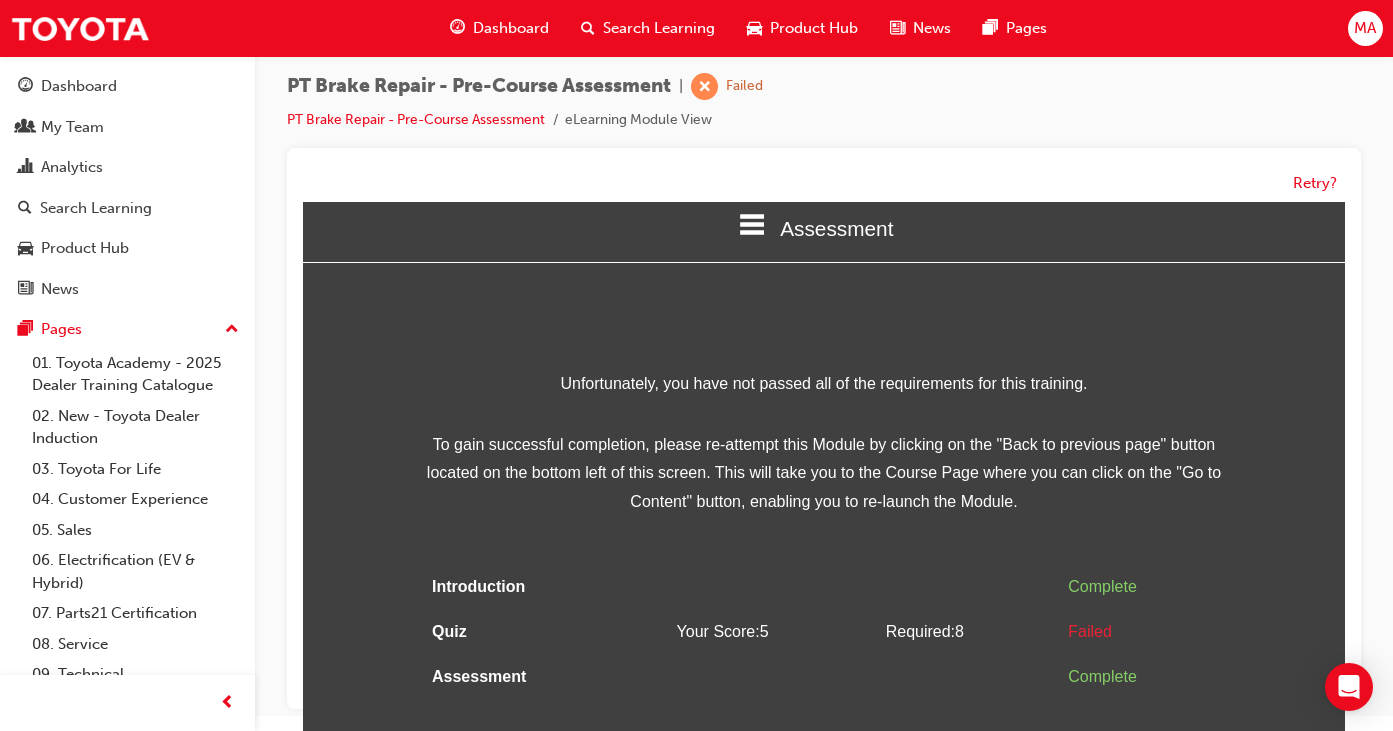 click 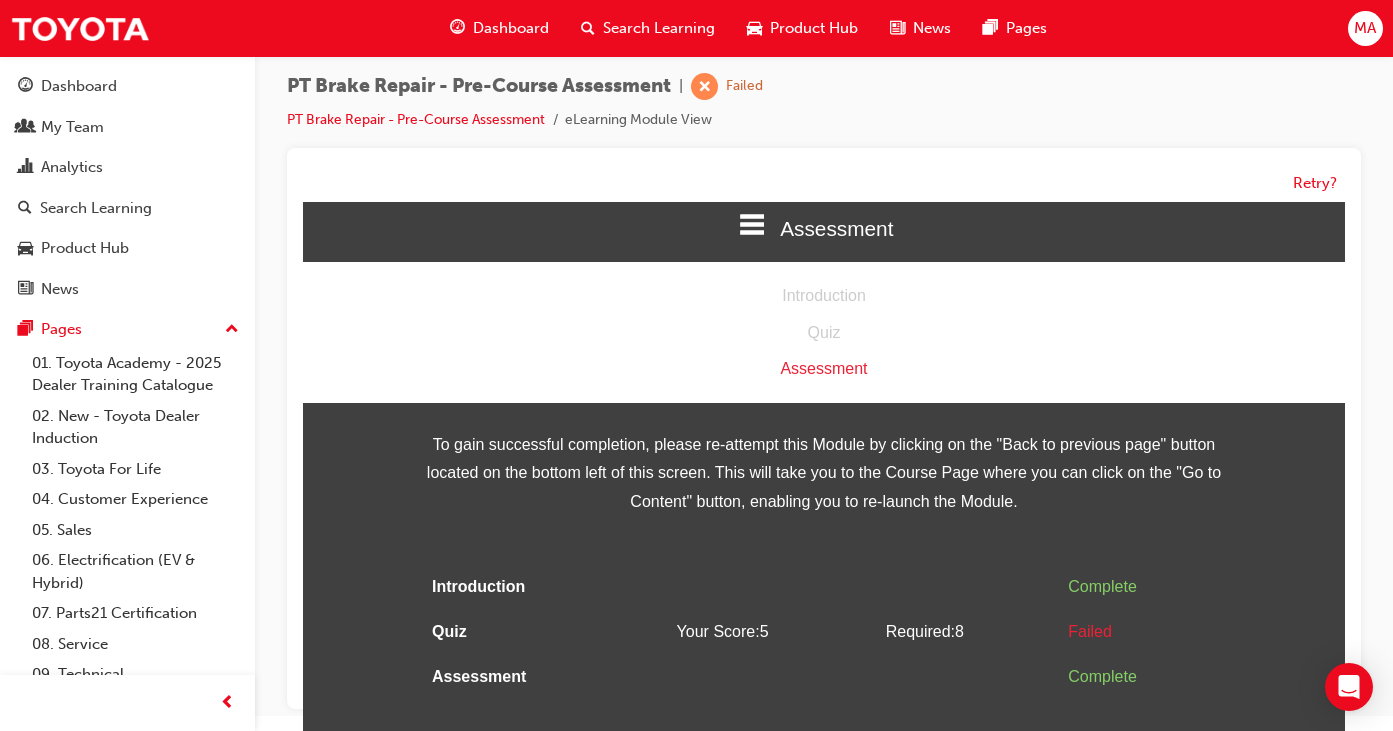 click 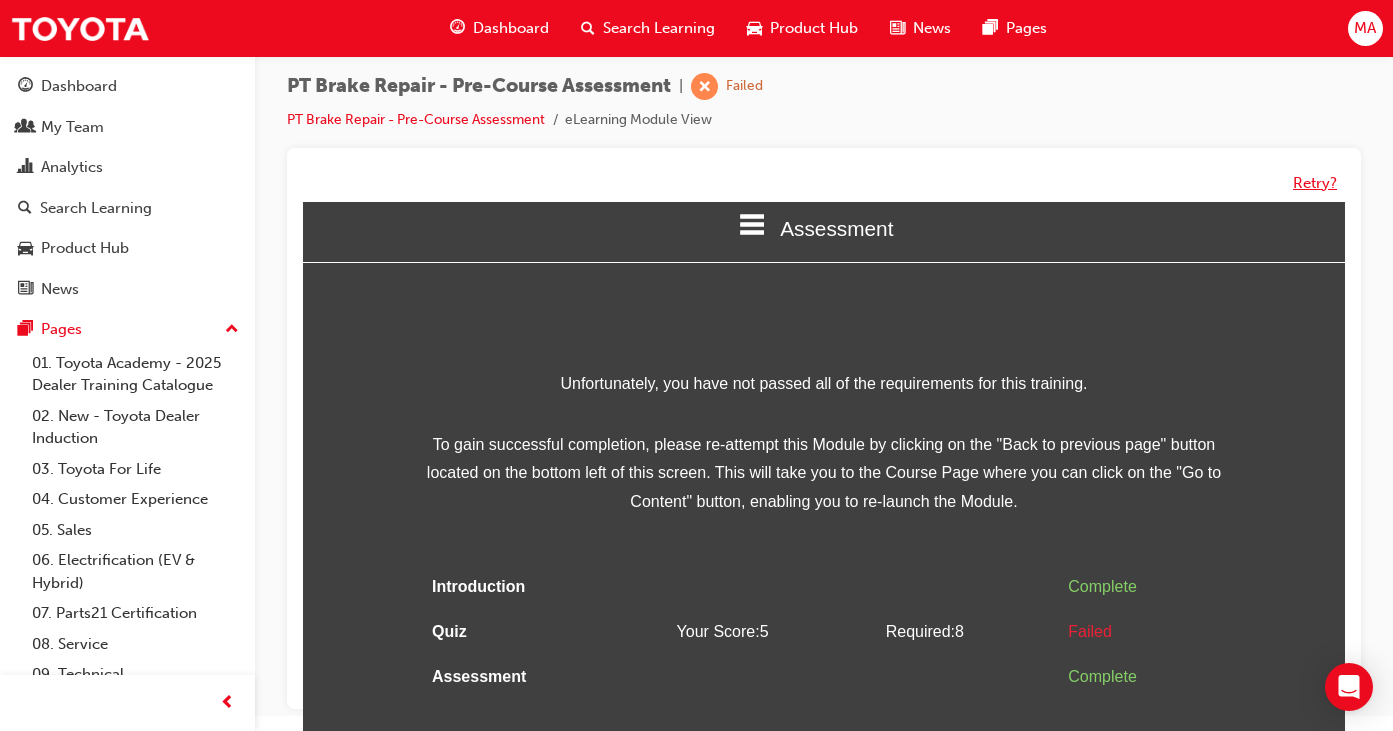click on "Retry?" at bounding box center [1315, 183] 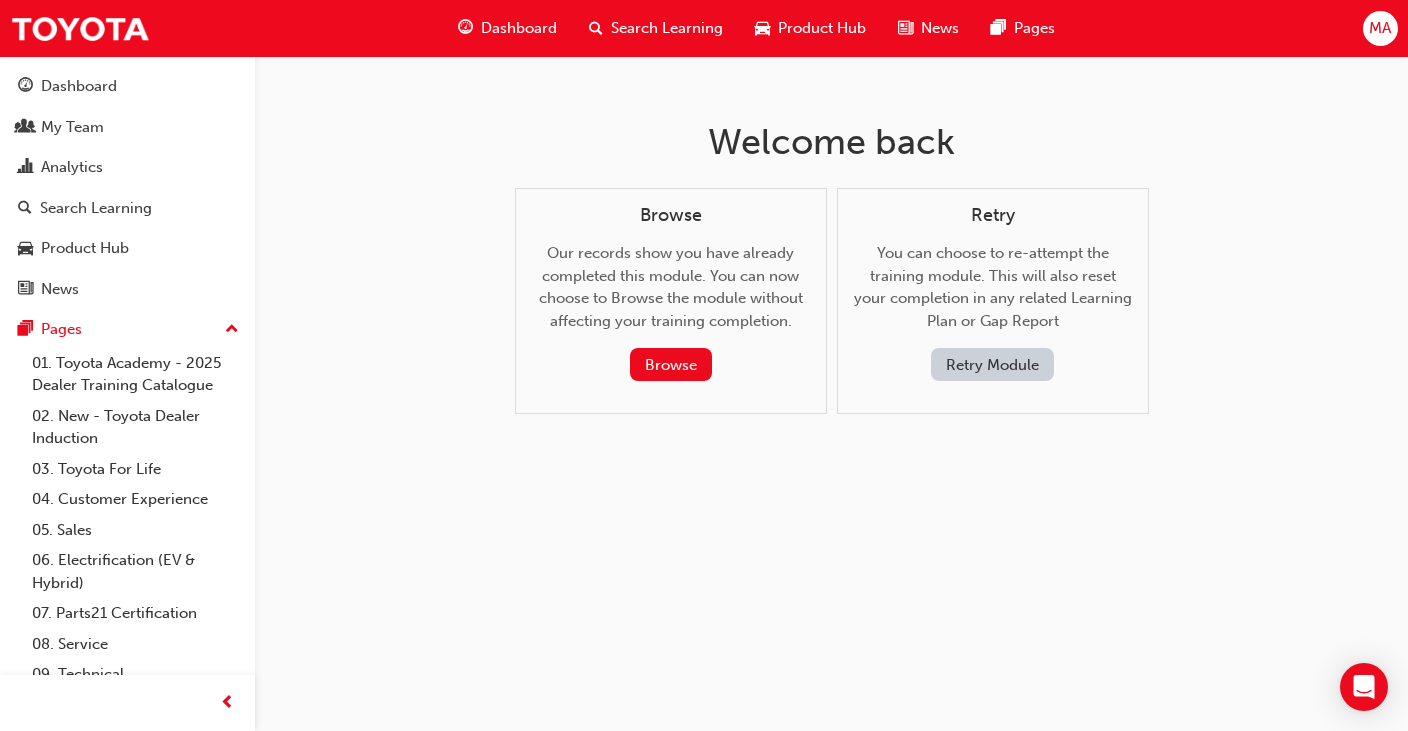 click on "Retry Module" at bounding box center [992, 364] 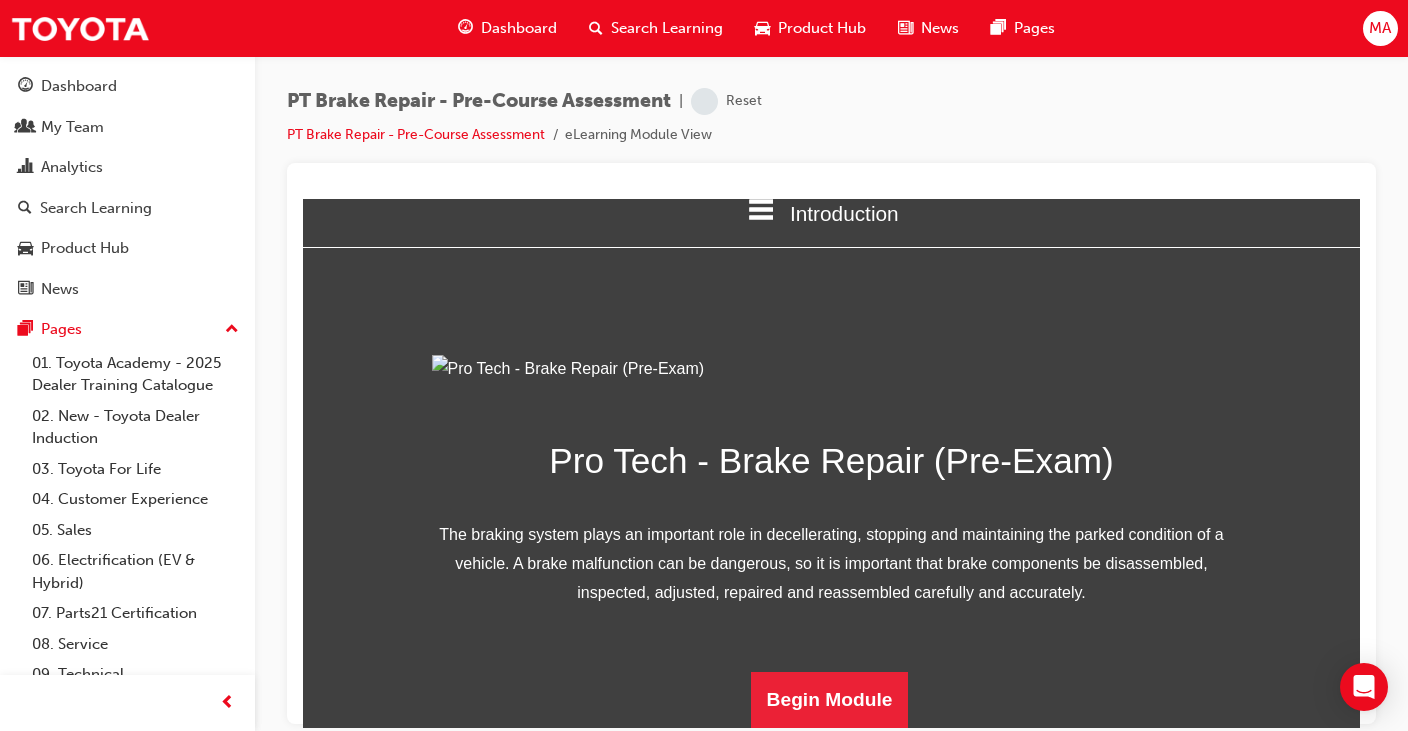 scroll, scrollTop: 251, scrollLeft: 0, axis: vertical 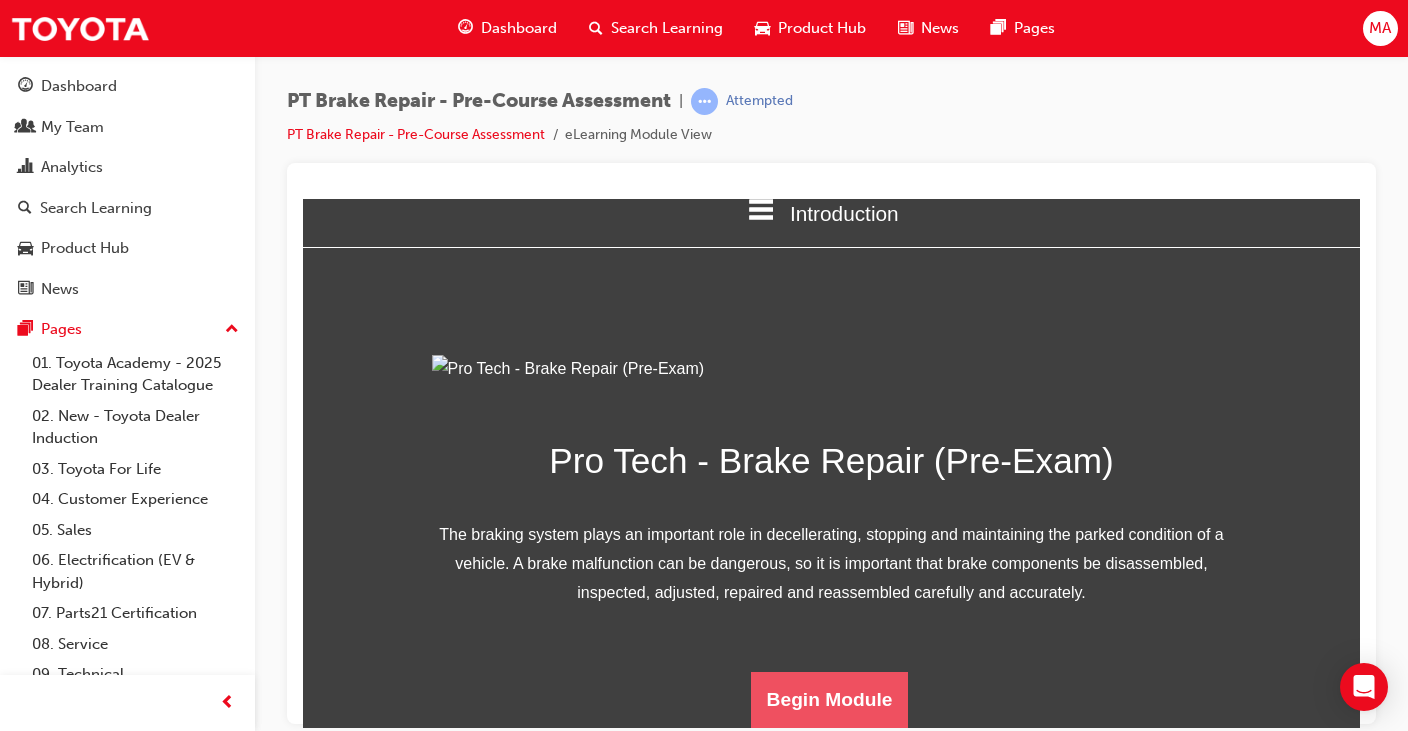 click on "Begin Module" at bounding box center (830, 699) 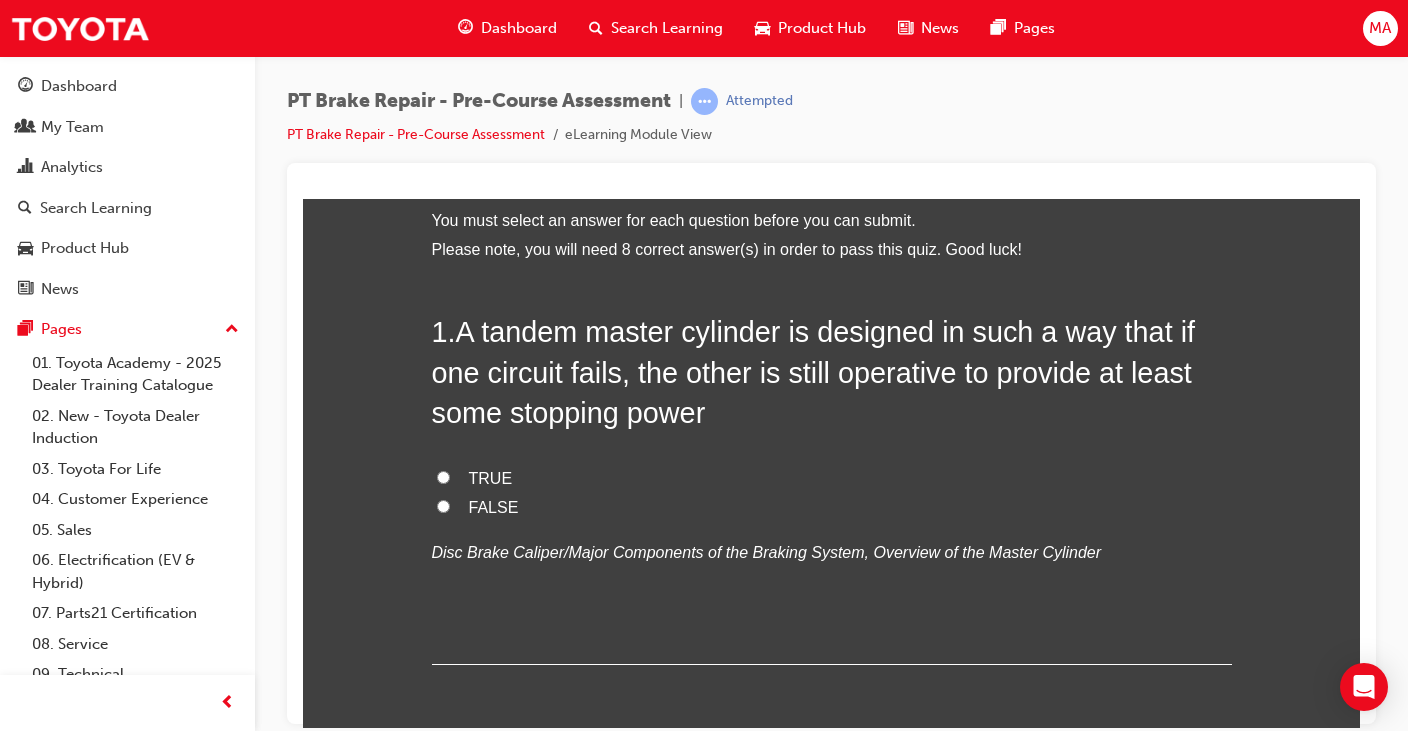 scroll, scrollTop: 100, scrollLeft: 0, axis: vertical 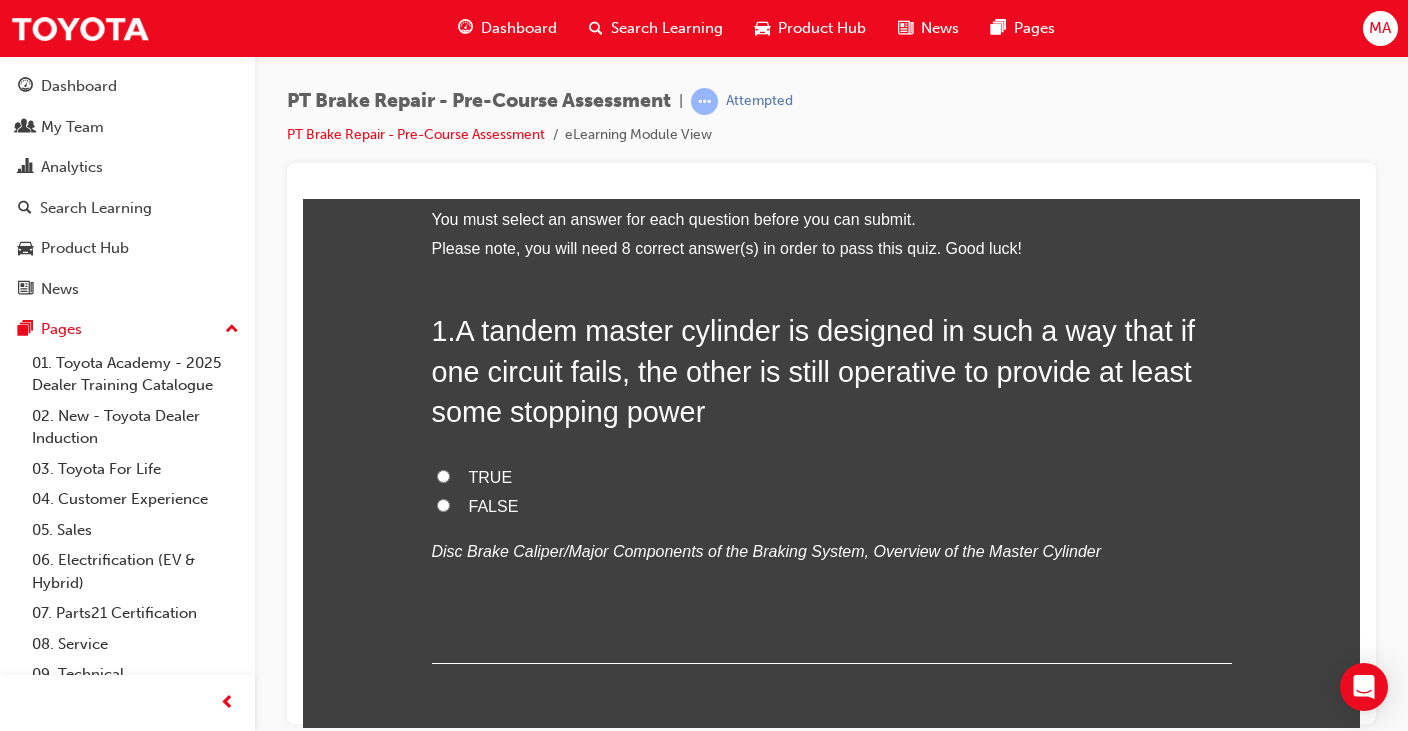 click on "TRUE" at bounding box center [443, 475] 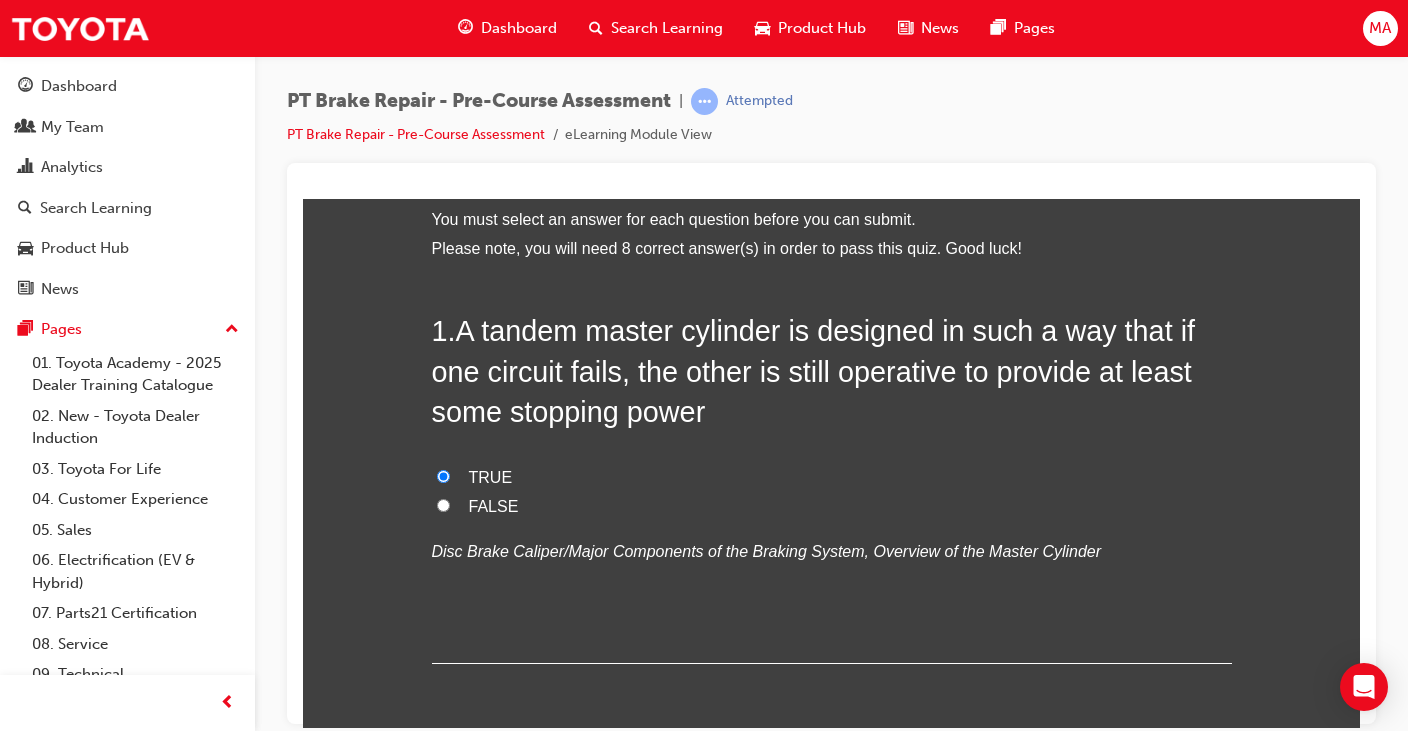 radio on "true" 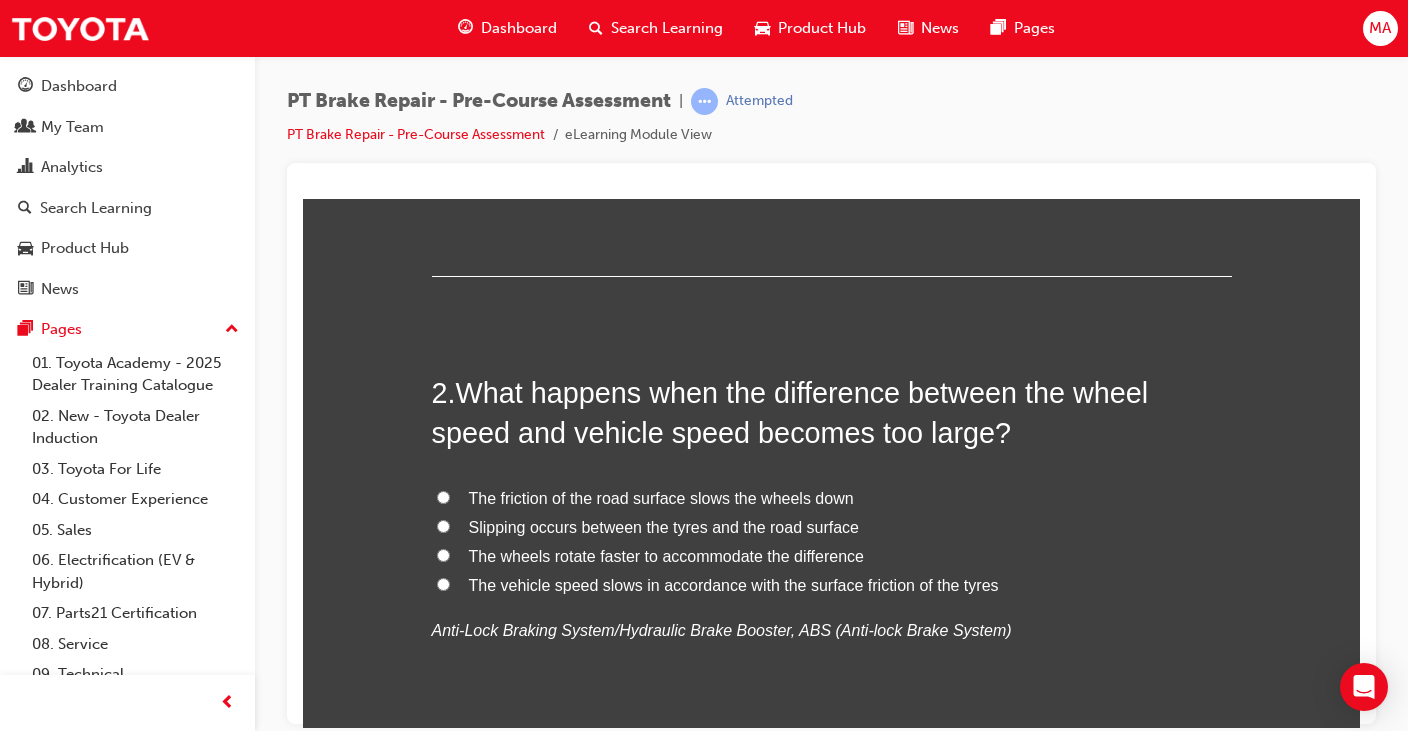 scroll, scrollTop: 600, scrollLeft: 0, axis: vertical 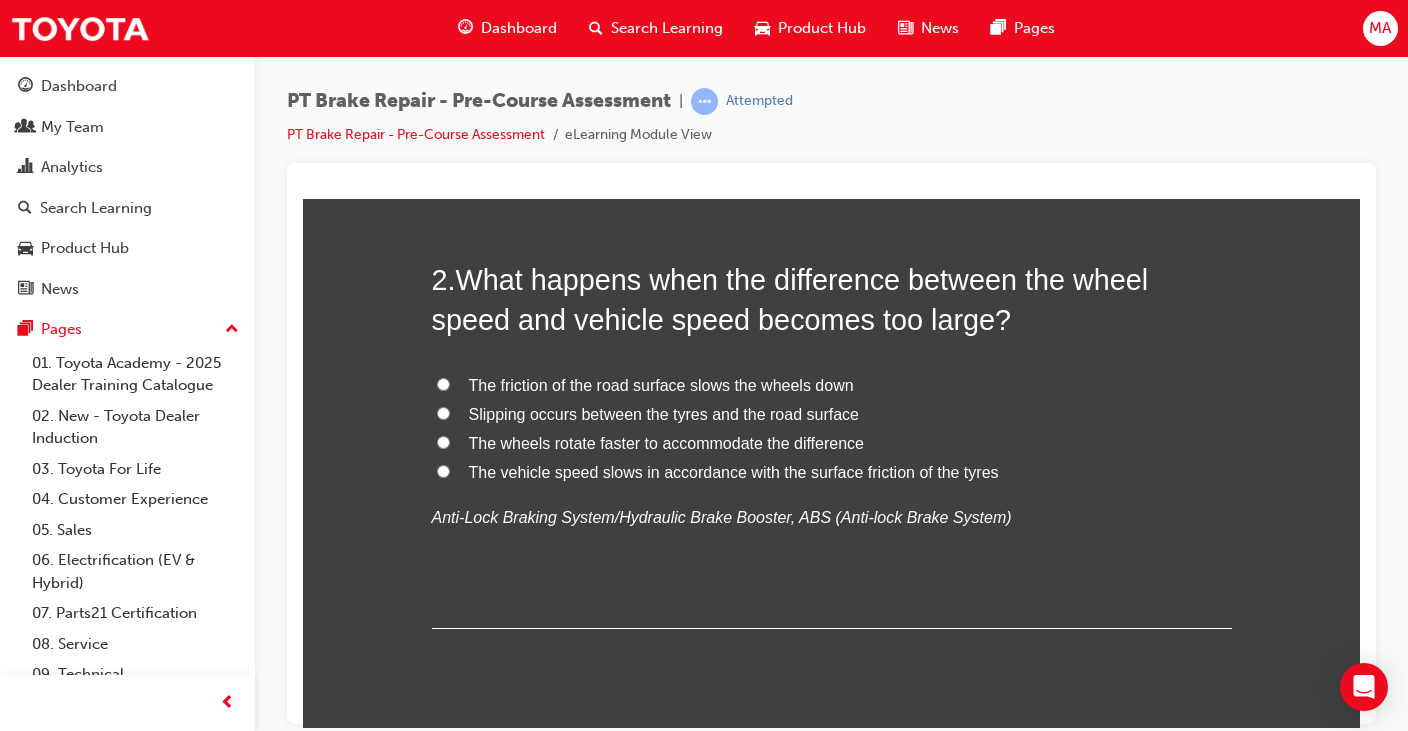 click on "Slipping occurs between the tyres and the road surface" at bounding box center [832, 414] 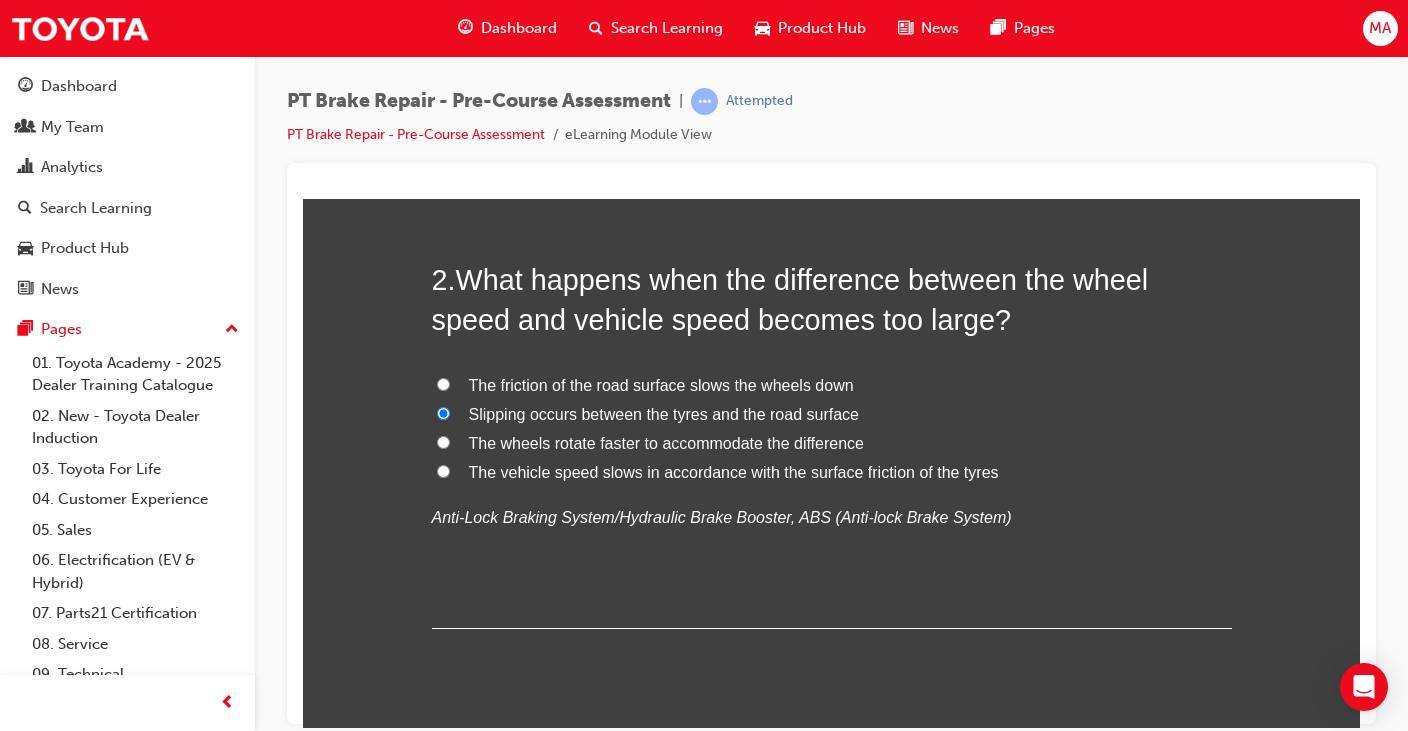 radio on "true" 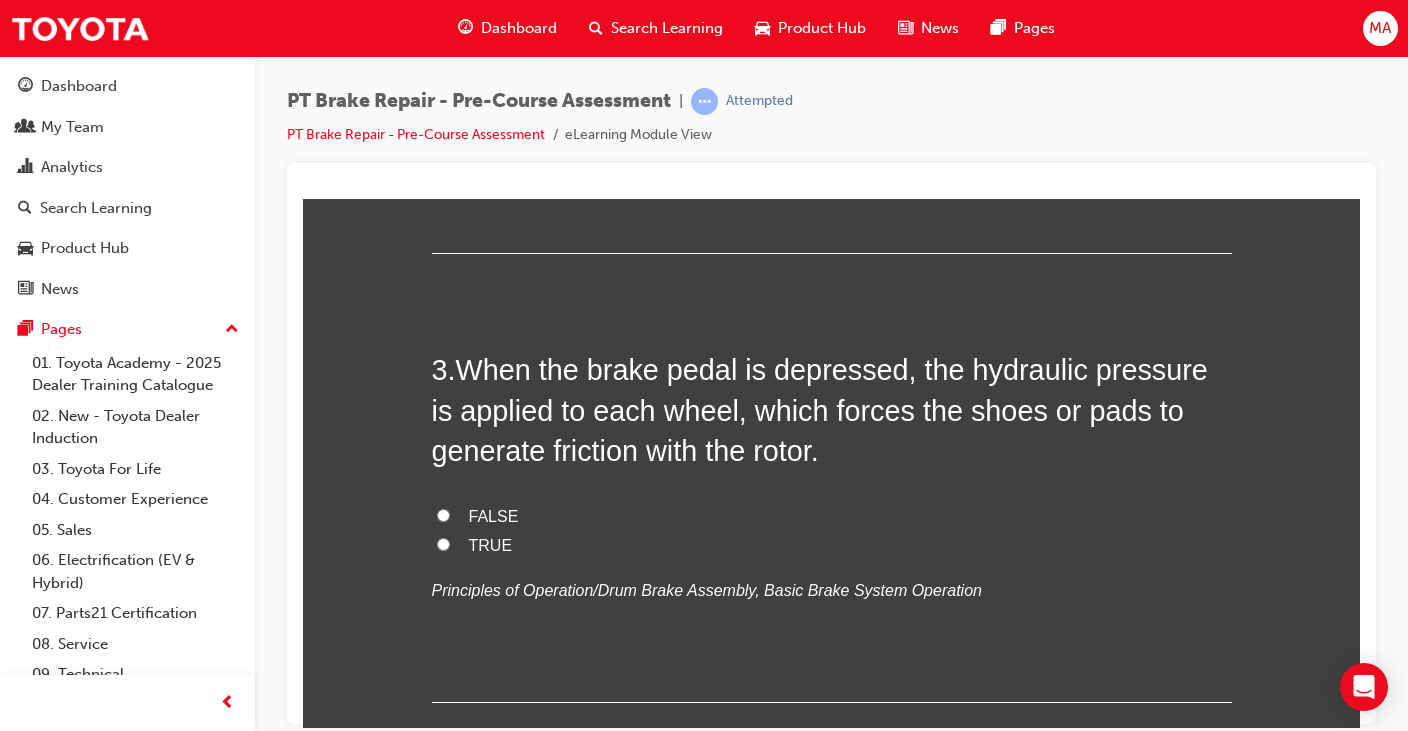 scroll, scrollTop: 1000, scrollLeft: 0, axis: vertical 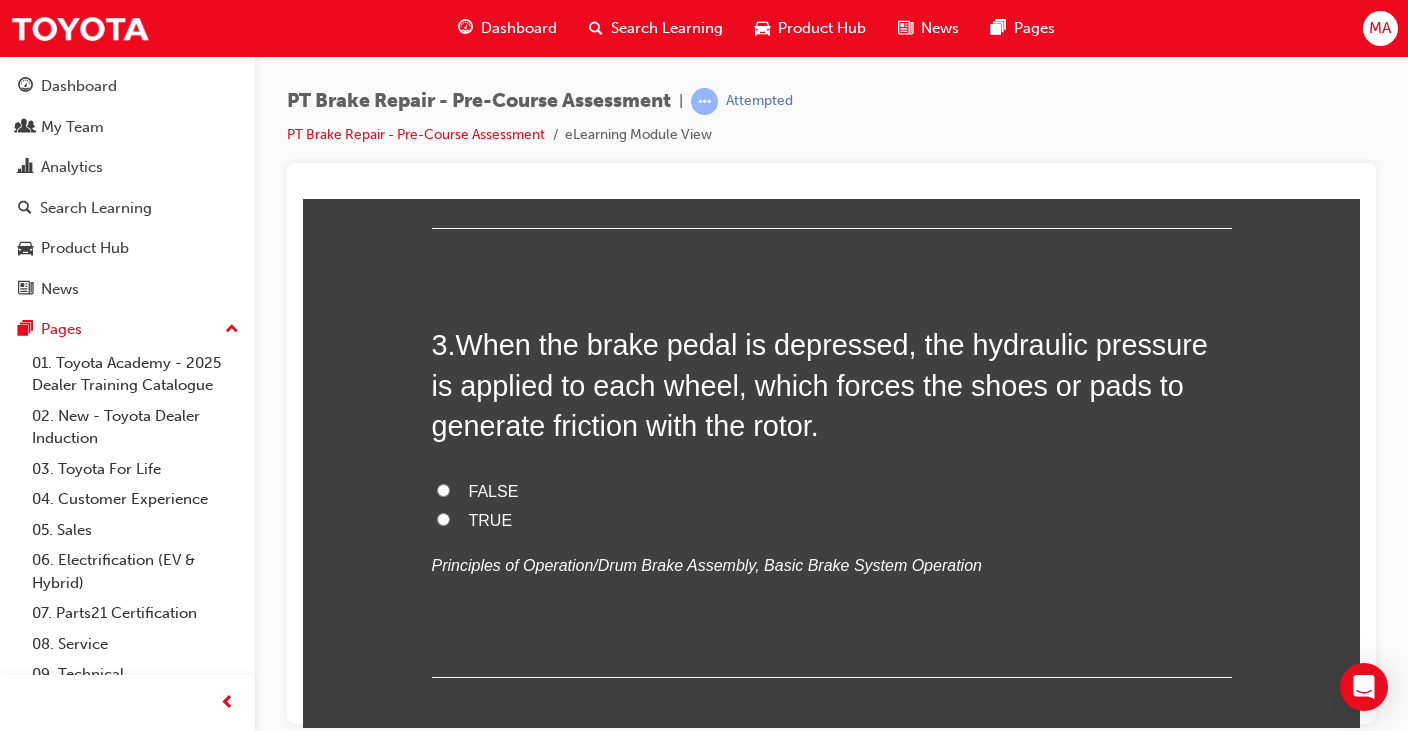 click on "TRUE" at bounding box center [443, 518] 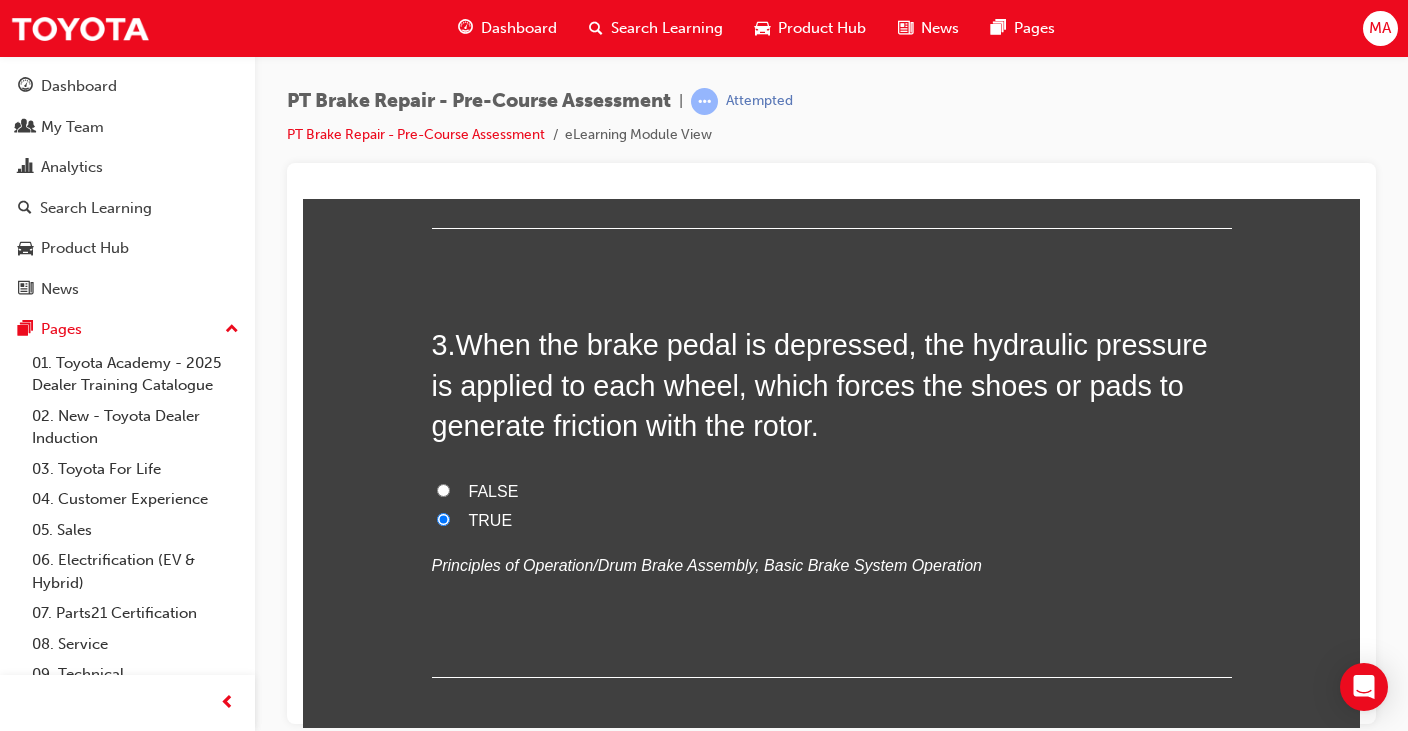 radio on "true" 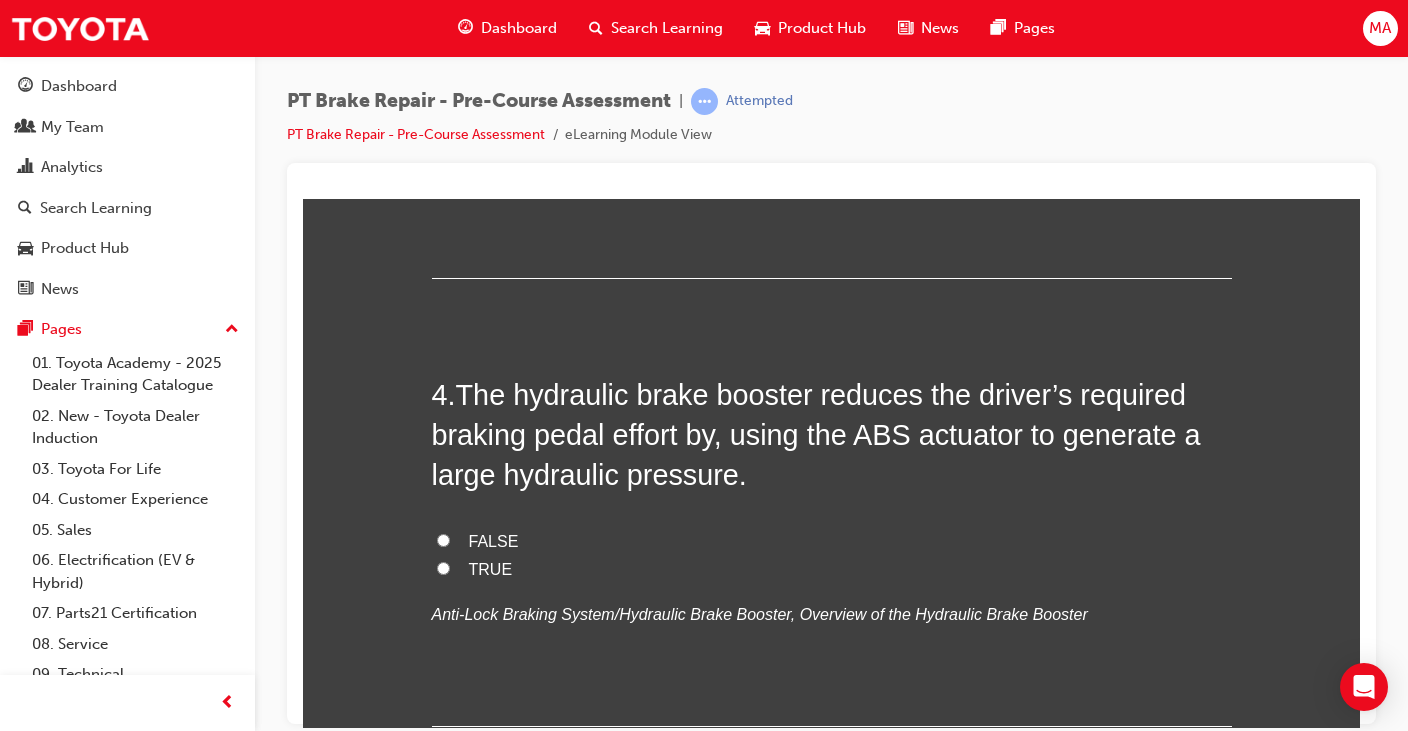 scroll, scrollTop: 1400, scrollLeft: 0, axis: vertical 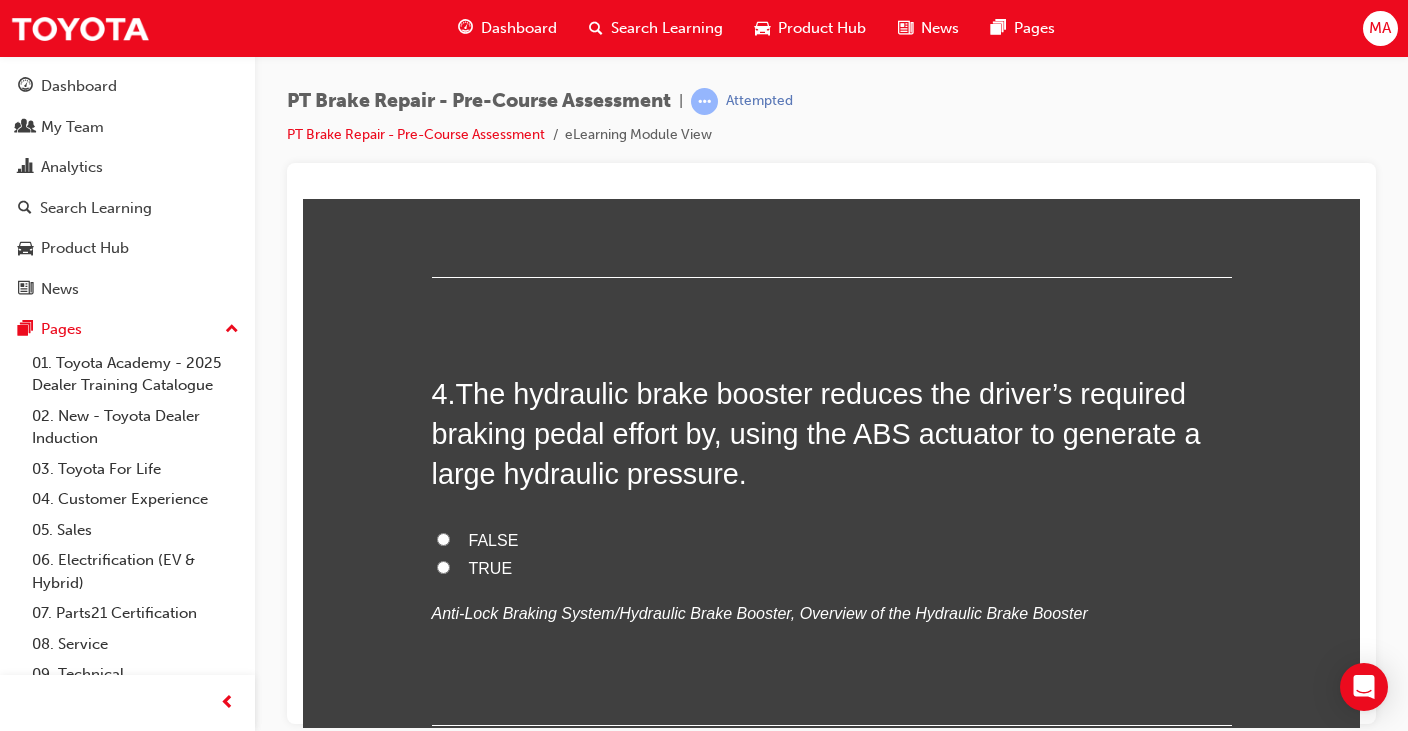 click on "TRUE" at bounding box center [443, 566] 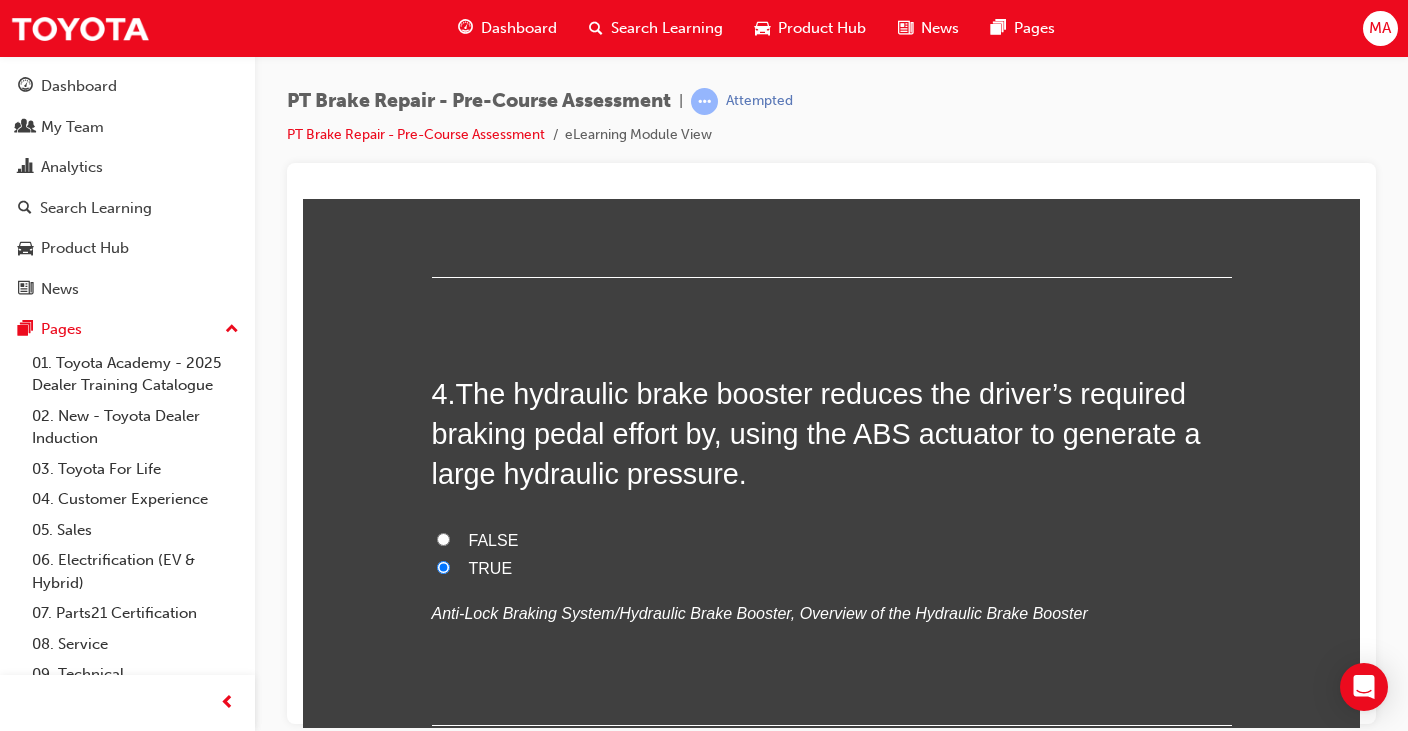 radio on "true" 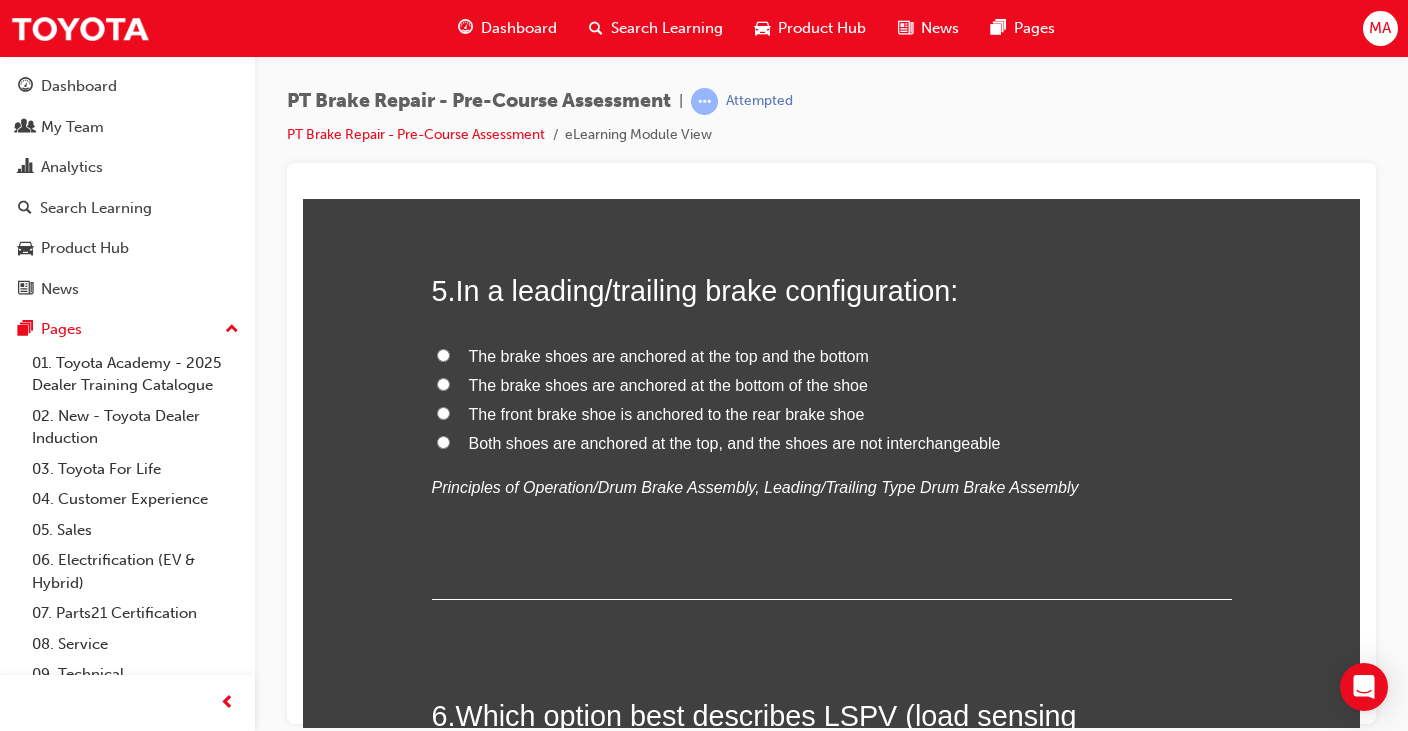 scroll, scrollTop: 2000, scrollLeft: 0, axis: vertical 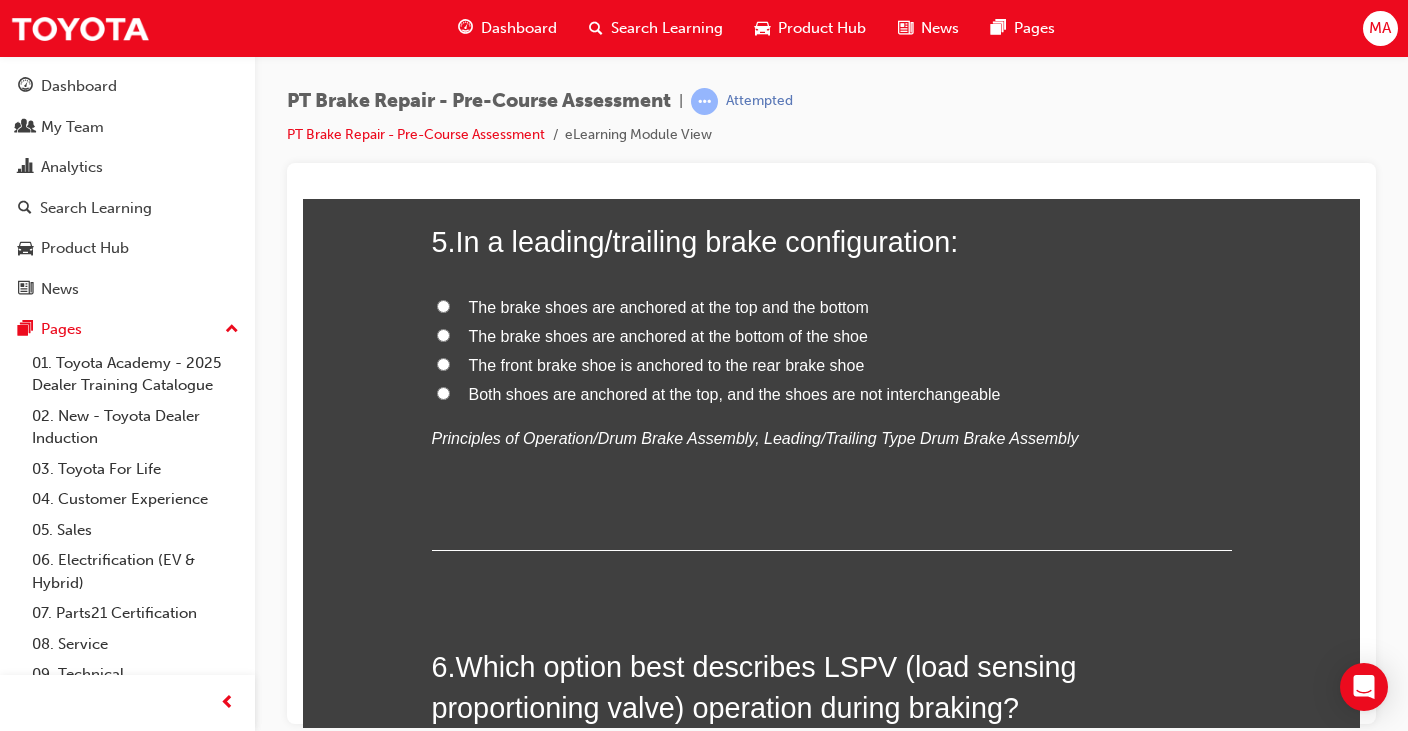 click on "Both shoes are anchored at the top, and the shoes are not interchangeable" at bounding box center (832, 394) 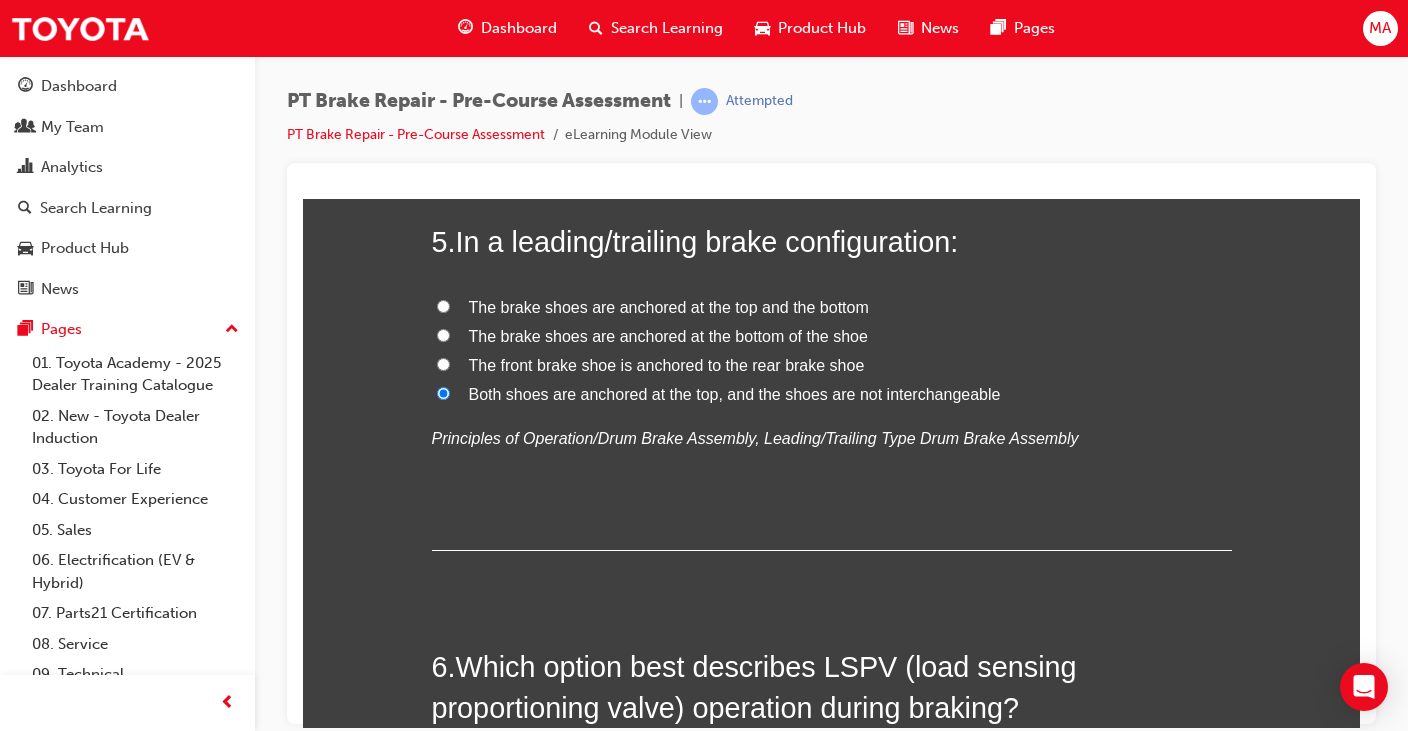 radio on "true" 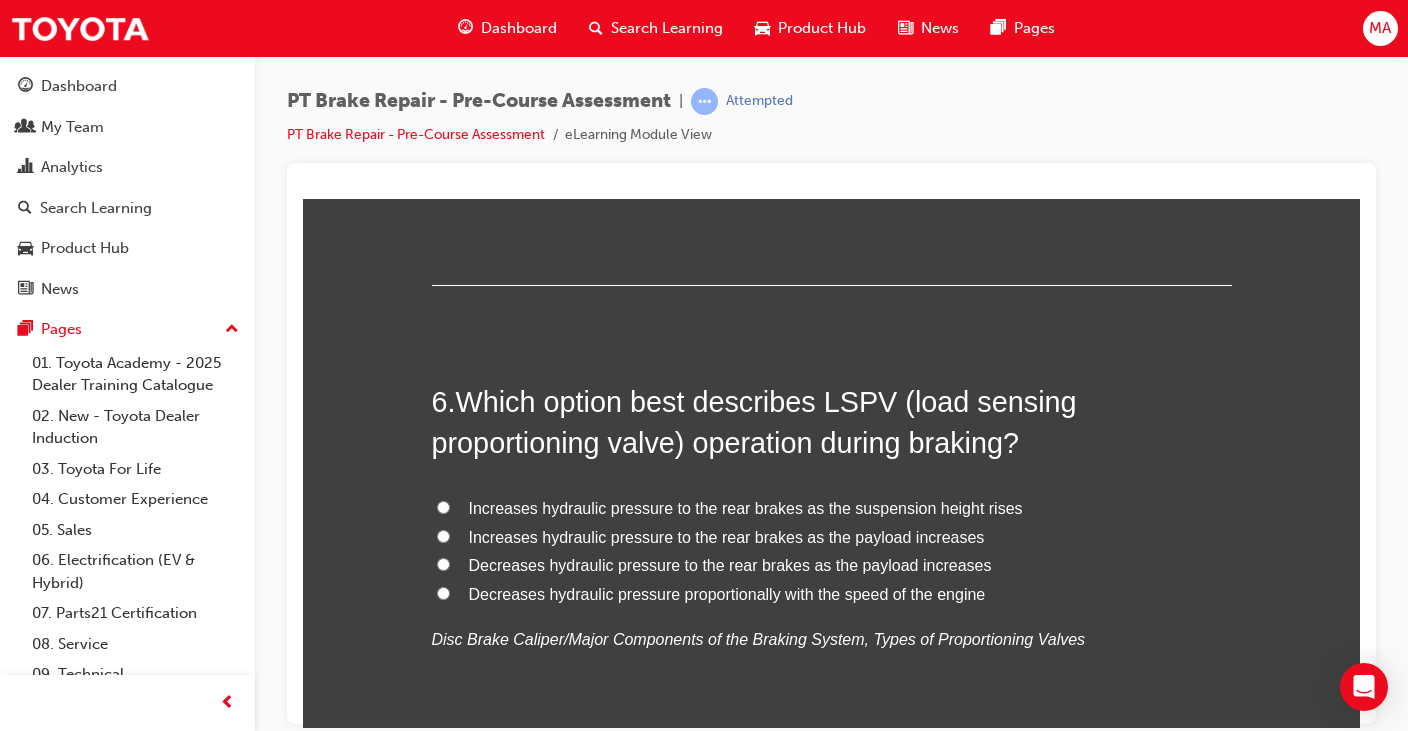 scroll, scrollTop: 2300, scrollLeft: 0, axis: vertical 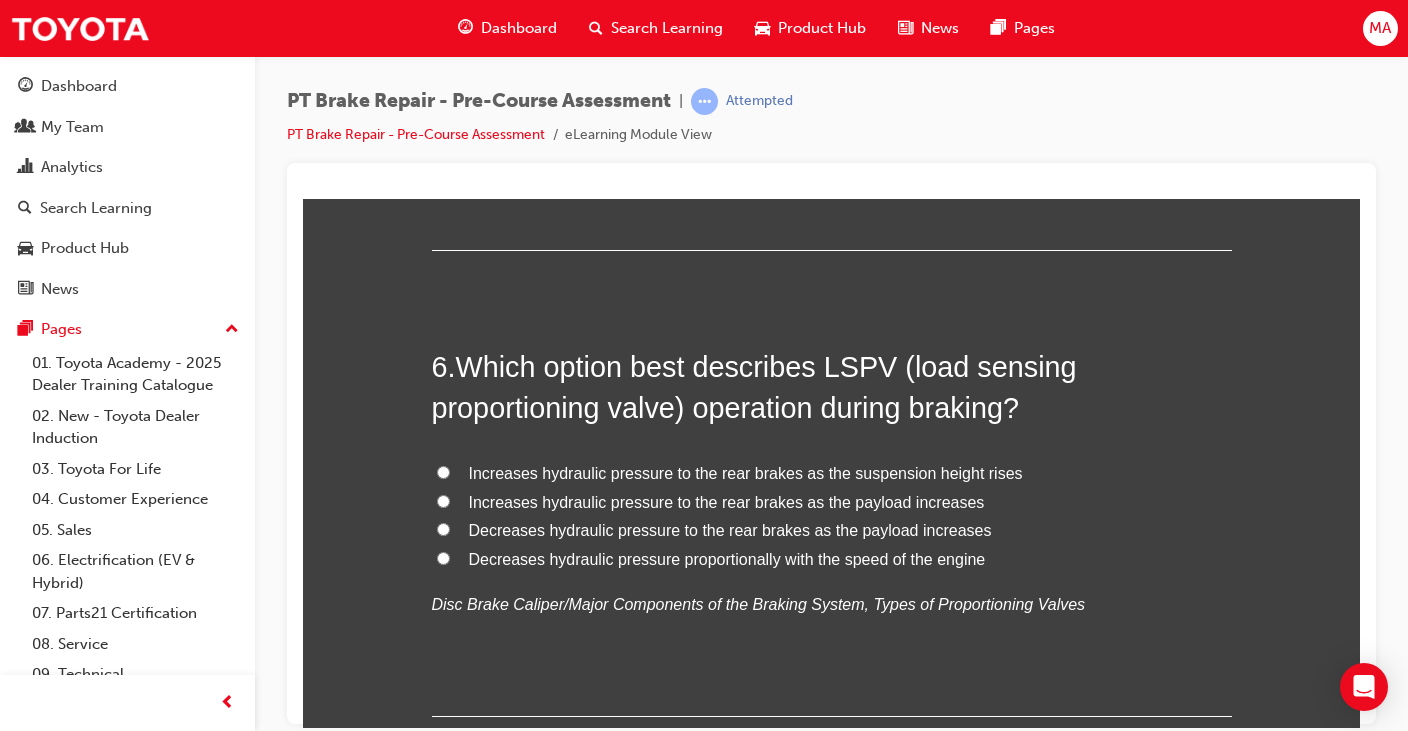 click on "Increases hydraulic pressure to the rear brakes as the suspension height rises" at bounding box center [832, 473] 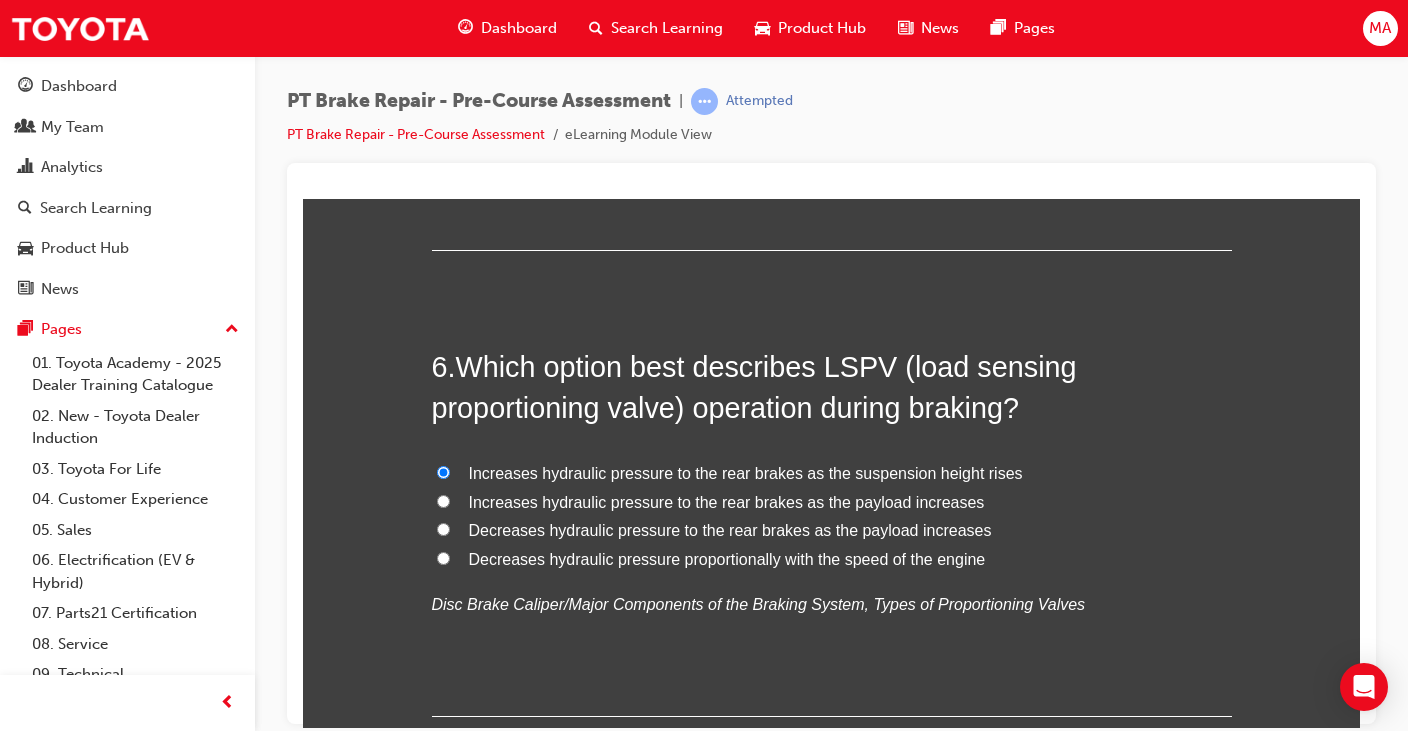 radio on "true" 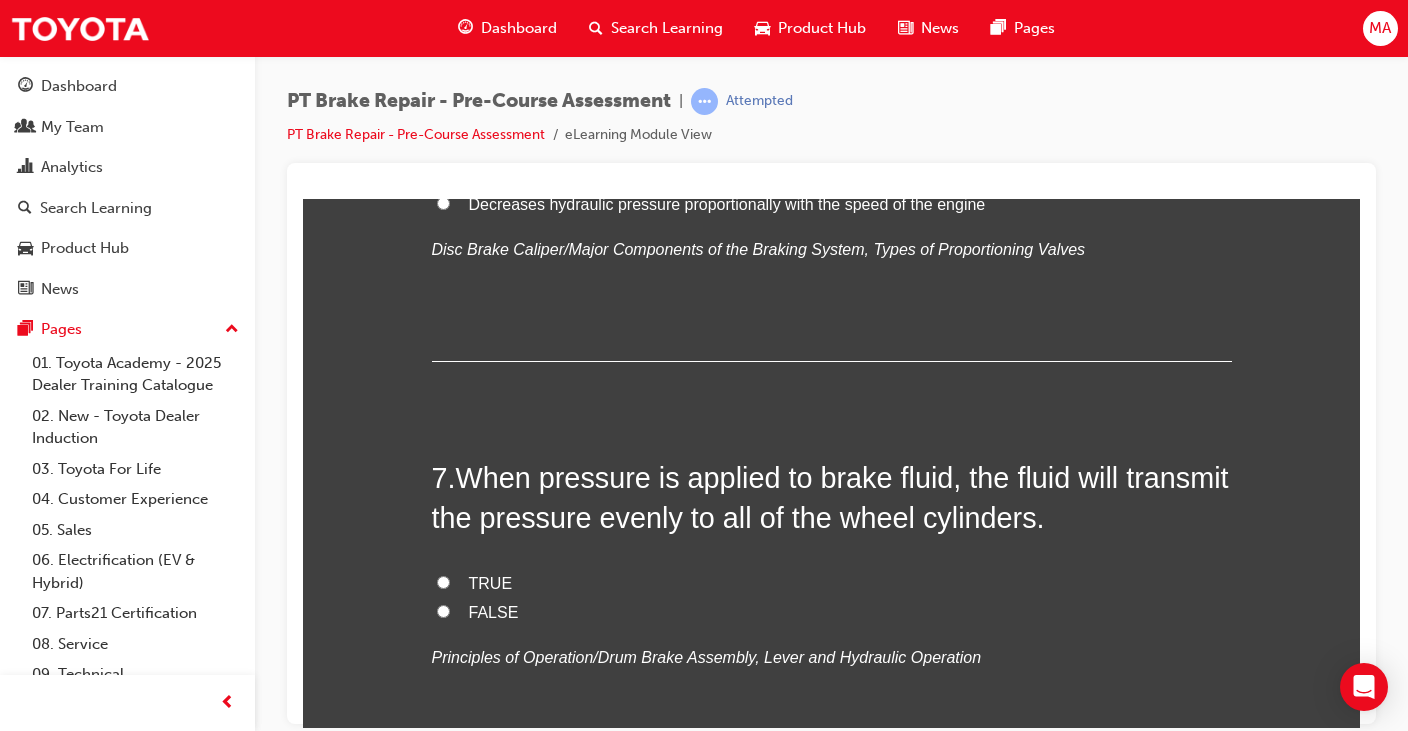 scroll, scrollTop: 2700, scrollLeft: 0, axis: vertical 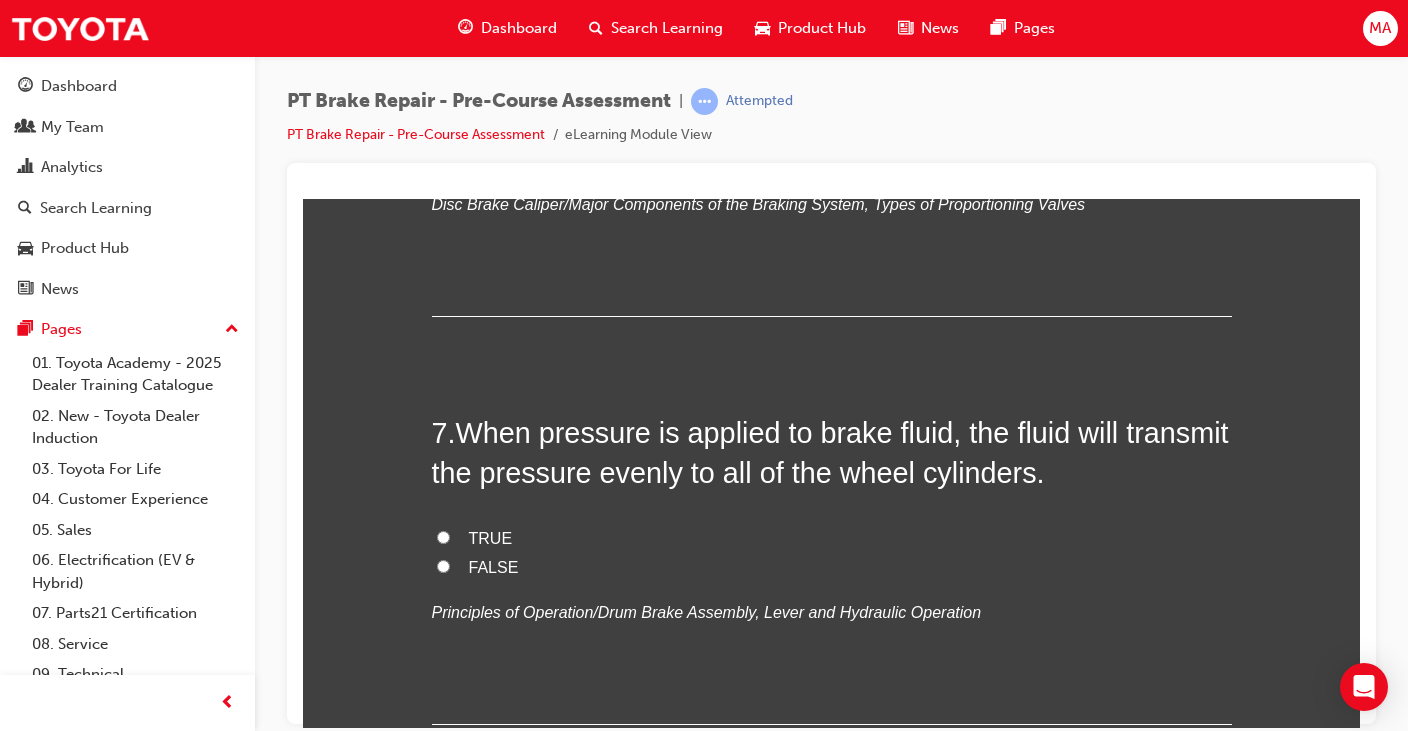 click on "TRUE" at bounding box center (443, 536) 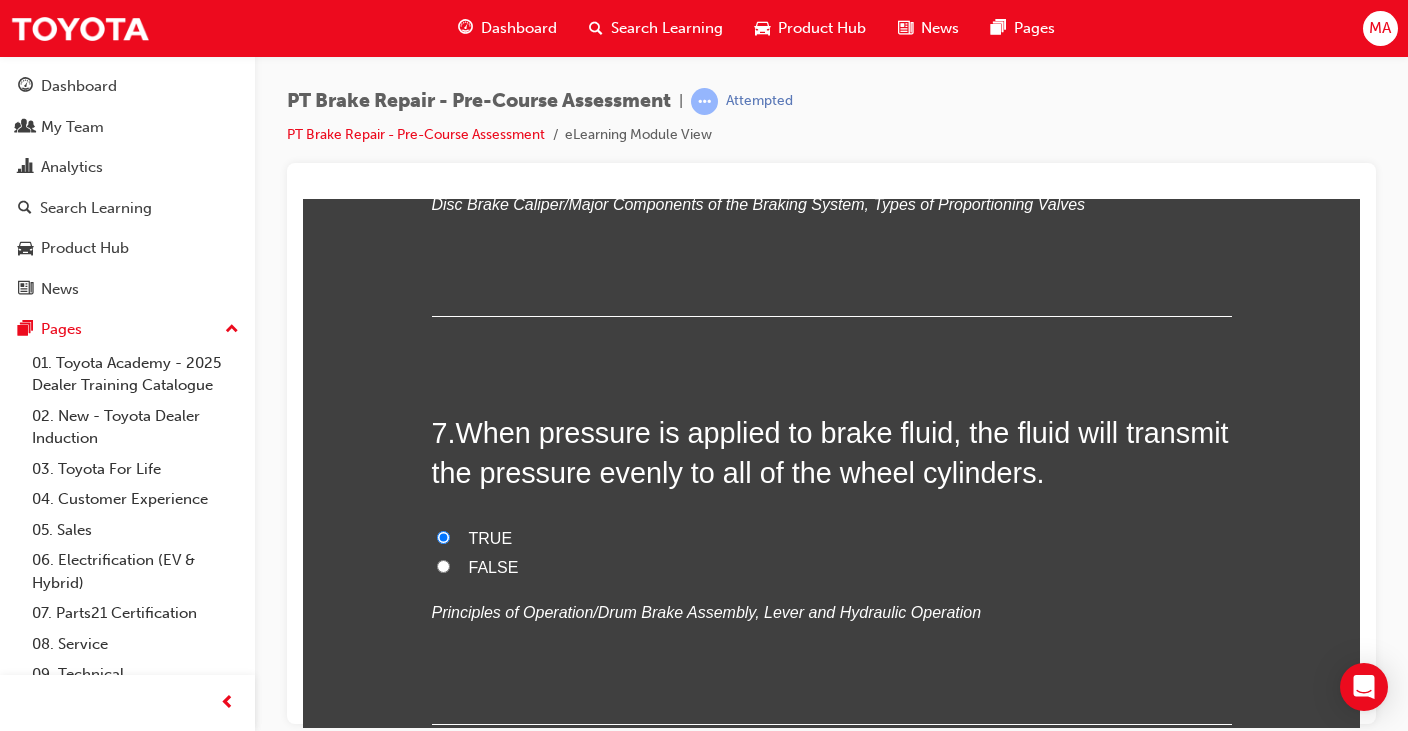 radio on "true" 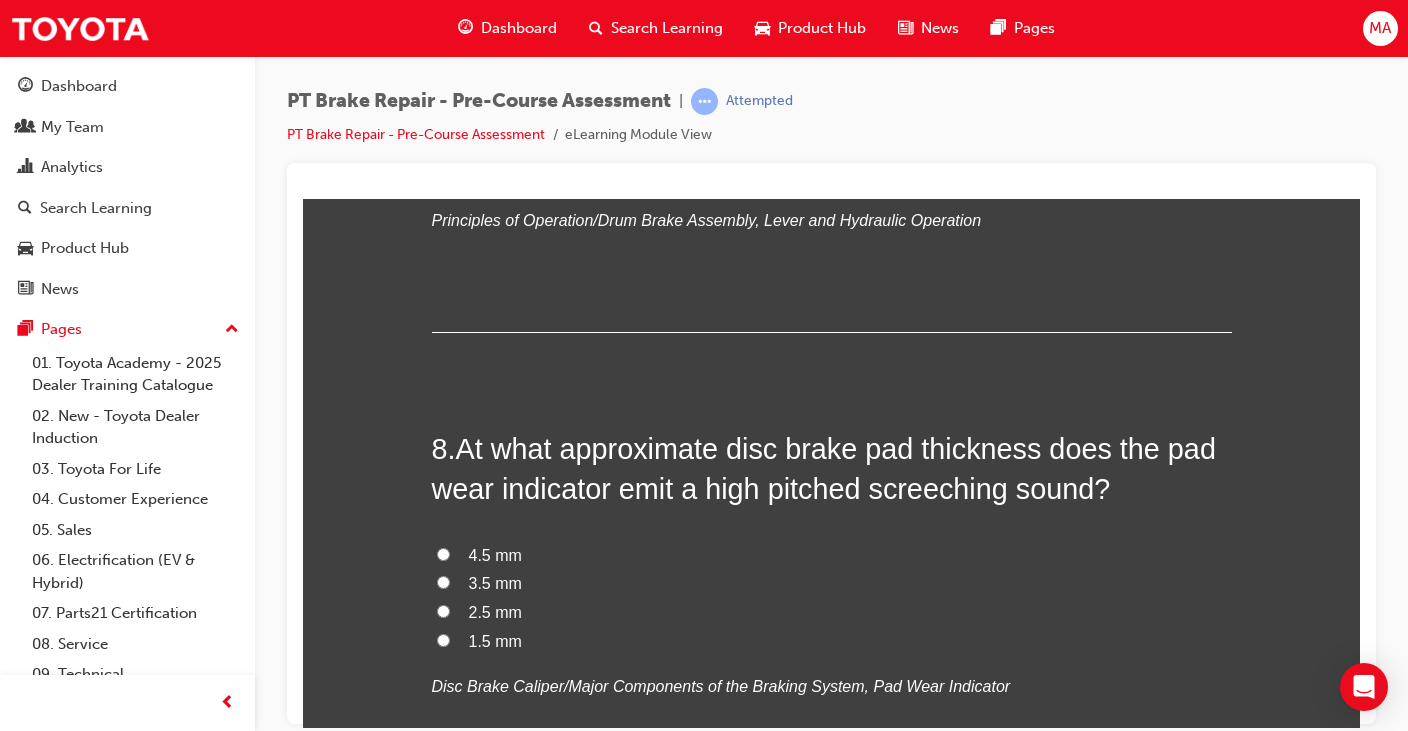 scroll, scrollTop: 3100, scrollLeft: 0, axis: vertical 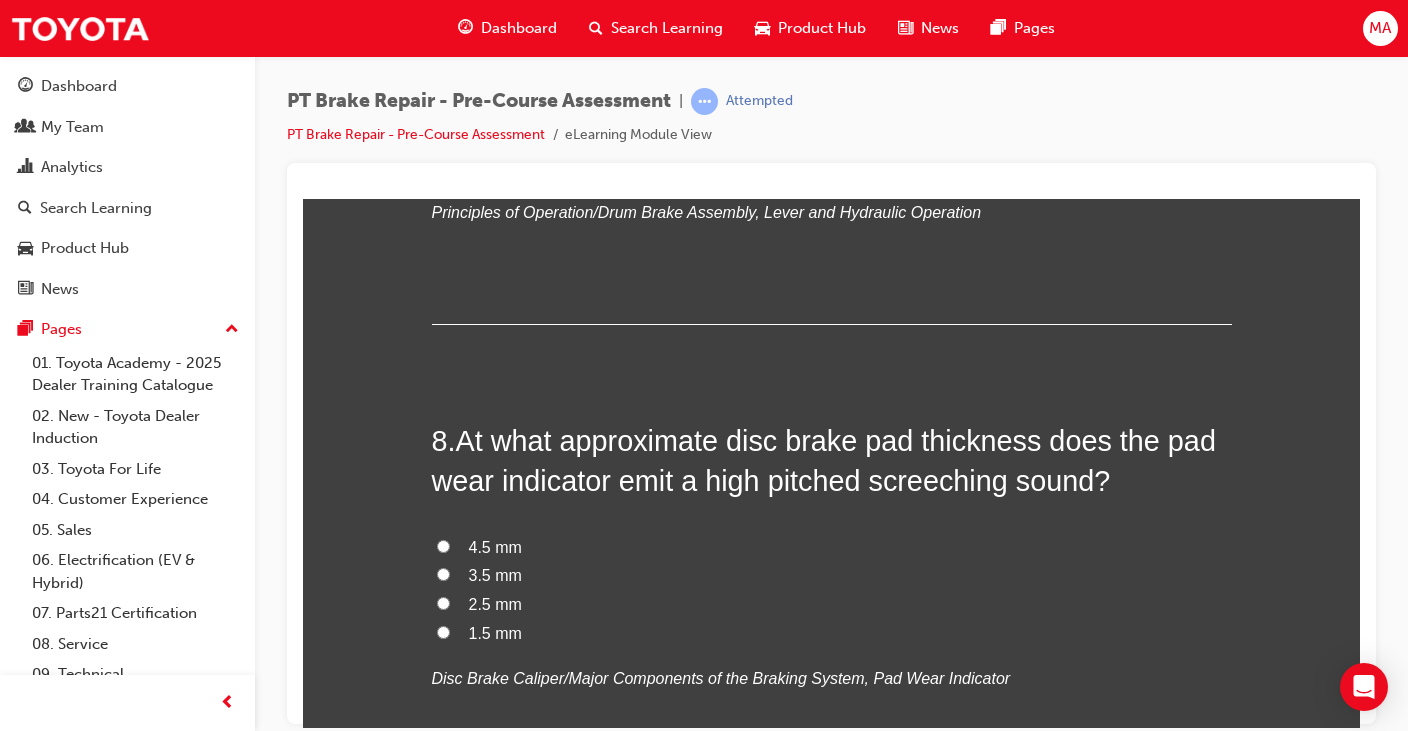 click on "2.5 mm" at bounding box center [443, 602] 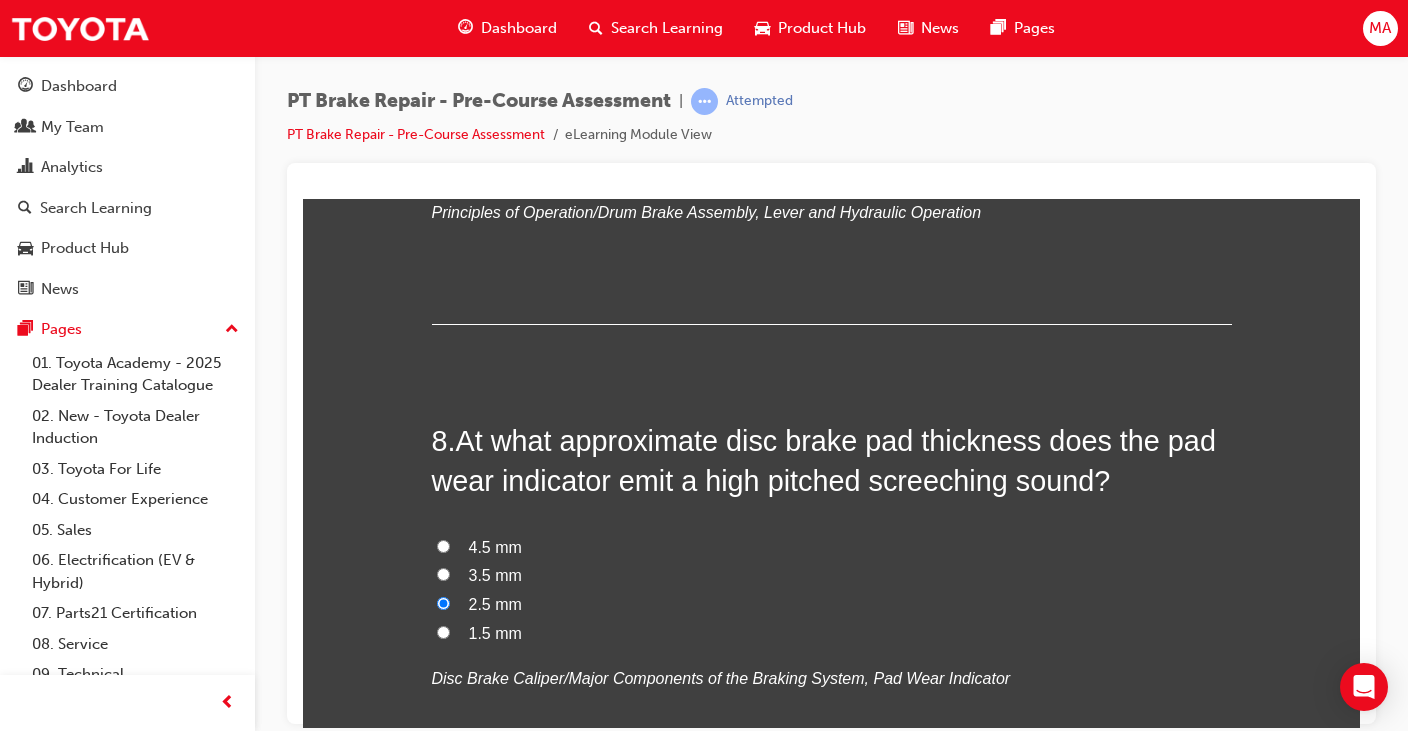 radio on "true" 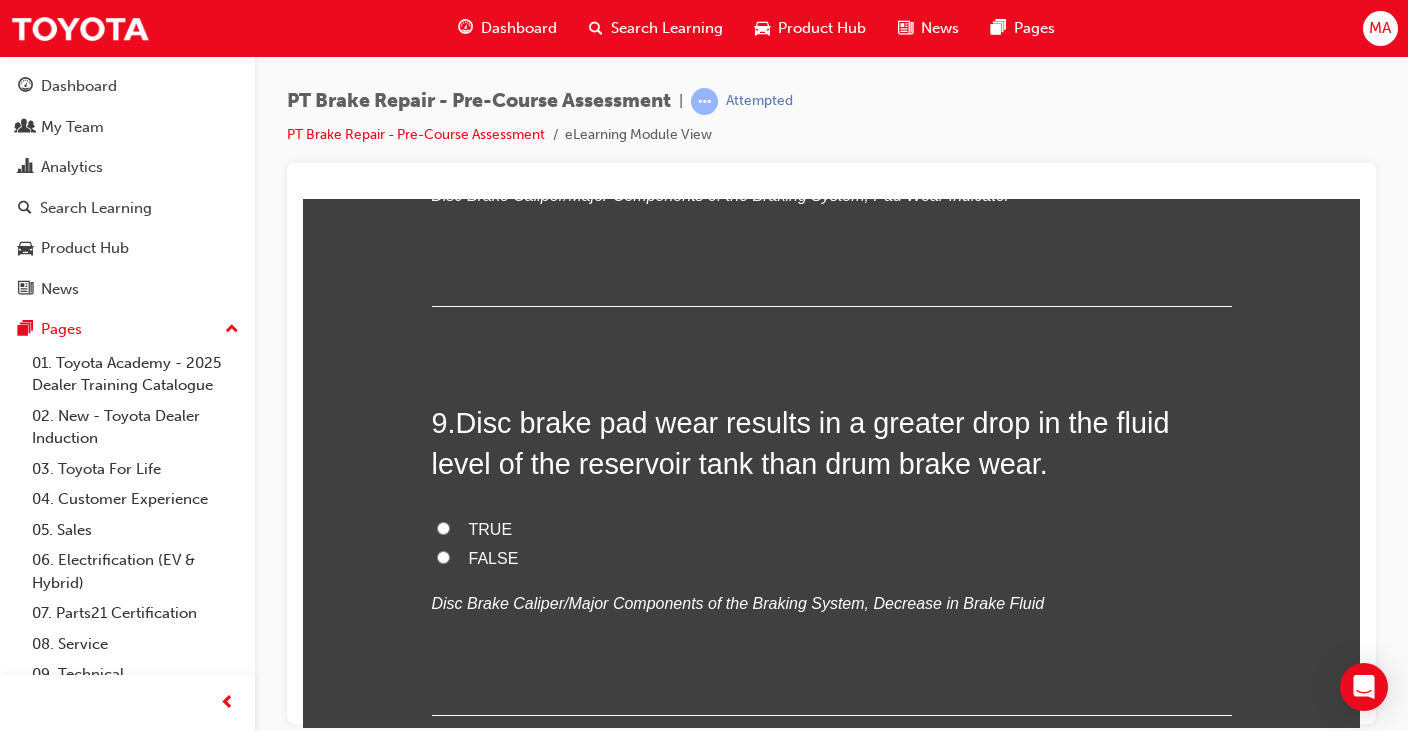 scroll, scrollTop: 3600, scrollLeft: 0, axis: vertical 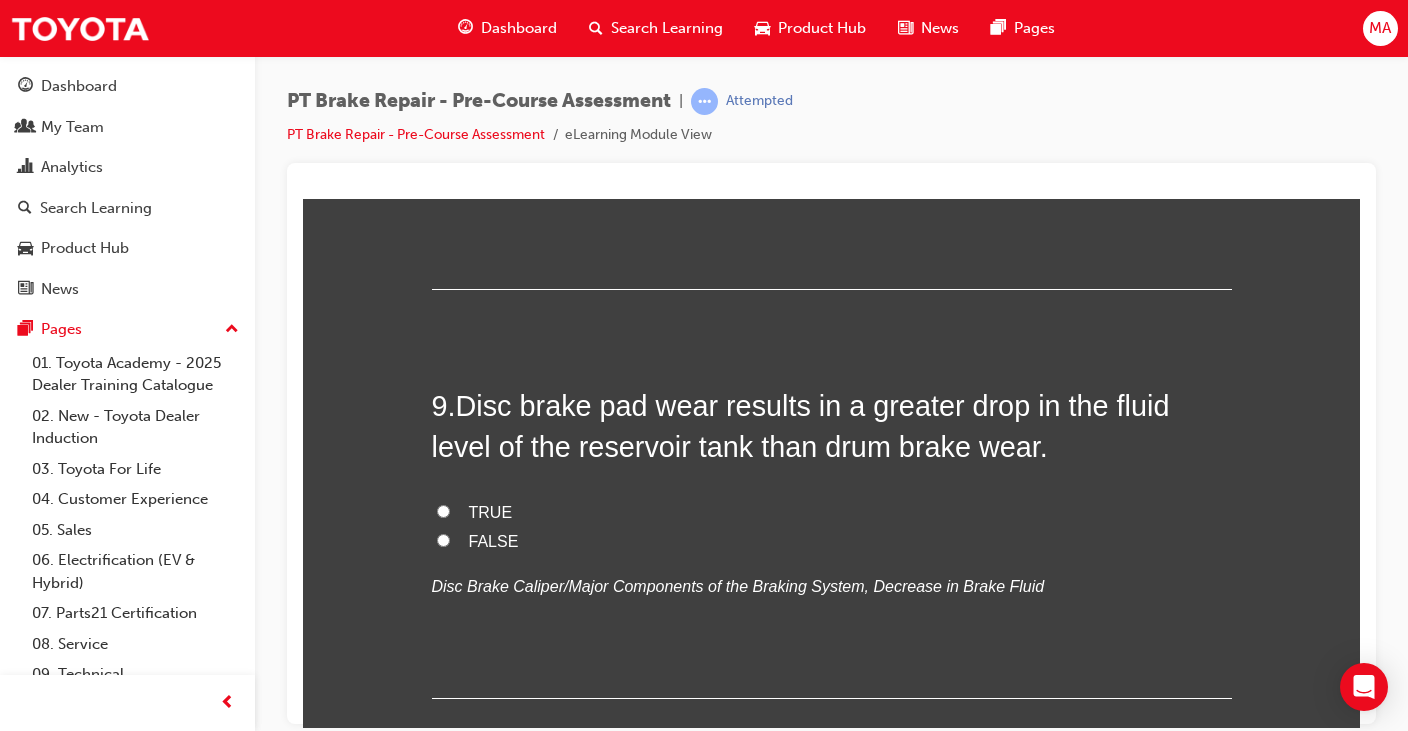click on "TRUE" at bounding box center [443, 510] 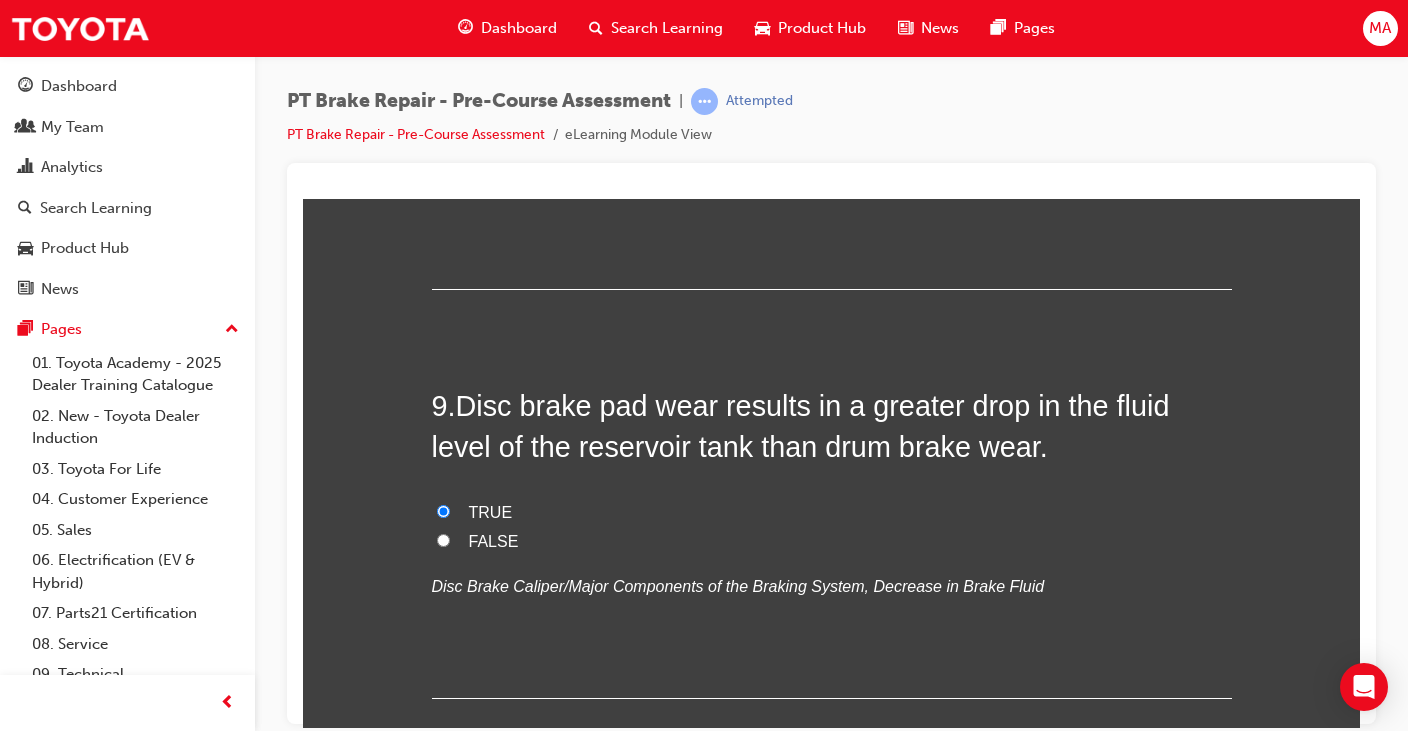 radio on "true" 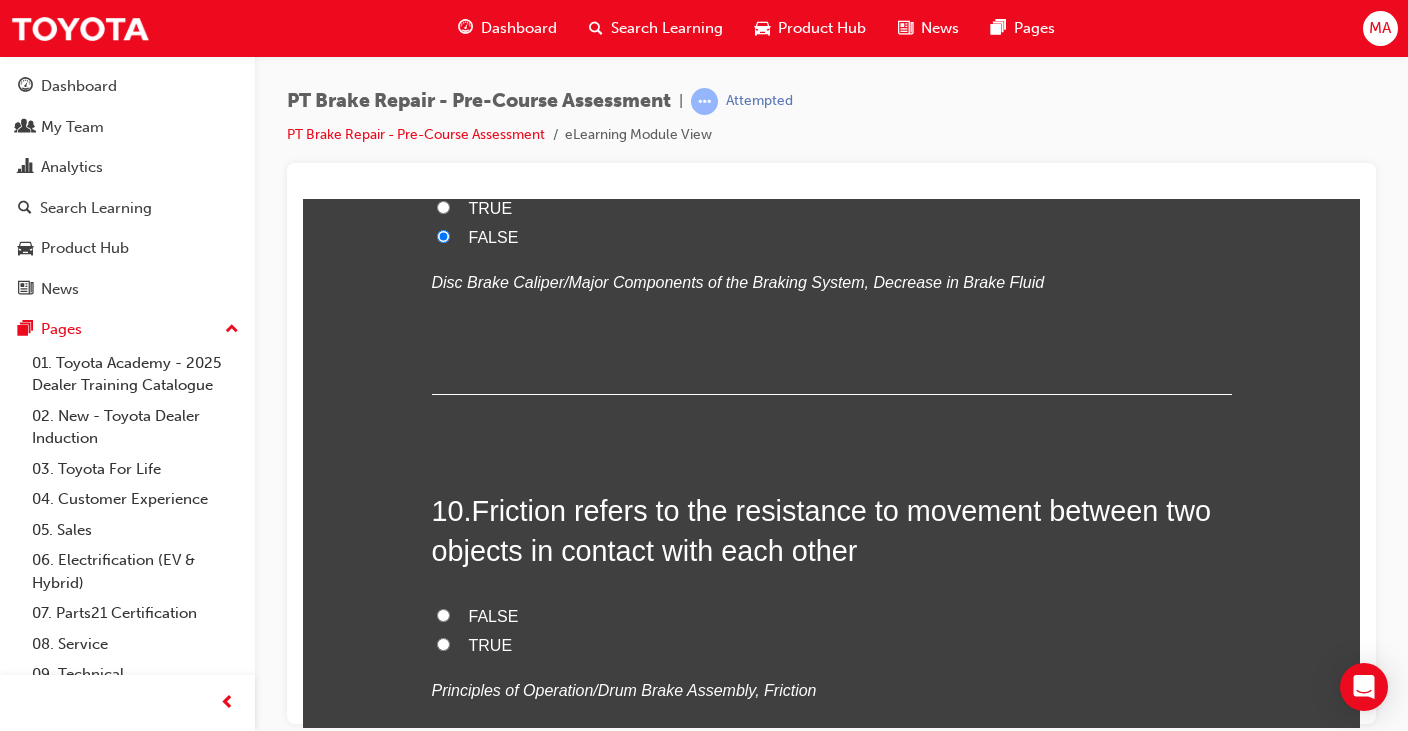 scroll, scrollTop: 4000, scrollLeft: 0, axis: vertical 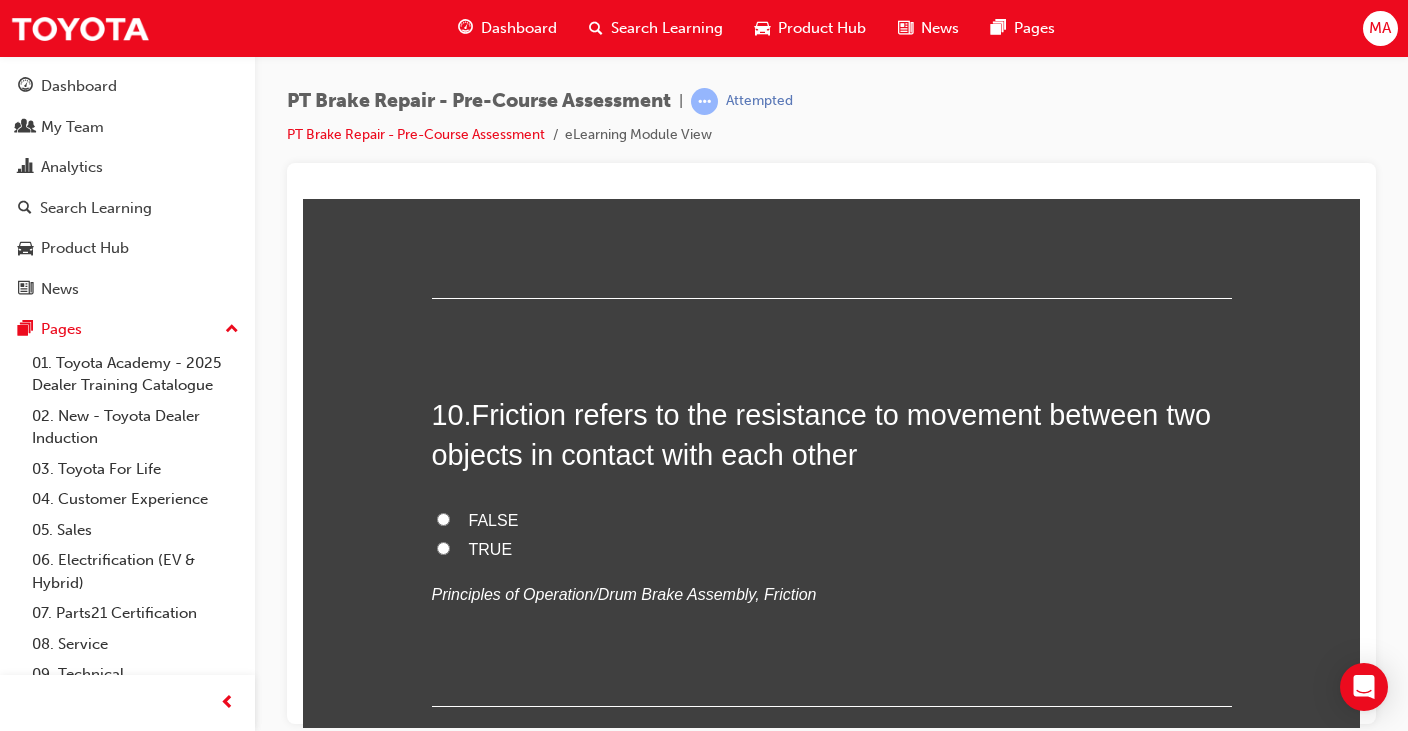 click on "TRUE" at bounding box center (443, 547) 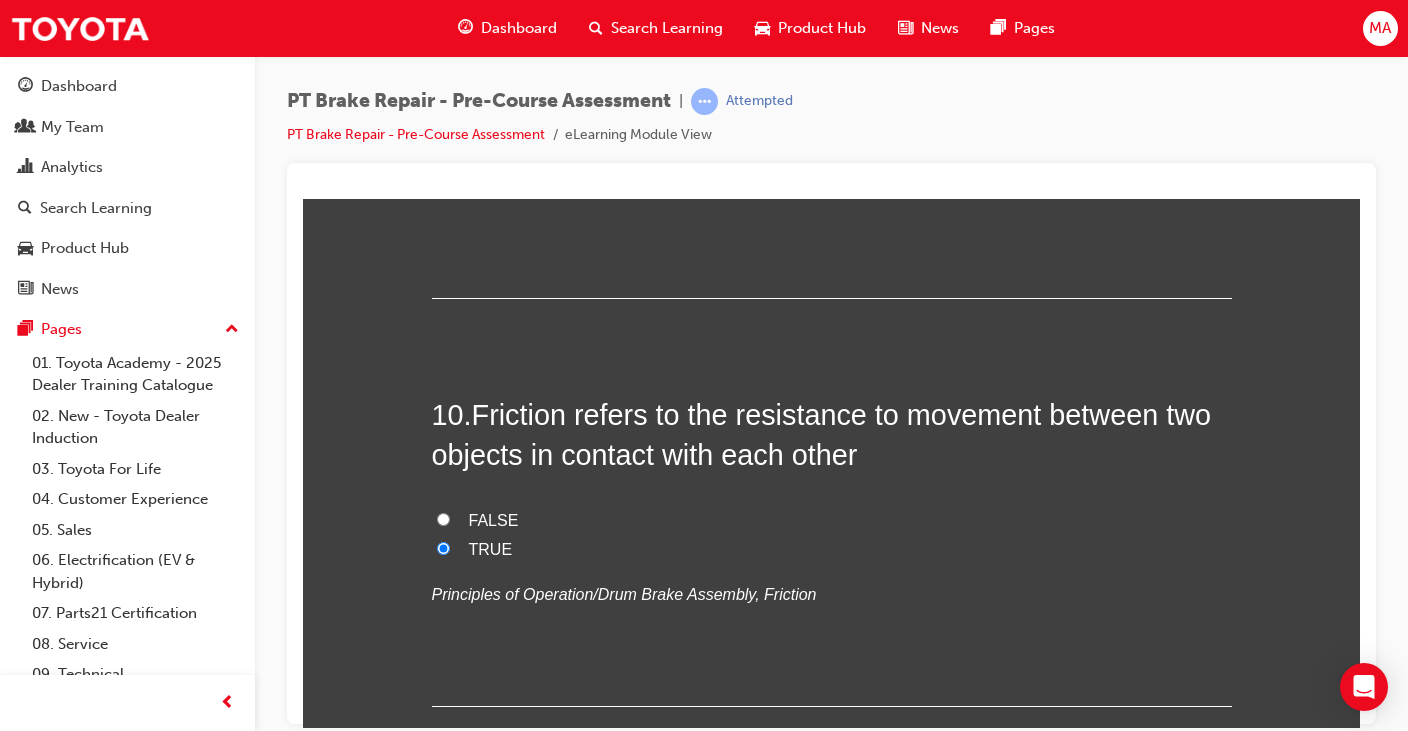 radio on "true" 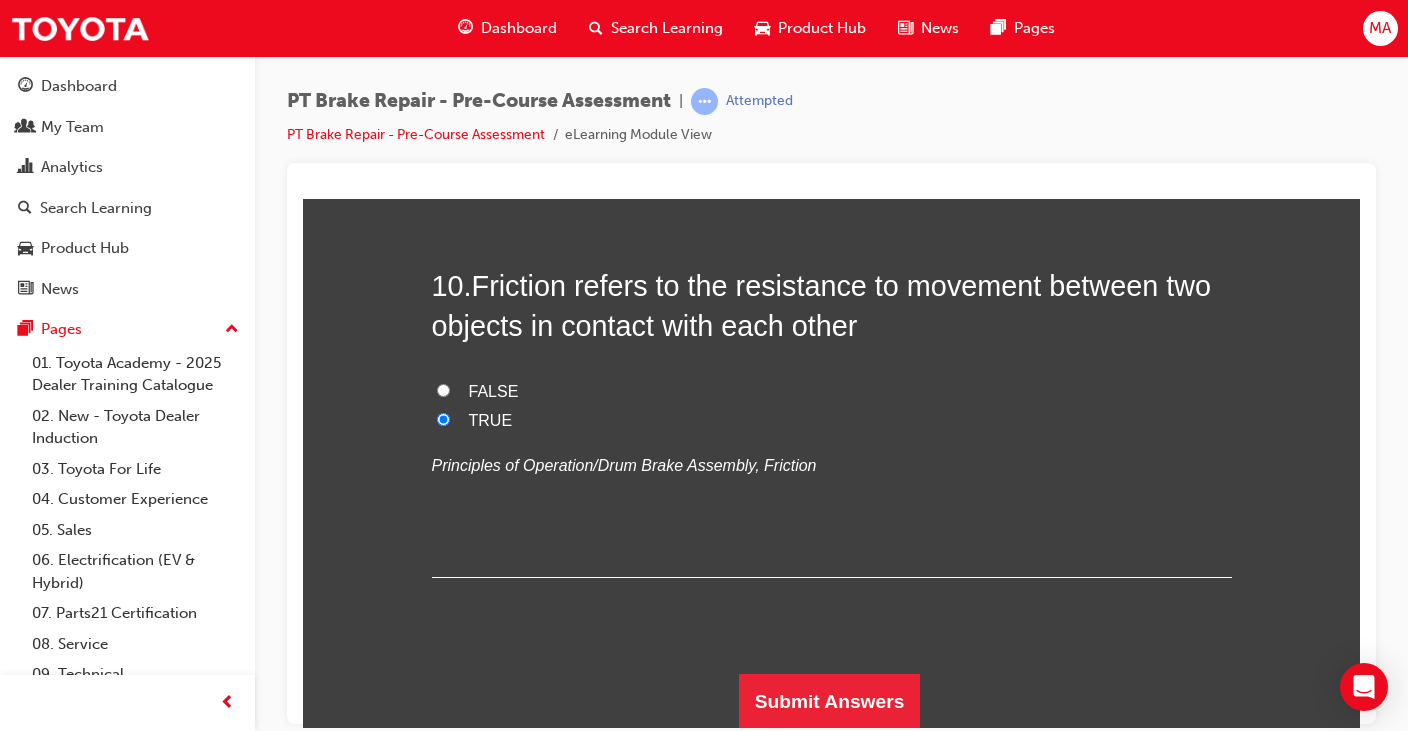 scroll, scrollTop: 4130, scrollLeft: 0, axis: vertical 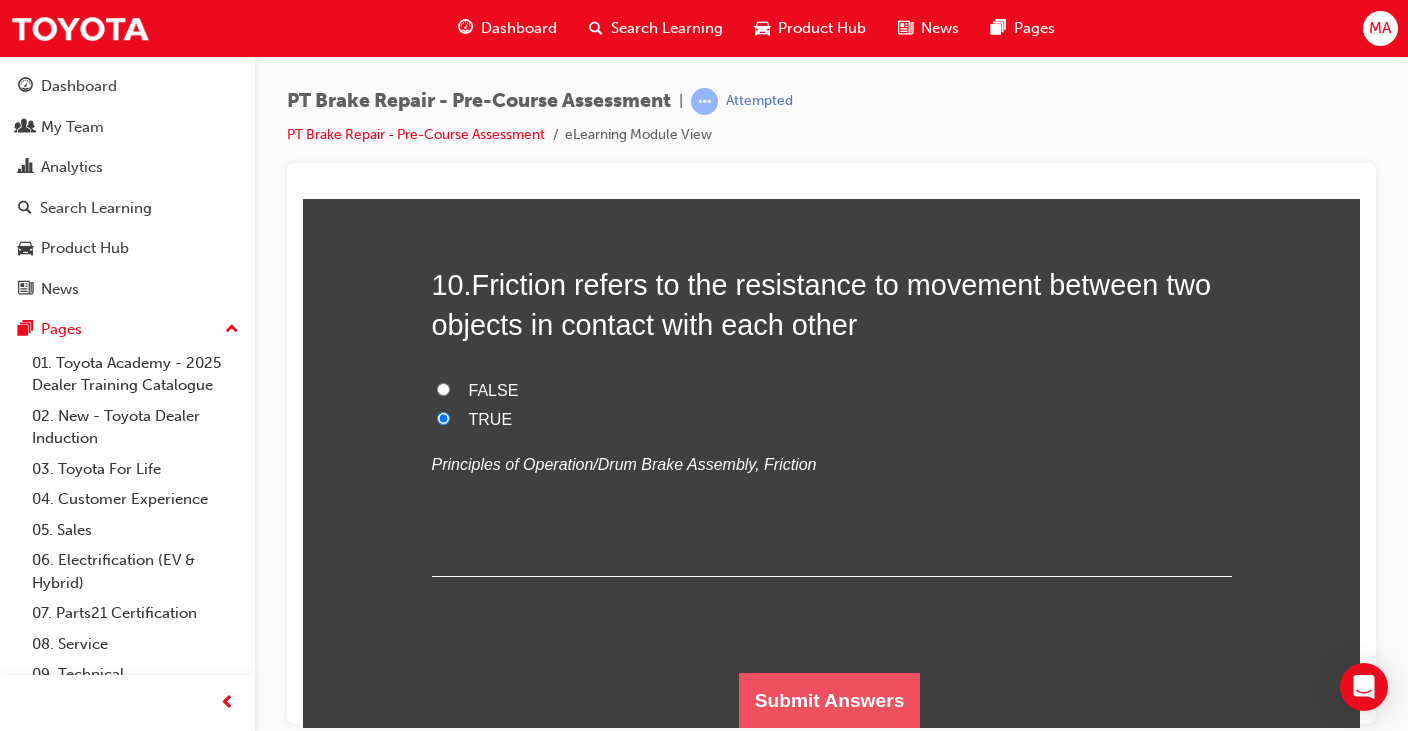 click on "Submit Answers" at bounding box center [830, 700] 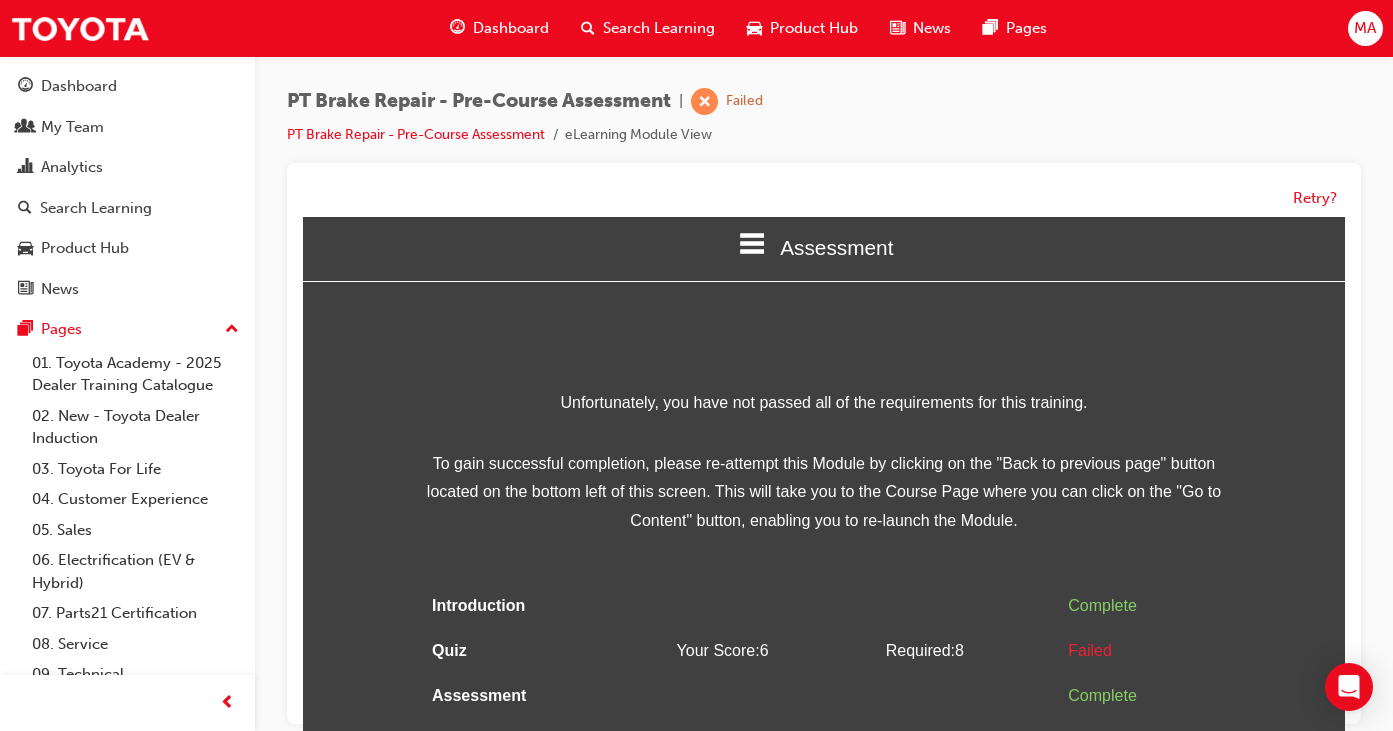 scroll, scrollTop: 19, scrollLeft: 0, axis: vertical 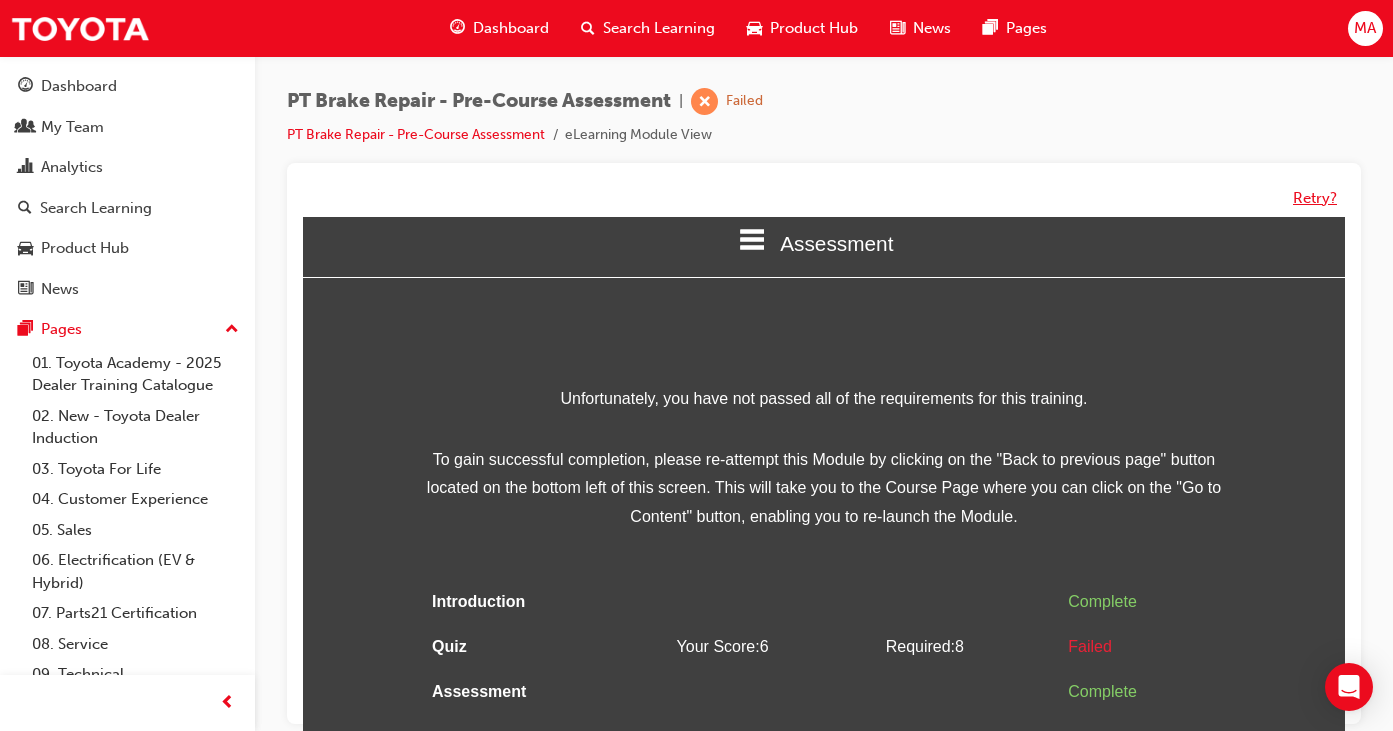 click on "Retry?" at bounding box center (1315, 198) 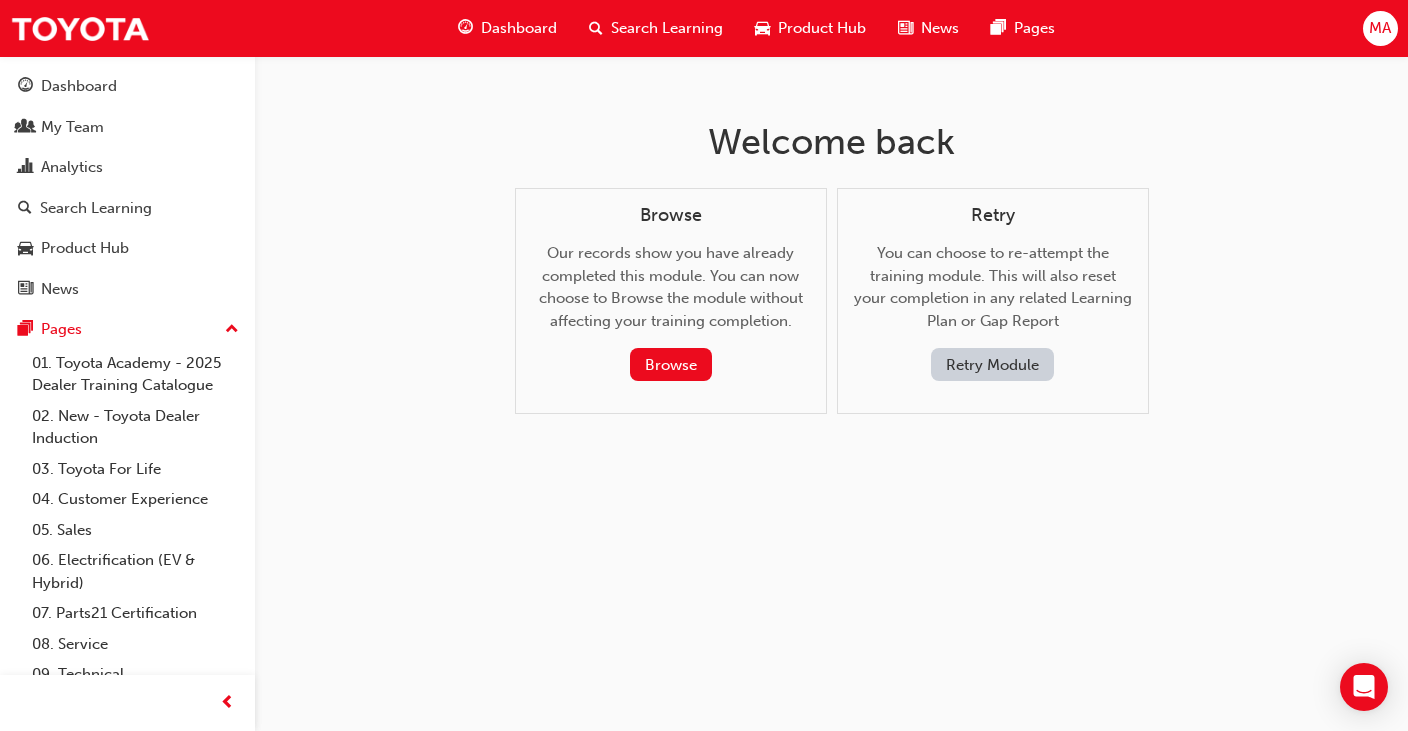 click on "Retry Module" at bounding box center (992, 364) 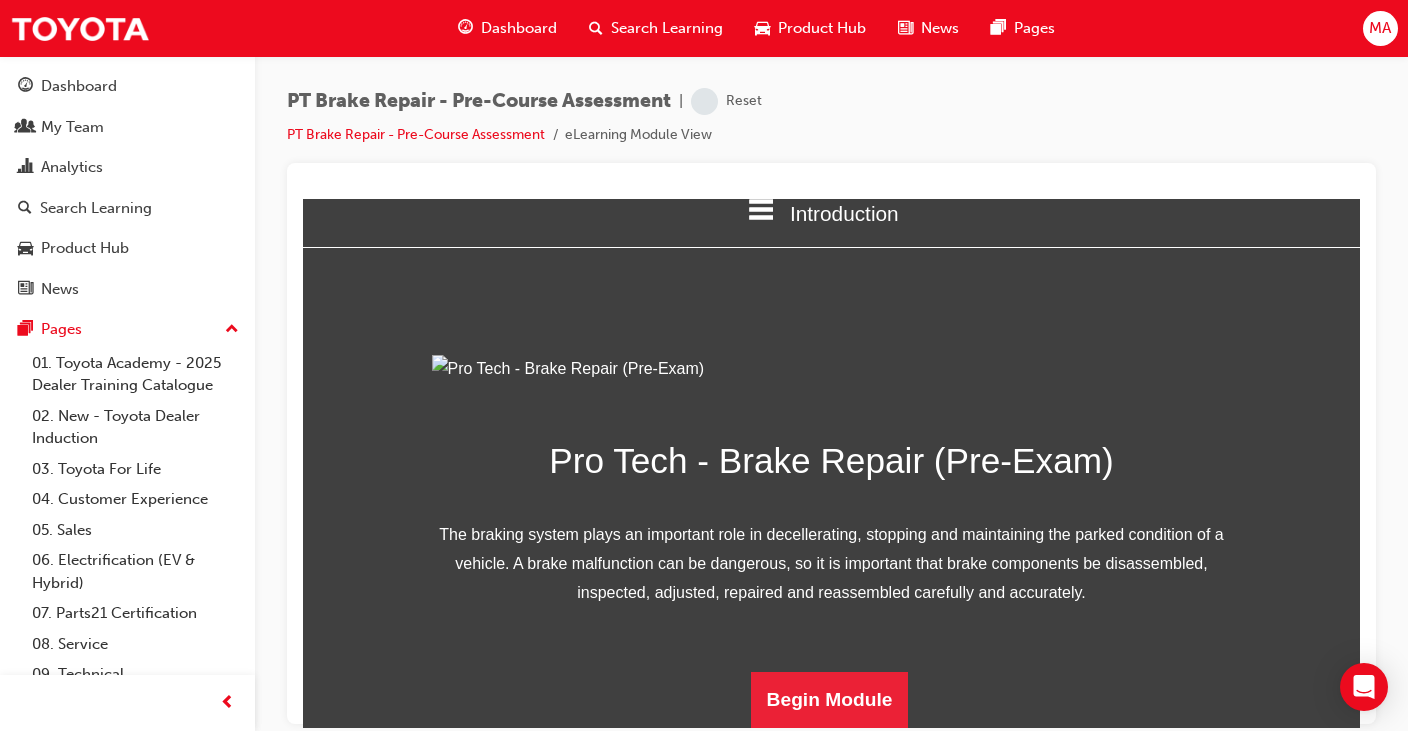 scroll, scrollTop: 251, scrollLeft: 0, axis: vertical 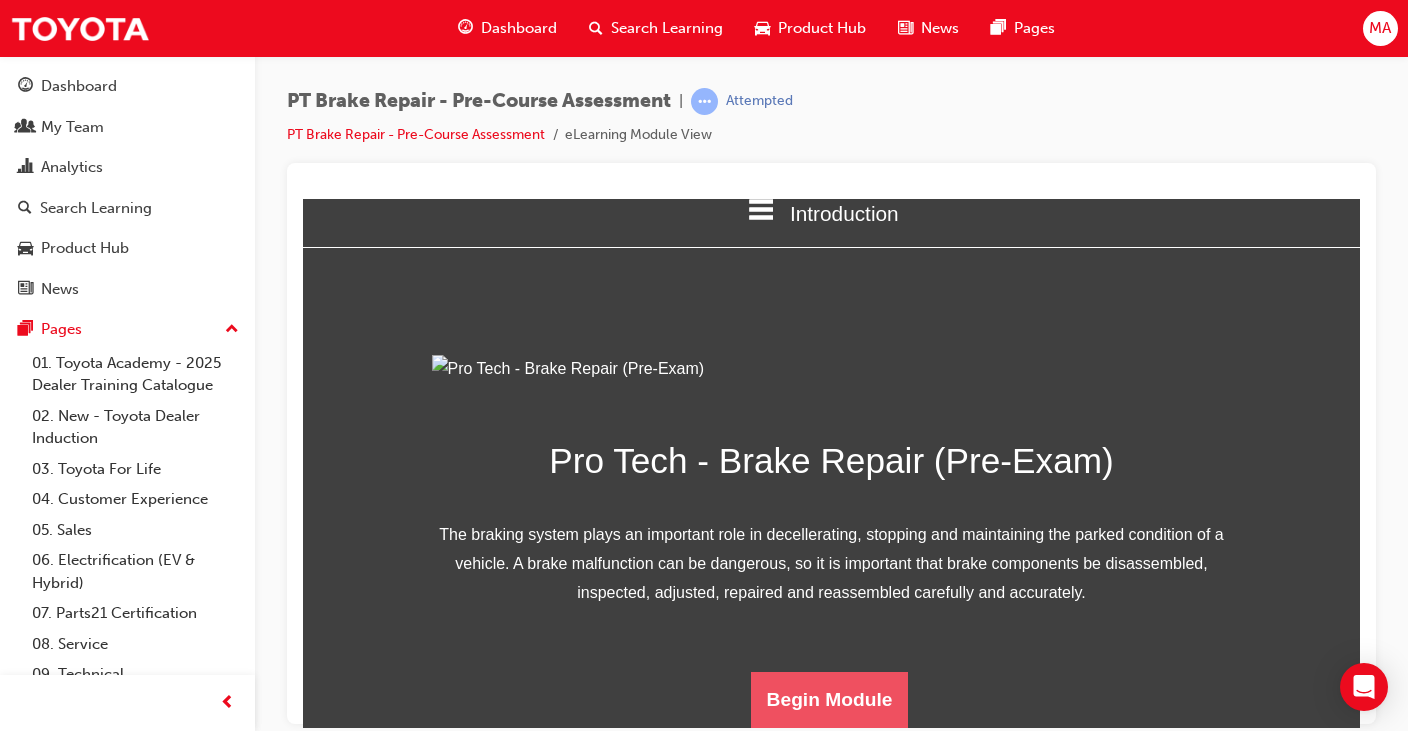 click on "Begin Module" at bounding box center (830, 699) 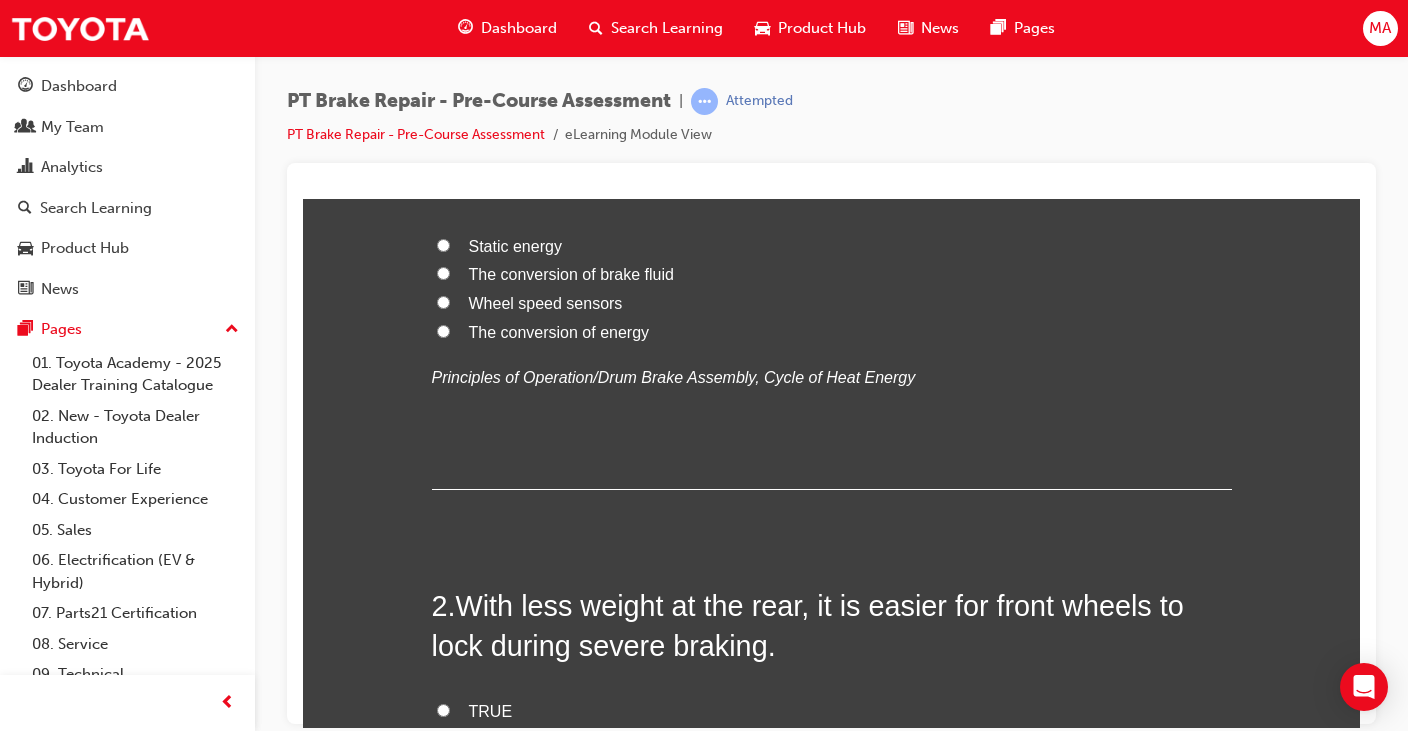 scroll, scrollTop: 0, scrollLeft: 0, axis: both 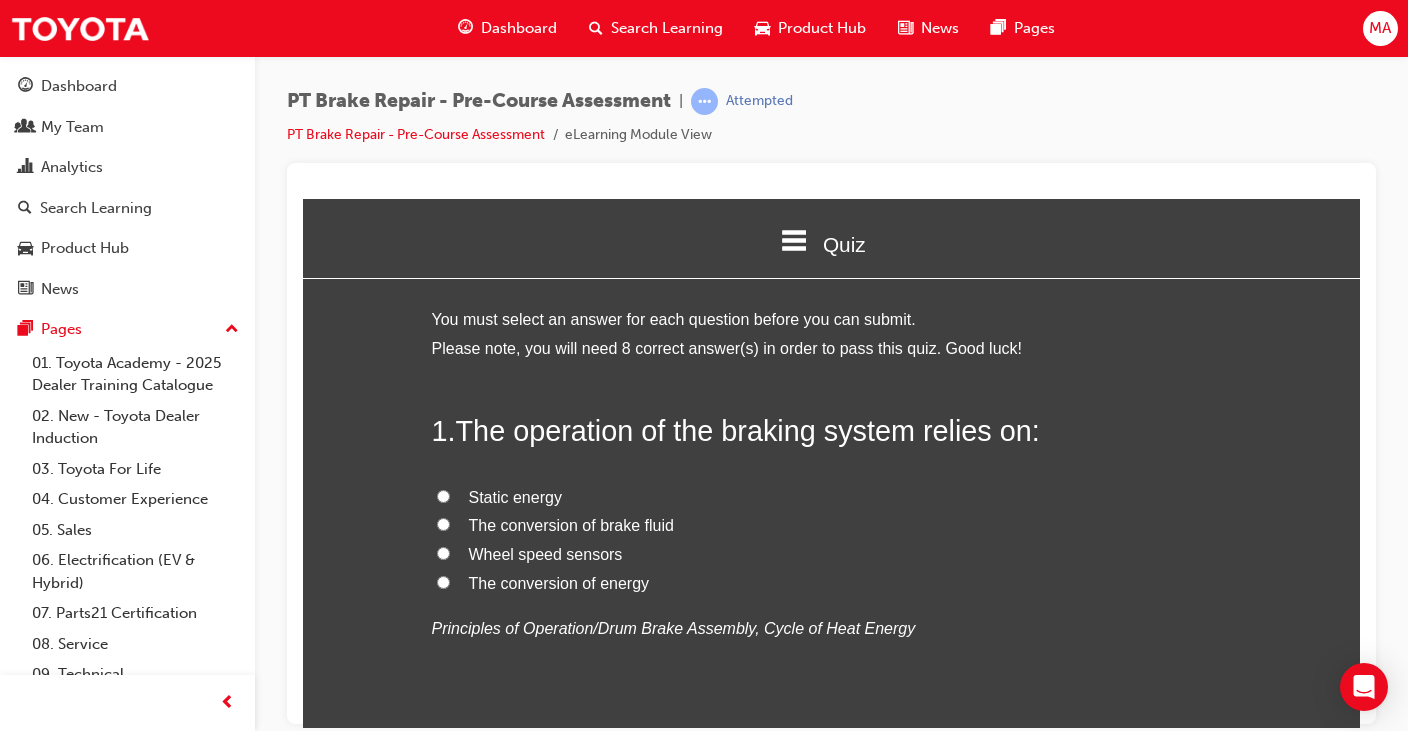 click on "The conversion of energy" at bounding box center [832, 583] 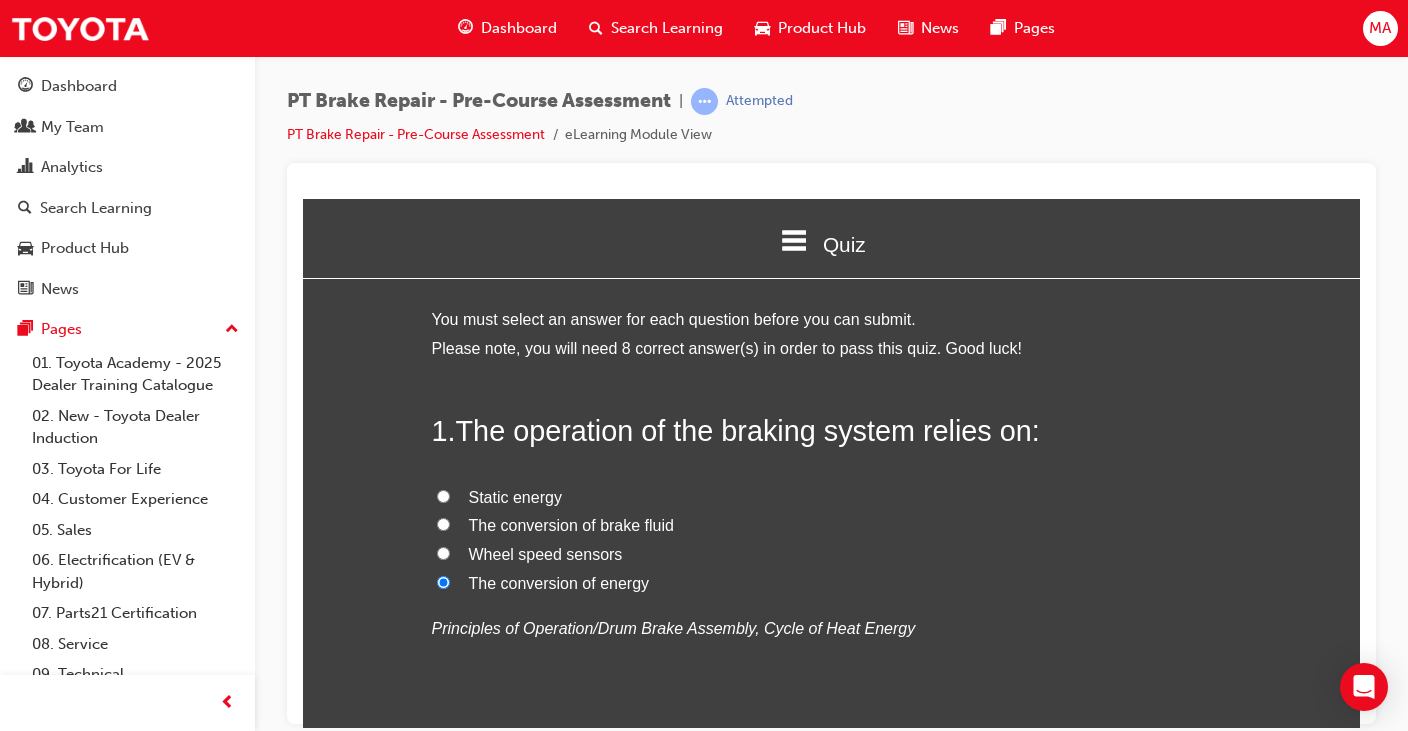 radio on "true" 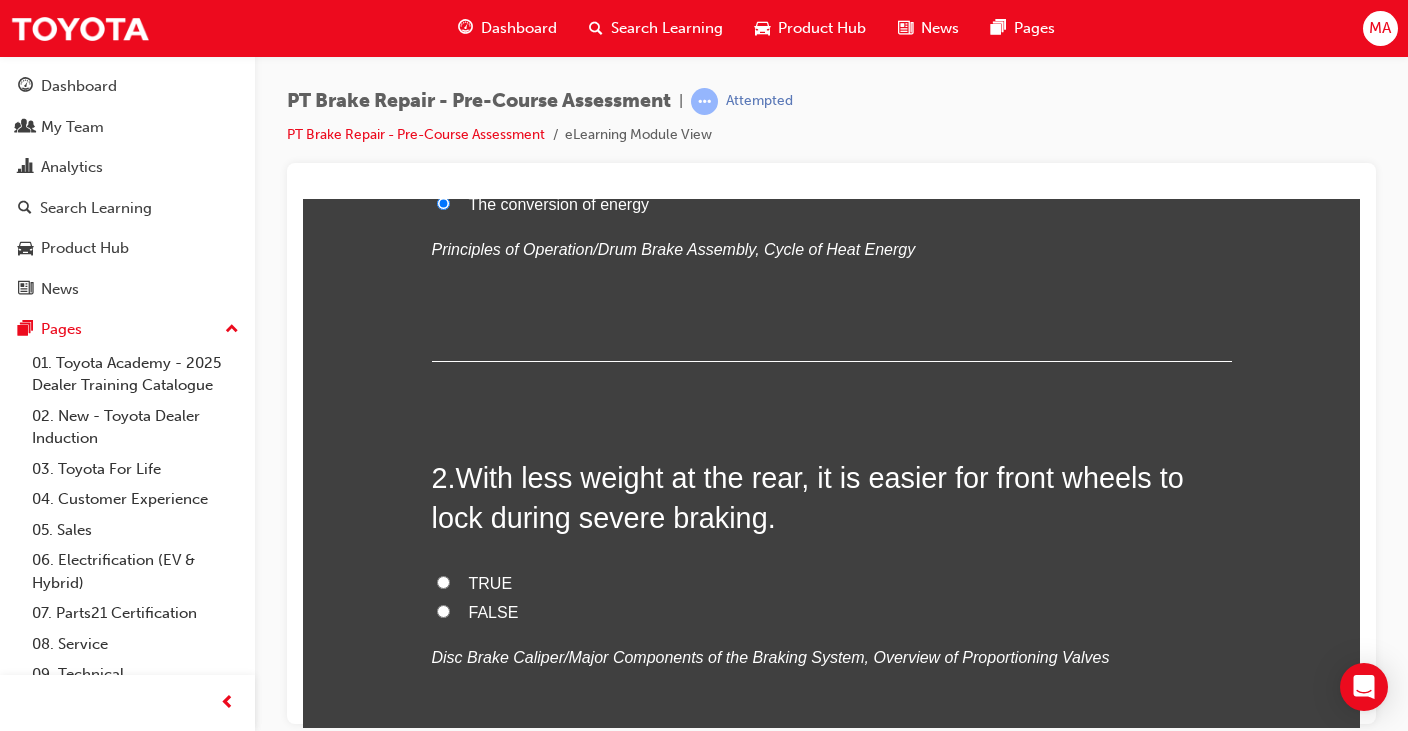 scroll, scrollTop: 400, scrollLeft: 0, axis: vertical 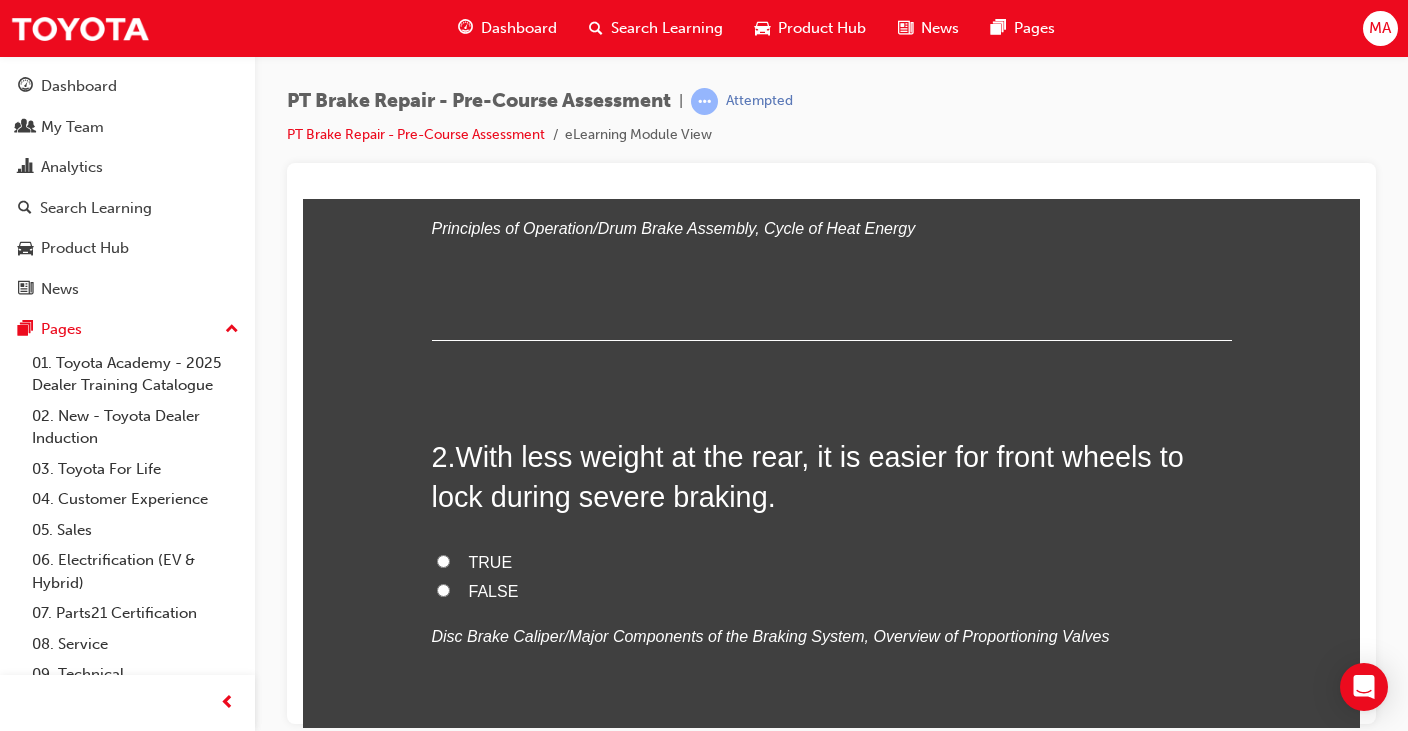 click on "TRUE" at bounding box center (443, 560) 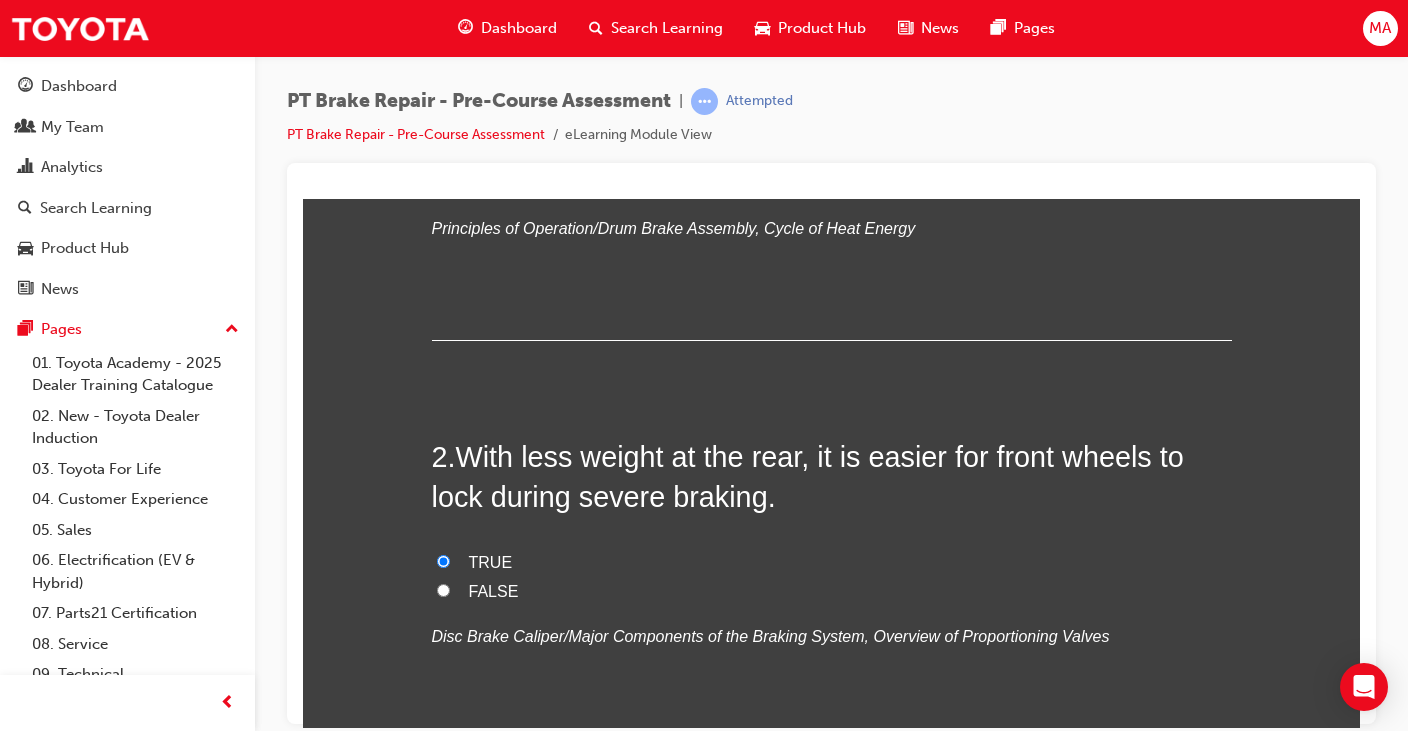 radio on "true" 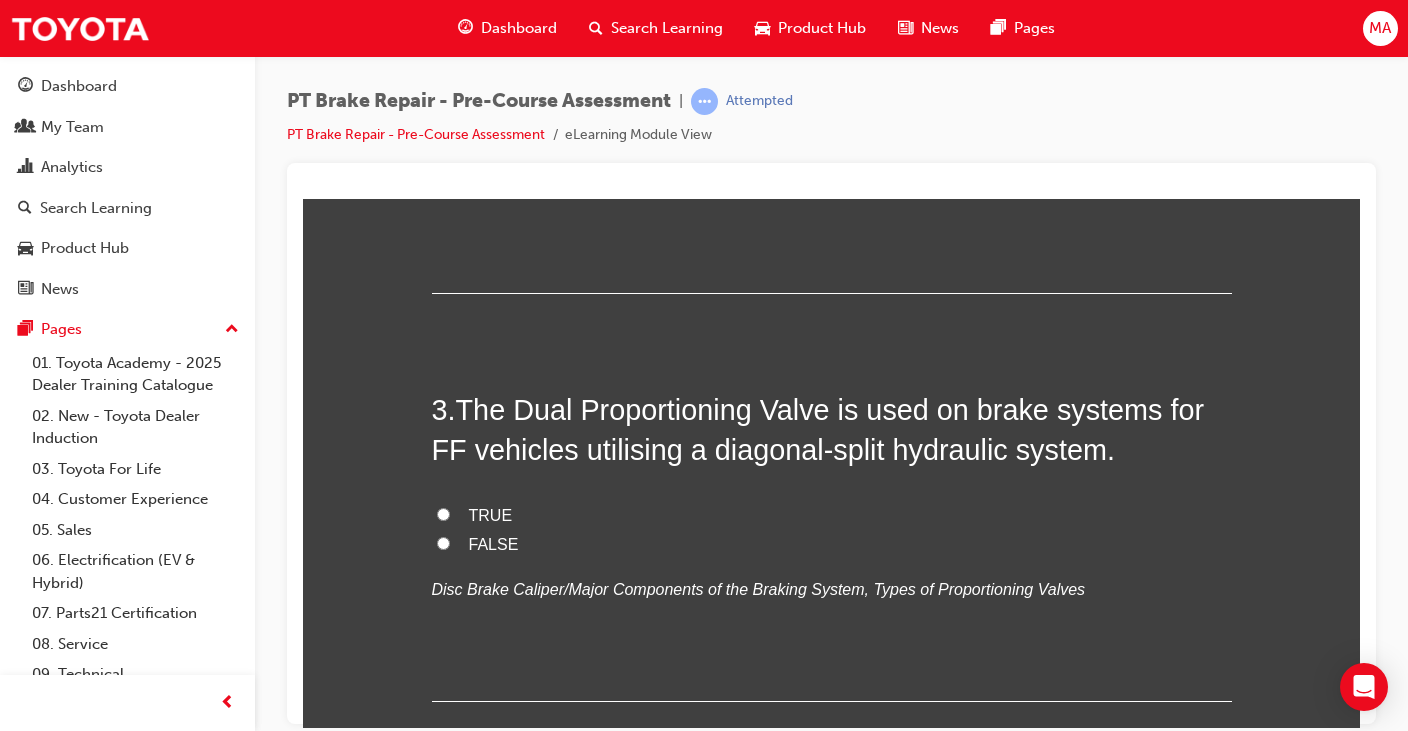 scroll, scrollTop: 900, scrollLeft: 0, axis: vertical 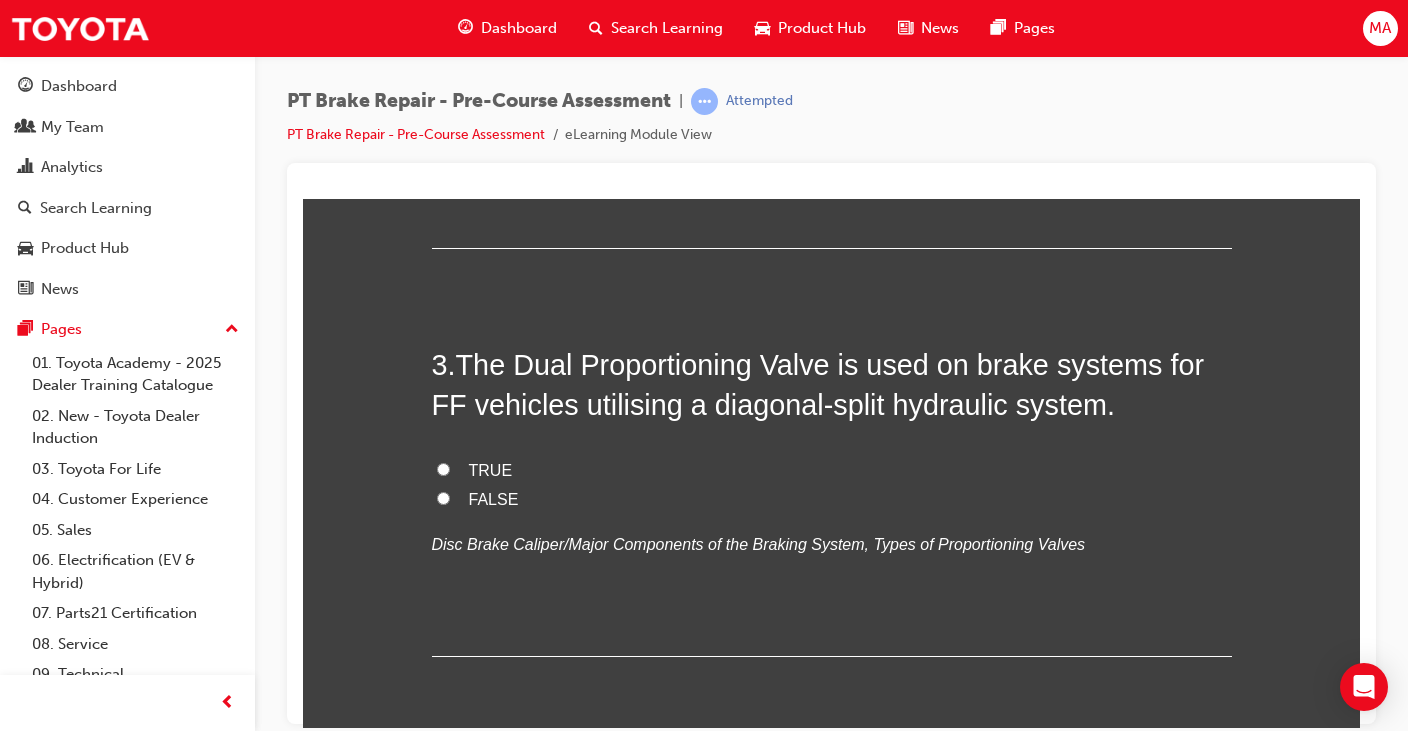 drag, startPoint x: 442, startPoint y: 469, endPoint x: 527, endPoint y: 482, distance: 85.98837 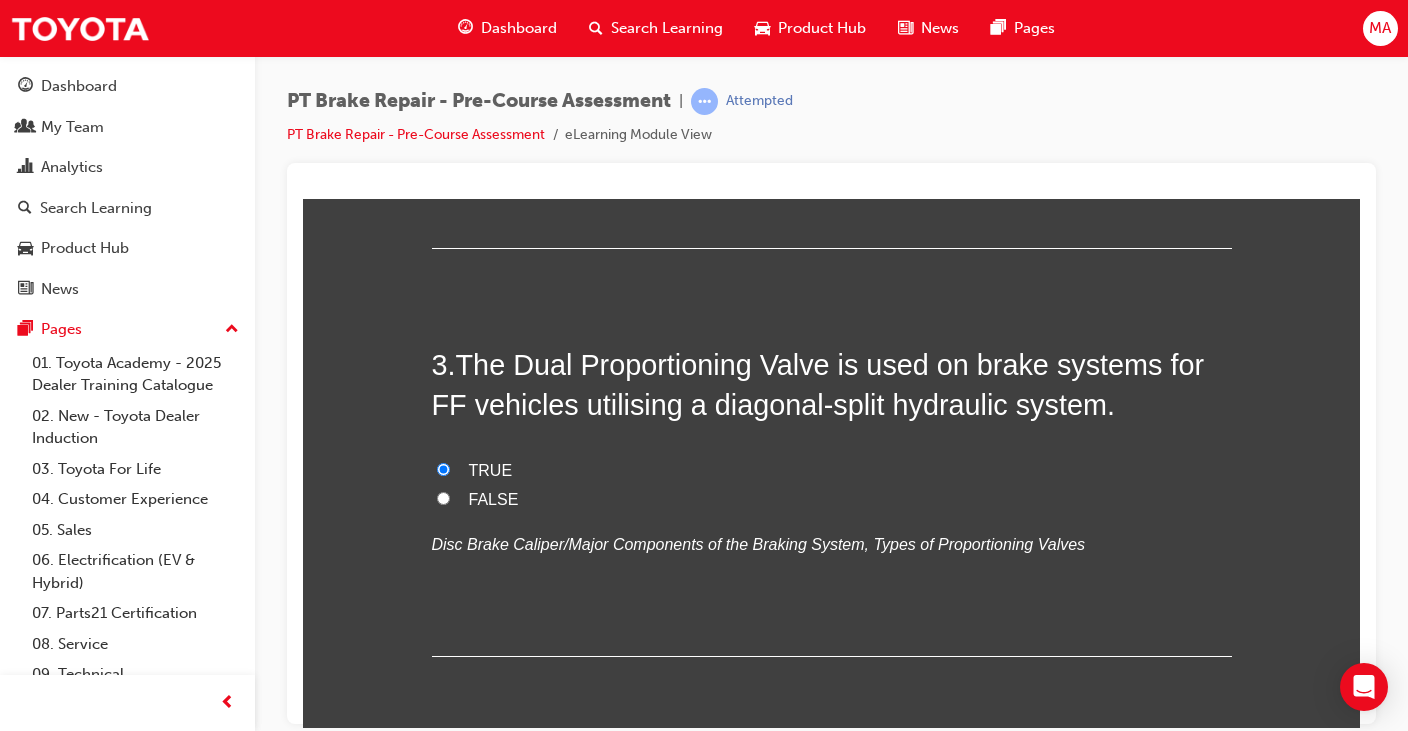 radio on "true" 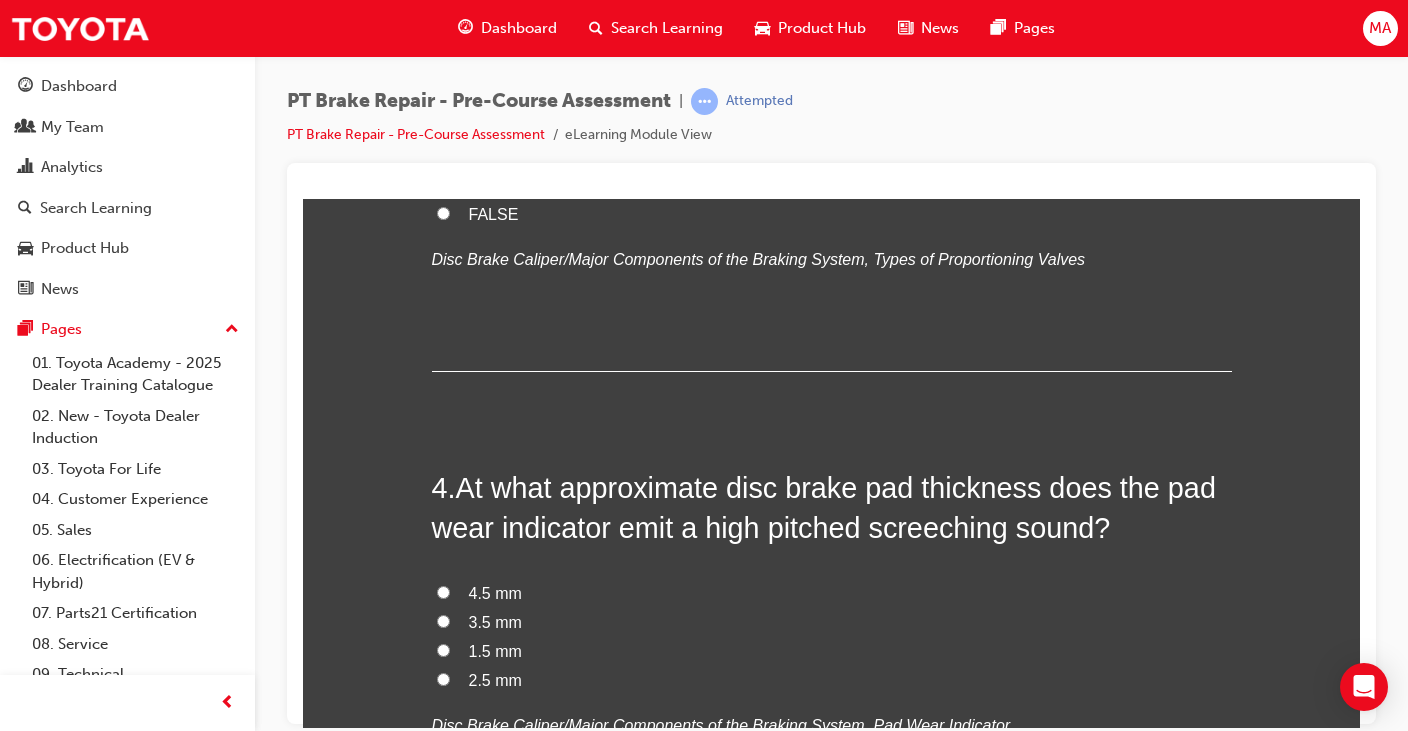 scroll, scrollTop: 1300, scrollLeft: 0, axis: vertical 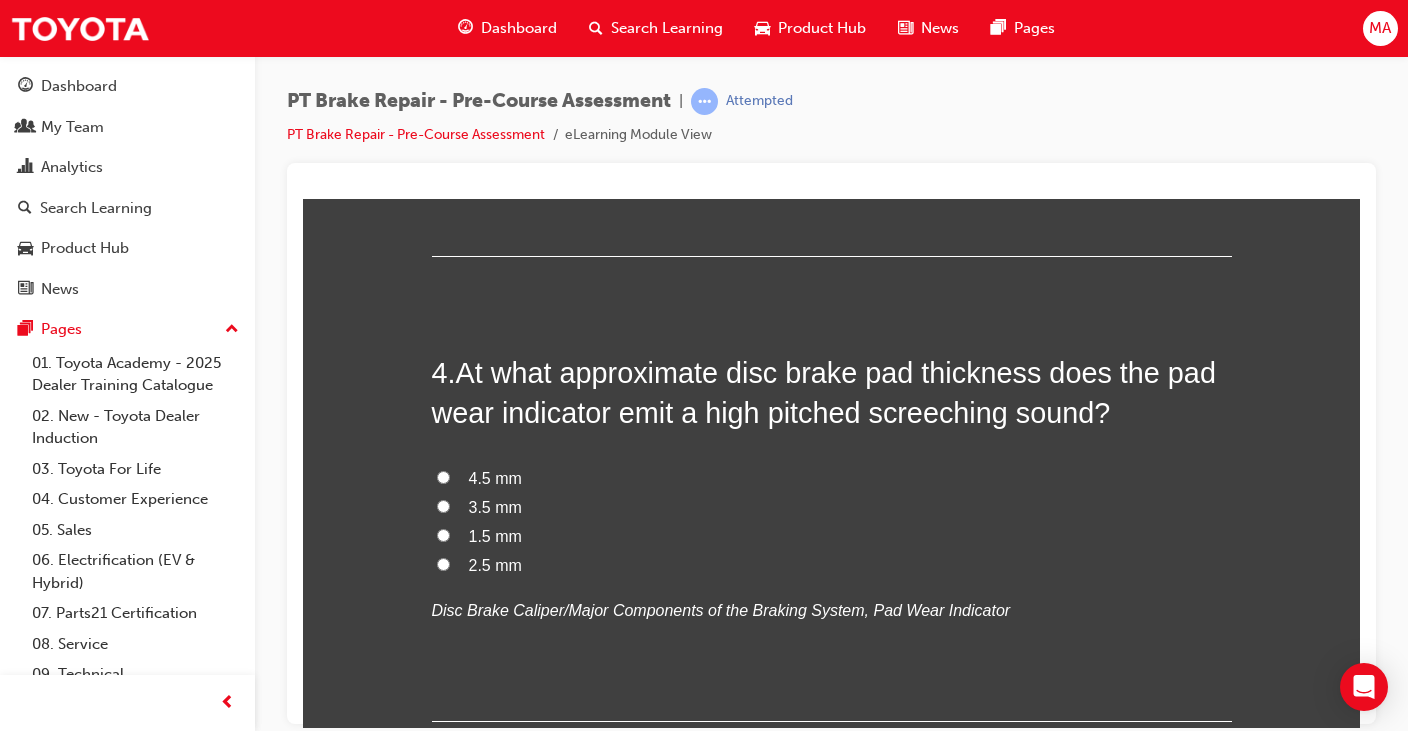 click on "1.5 mm" at bounding box center [832, 536] 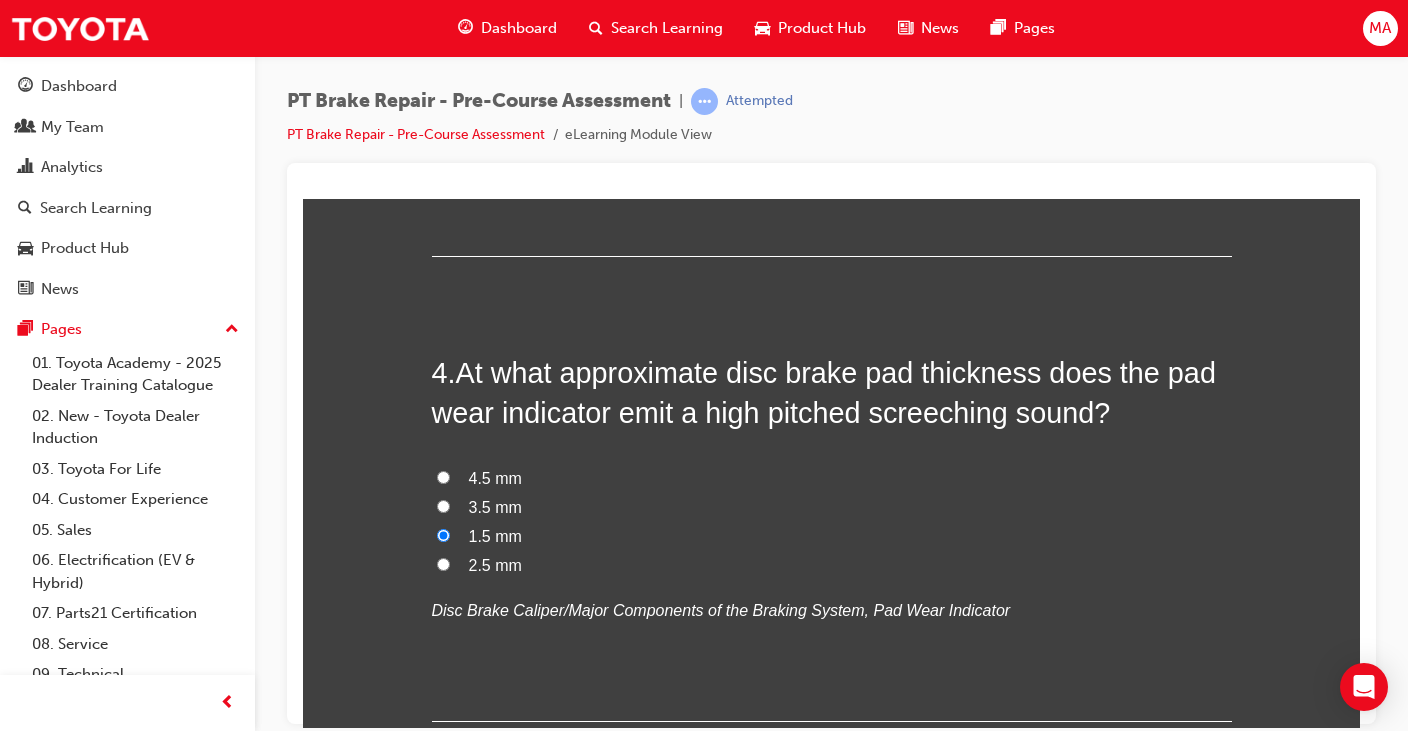 radio on "true" 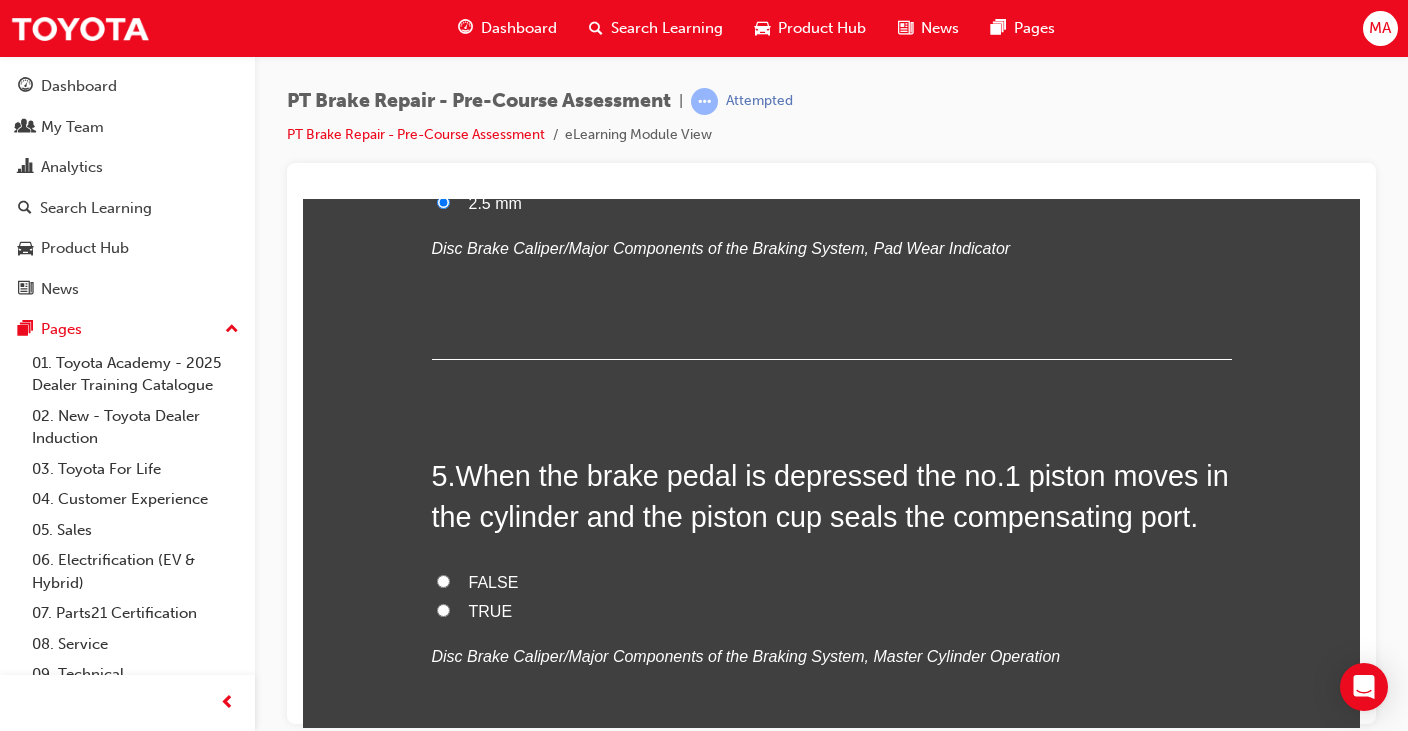 scroll, scrollTop: 1700, scrollLeft: 0, axis: vertical 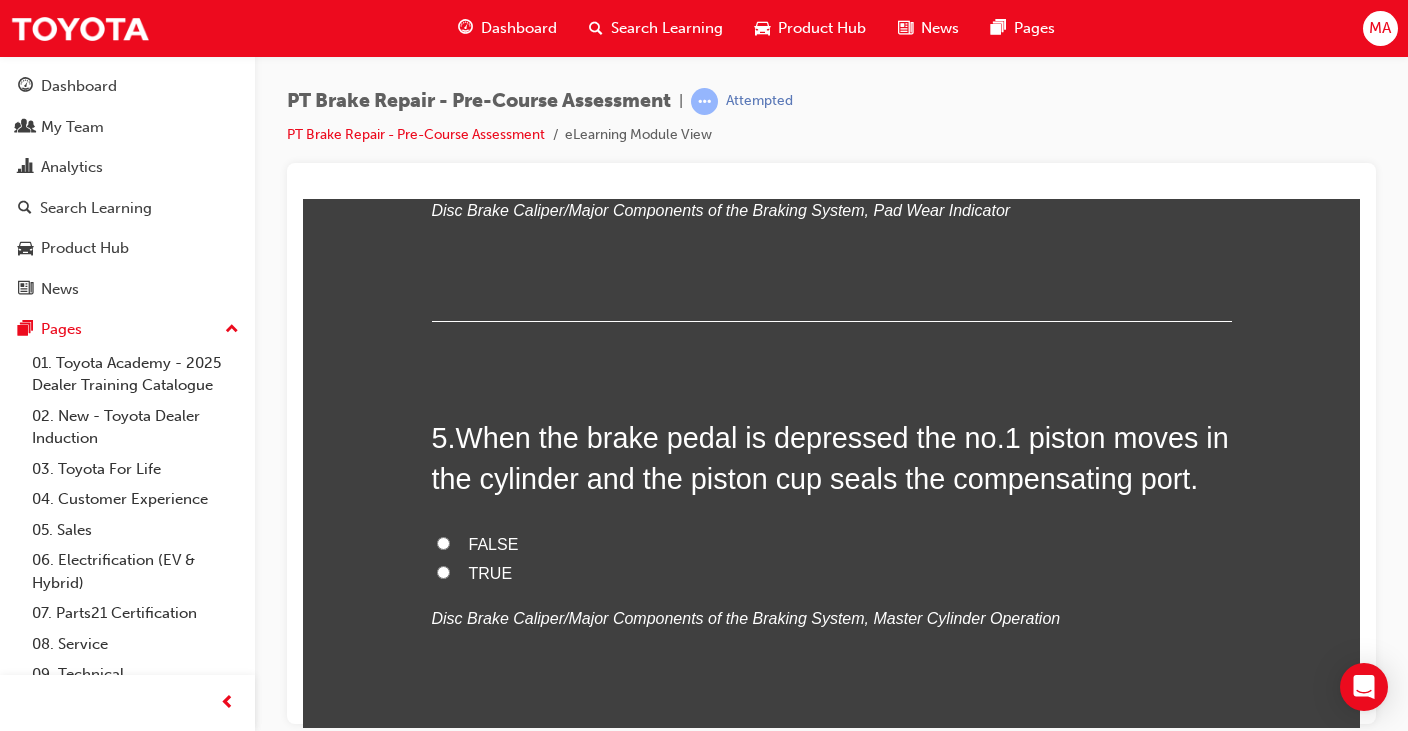 click on "FALSE" at bounding box center [832, 544] 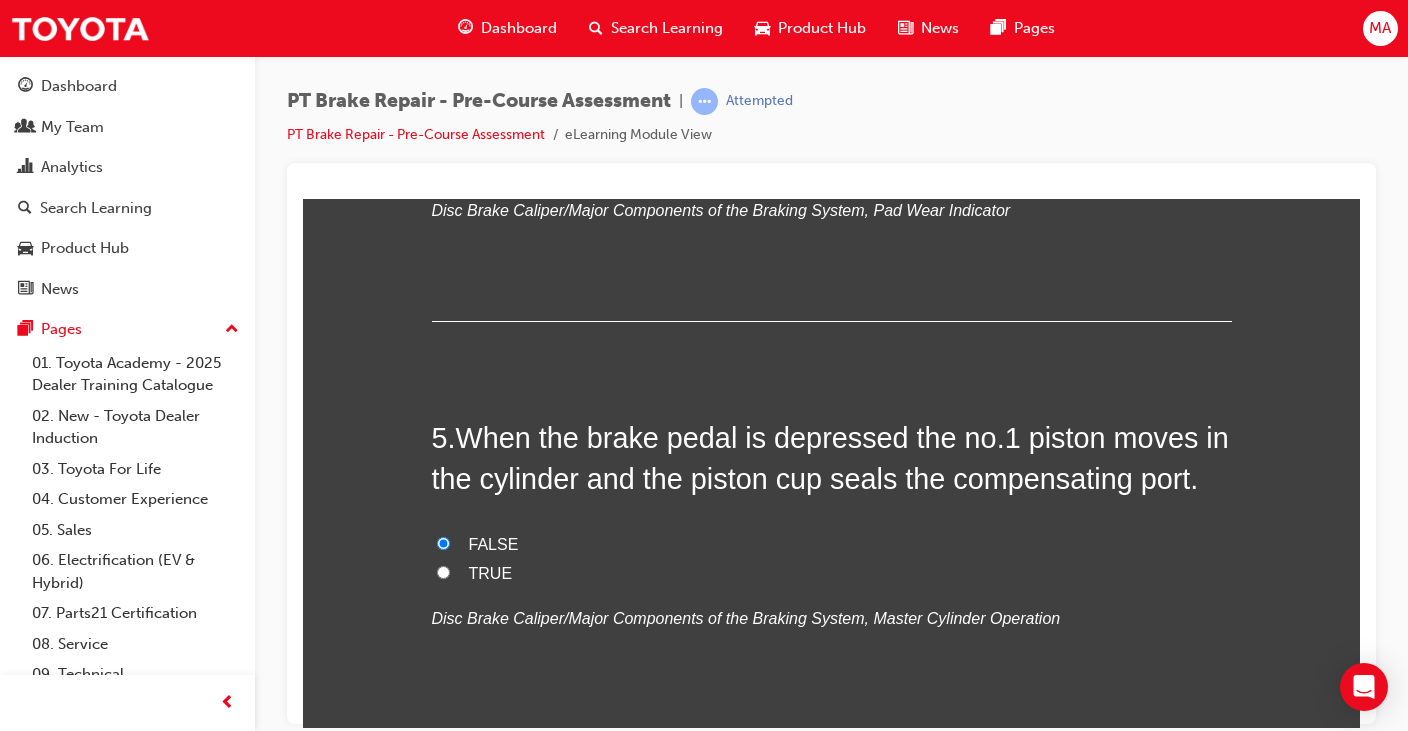 radio on "true" 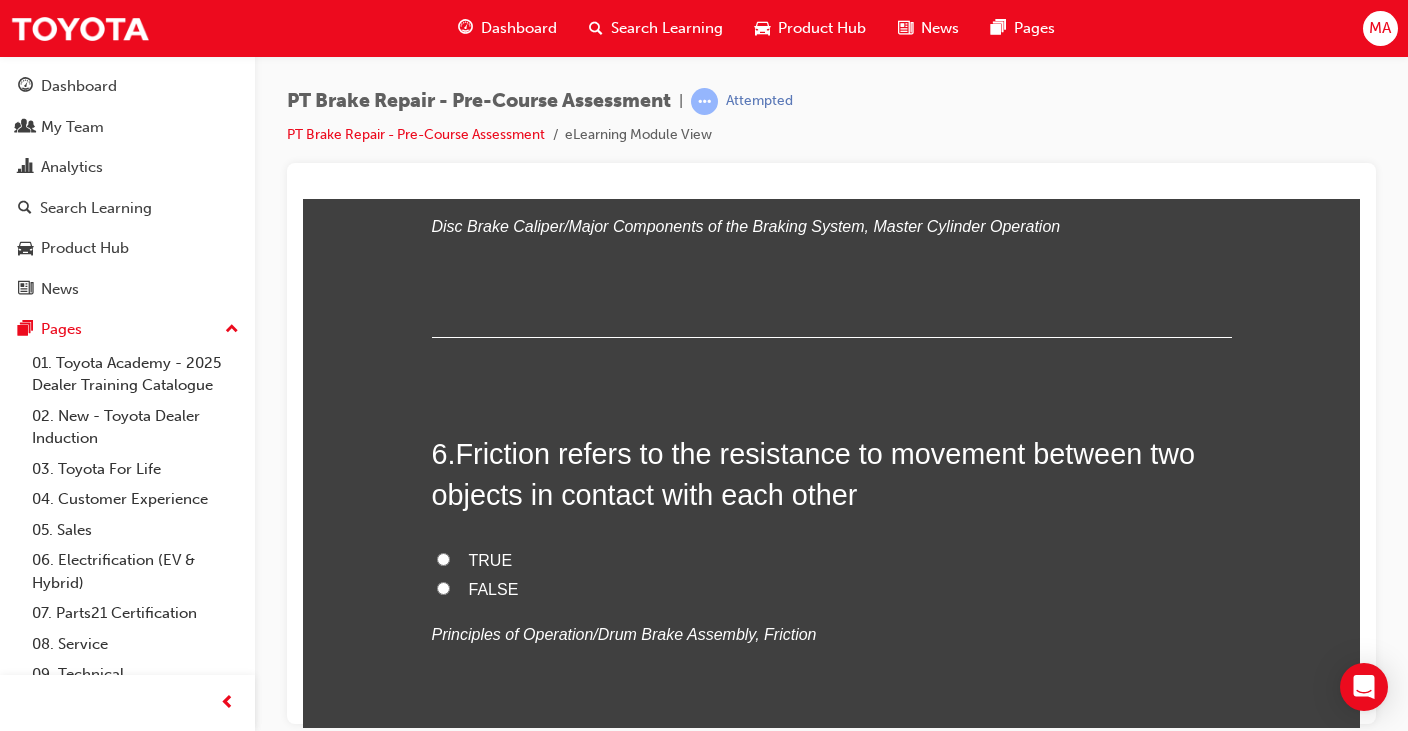 scroll, scrollTop: 2100, scrollLeft: 0, axis: vertical 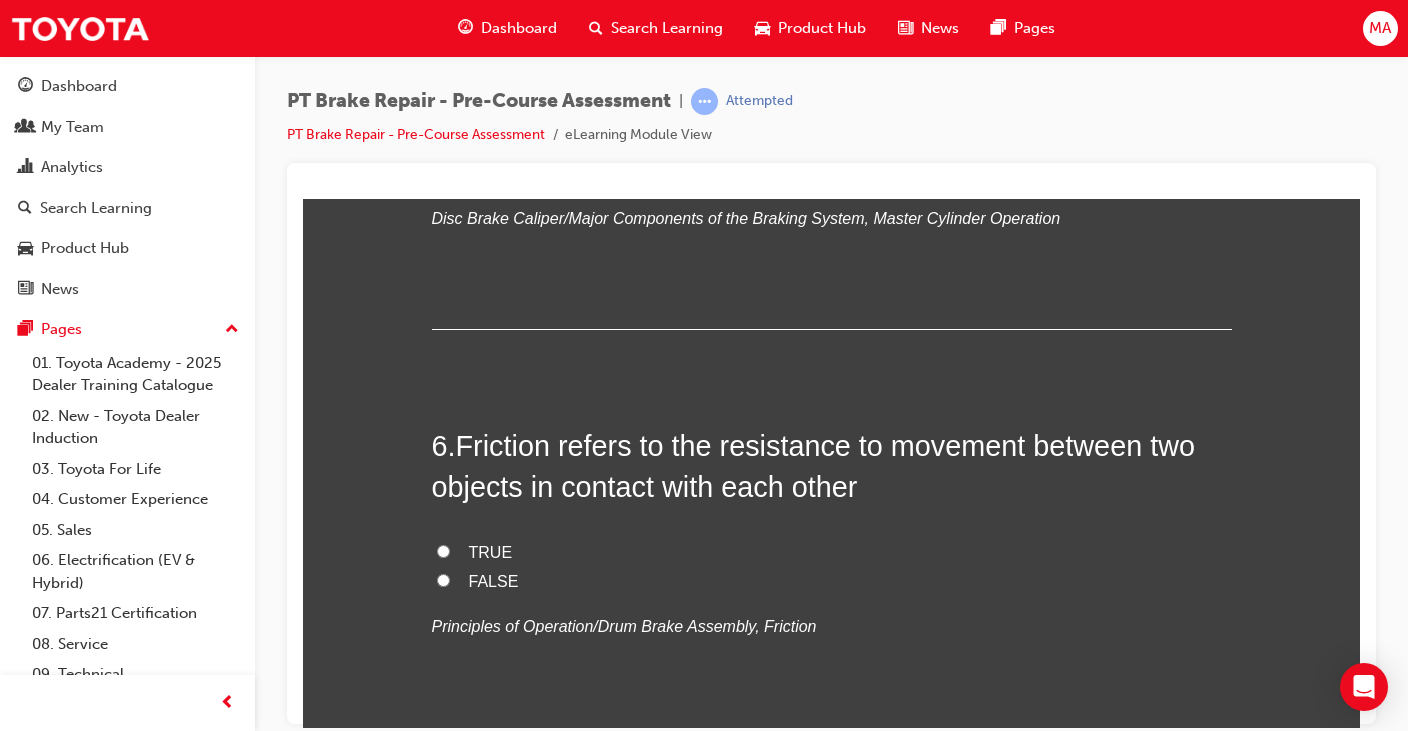 click on "TRUE" at bounding box center (491, 551) 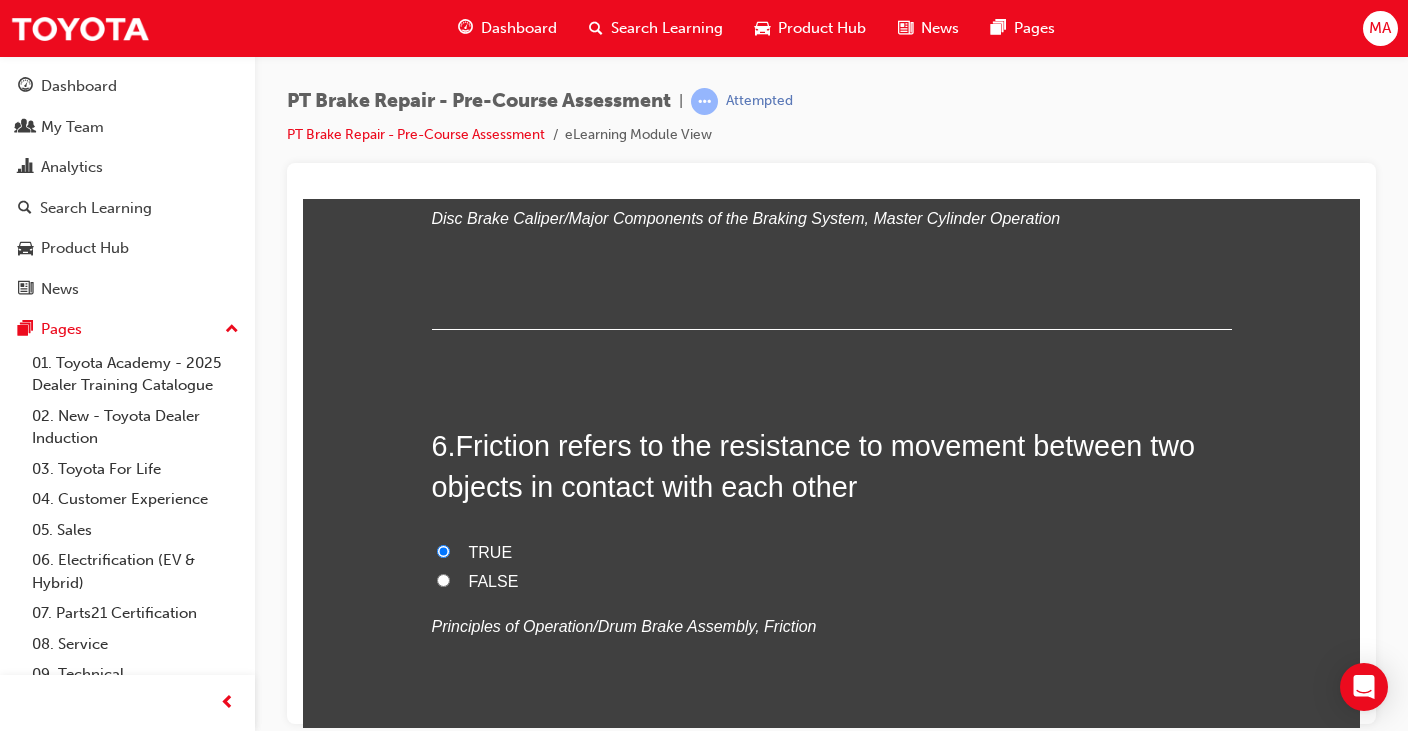 radio on "true" 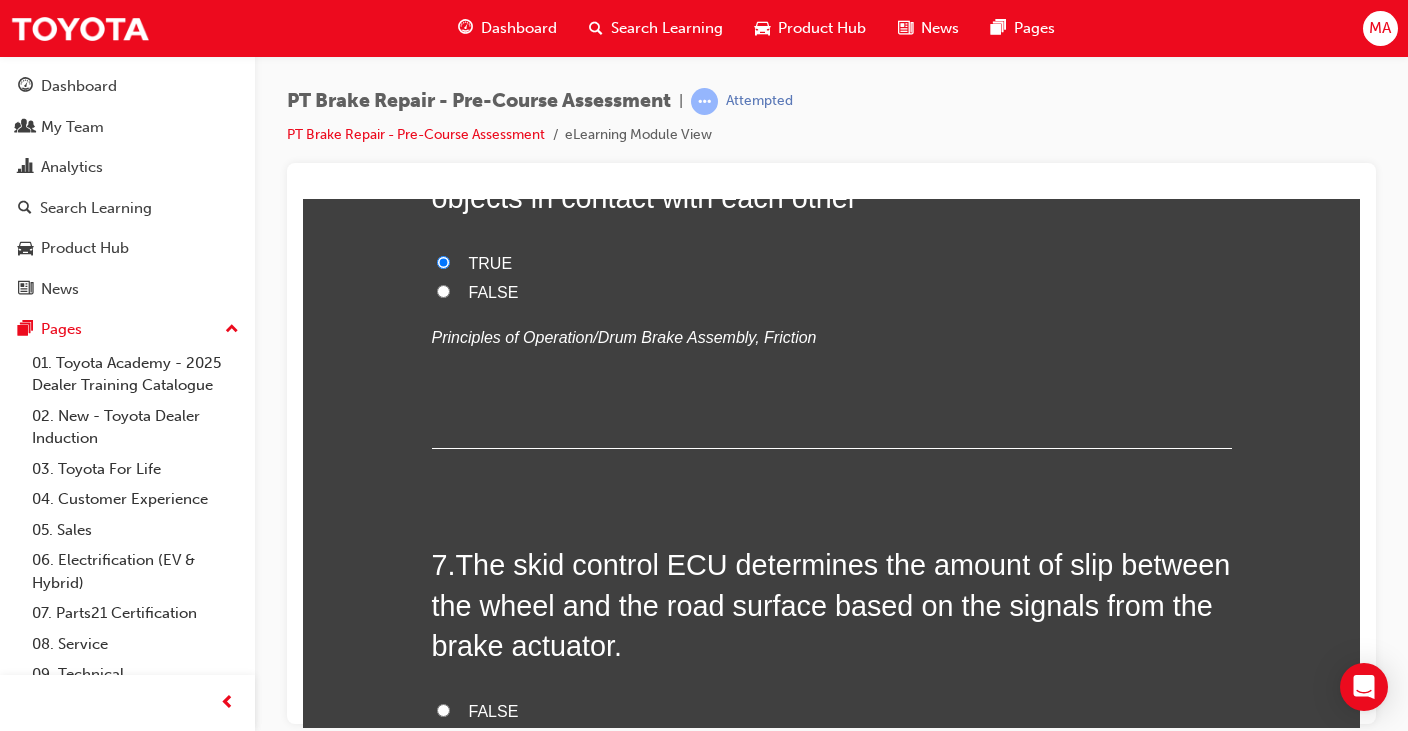 scroll, scrollTop: 2500, scrollLeft: 0, axis: vertical 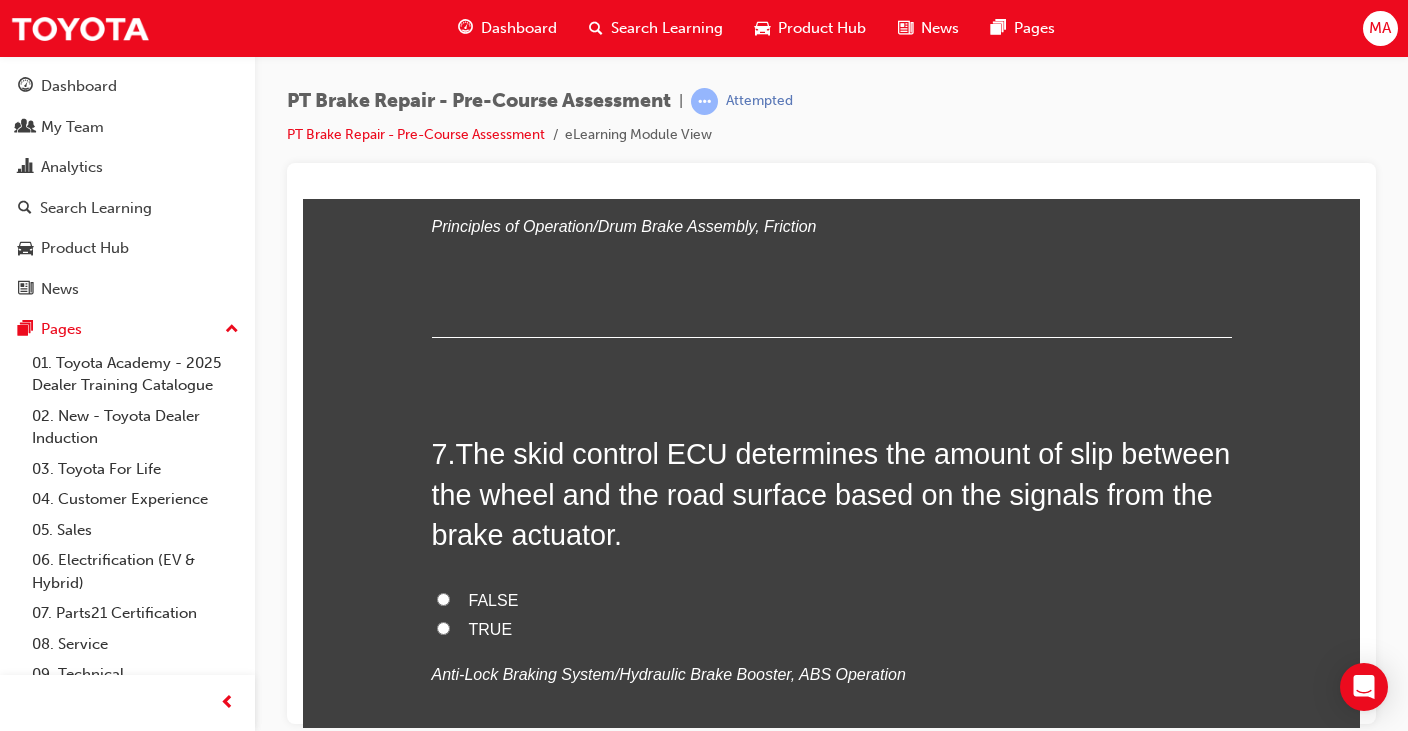 click on "FALSE" at bounding box center [832, 600] 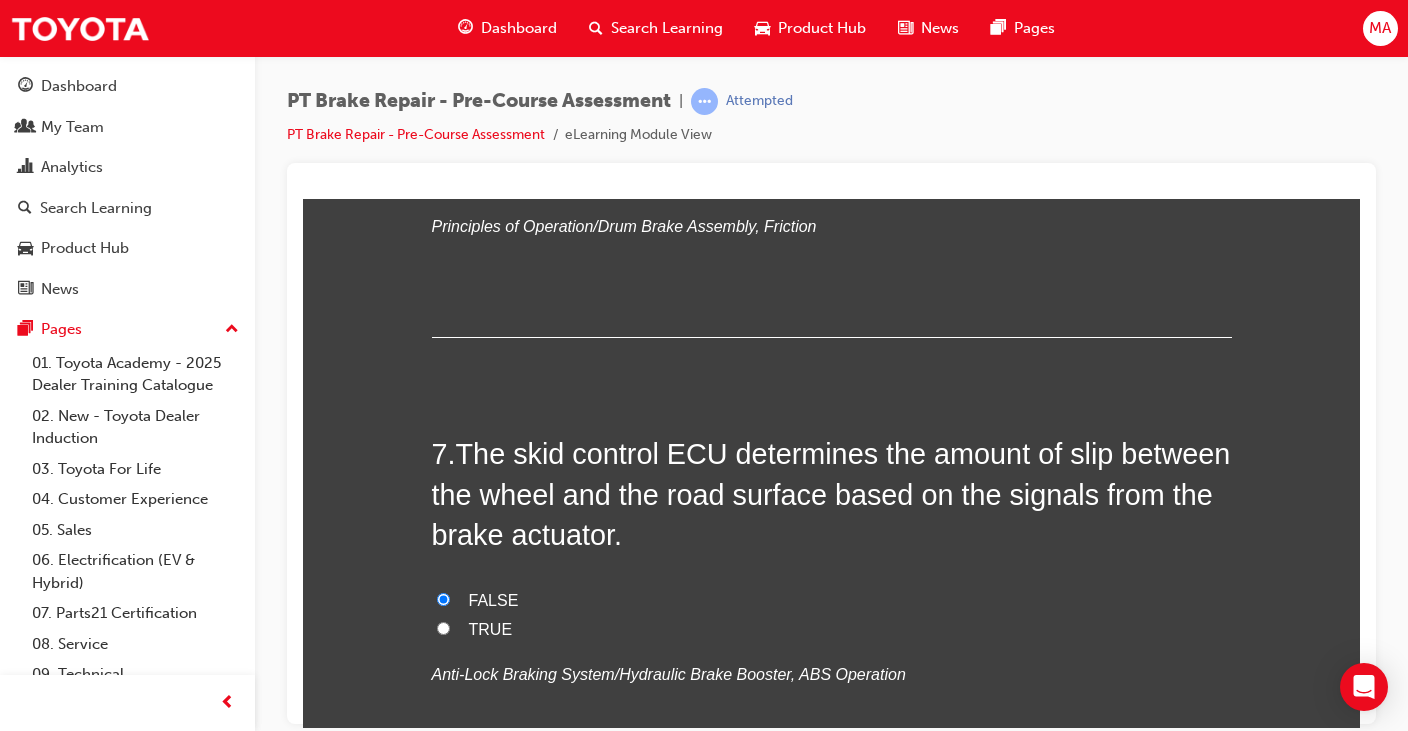 radio on "true" 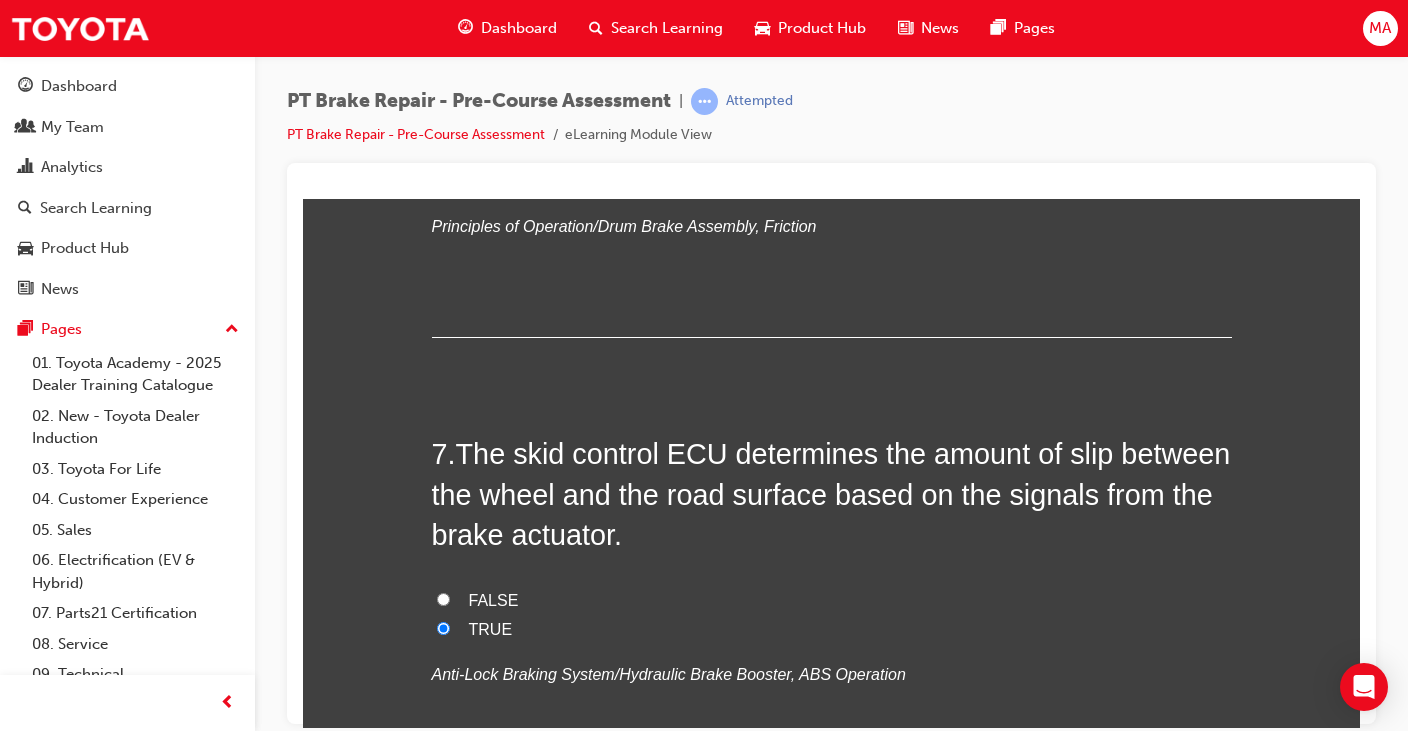 click on "FALSE" at bounding box center [832, 600] 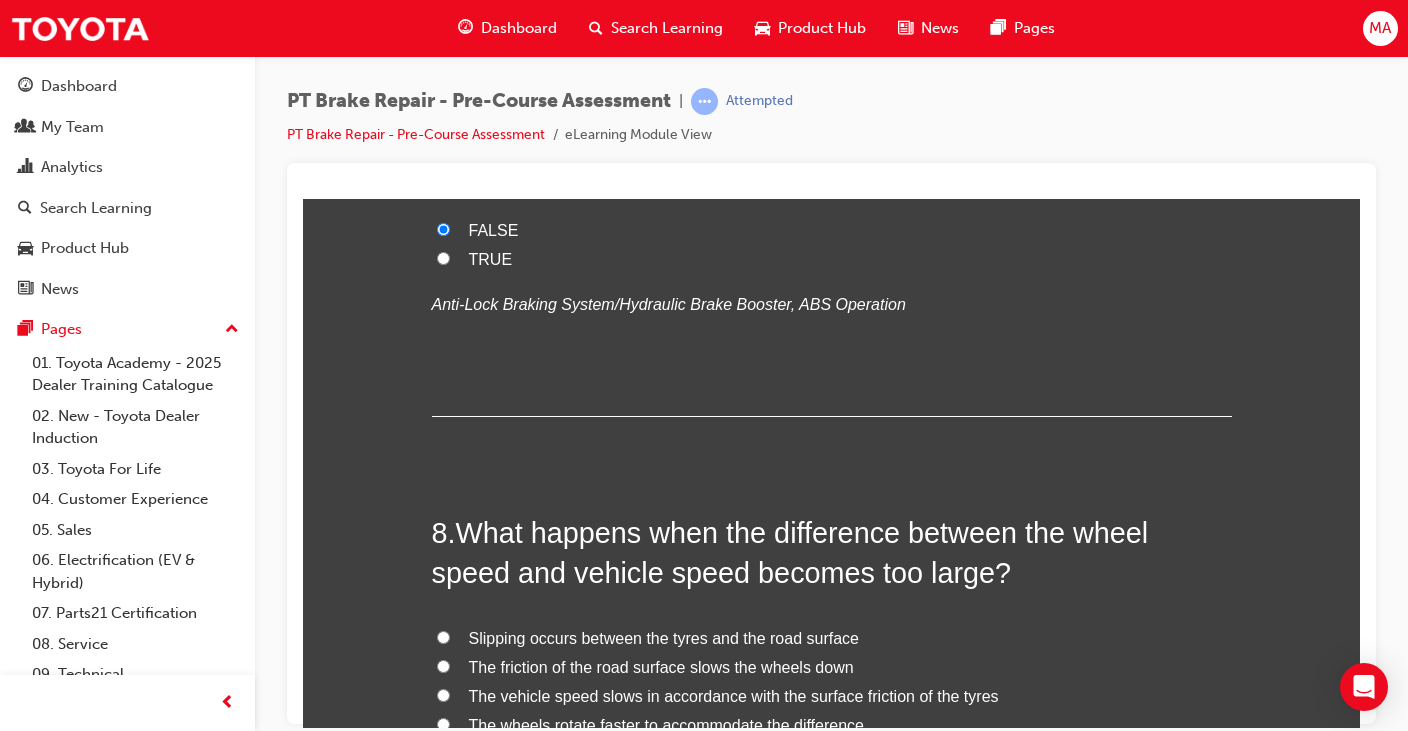 scroll, scrollTop: 3000, scrollLeft: 0, axis: vertical 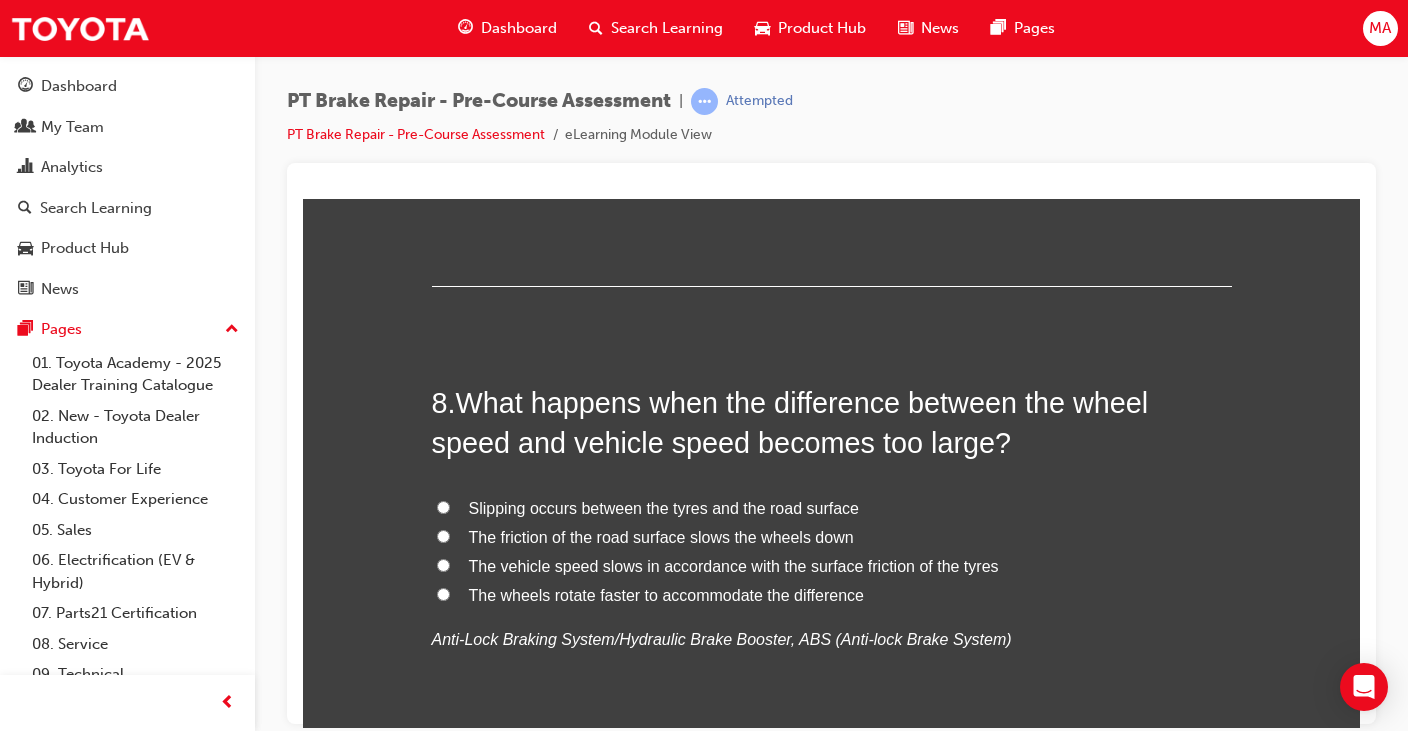 click on "You must select an answer for each question before you can submit. Please note, you will need 8 correct answer(s) in order to pass this quiz. Good luck! 1 .  The operation of the braking system relies on: Static energy The conversion of brake fluid Wheel speed sensors The conversion of energy
Principles of Operation/Drum Brake Assembly, Cycle of Heat Energy 2 .  With less weight at the rear, it is easier for front wheels to lock during severe braking. TRUE FALSE
Disc Brake Caliper/Major Components of the Braking System, Overview of Proportioning Valves 3 .  The Dual Proportioning Valve is used on brake systems for FF vehicles utilising a diagonal-split hydraulic system. TRUE FALSE
Disc Brake Caliper/Major Components of the Braking System, Types of Proportioning Valves 4 .  At what approximate disc brake pad thickness does the pad wear indicator emit a high pitched screeching sound? 4.5 mm 3.5 mm 1.5 mm 2.5 mm
Disc Brake Caliper/Major Components of the Braking System, Pad Wear Indicator 5 .  FALSE" at bounding box center (831, -468) 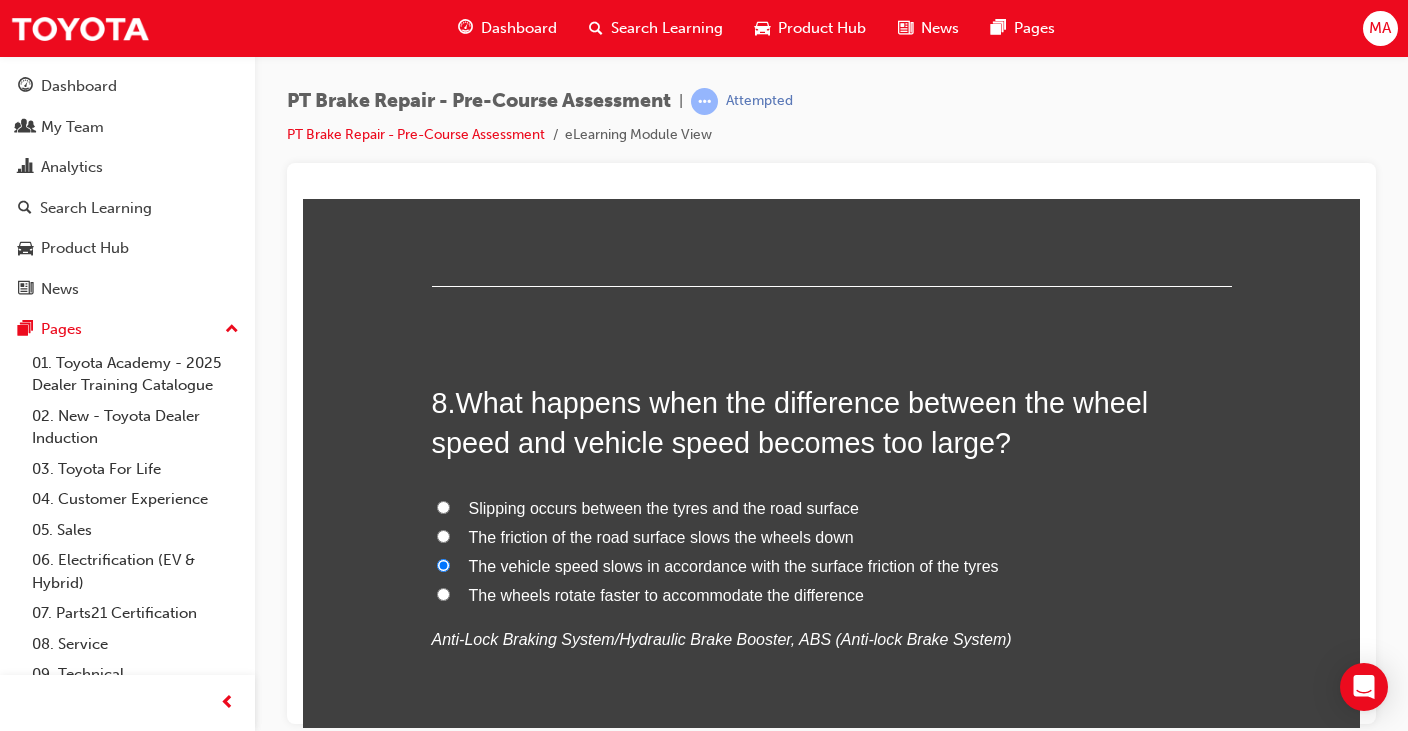 radio on "true" 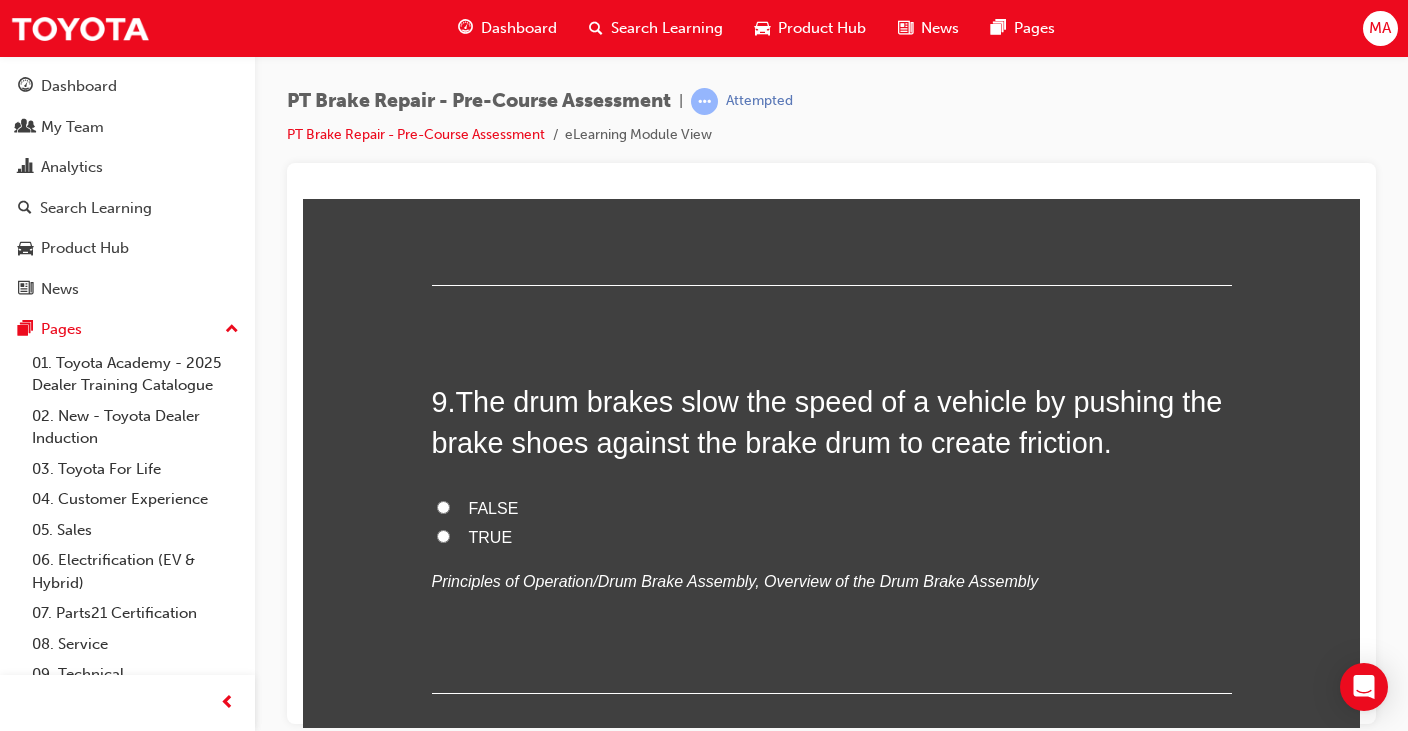 scroll, scrollTop: 3500, scrollLeft: 0, axis: vertical 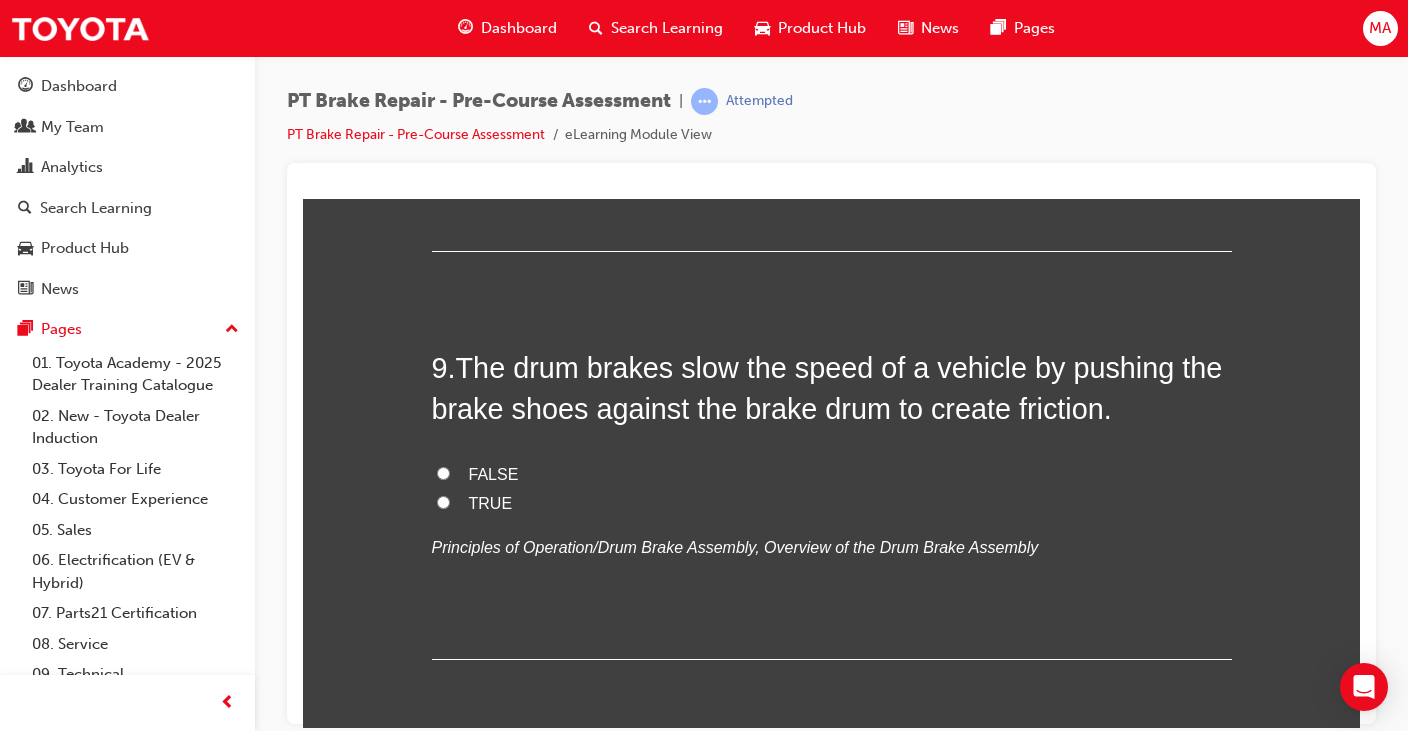 click on "TRUE" at bounding box center (443, 501) 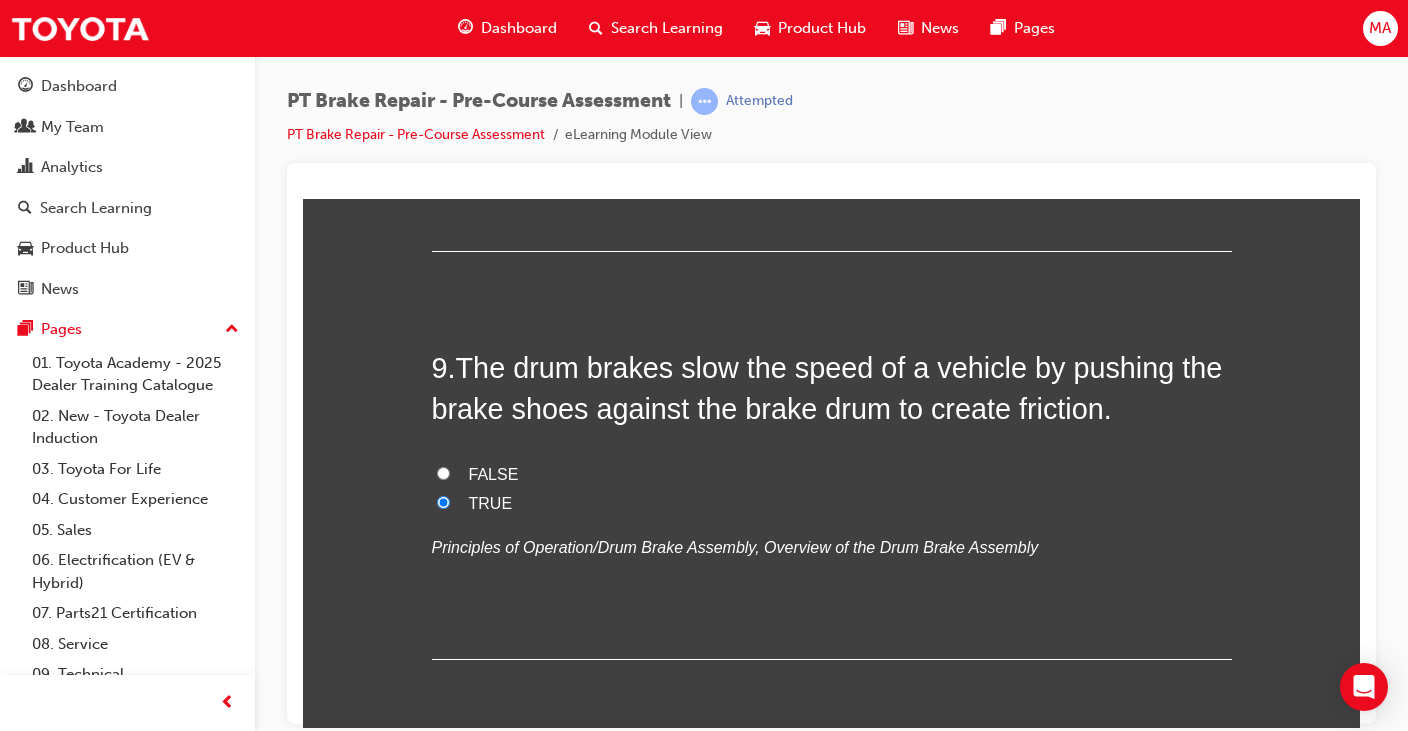 radio on "true" 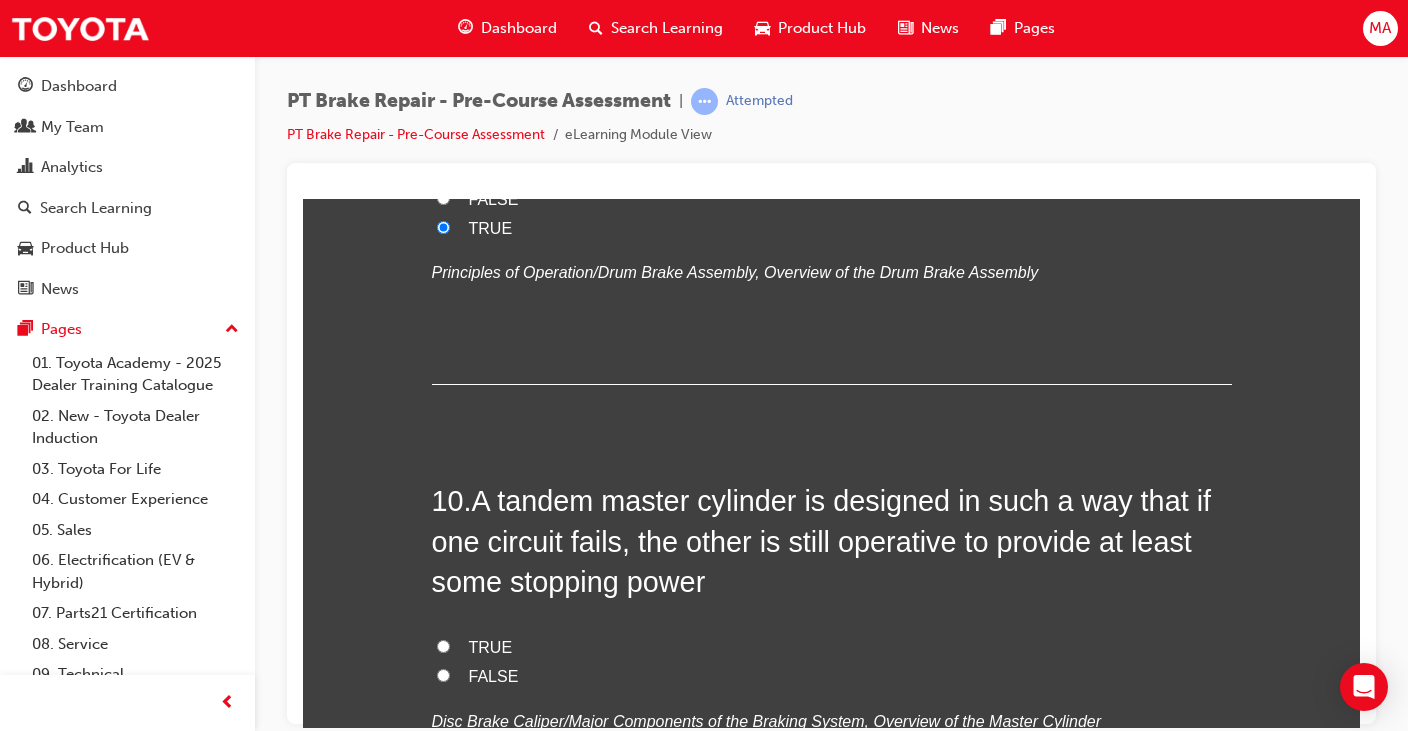 scroll, scrollTop: 3900, scrollLeft: 0, axis: vertical 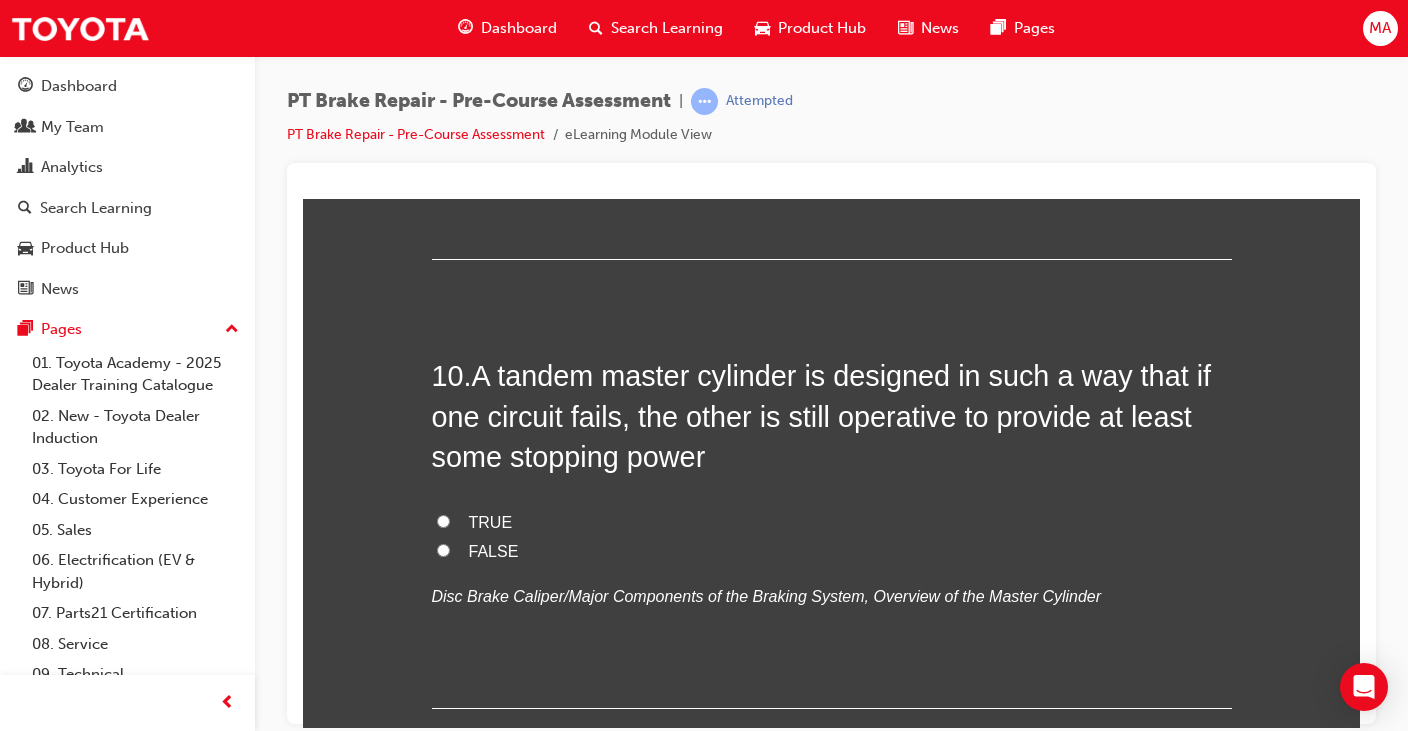 click on "TRUE" at bounding box center (832, 522) 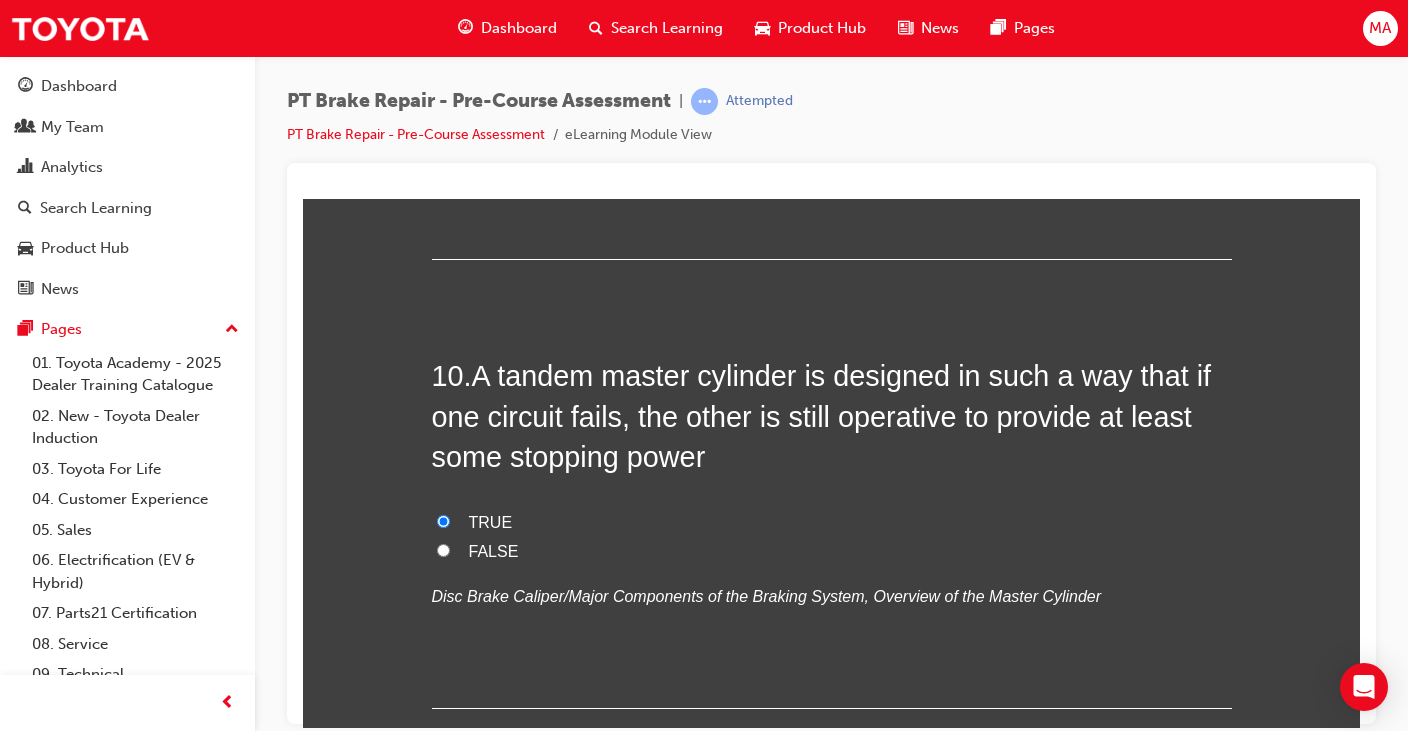 radio on "true" 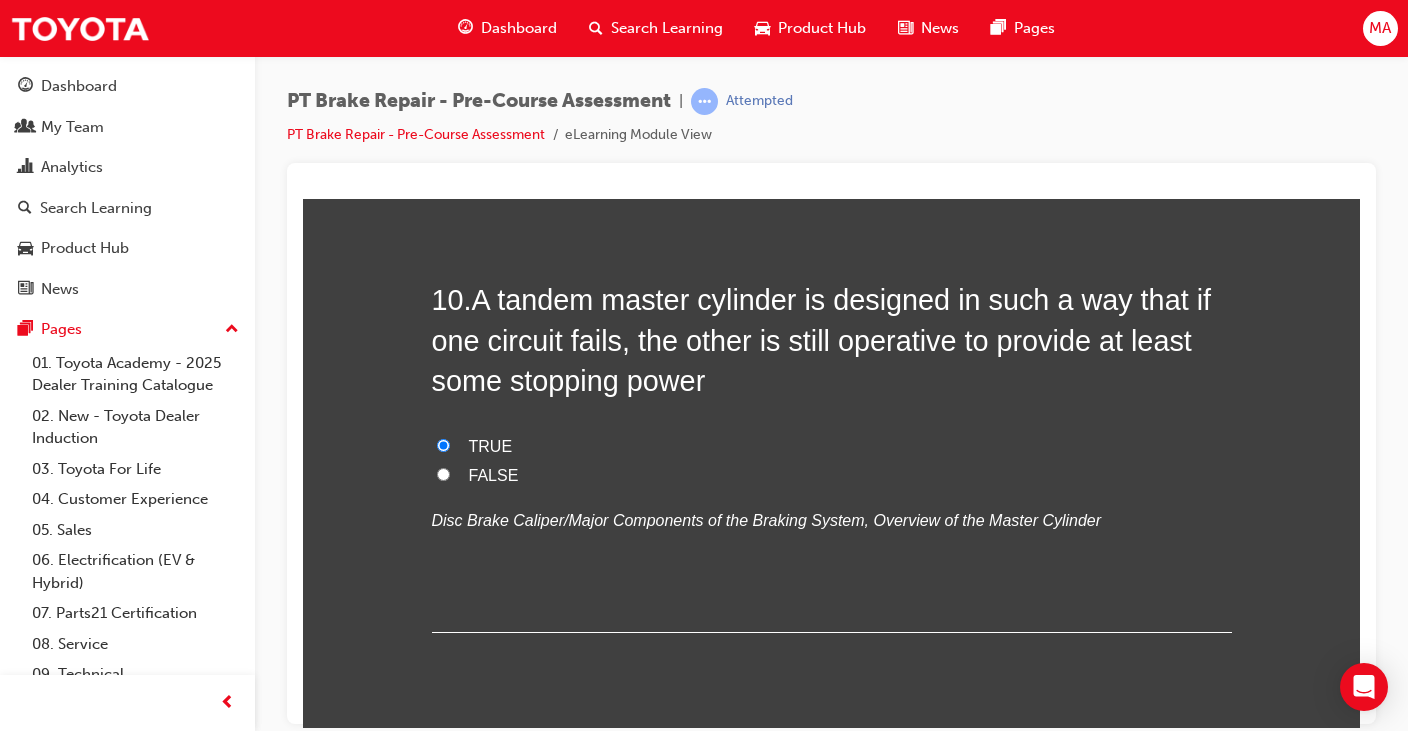 scroll, scrollTop: 4032, scrollLeft: 0, axis: vertical 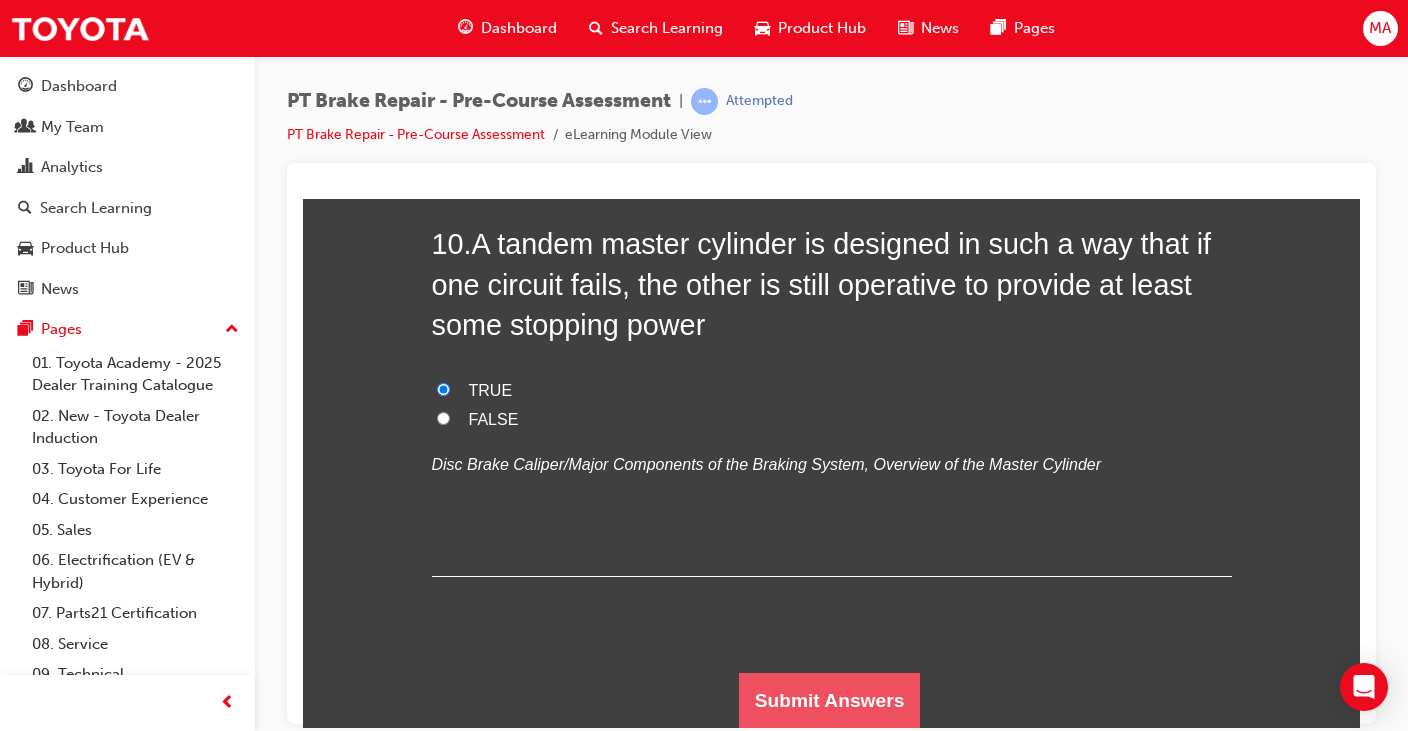 click on "Submit Answers" at bounding box center (830, 700) 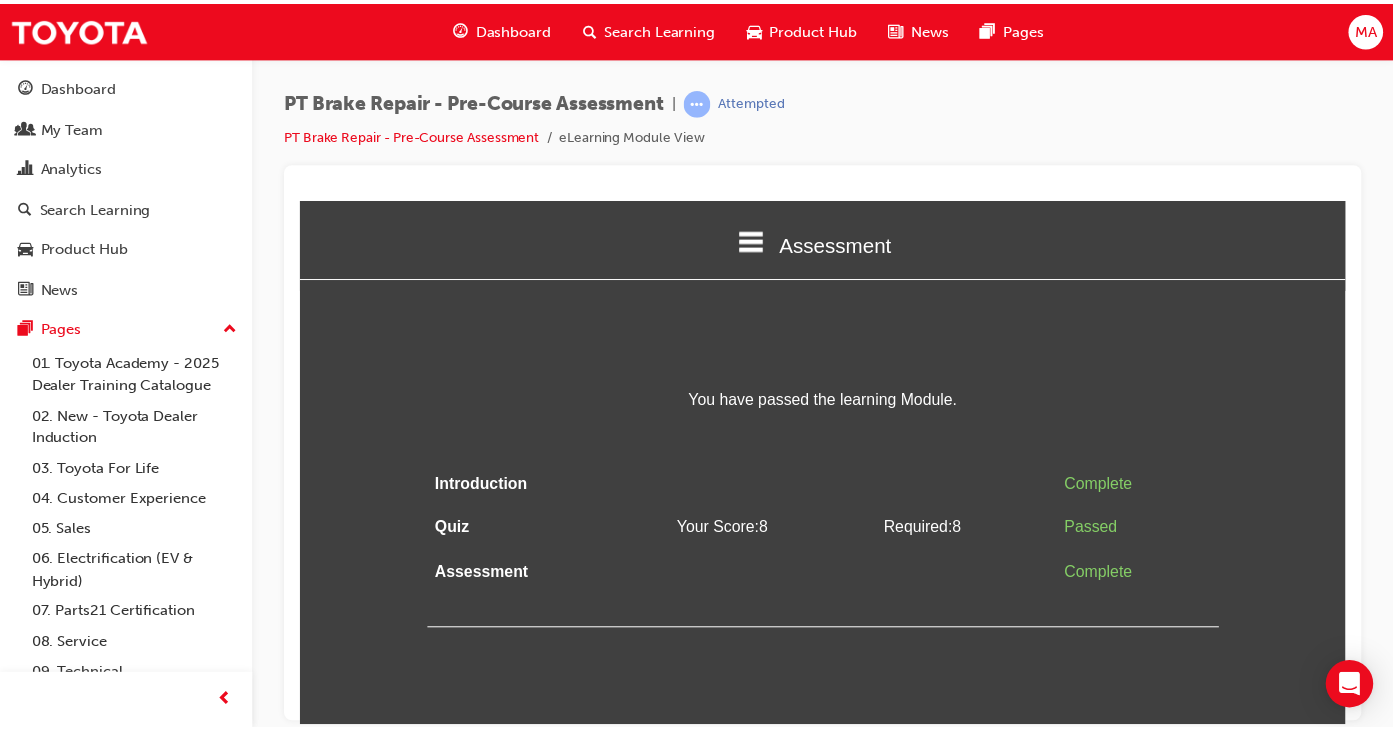 scroll, scrollTop: 0, scrollLeft: 0, axis: both 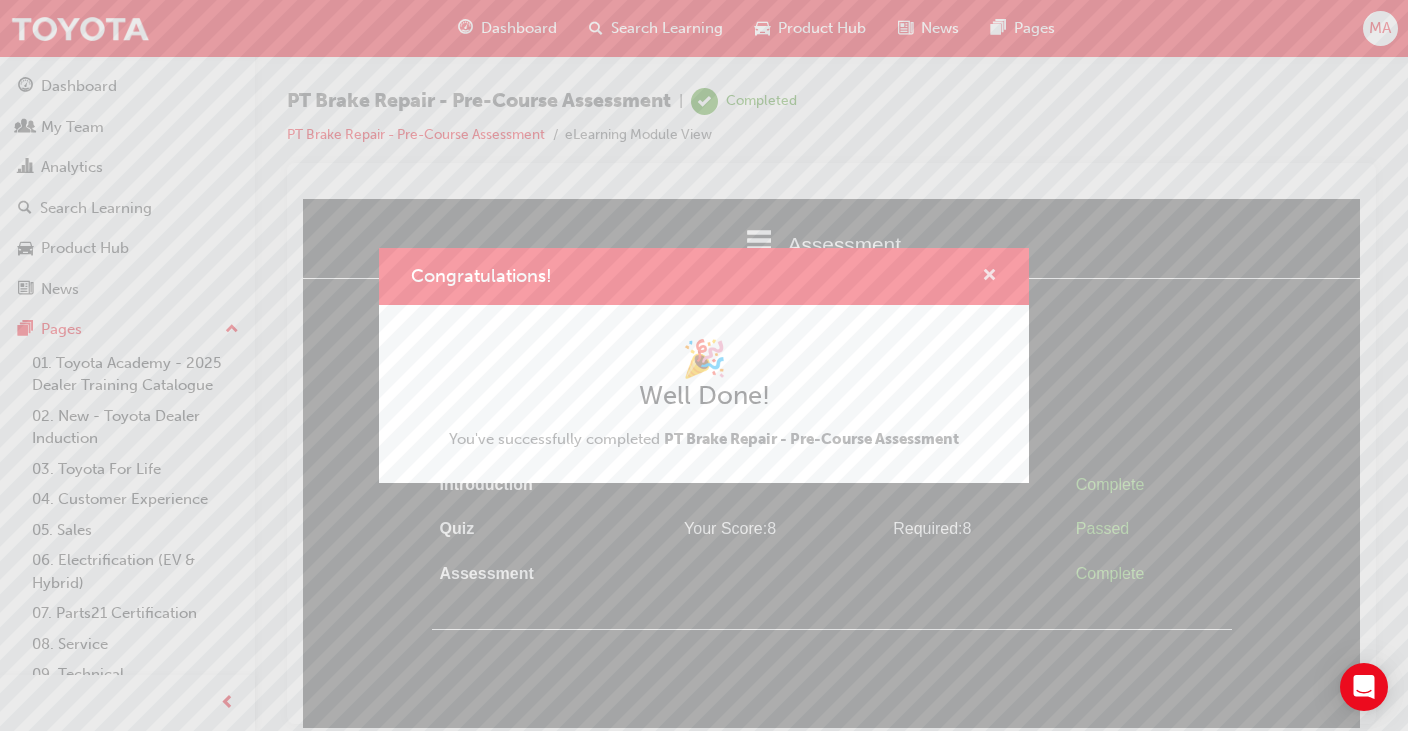 click at bounding box center [989, 277] 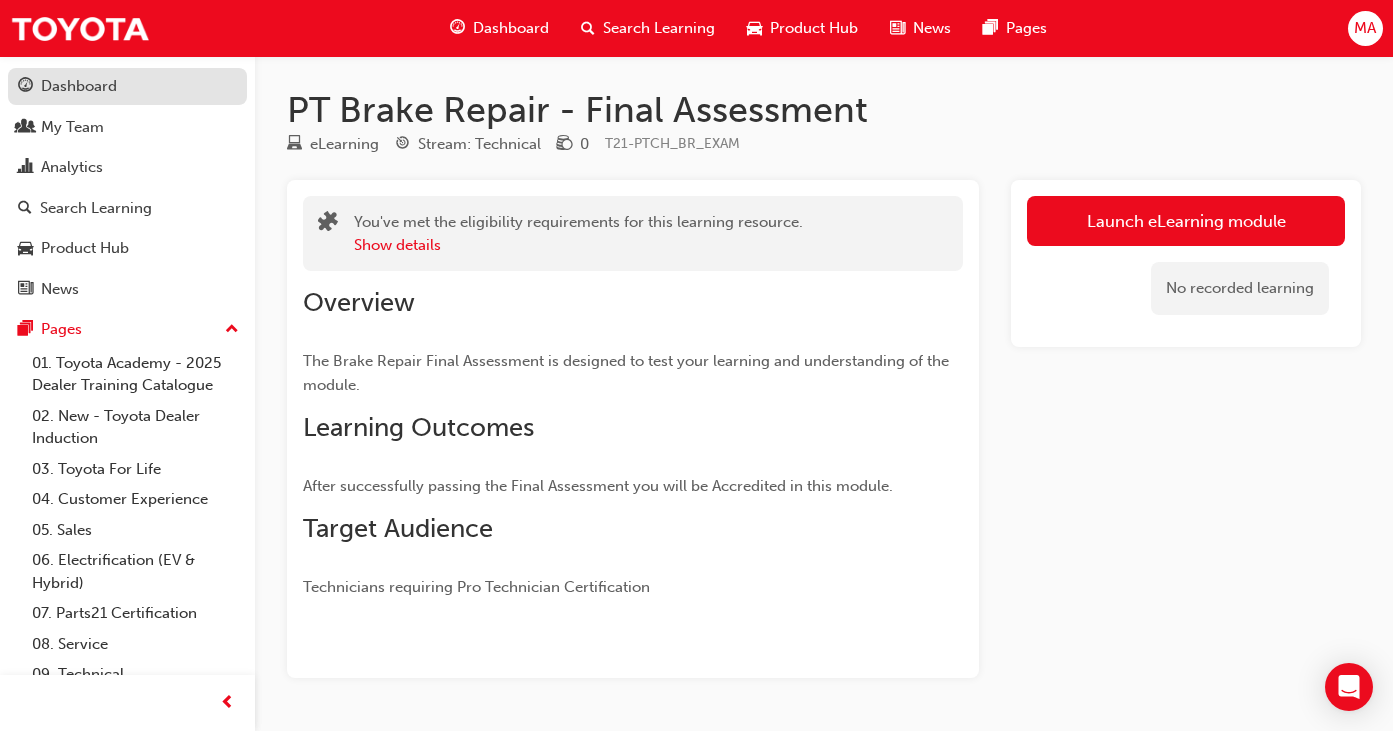 click on "Dashboard" at bounding box center [79, 86] 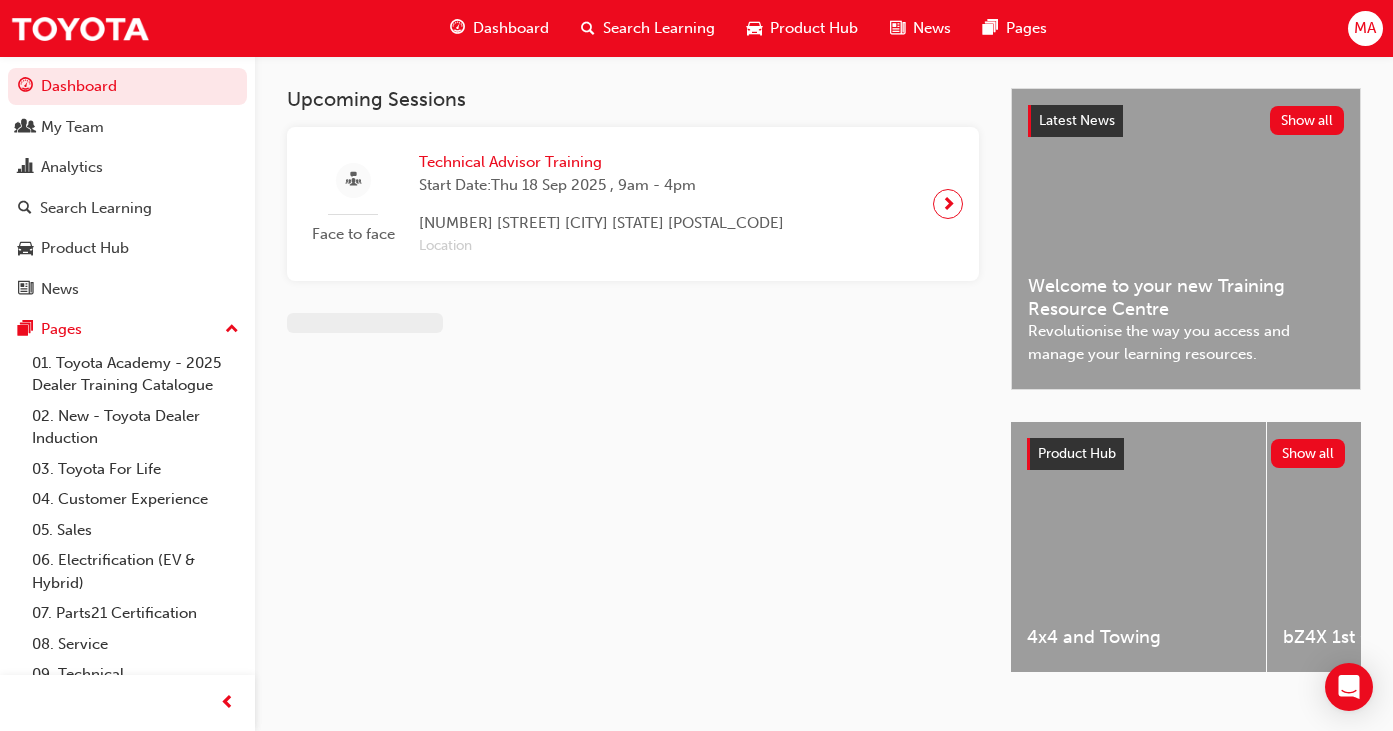 click on "Technical Advisor Training" at bounding box center (601, 162) 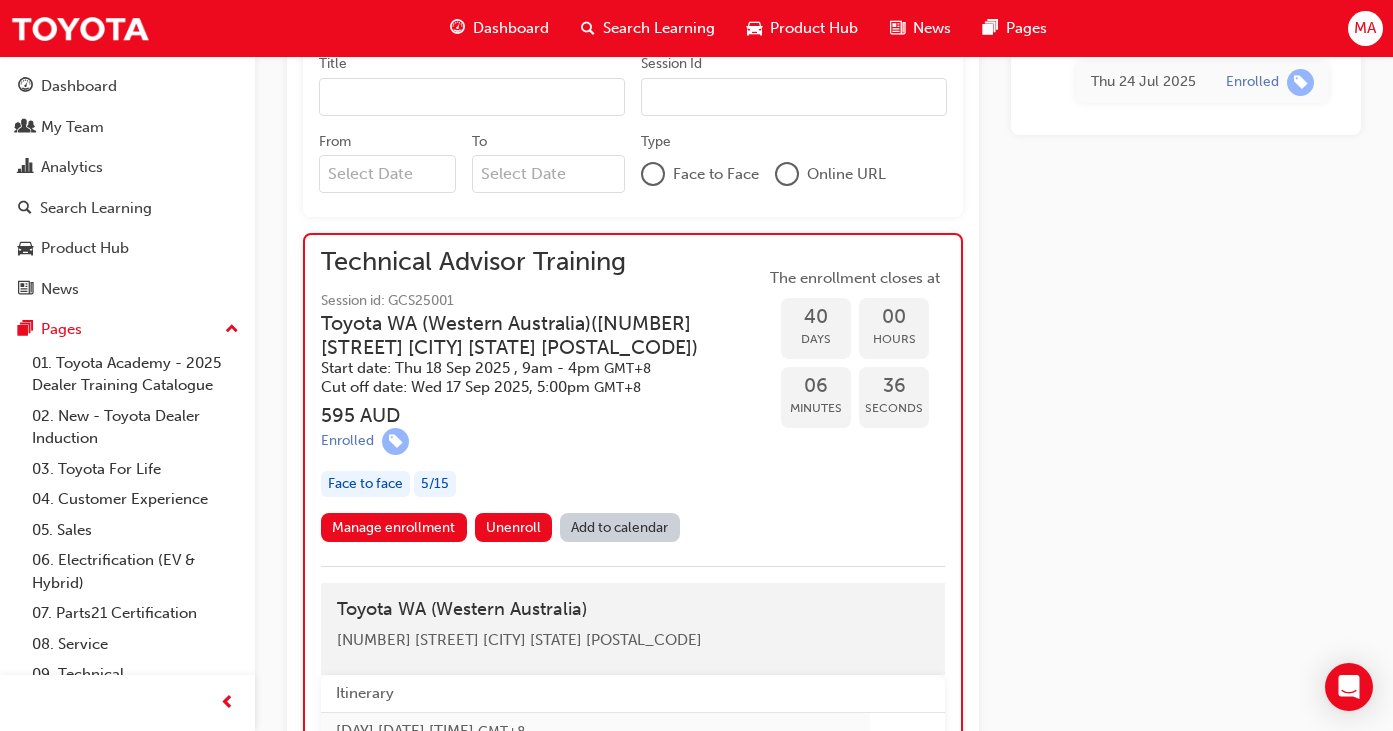 scroll, scrollTop: 1377, scrollLeft: 0, axis: vertical 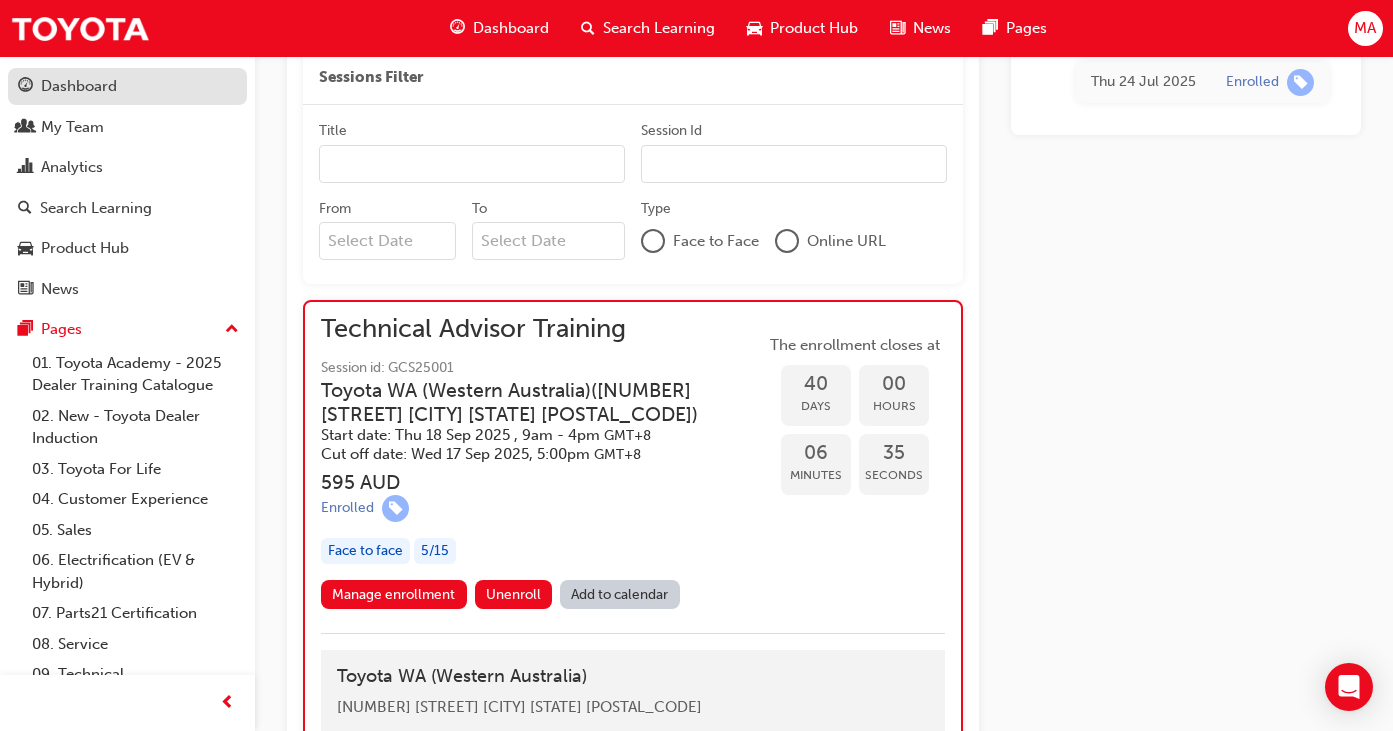 click on "Dashboard" at bounding box center [79, 86] 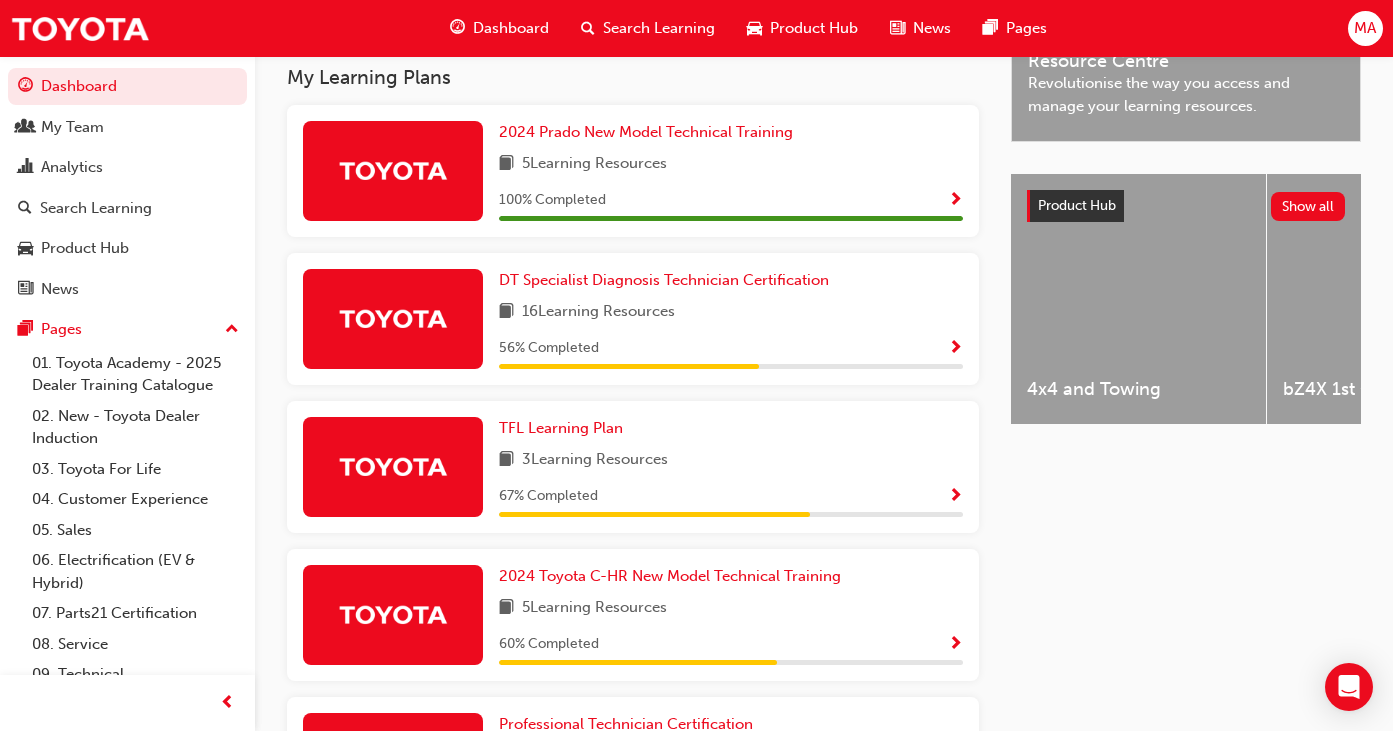scroll, scrollTop: 569, scrollLeft: 0, axis: vertical 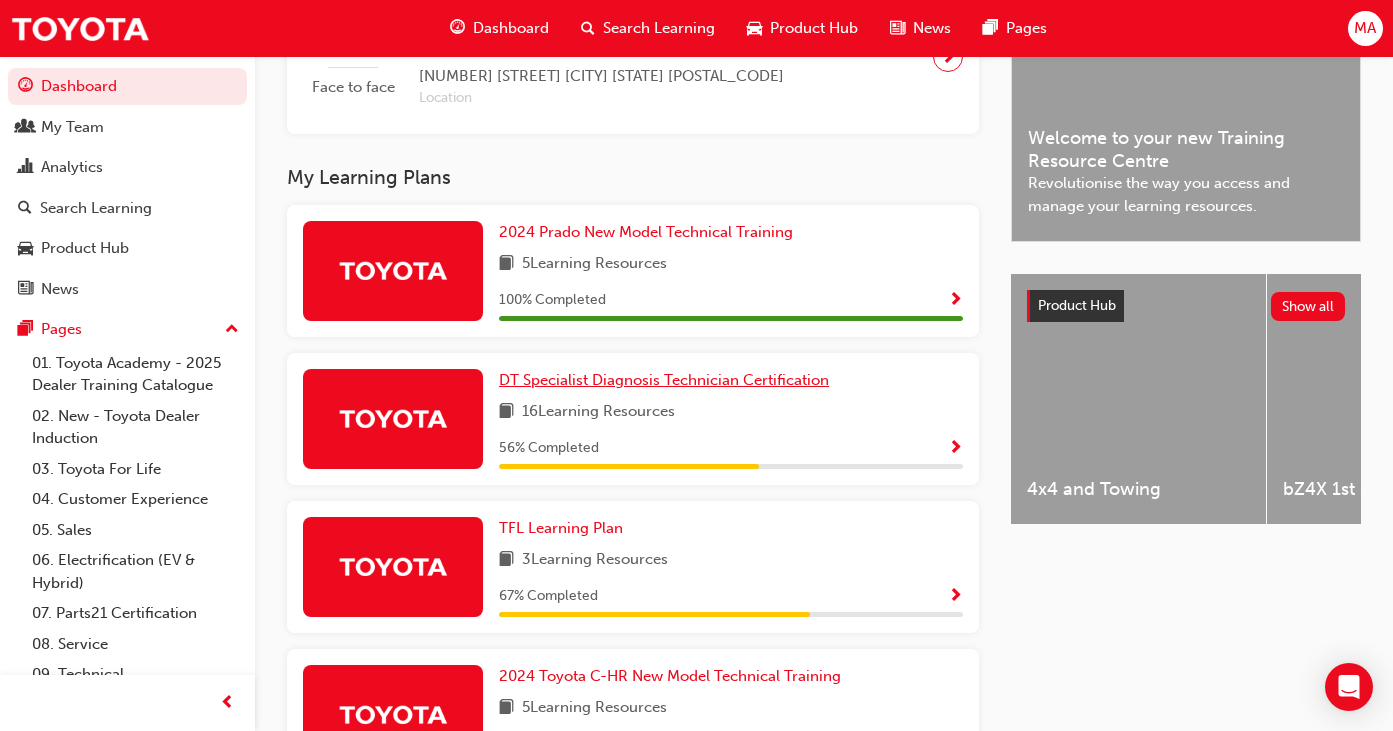click on "DT Specialist Diagnosis Technician Certification" at bounding box center [664, 380] 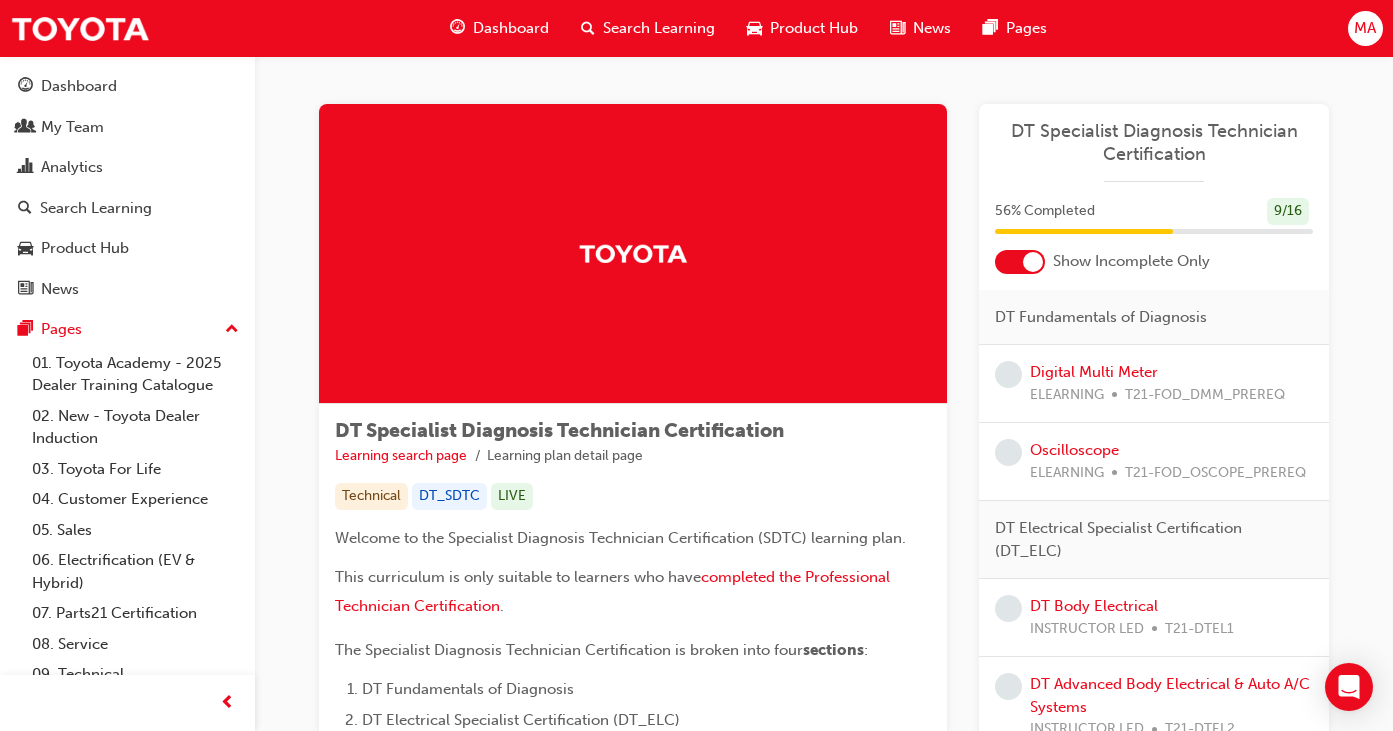 drag, startPoint x: 527, startPoint y: 349, endPoint x: 263, endPoint y: 153, distance: 328.8039 